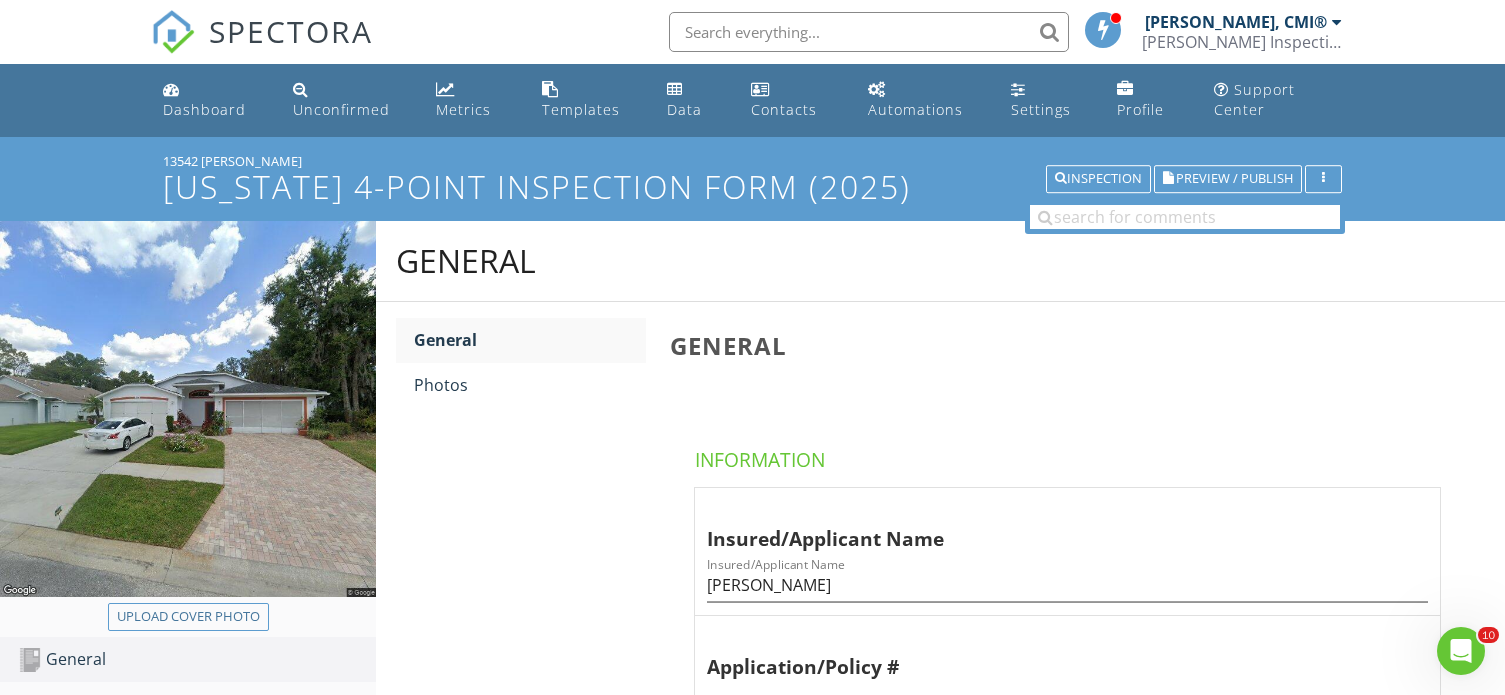 scroll, scrollTop: 0, scrollLeft: 0, axis: both 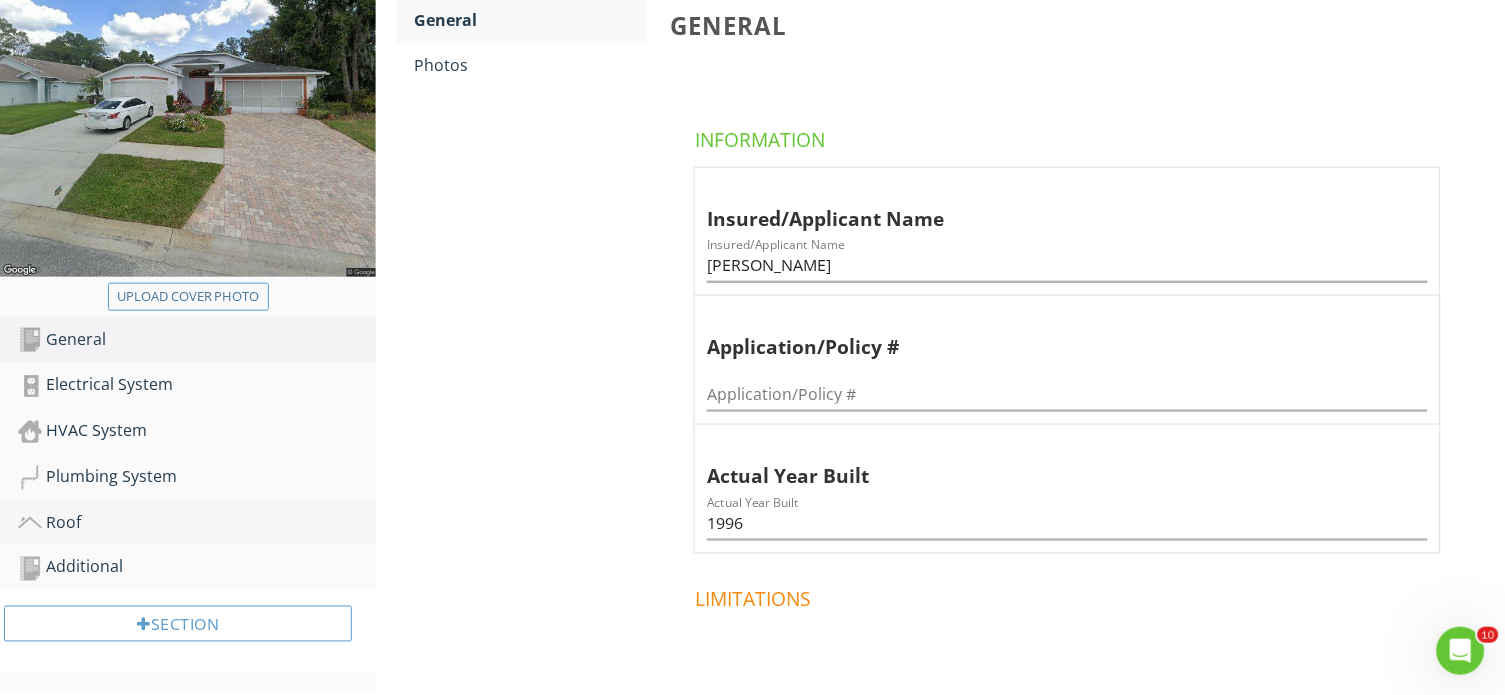 click on "Roof" at bounding box center [197, 523] 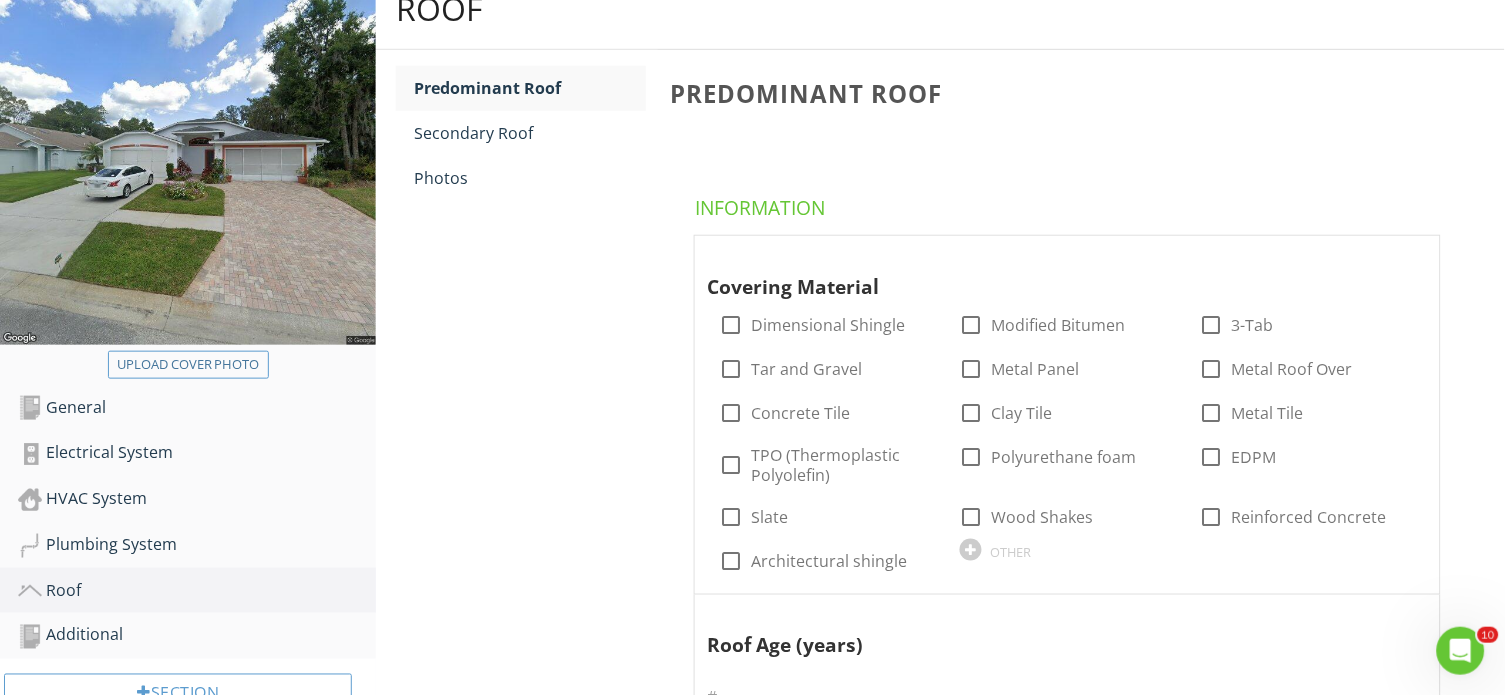 scroll, scrollTop: 244, scrollLeft: 0, axis: vertical 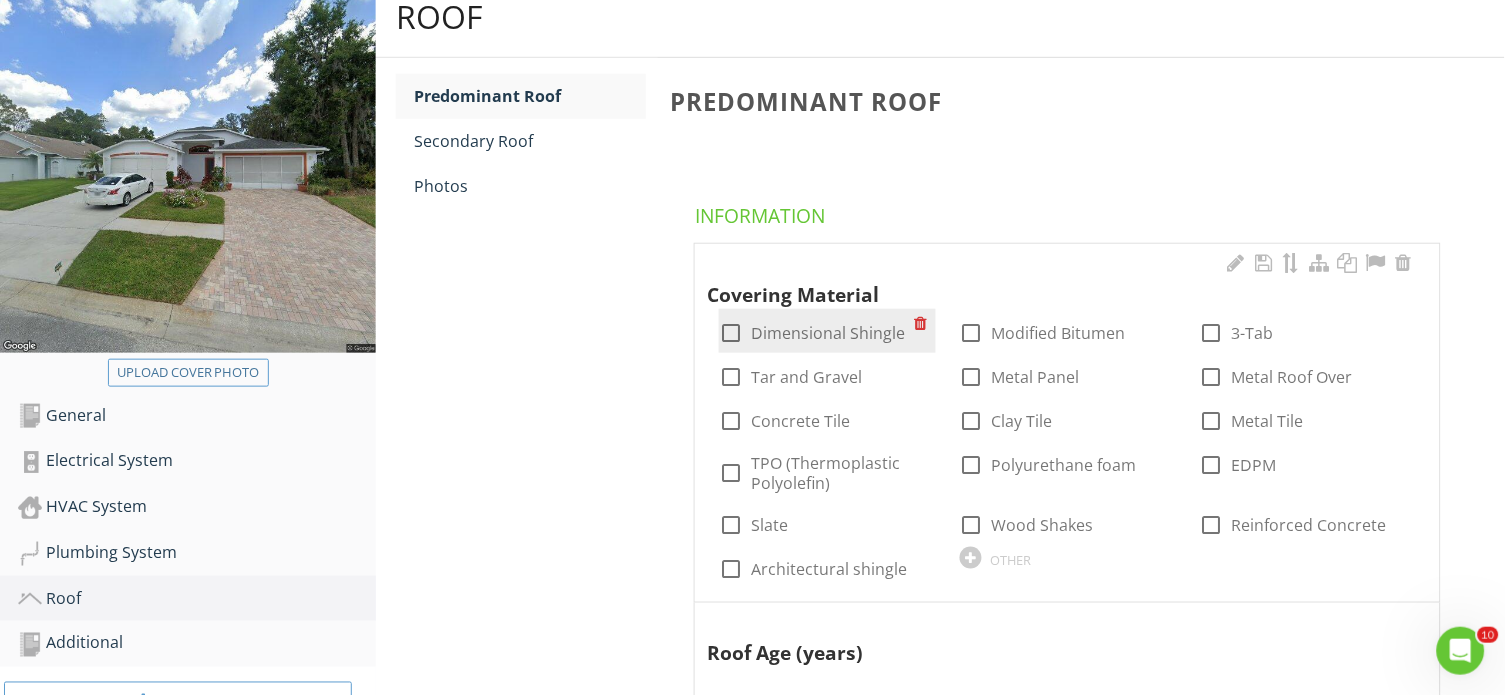 click at bounding box center [731, 333] 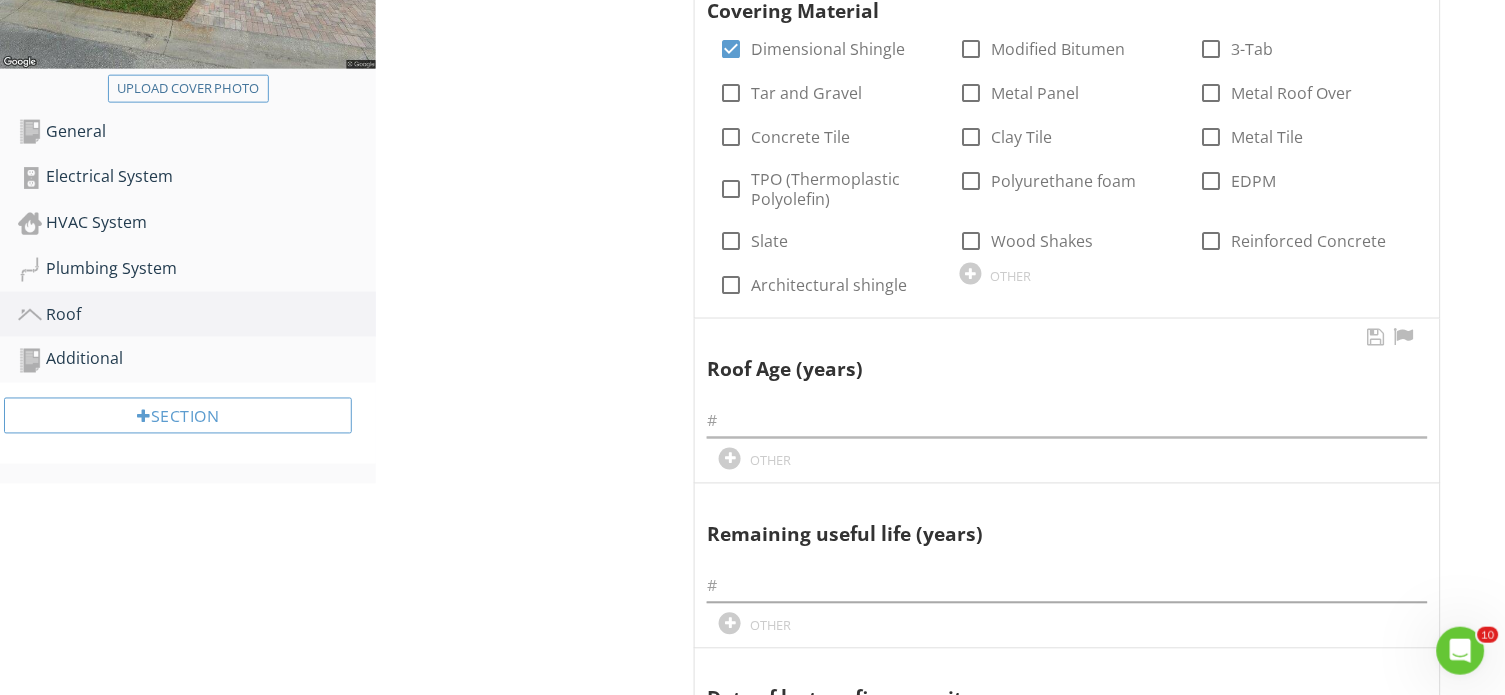 scroll, scrollTop: 570, scrollLeft: 0, axis: vertical 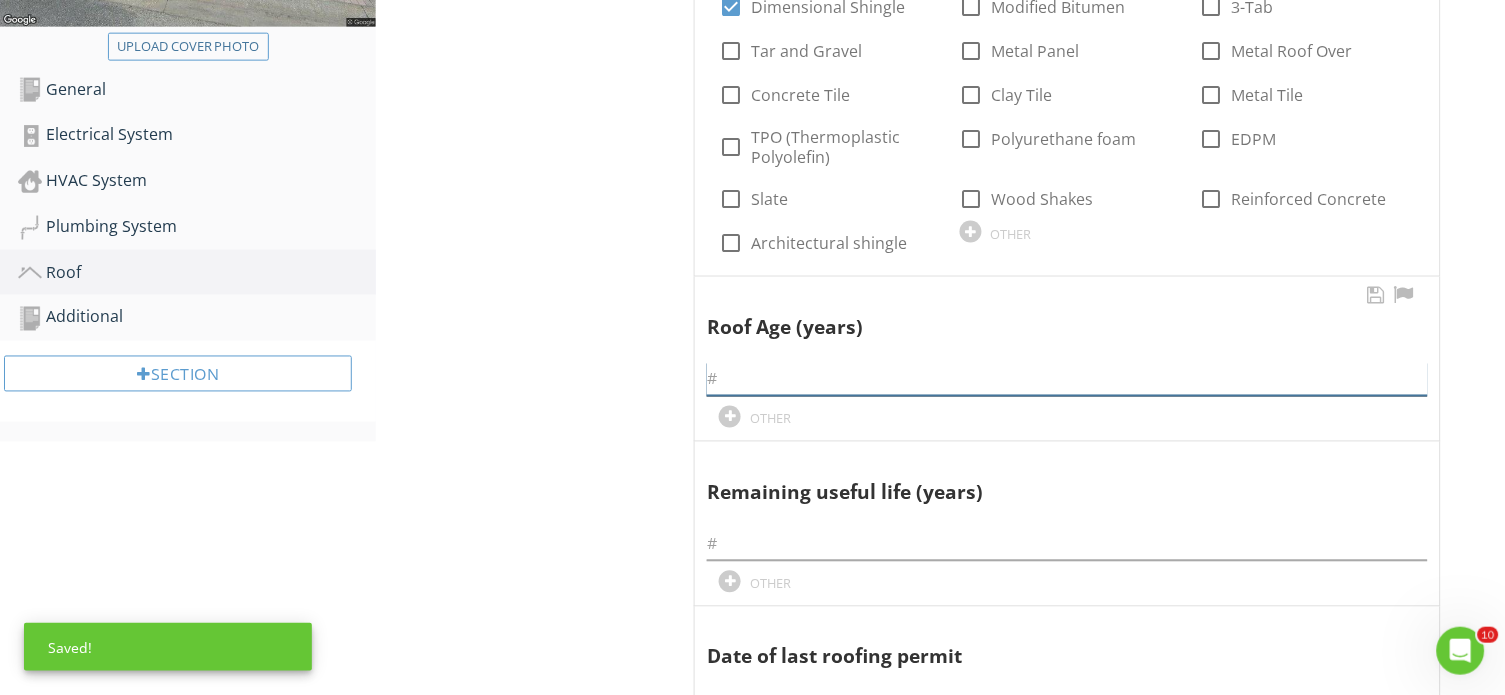 click at bounding box center (1067, 379) 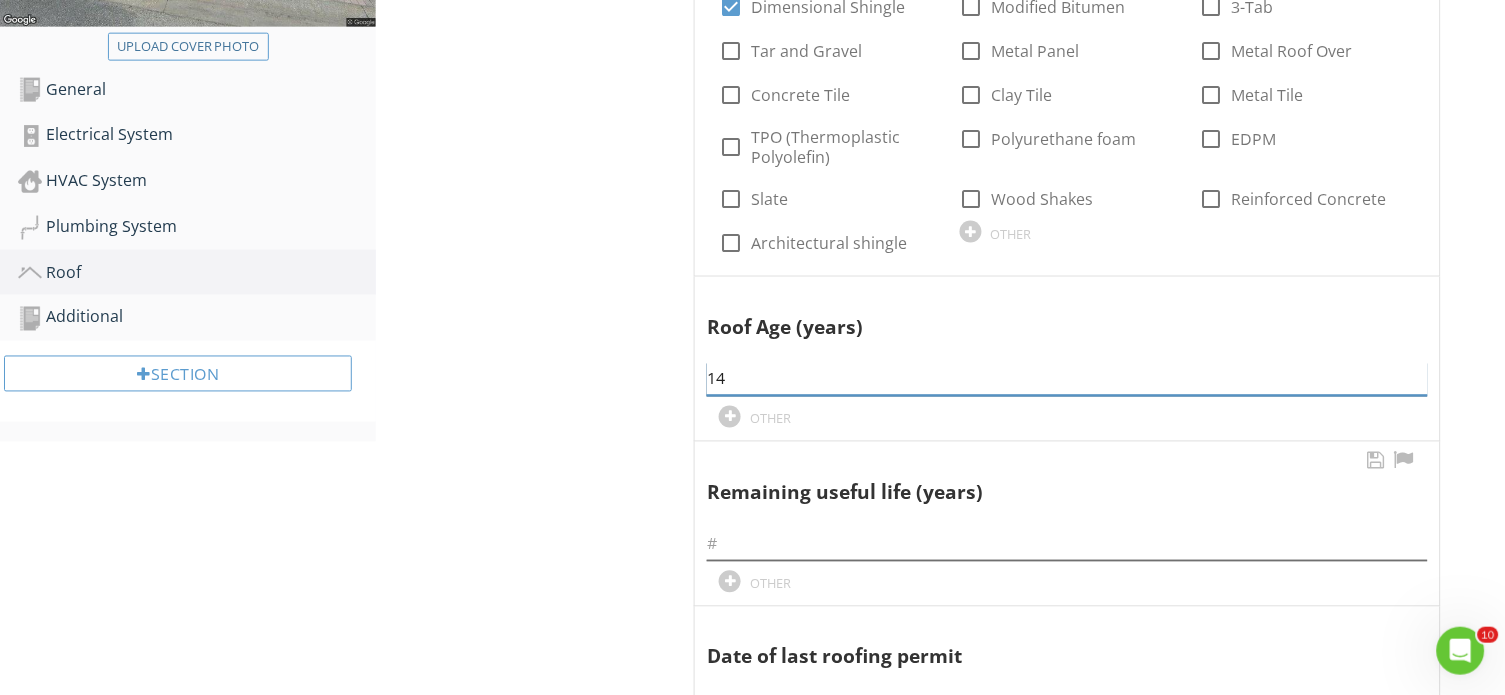 type on "14" 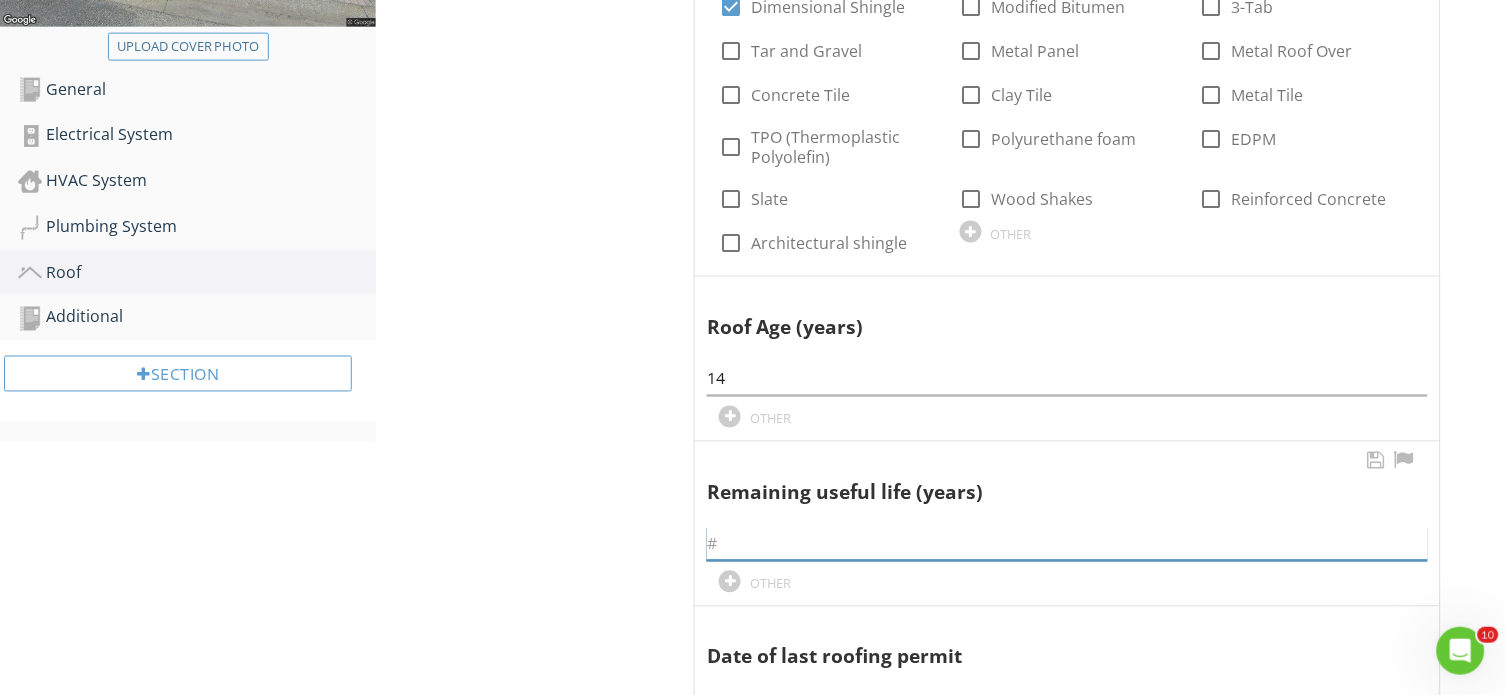 click at bounding box center [1067, 544] 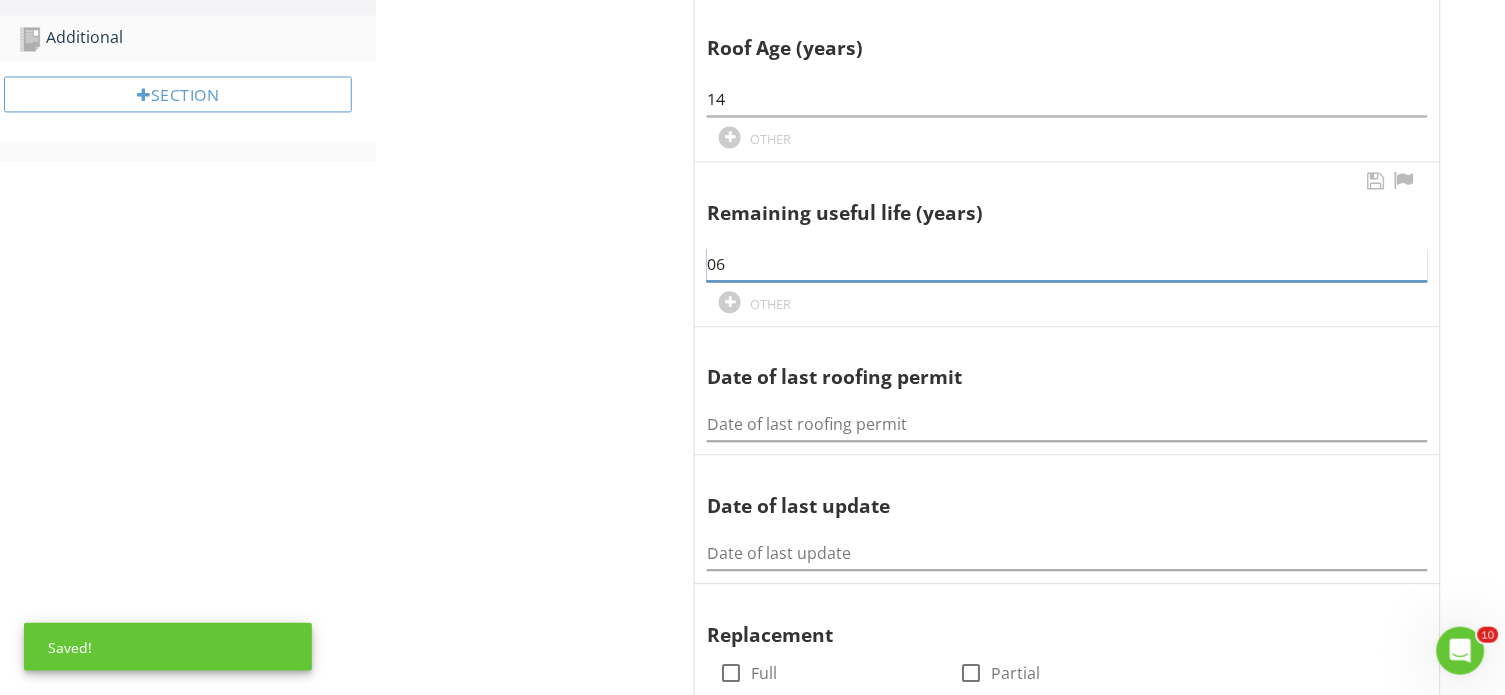 scroll, scrollTop: 851, scrollLeft: 0, axis: vertical 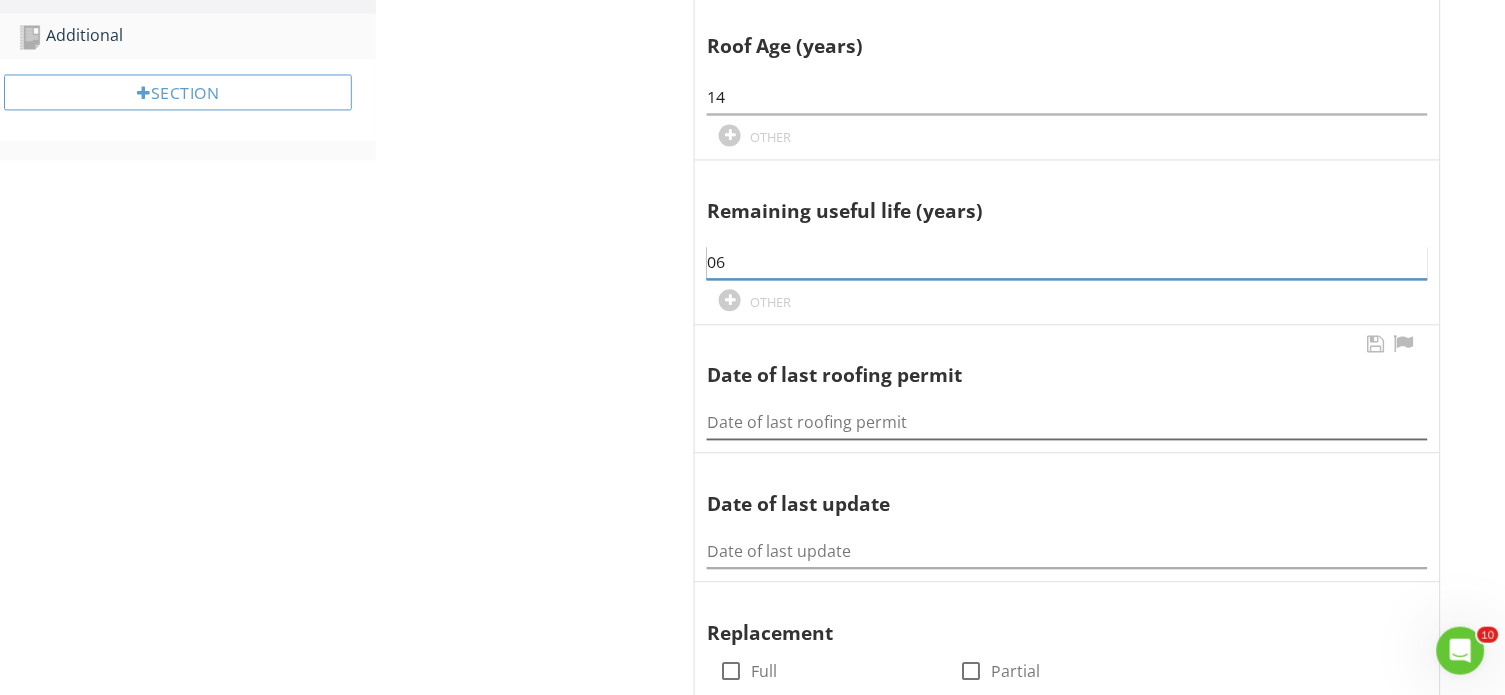 type on "06" 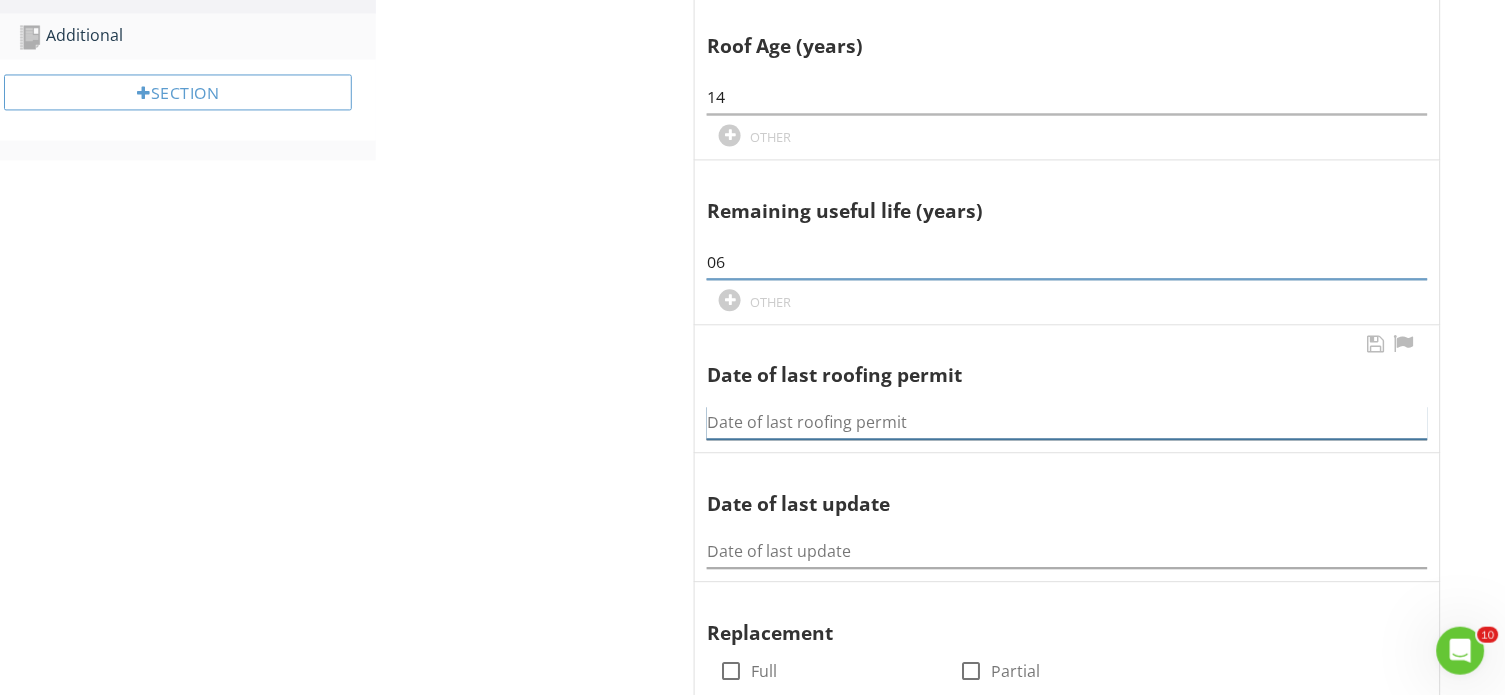 click at bounding box center [1067, 423] 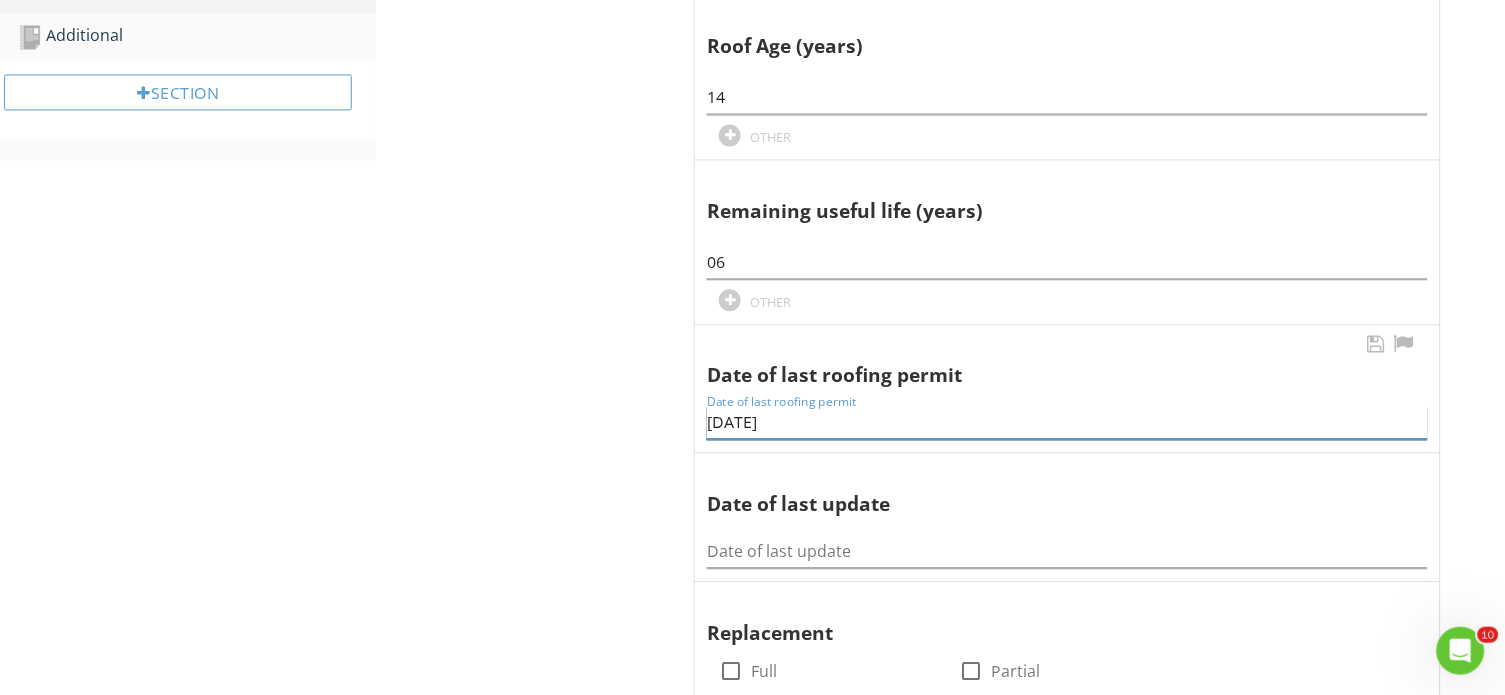 type on "05/09/2011" 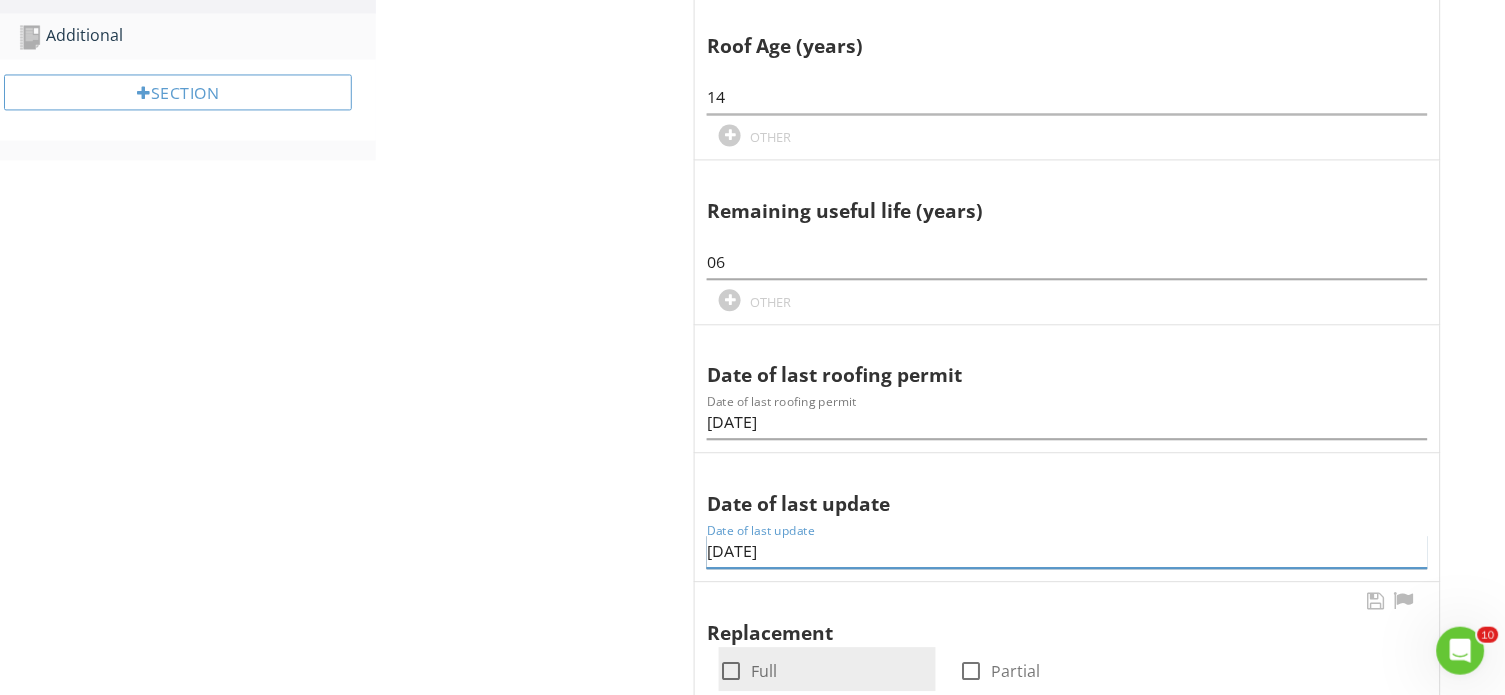 type on "05/09/2011" 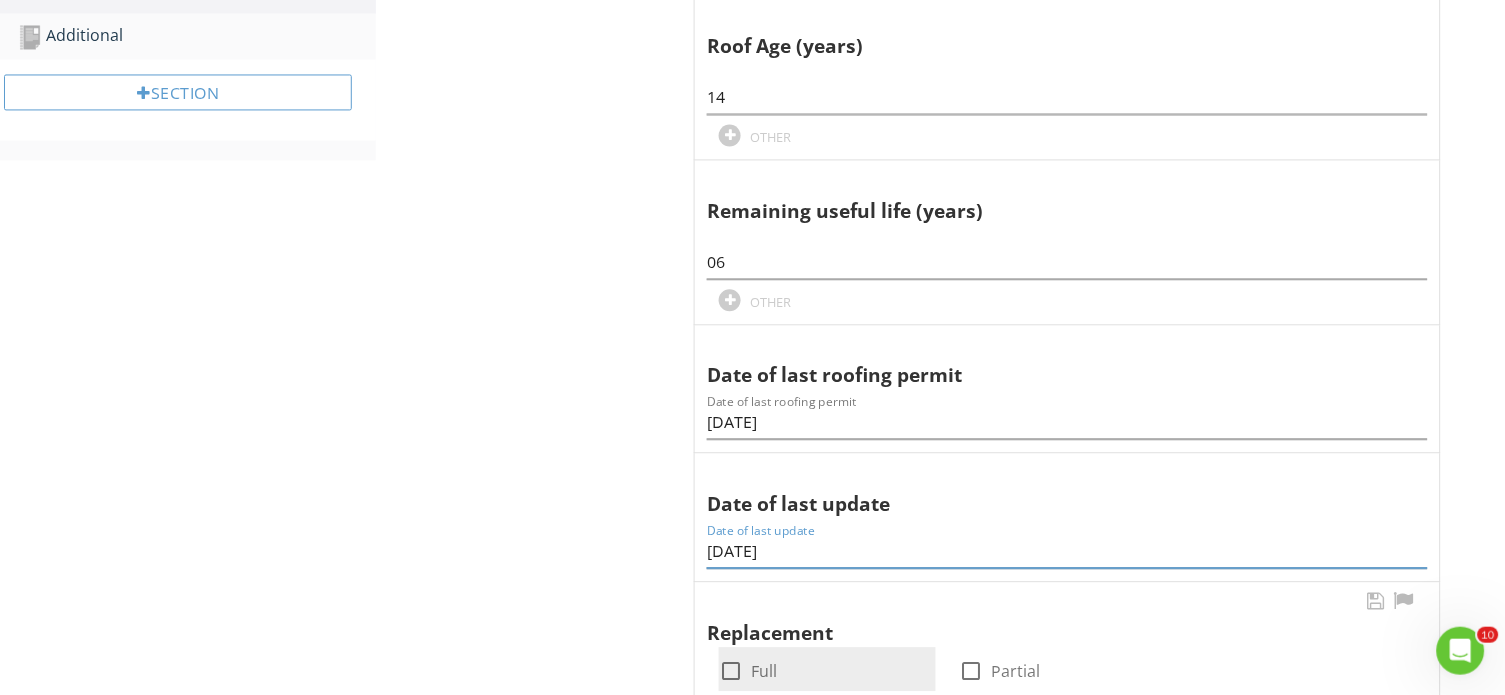 click at bounding box center (731, 672) 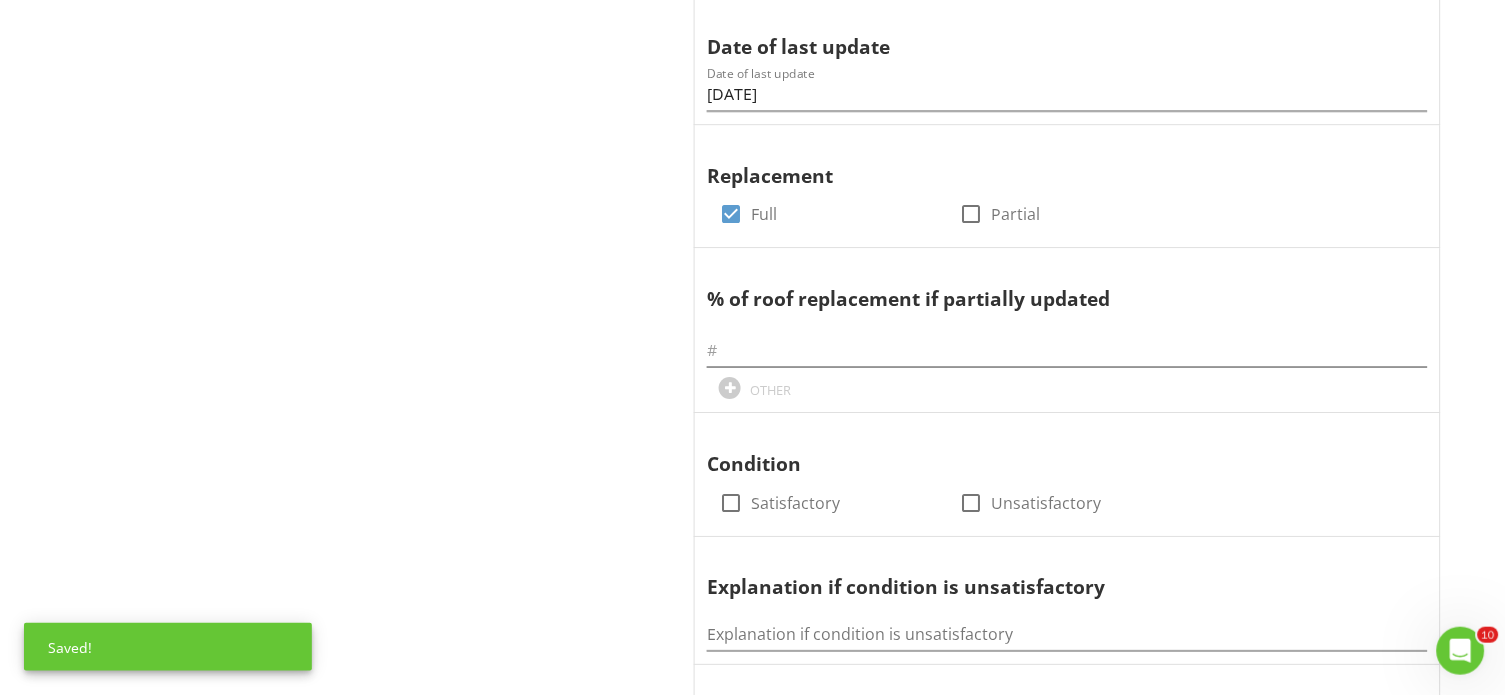 scroll, scrollTop: 1404, scrollLeft: 0, axis: vertical 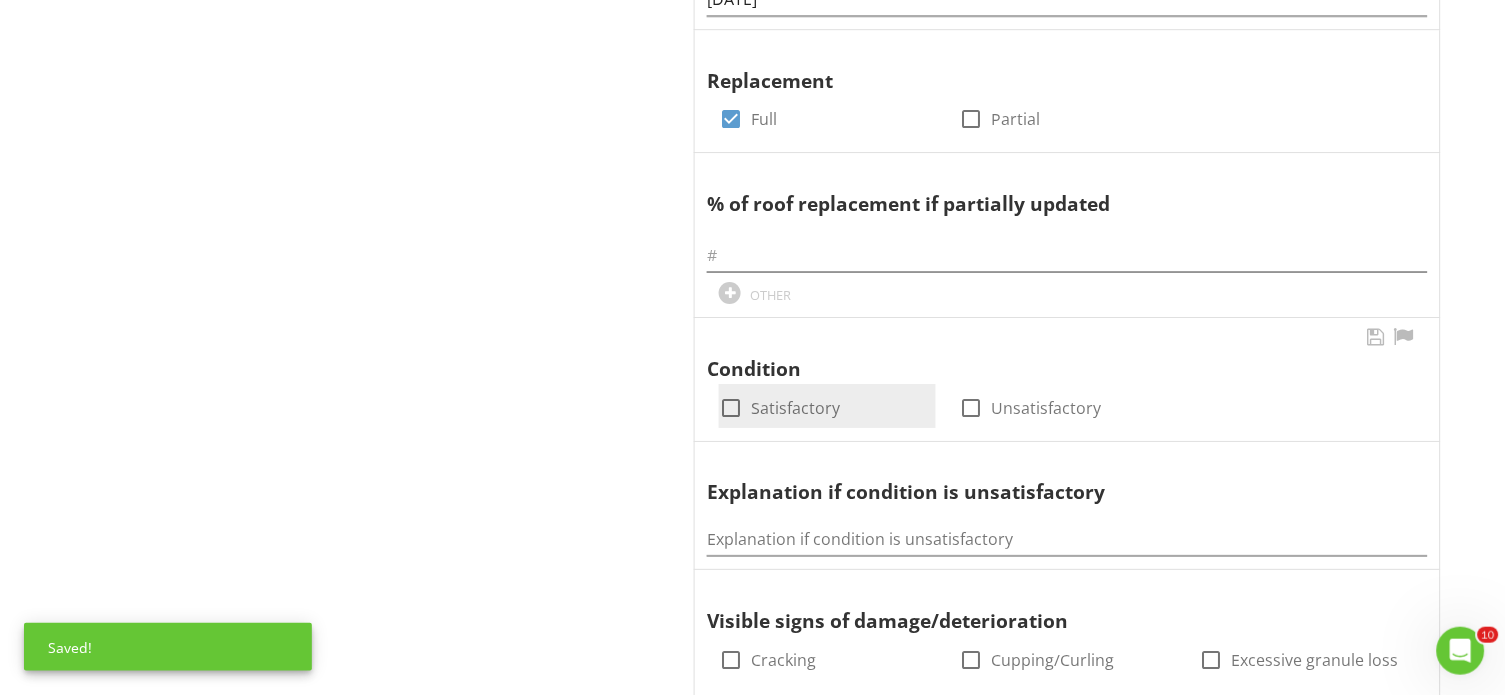 click at bounding box center (731, 408) 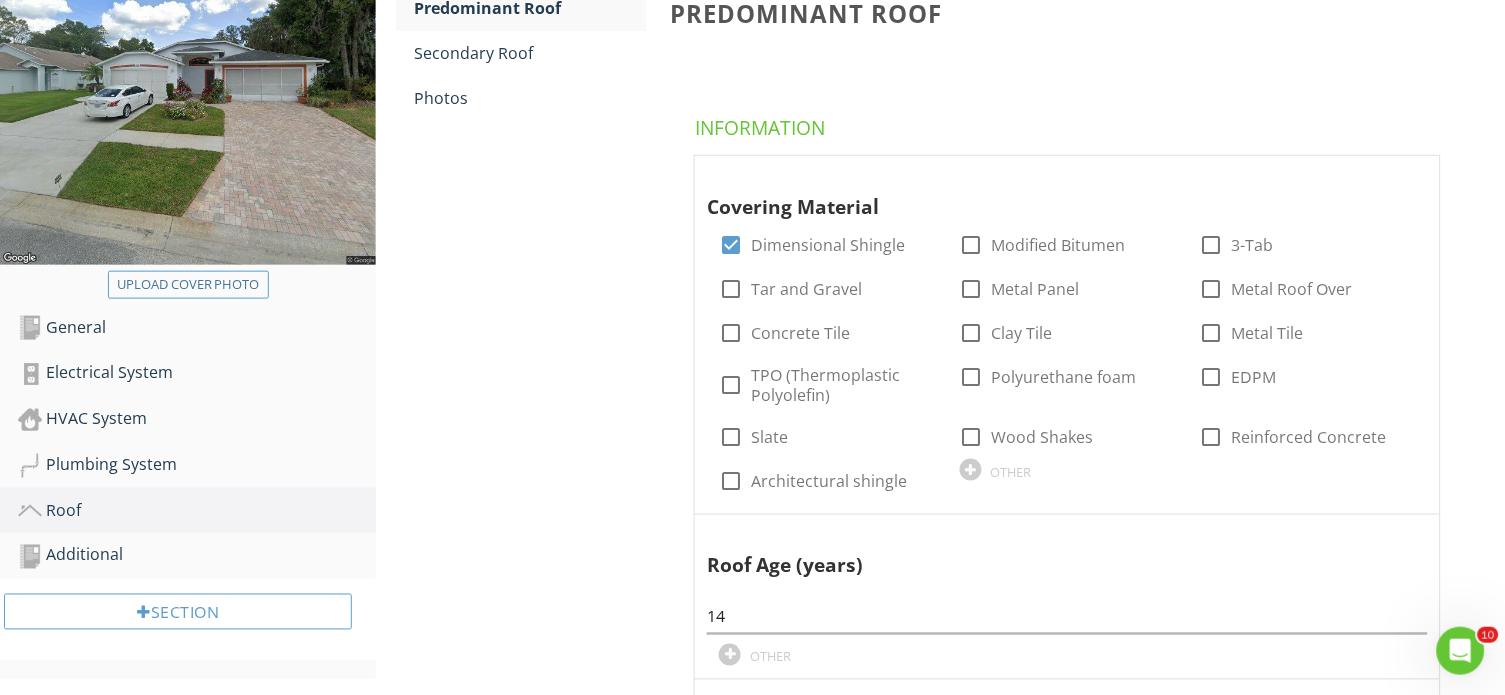 scroll, scrollTop: 335, scrollLeft: 0, axis: vertical 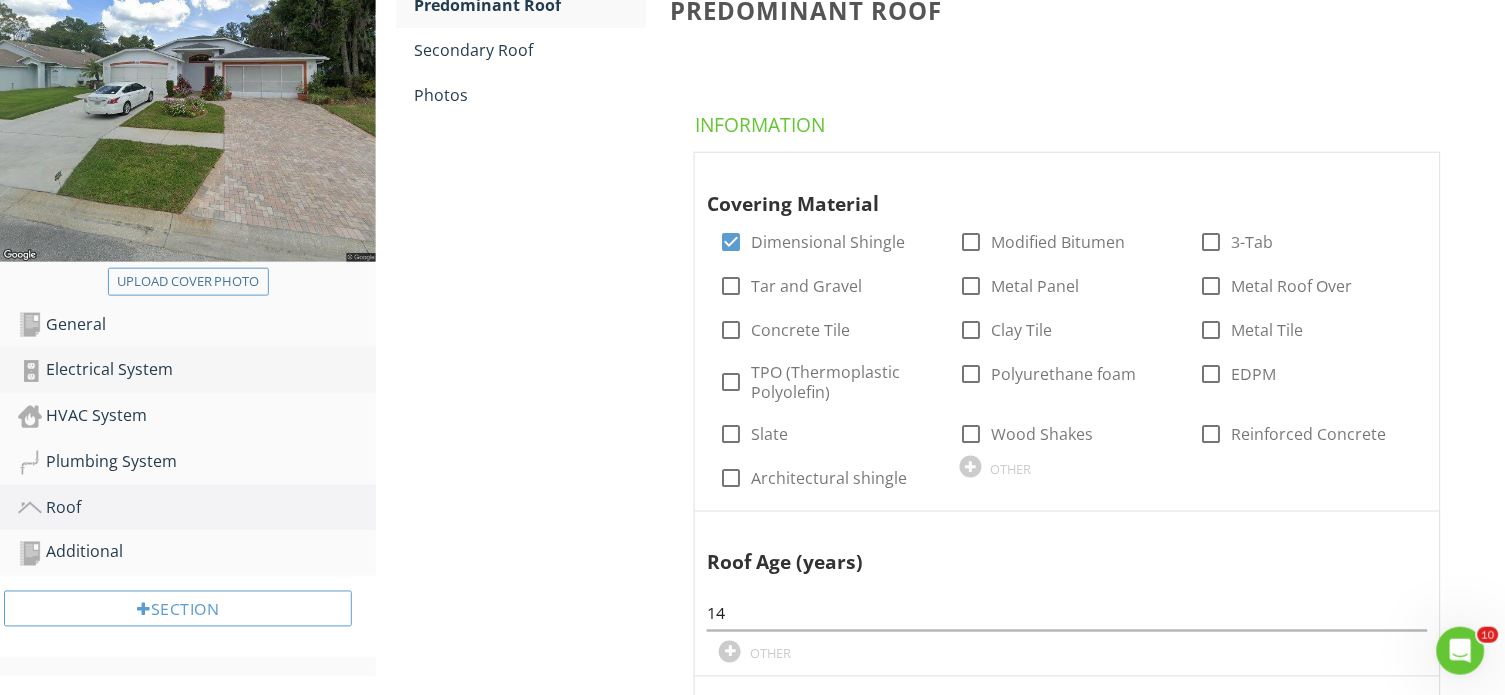 click on "Electrical System" at bounding box center (197, 370) 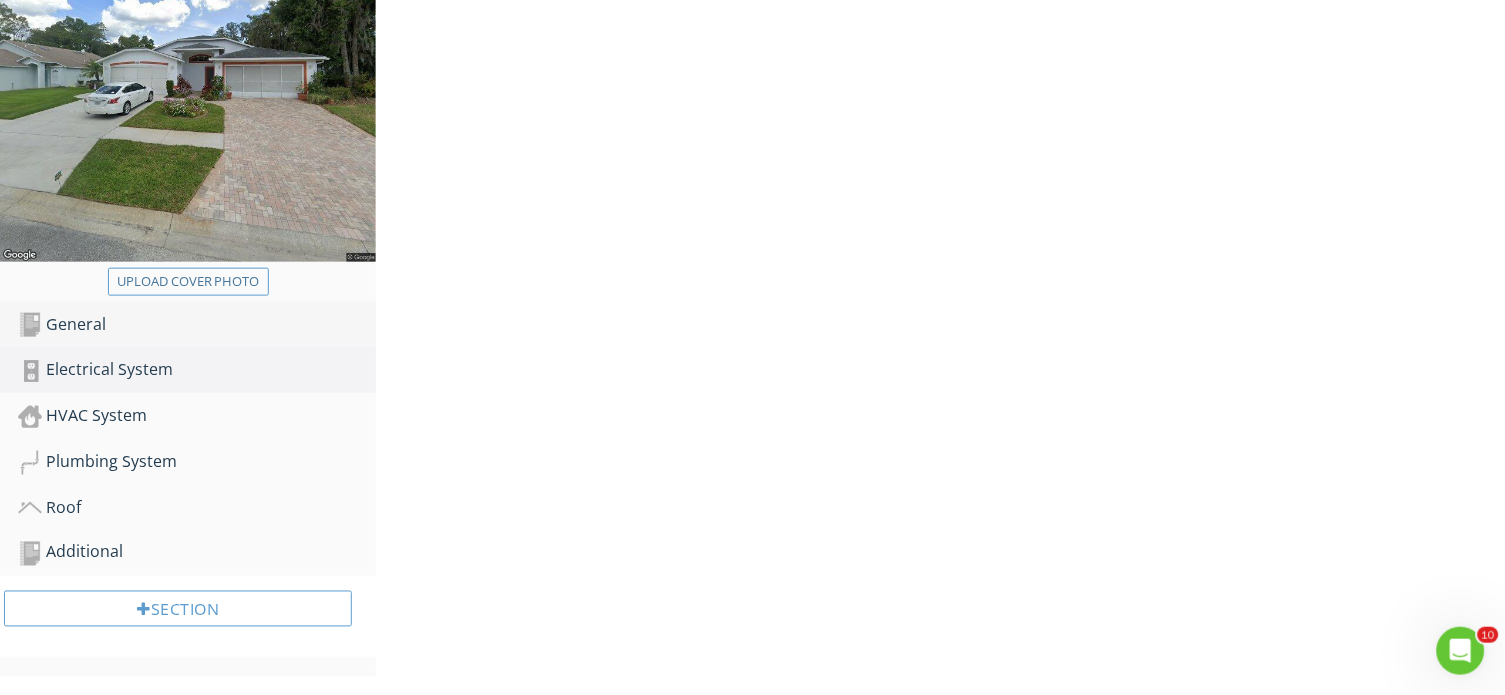 click on "General" at bounding box center (197, 325) 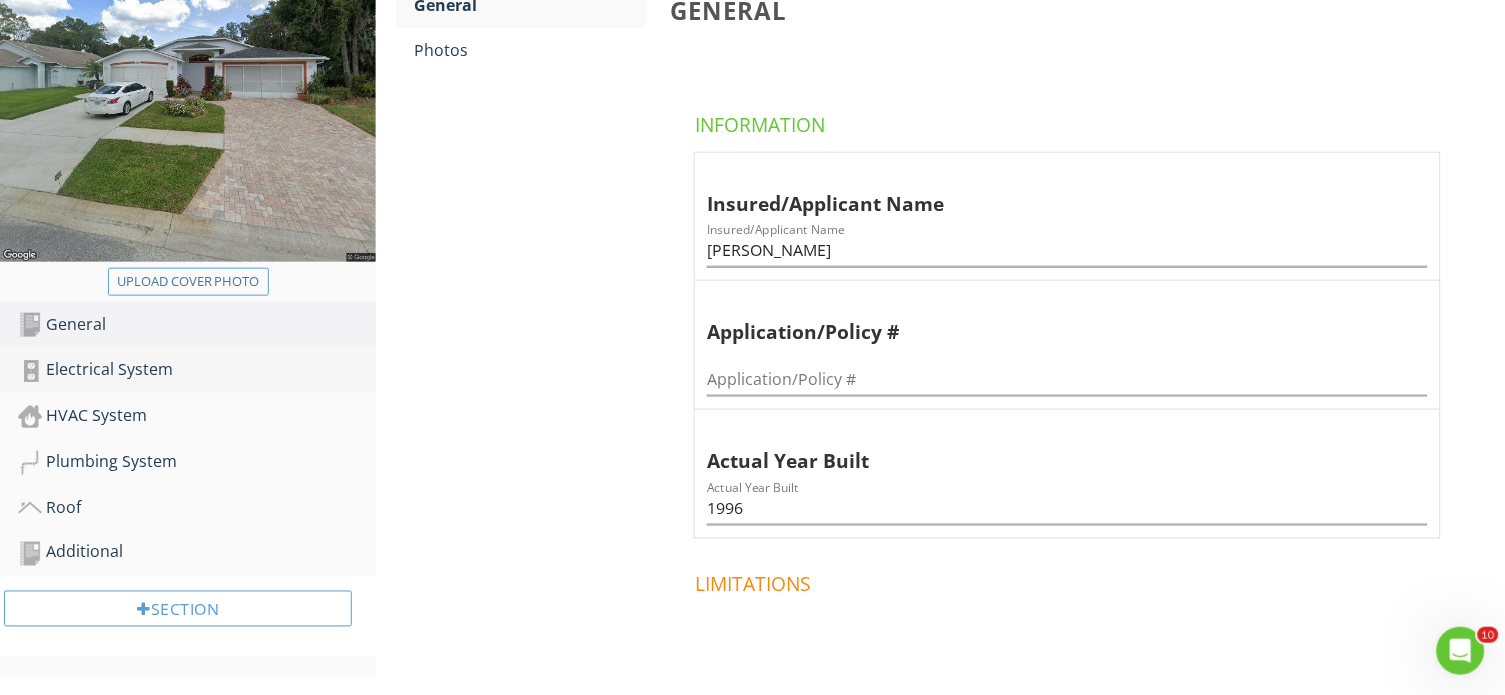 click on "Electrical System" at bounding box center [197, 370] 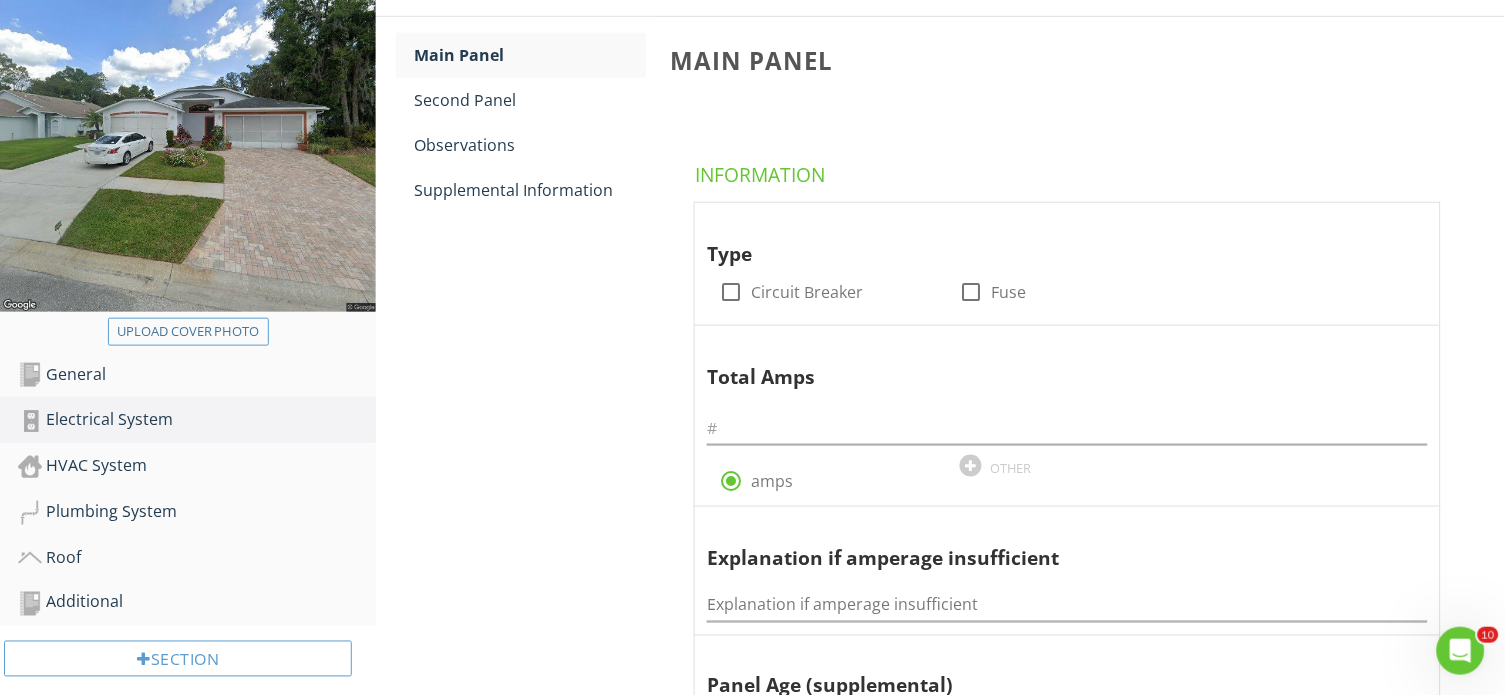 scroll, scrollTop: 252, scrollLeft: 0, axis: vertical 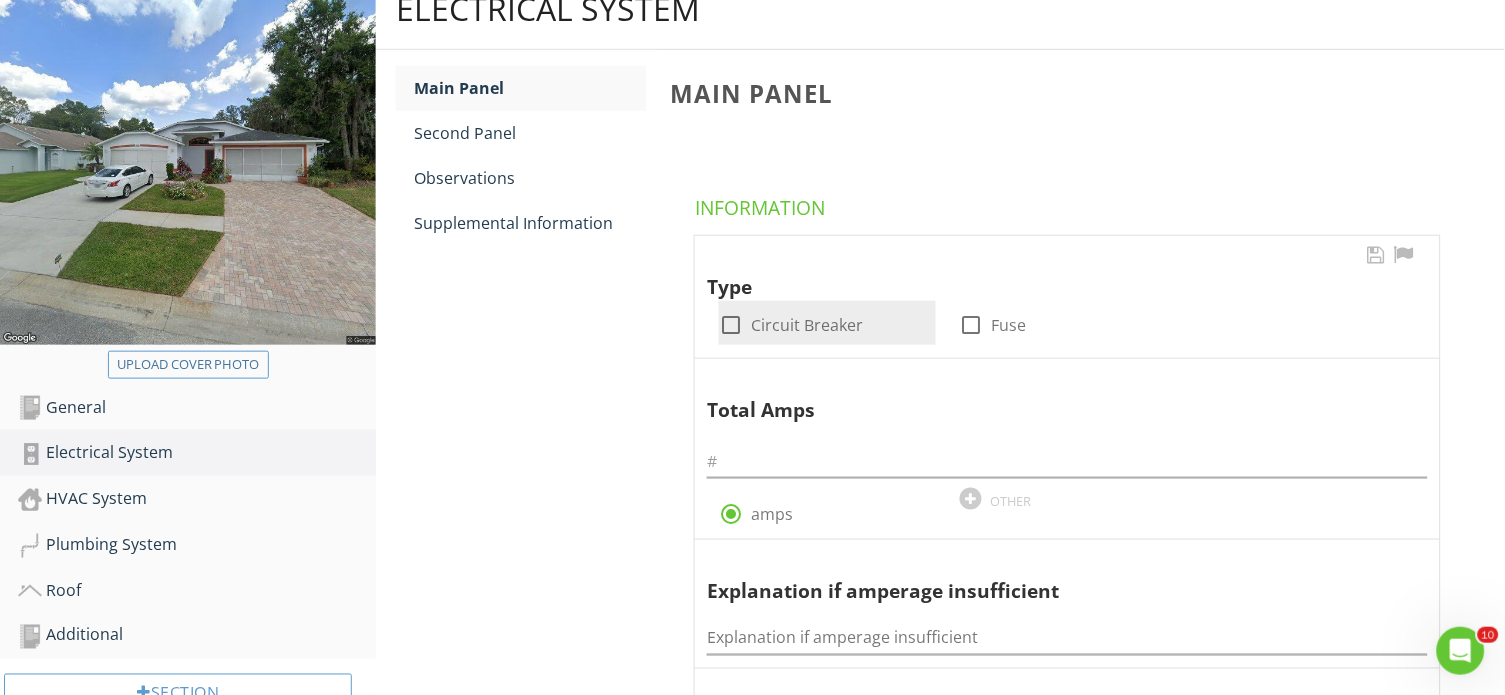 click at bounding box center [731, 325] 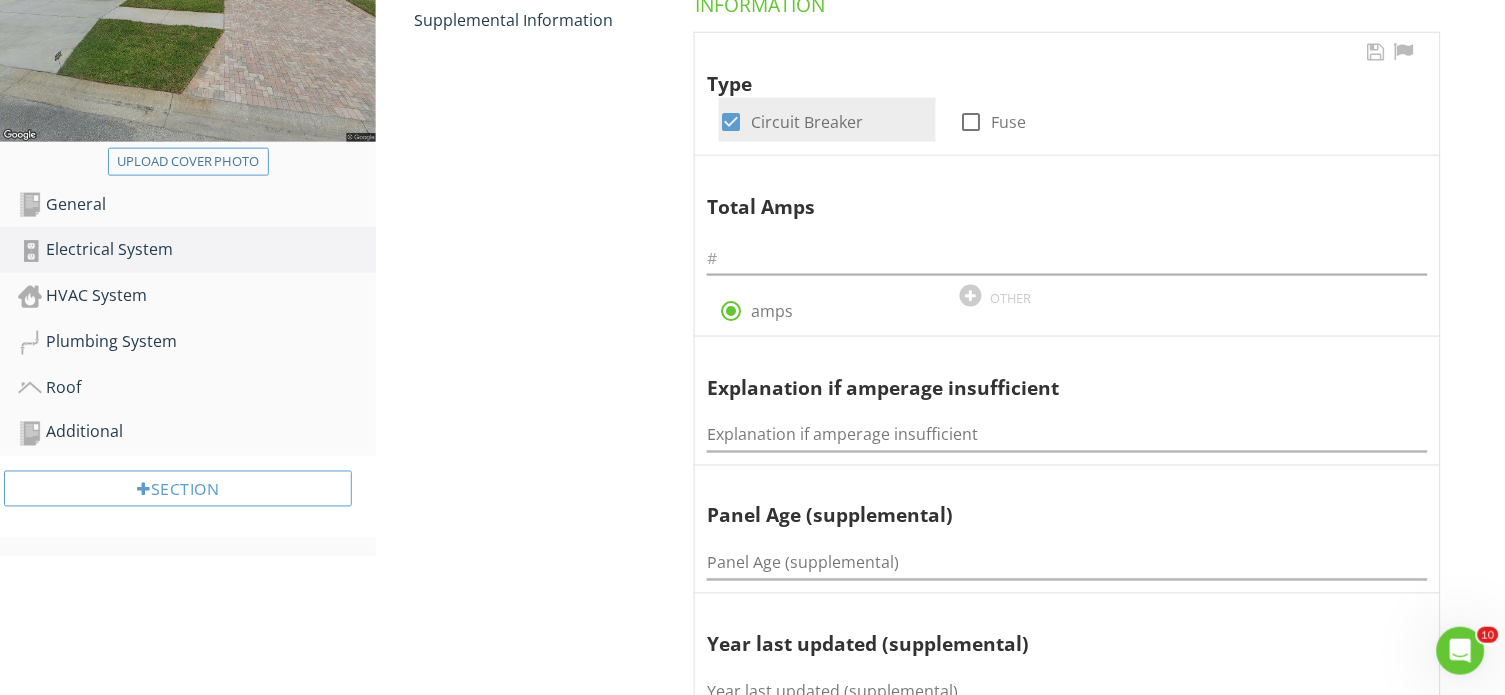 scroll, scrollTop: 643, scrollLeft: 0, axis: vertical 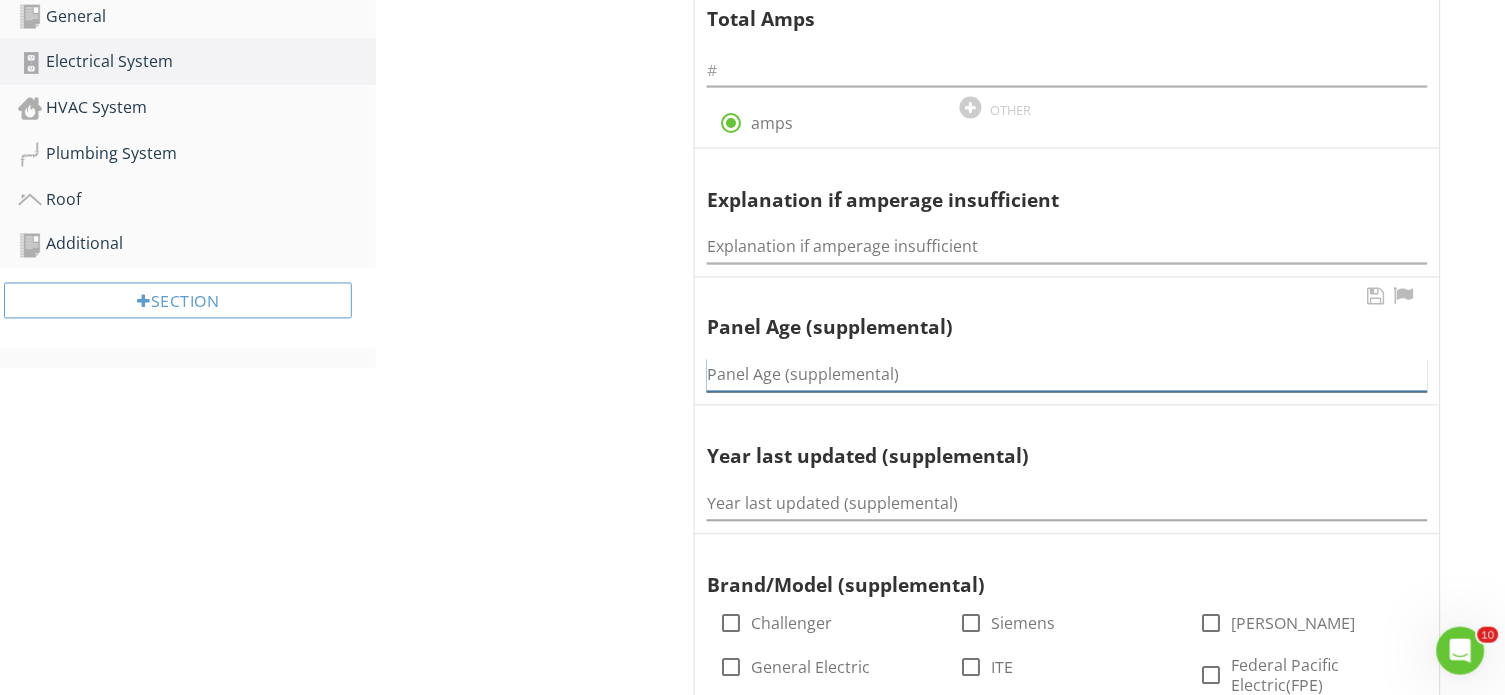 click at bounding box center (1067, 375) 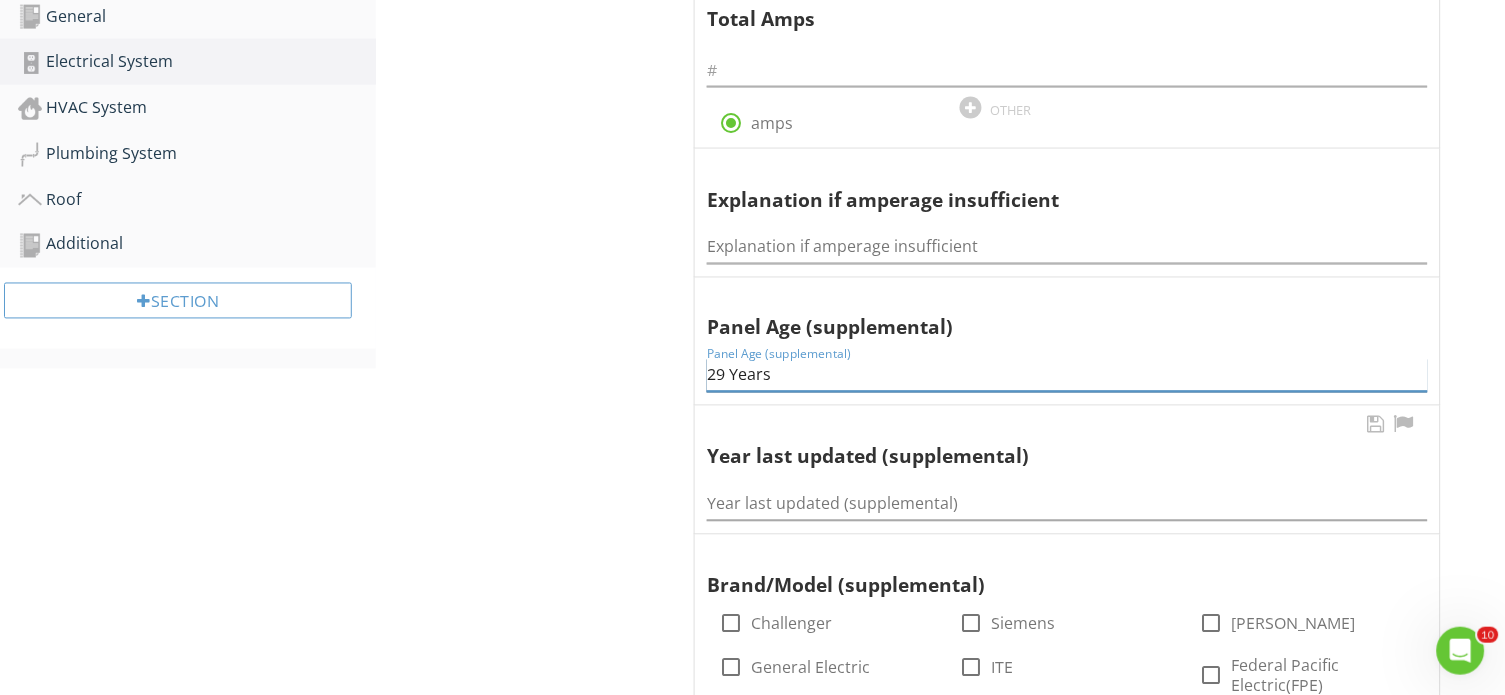 type on "29 Years" 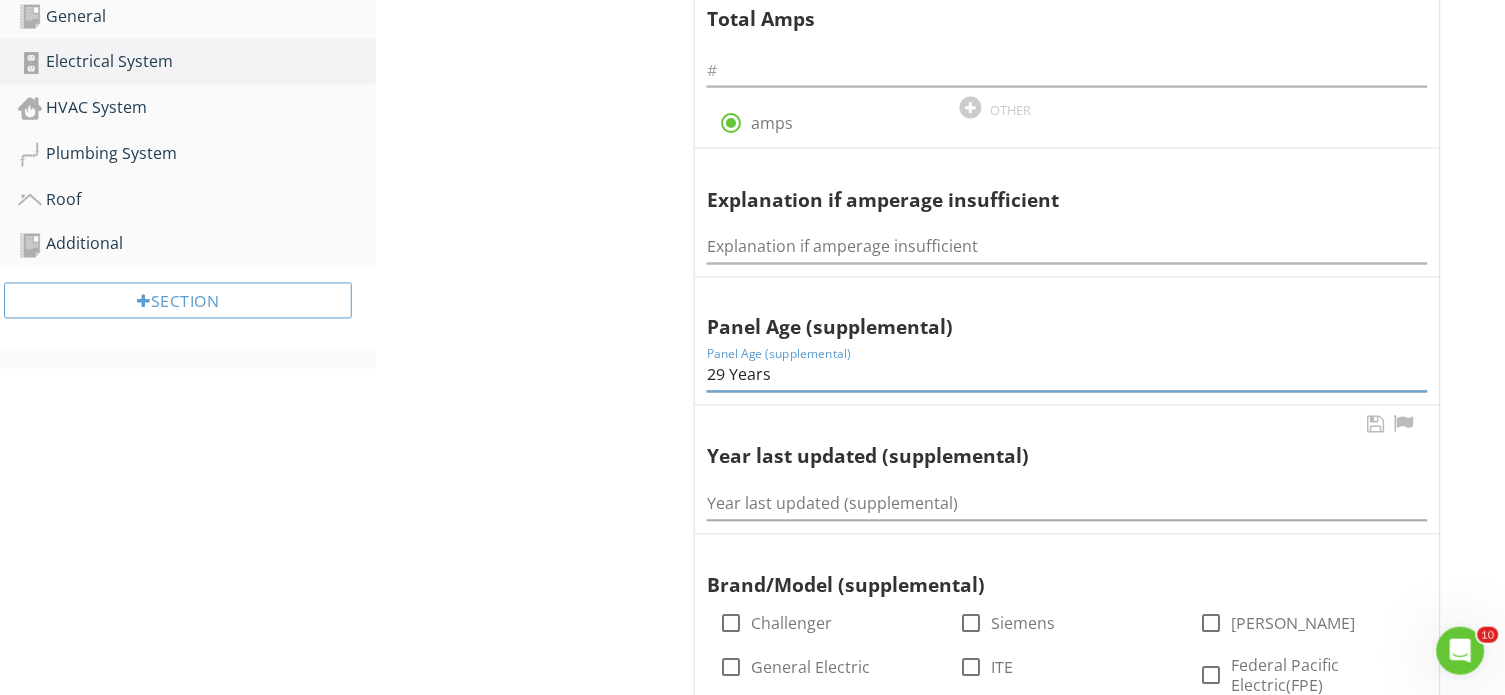 click on "Year last updated (supplemental)" at bounding box center [1067, 498] 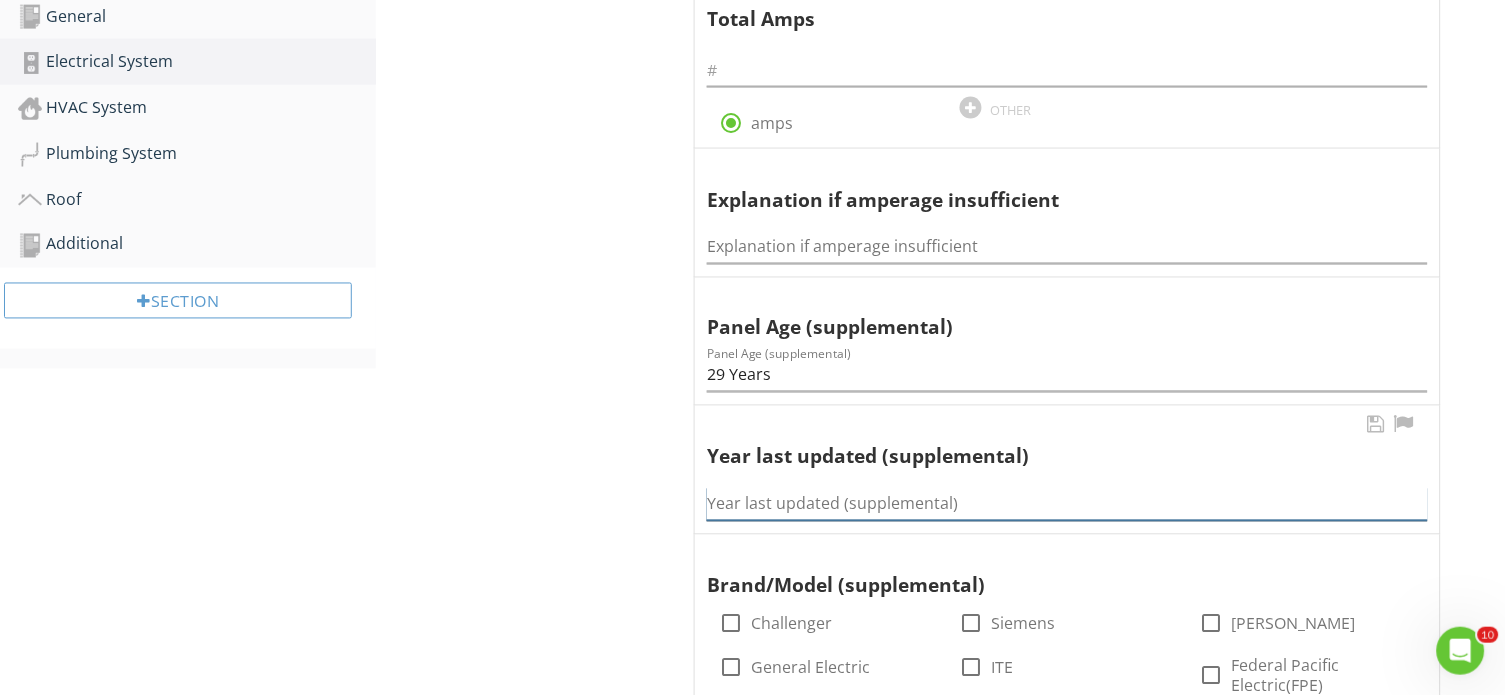 click at bounding box center [1067, 504] 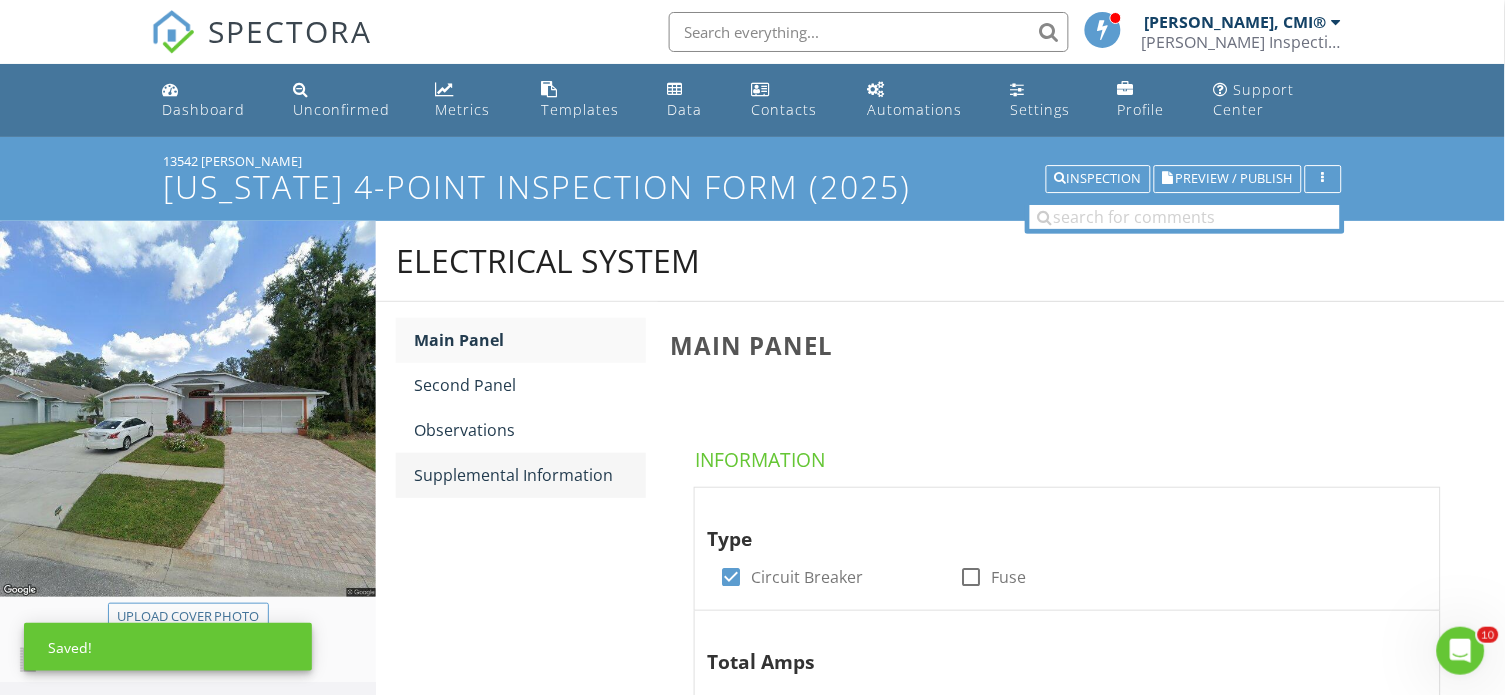 scroll, scrollTop: 0, scrollLeft: 0, axis: both 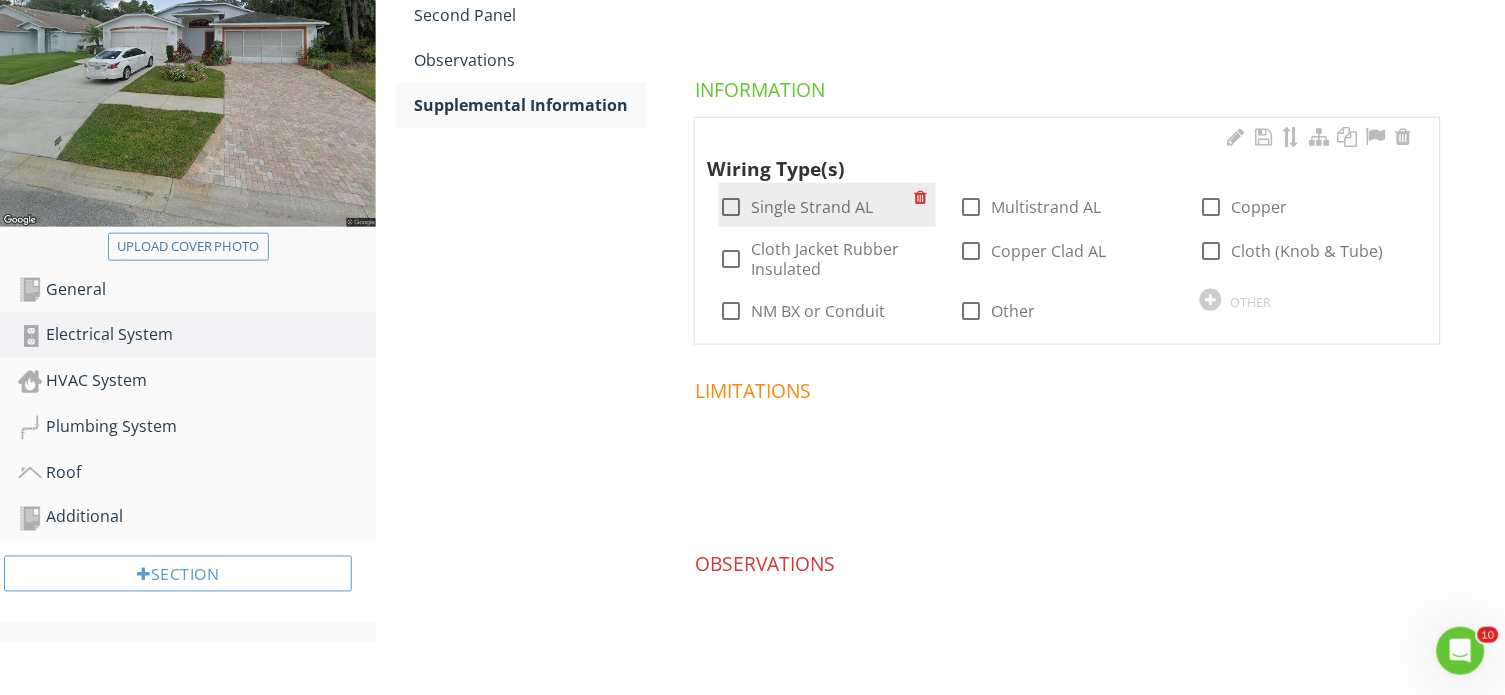click at bounding box center [731, 207] 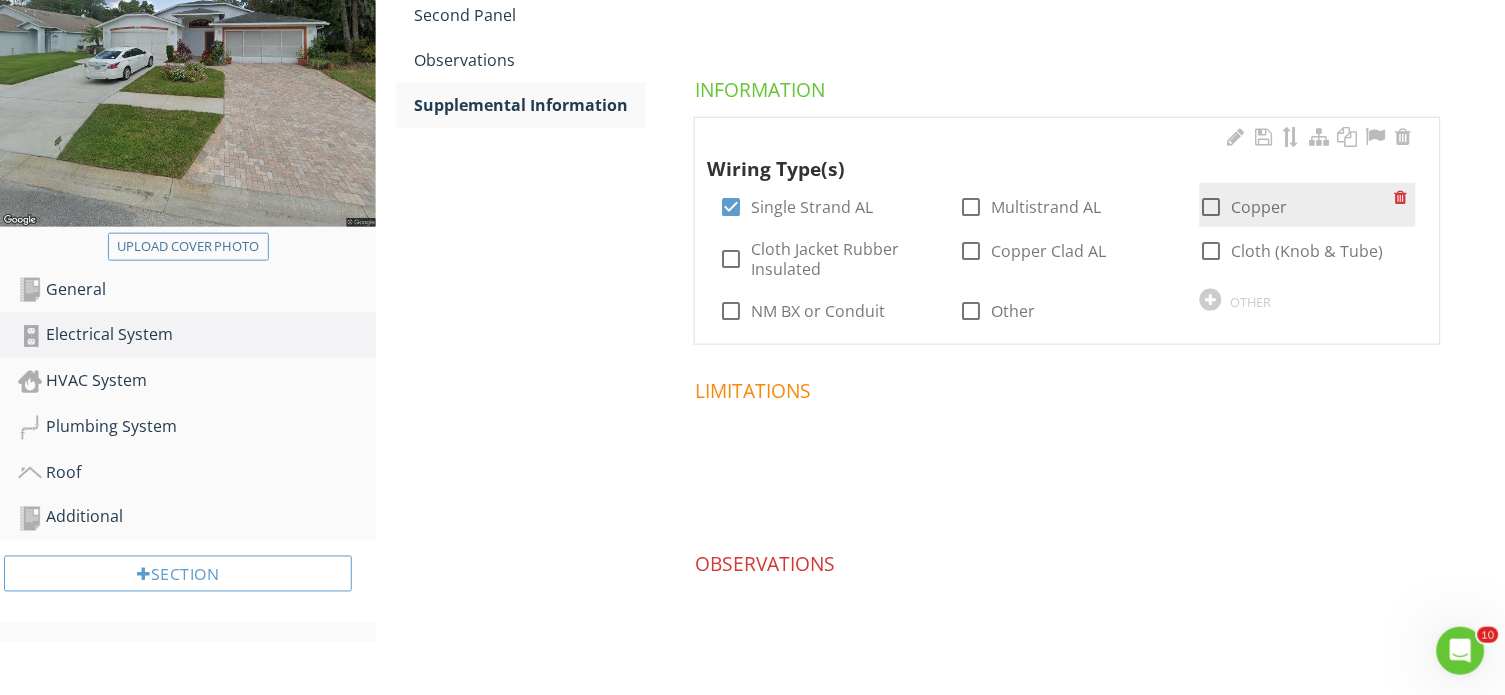 click at bounding box center (1212, 207) 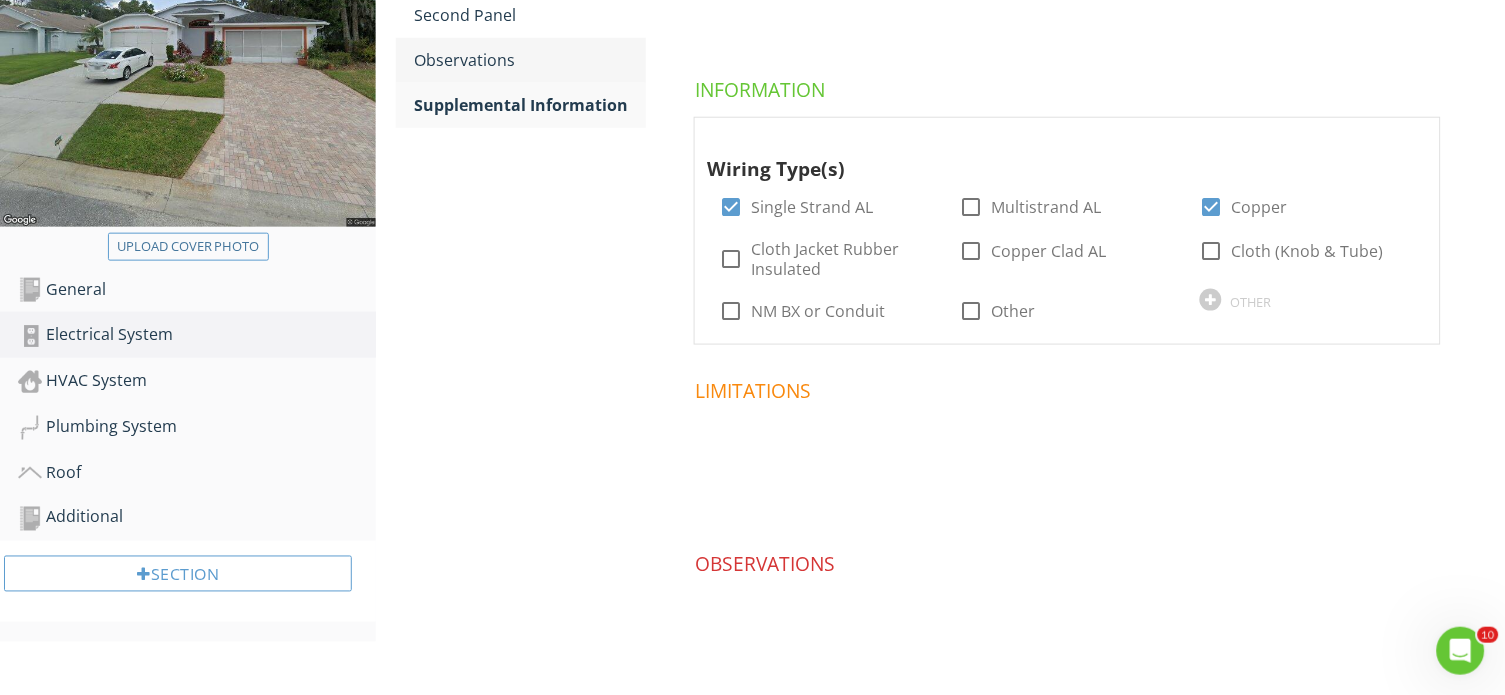click on "Observations" at bounding box center [530, 60] 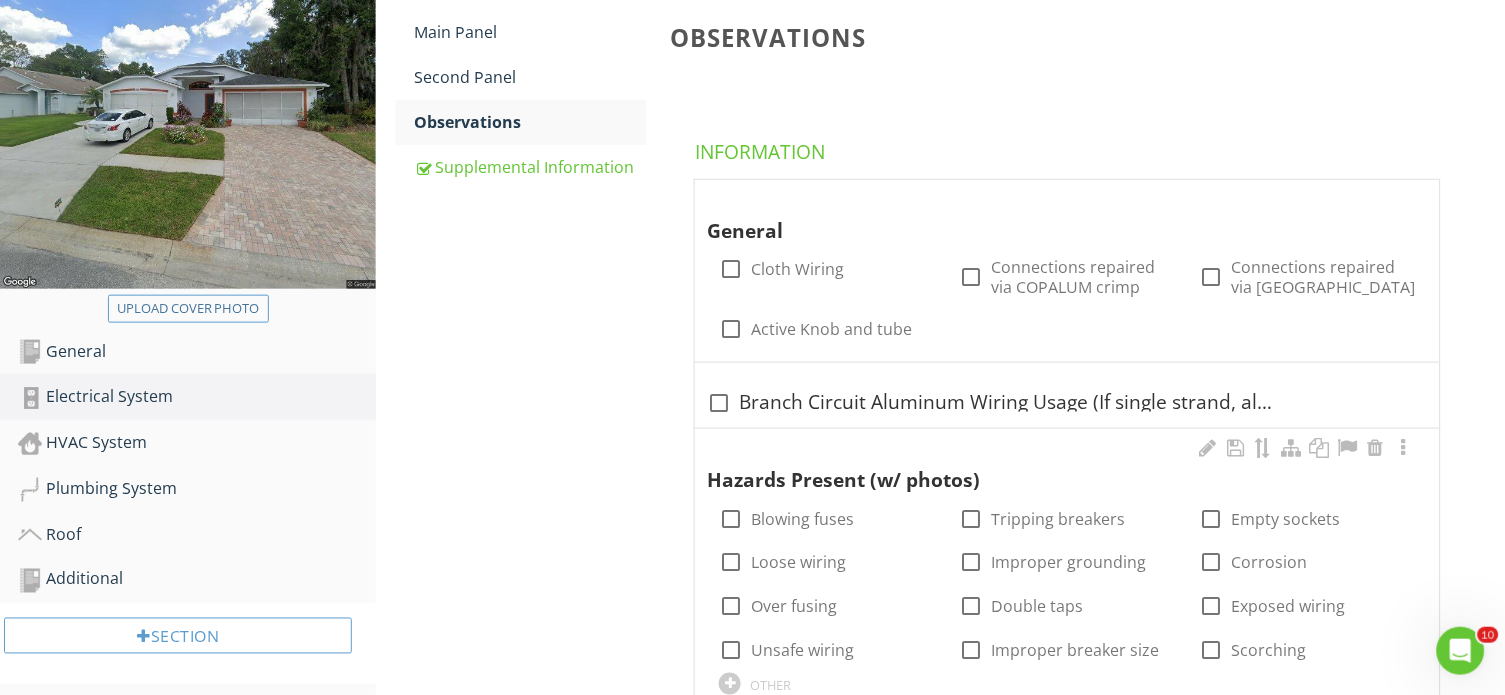 scroll, scrollTop: 300, scrollLeft: 0, axis: vertical 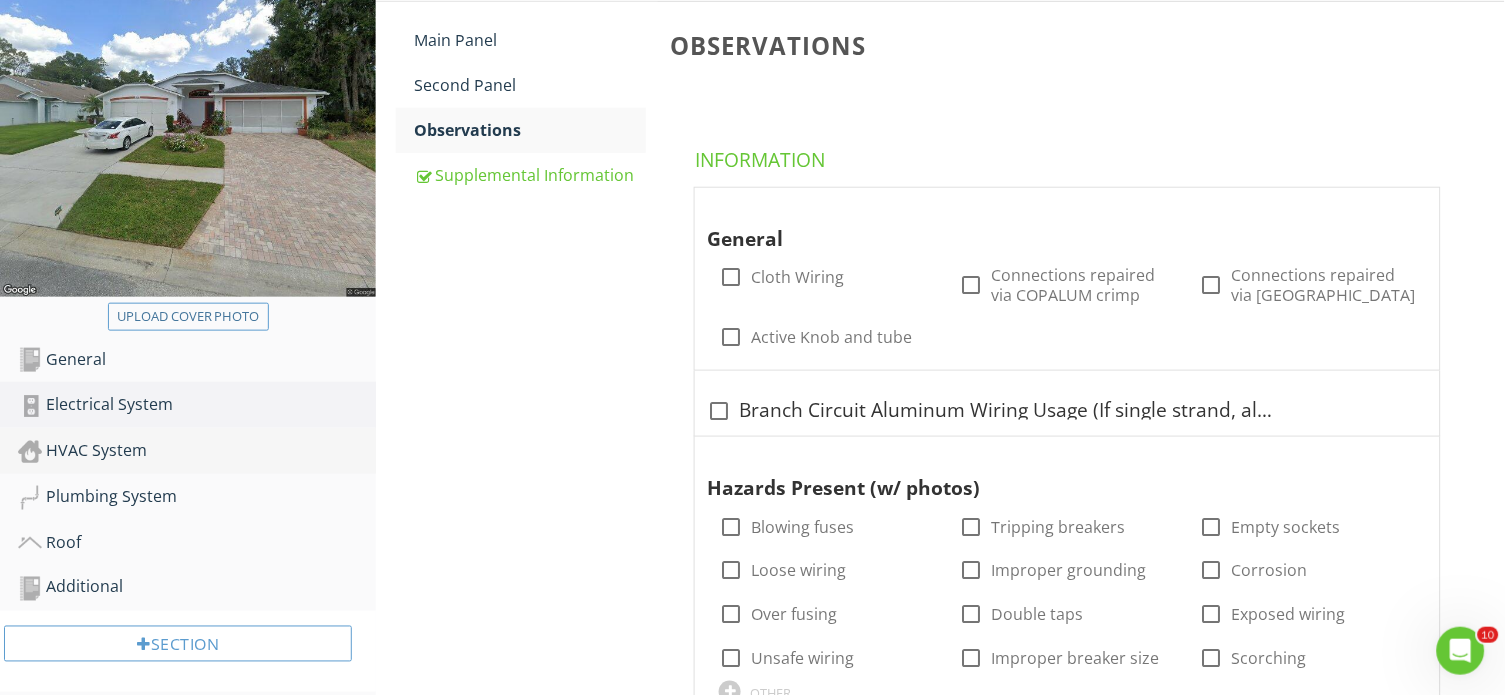 click on "HVAC System" at bounding box center [197, 451] 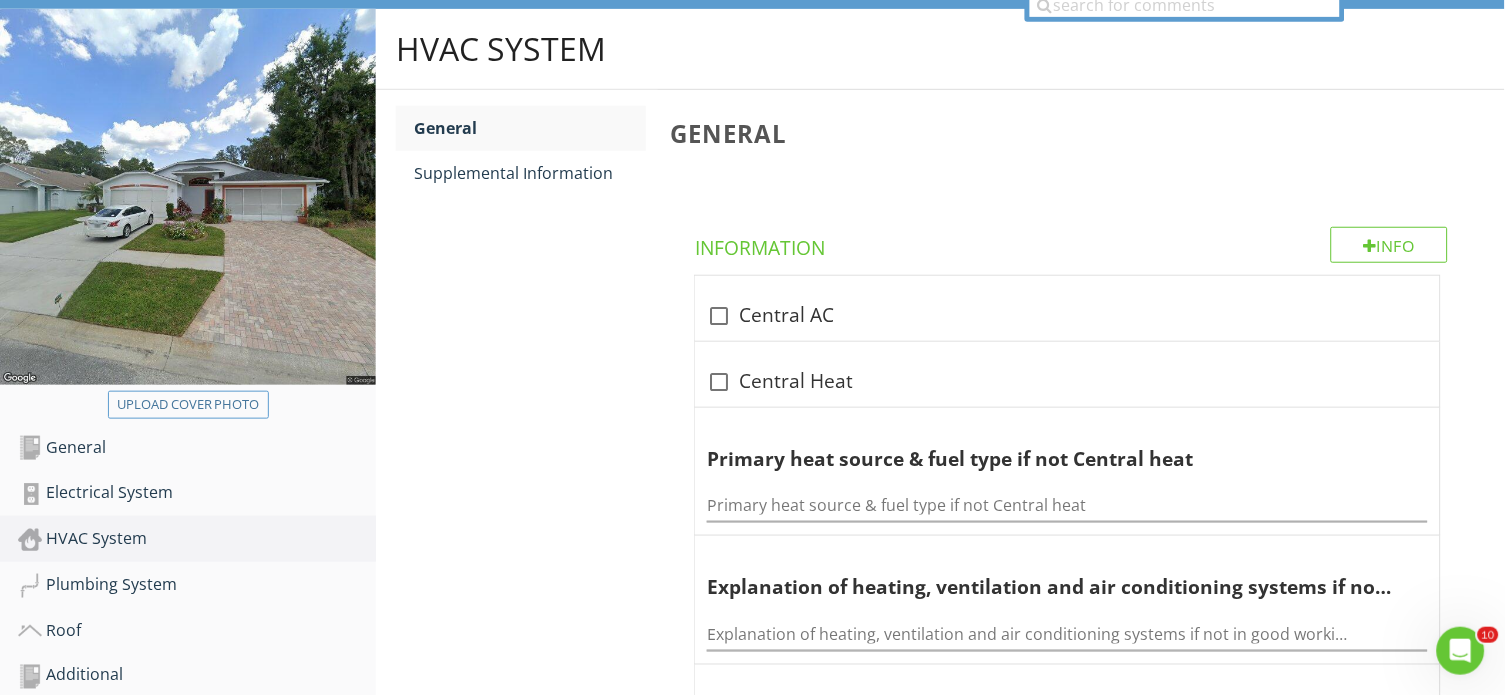scroll, scrollTop: 209, scrollLeft: 0, axis: vertical 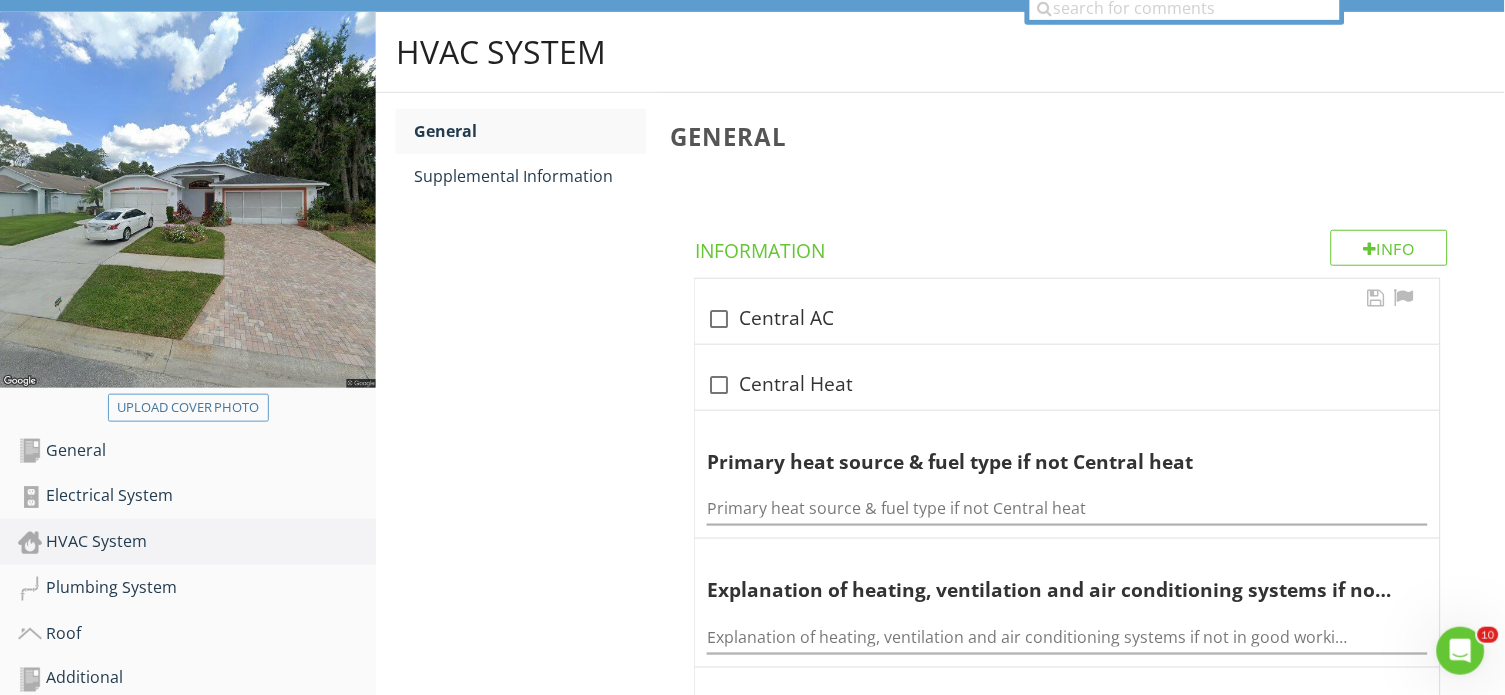 click on "check_box_outline_blank
Central AC" at bounding box center (1067, 311) 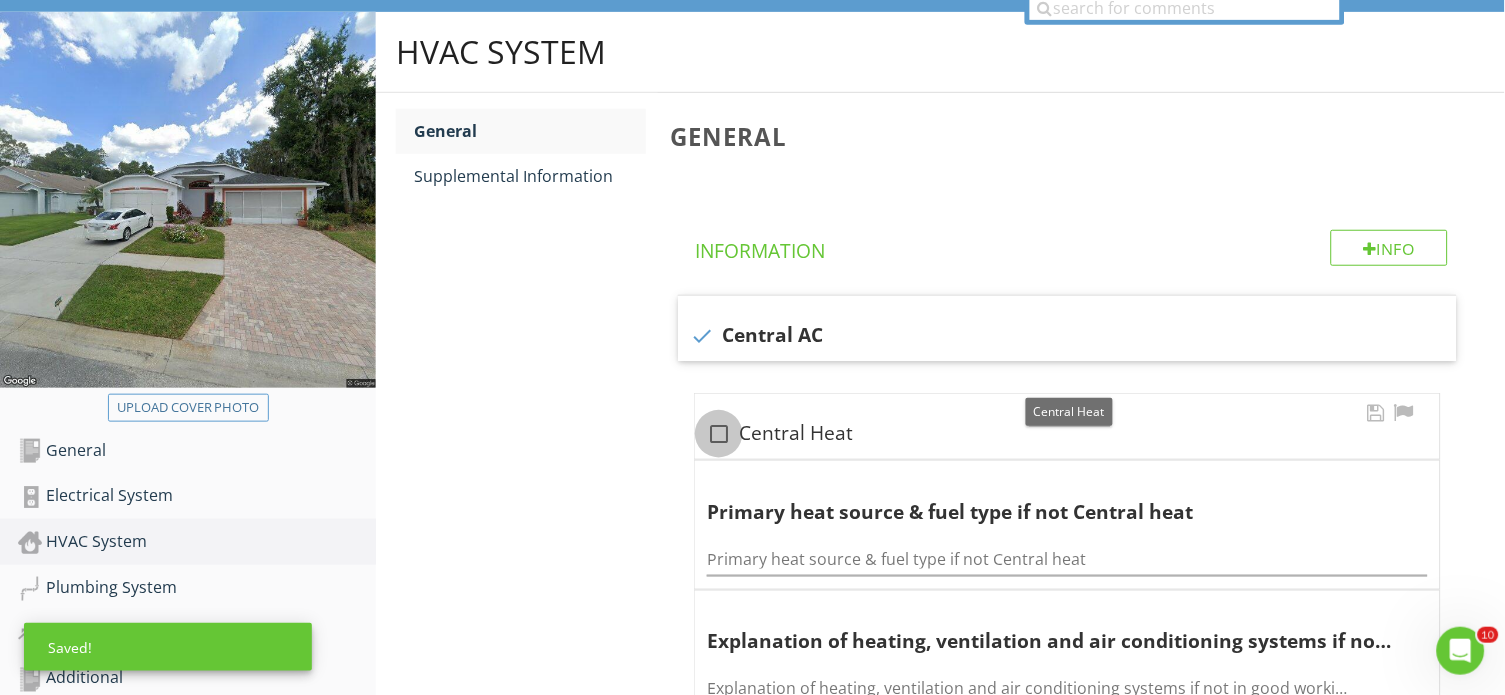 click at bounding box center [719, 434] 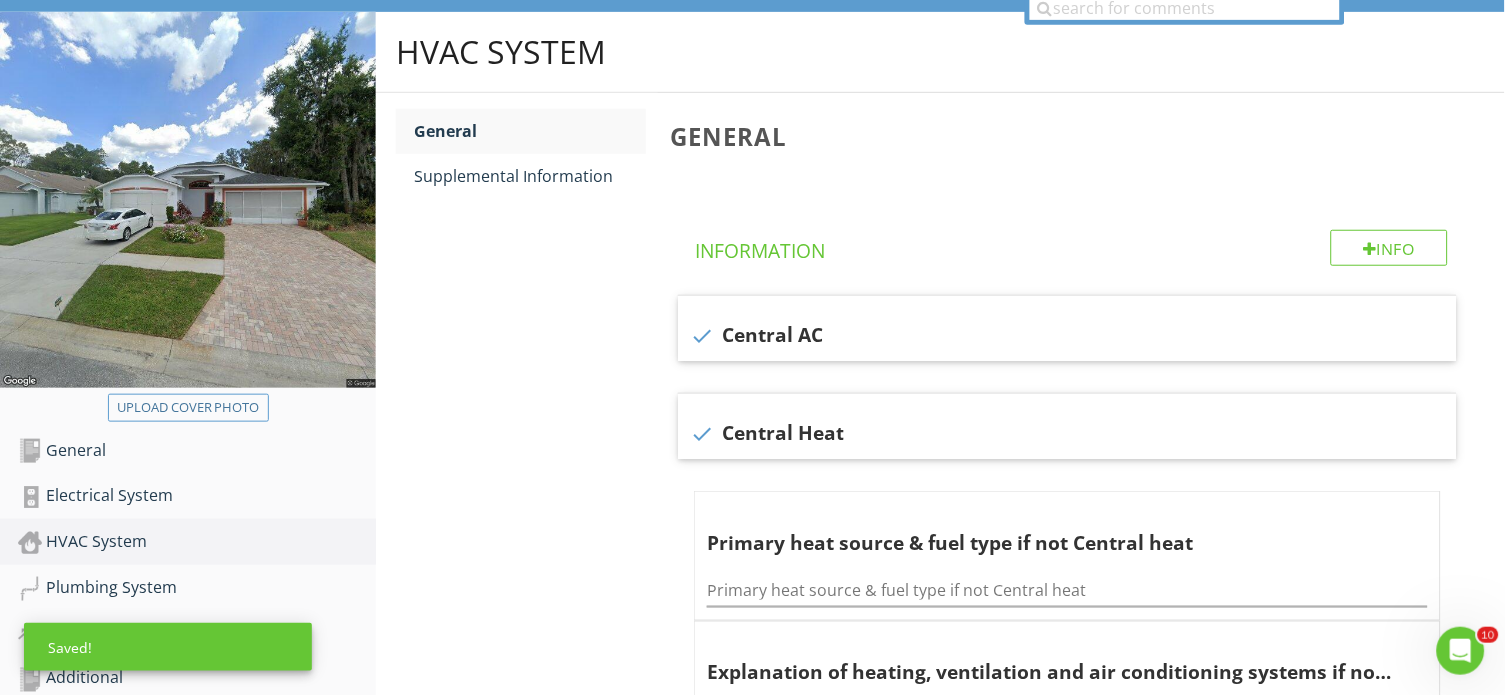 click on "HVAC System
General
Supplemental Information
General
Info
Information                       check
Central AC
check
Central Heat
Primary heat source & fuel type if not Central heat
Primary heat source & fuel type if not Central heat
Explanation of heating, ventilation and air conditioning systems if not in good working order
Explanation of heating, ventilation and air conditioning systems if not in good working order
Date of last HVAC servicing/inspection
Date of last HVAC servicing/inspection" at bounding box center [940, 785] 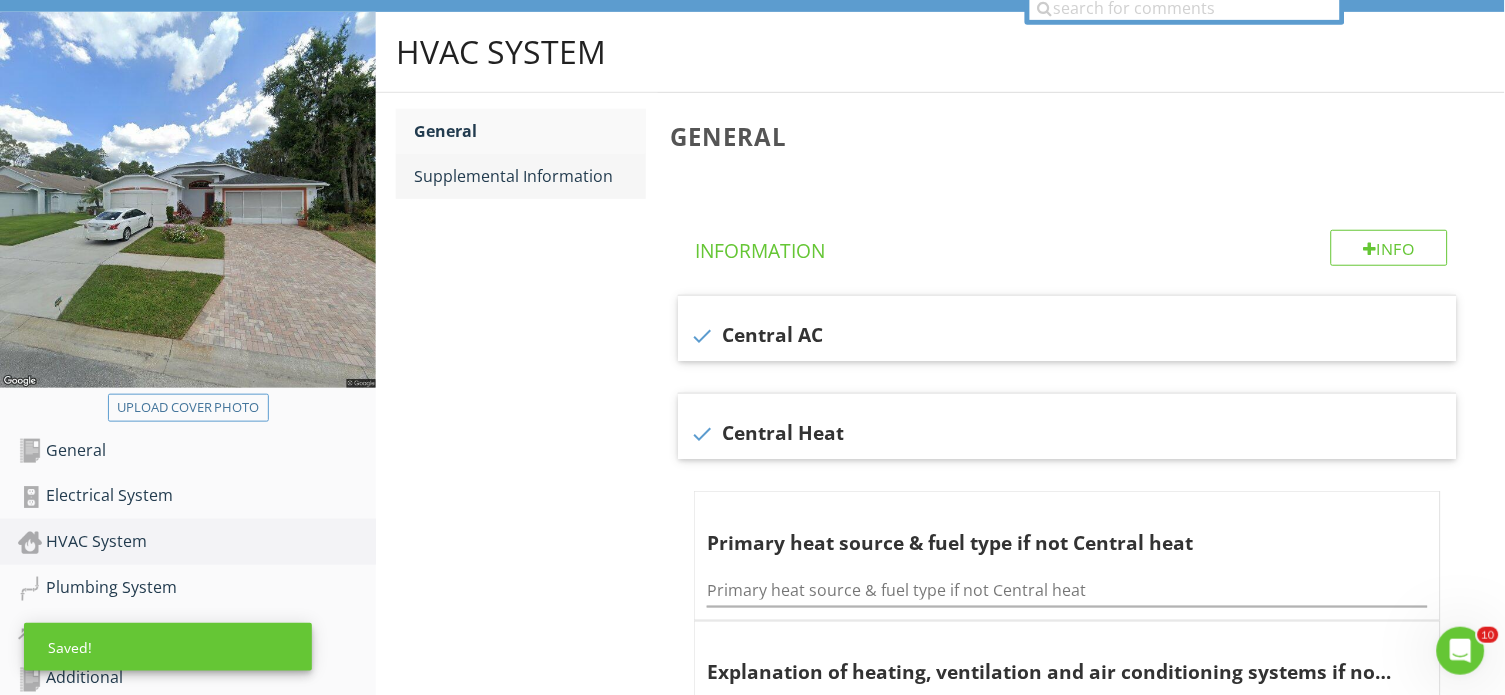 click on "Supplemental Information" at bounding box center [530, 176] 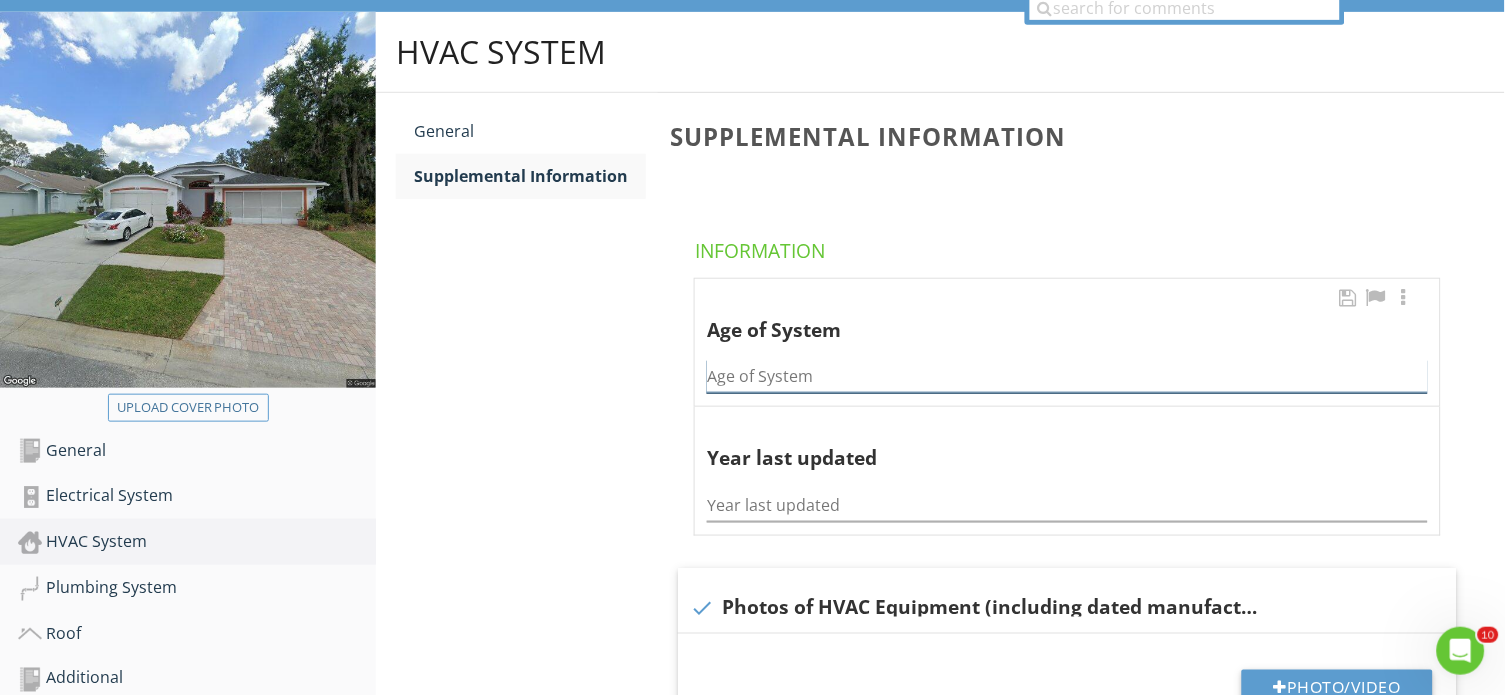 click at bounding box center (1067, 376) 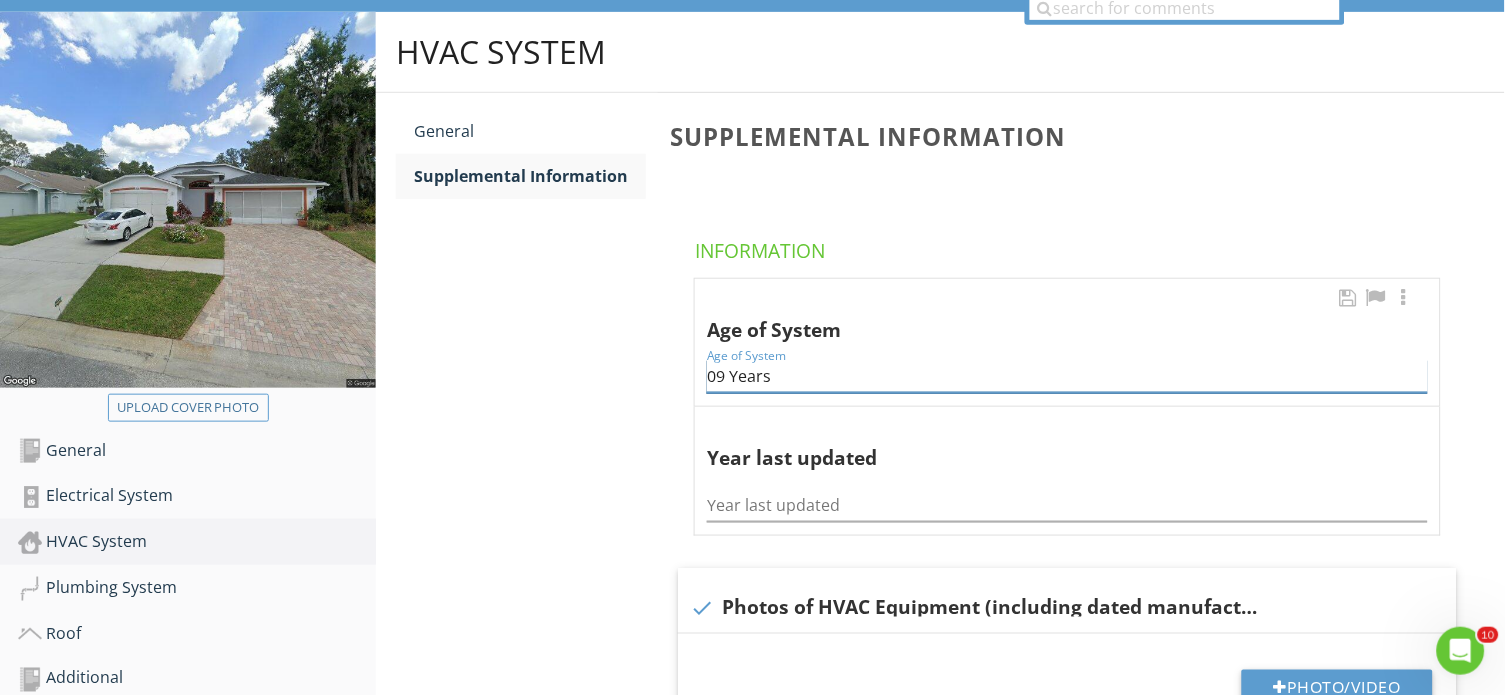type on "09 Years" 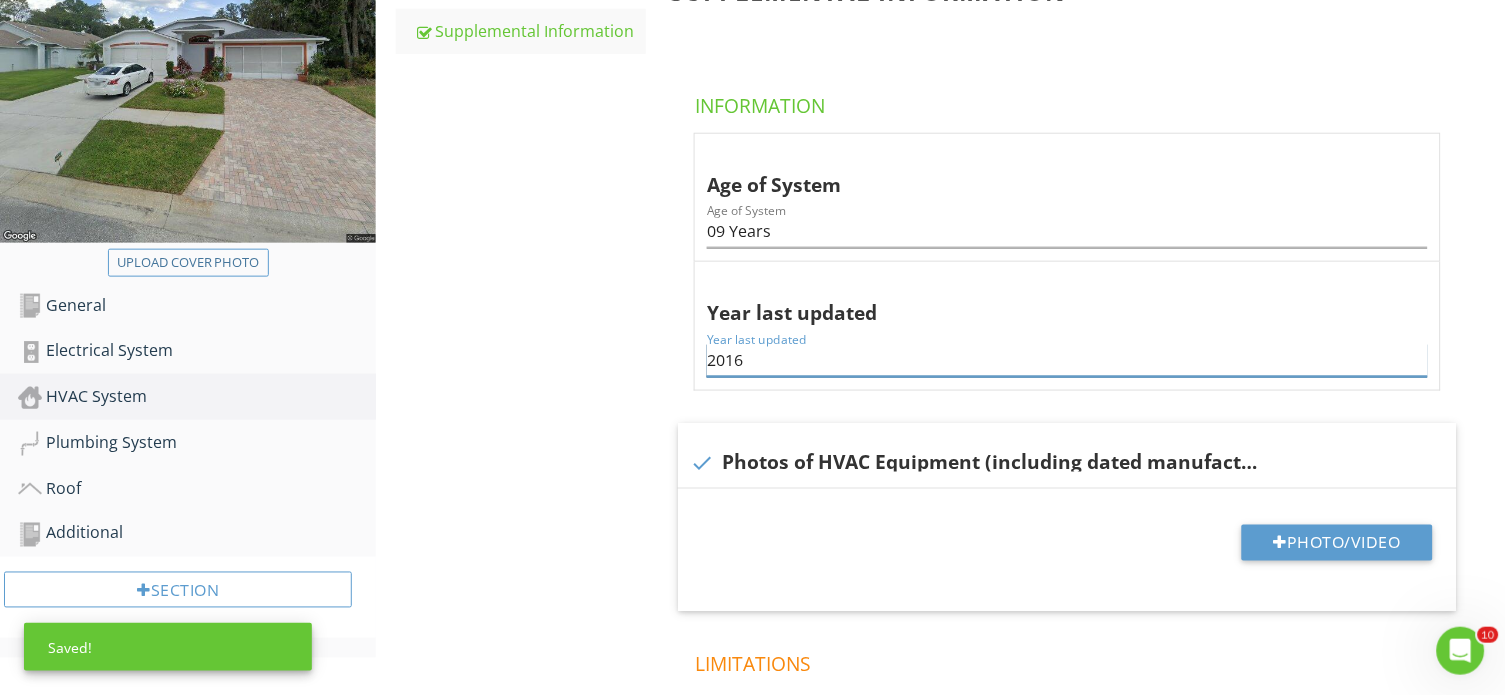 scroll, scrollTop: 392, scrollLeft: 0, axis: vertical 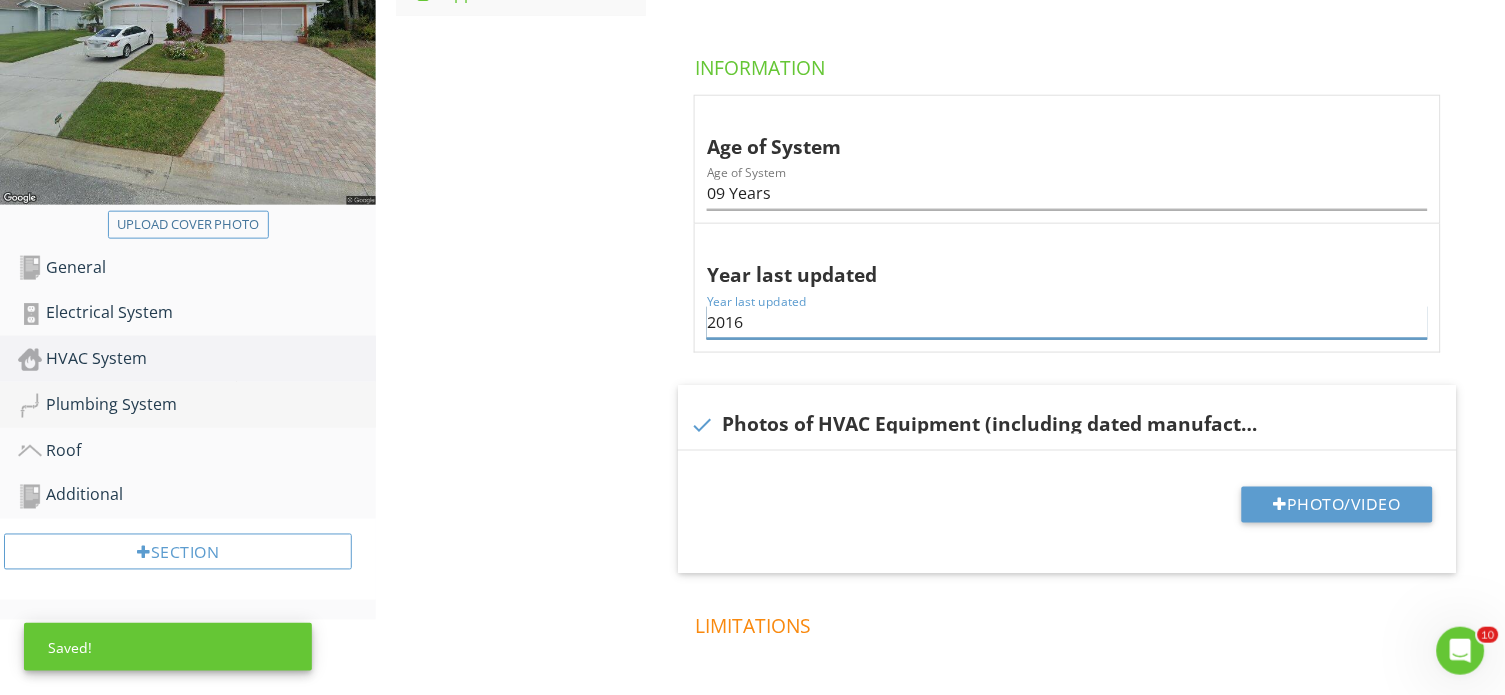type on "2016" 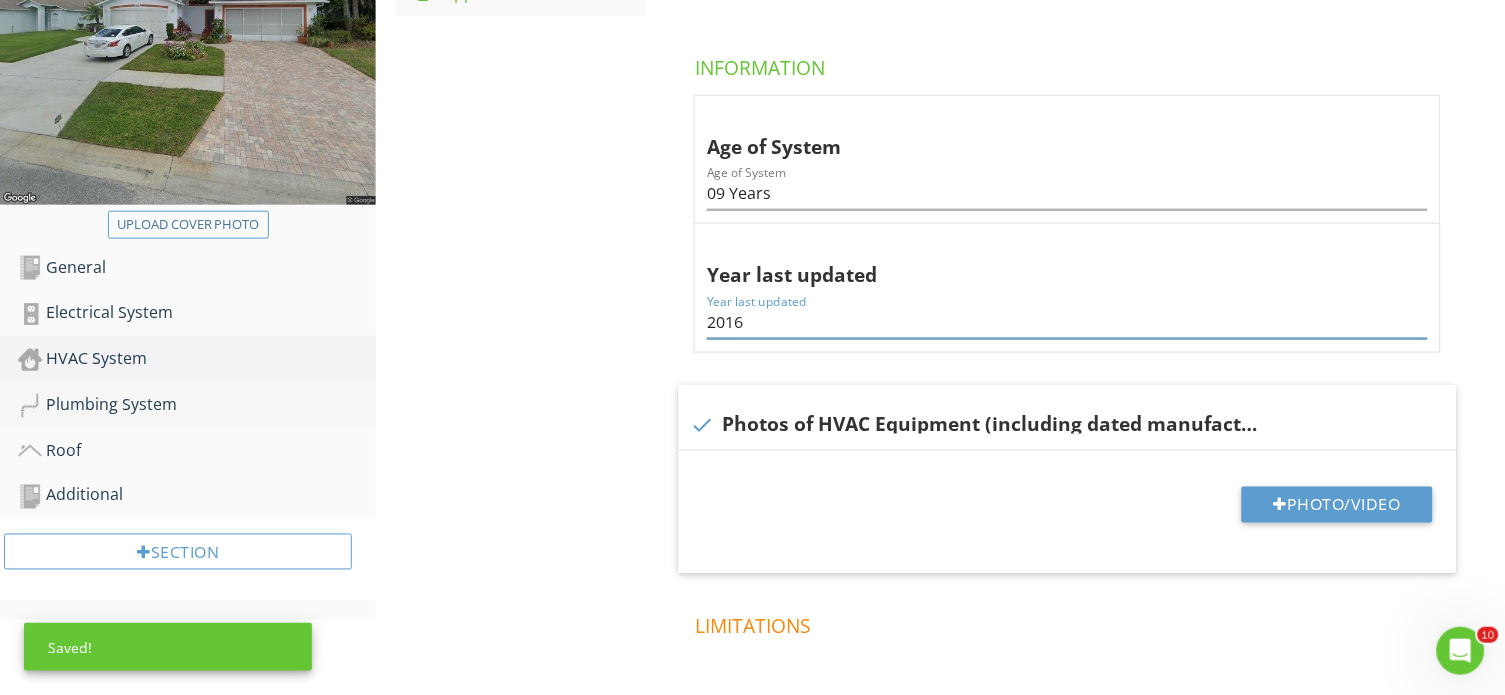 click on "Plumbing System" at bounding box center [197, 405] 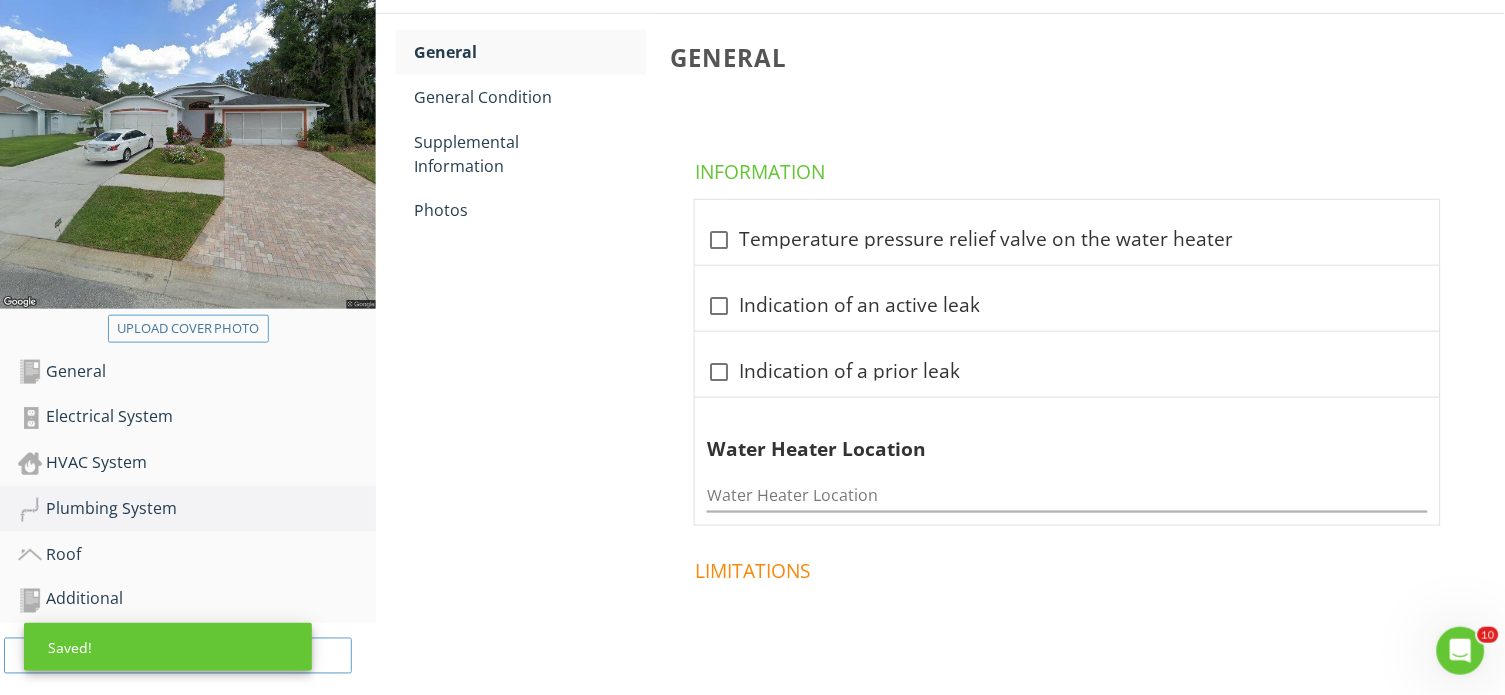 scroll, scrollTop: 285, scrollLeft: 0, axis: vertical 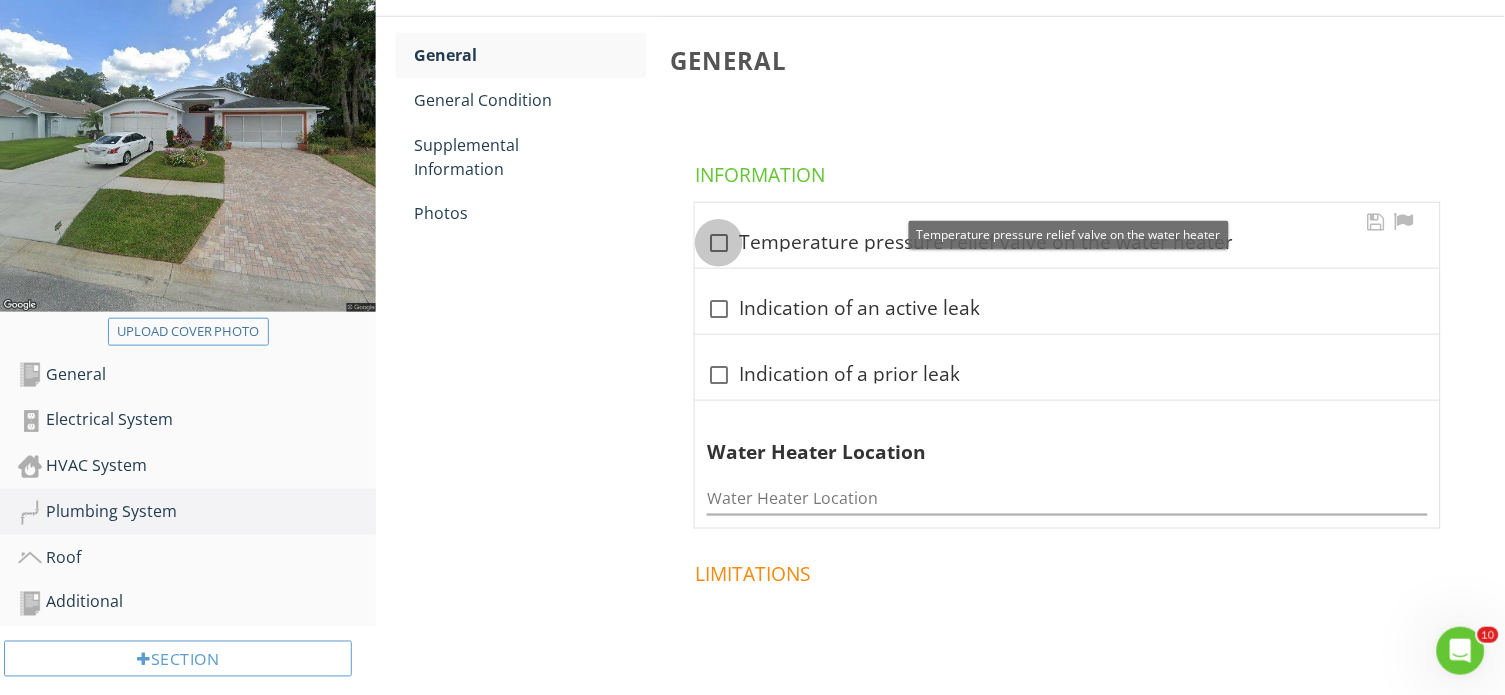 click at bounding box center (719, 243) 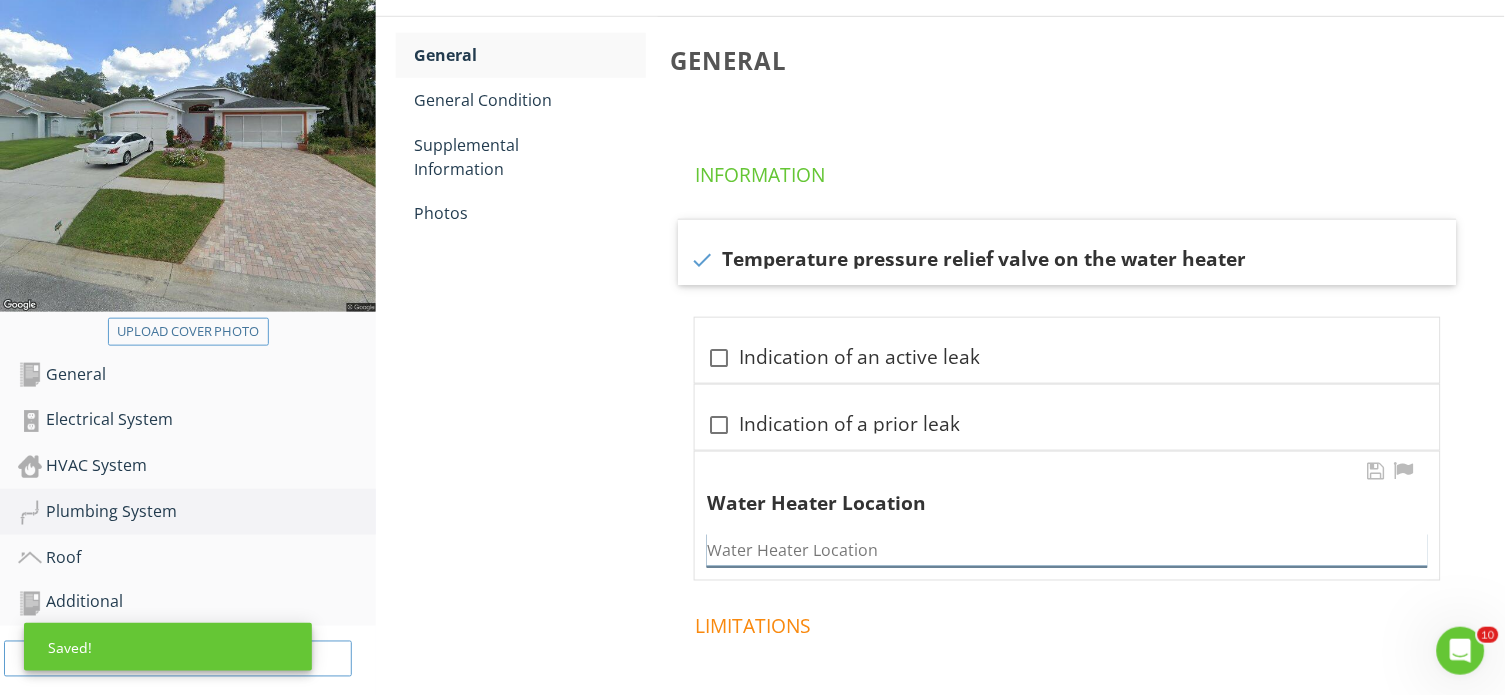 click at bounding box center [1067, 550] 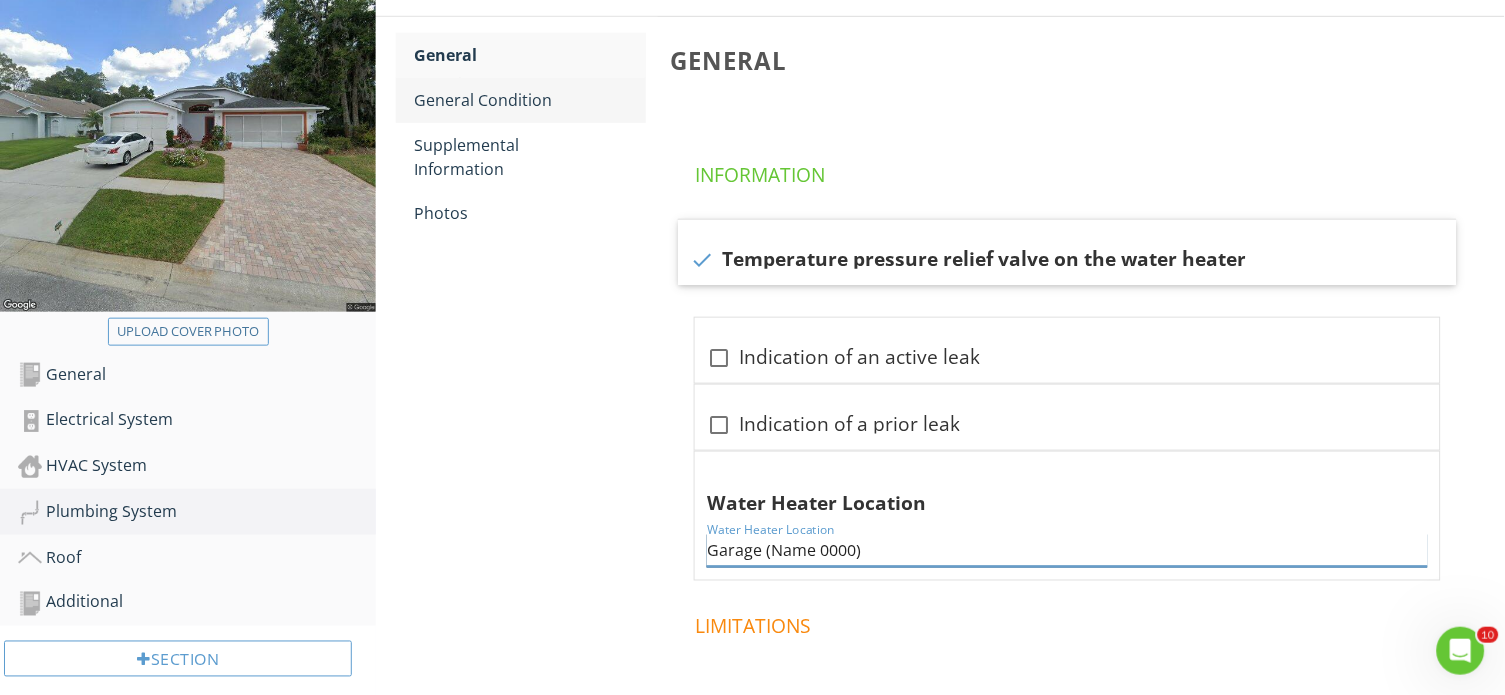type on "Garage (Name 0000)" 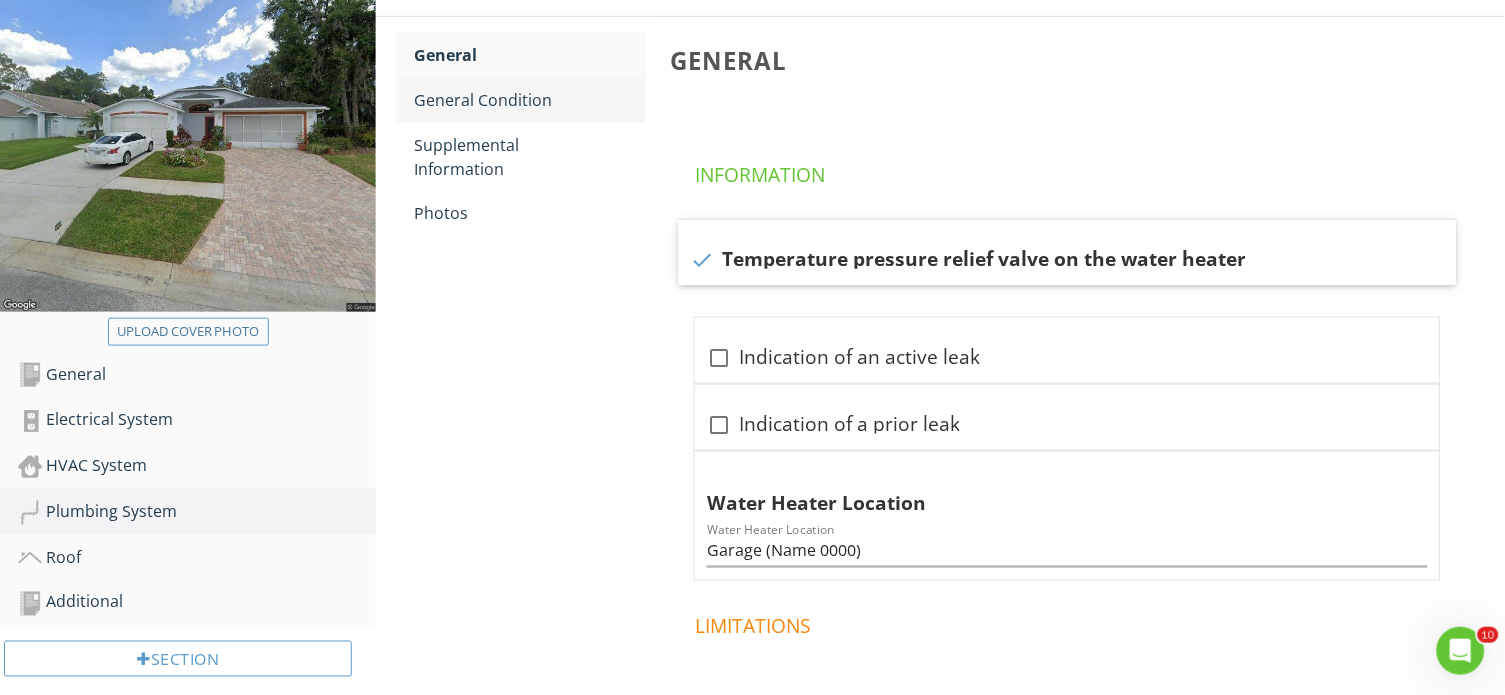 click on "General Condition" at bounding box center (530, 100) 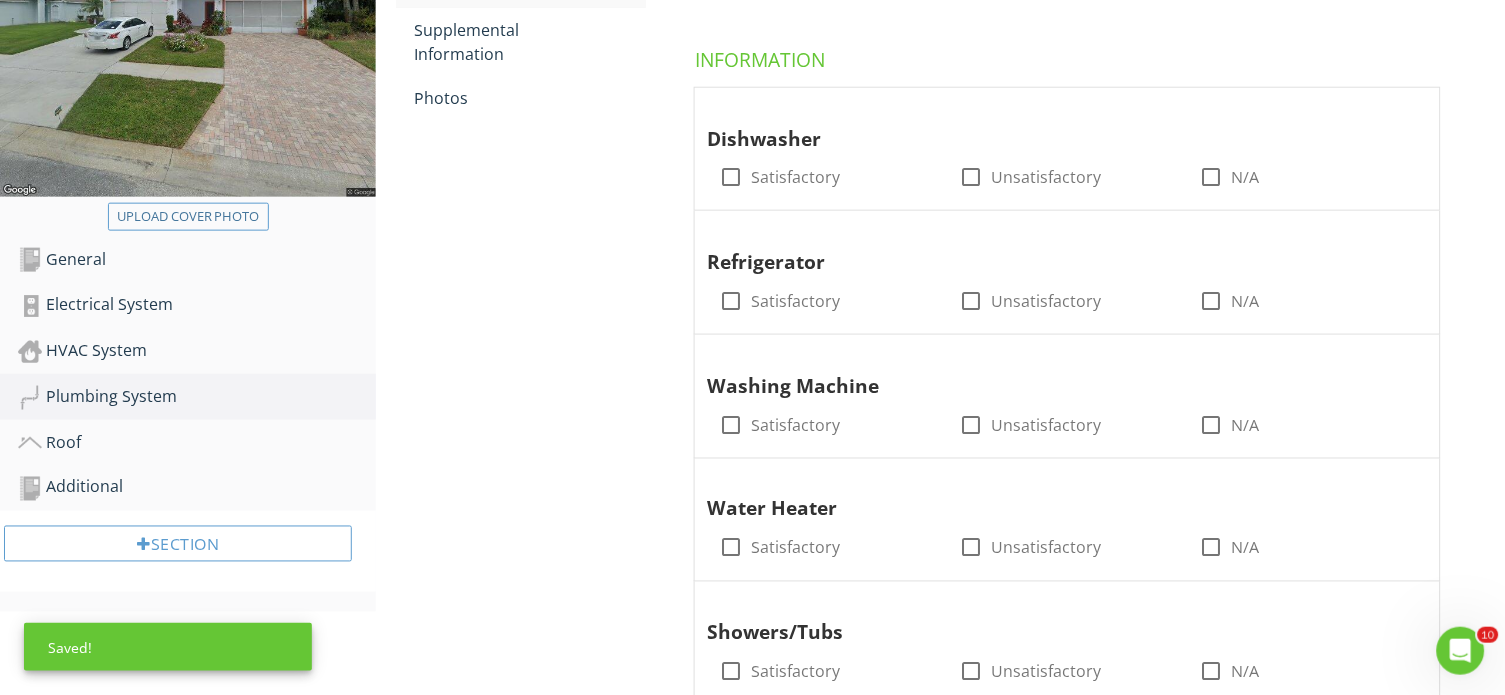 scroll, scrollTop: 405, scrollLeft: 0, axis: vertical 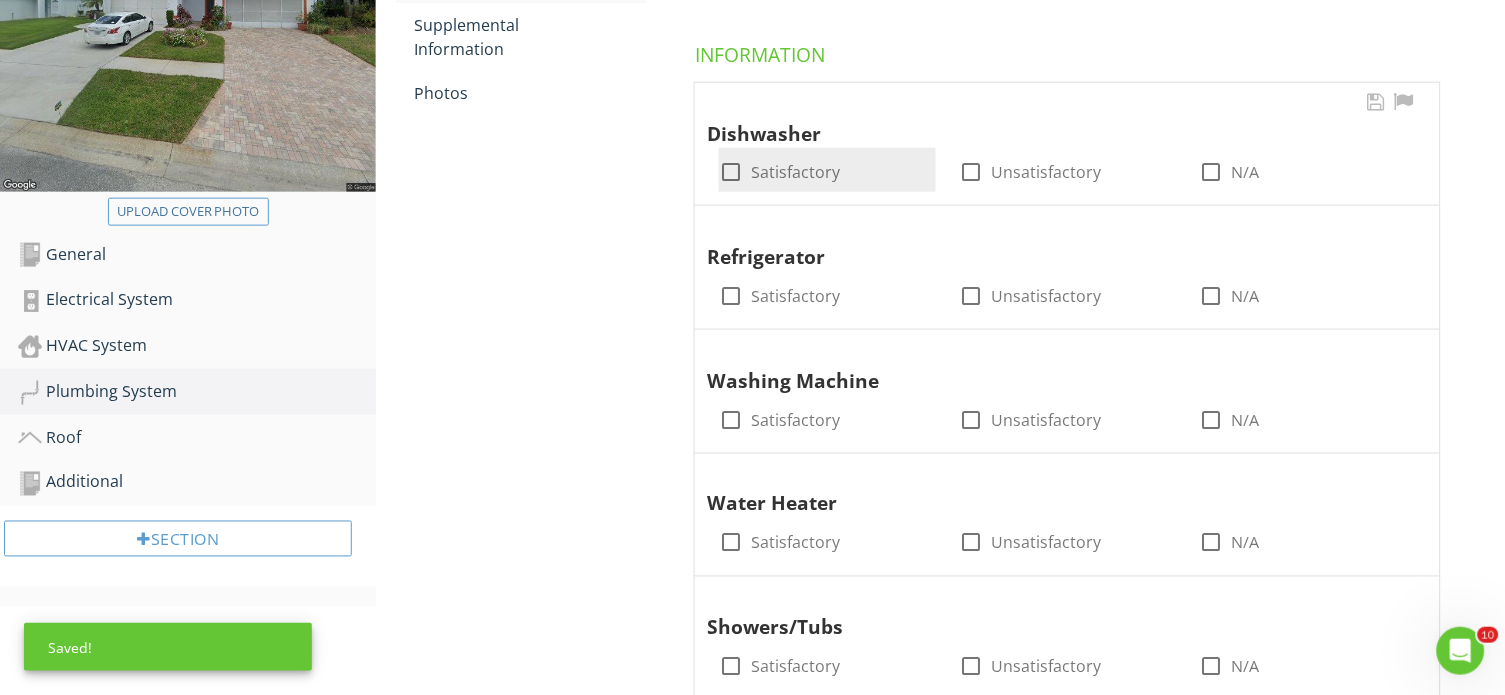 click at bounding box center [731, 172] 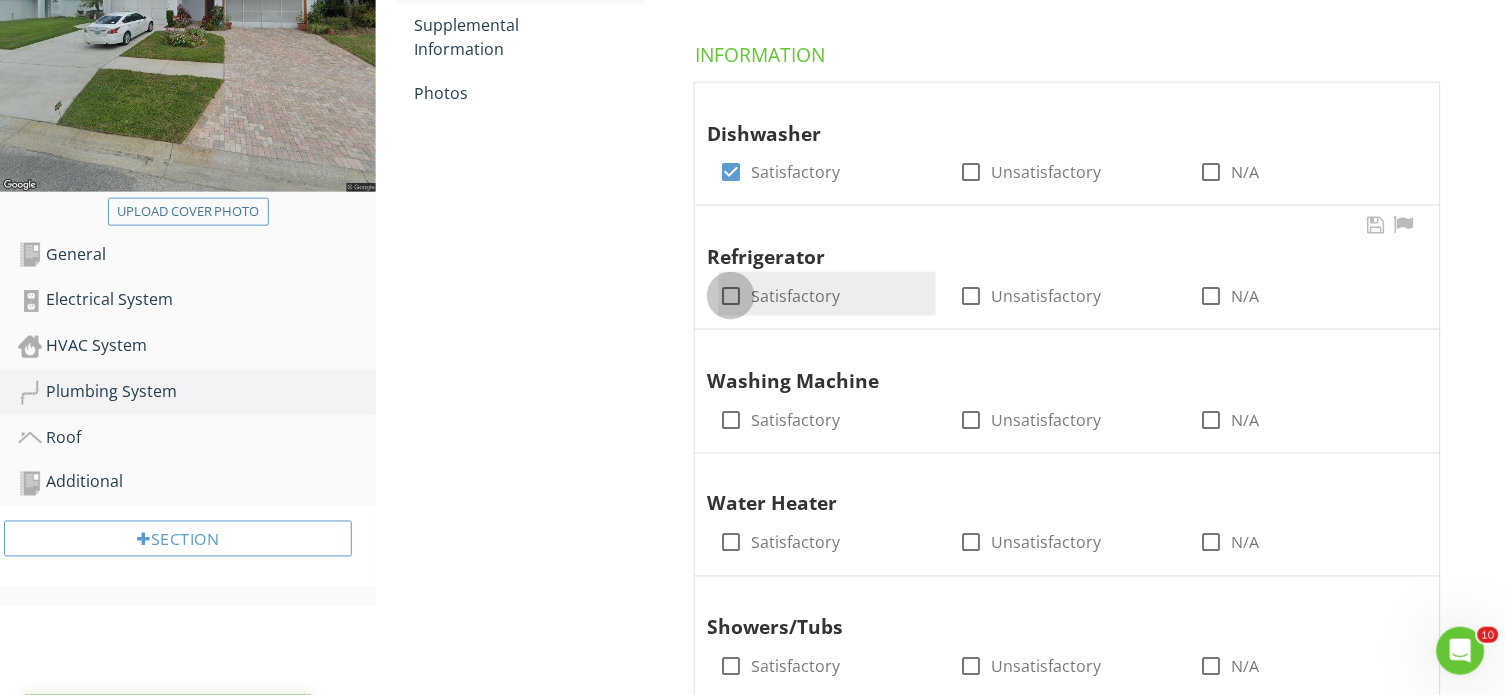click at bounding box center [731, 296] 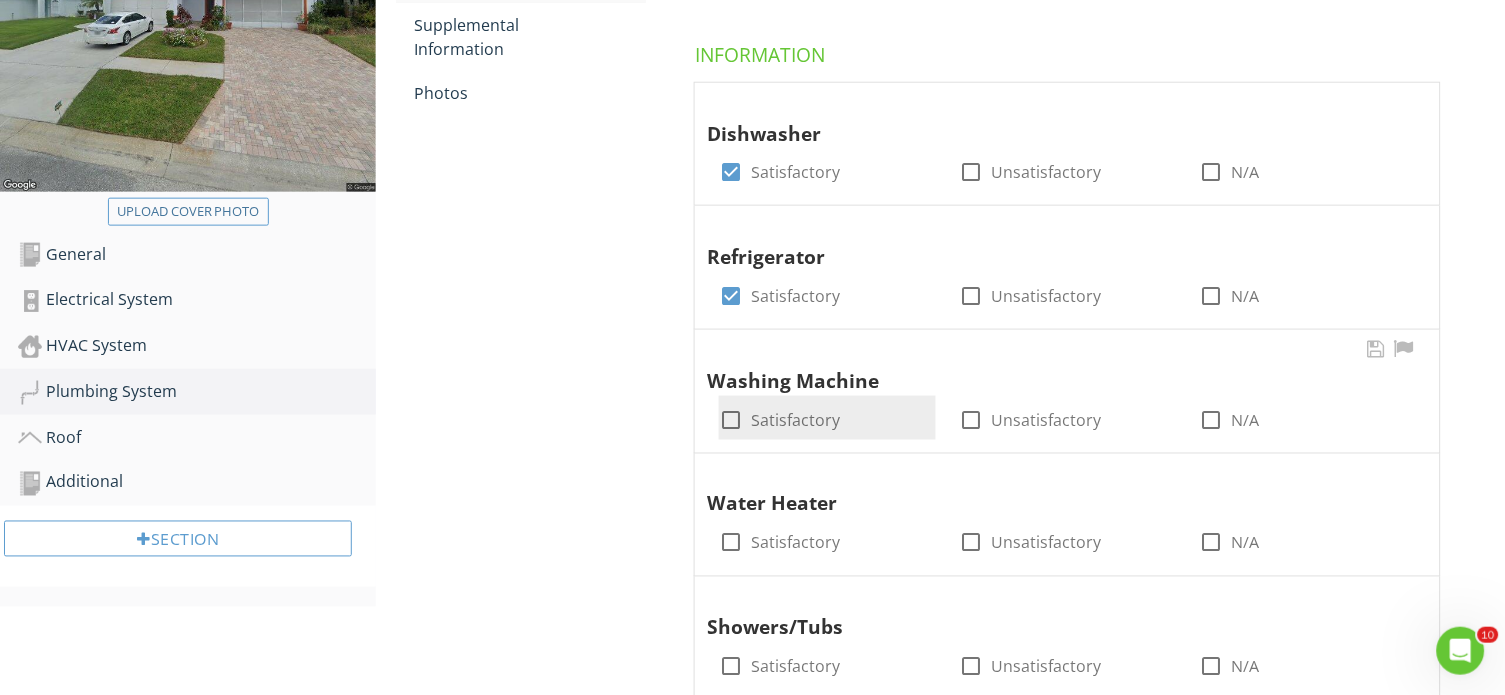 click at bounding box center (731, 420) 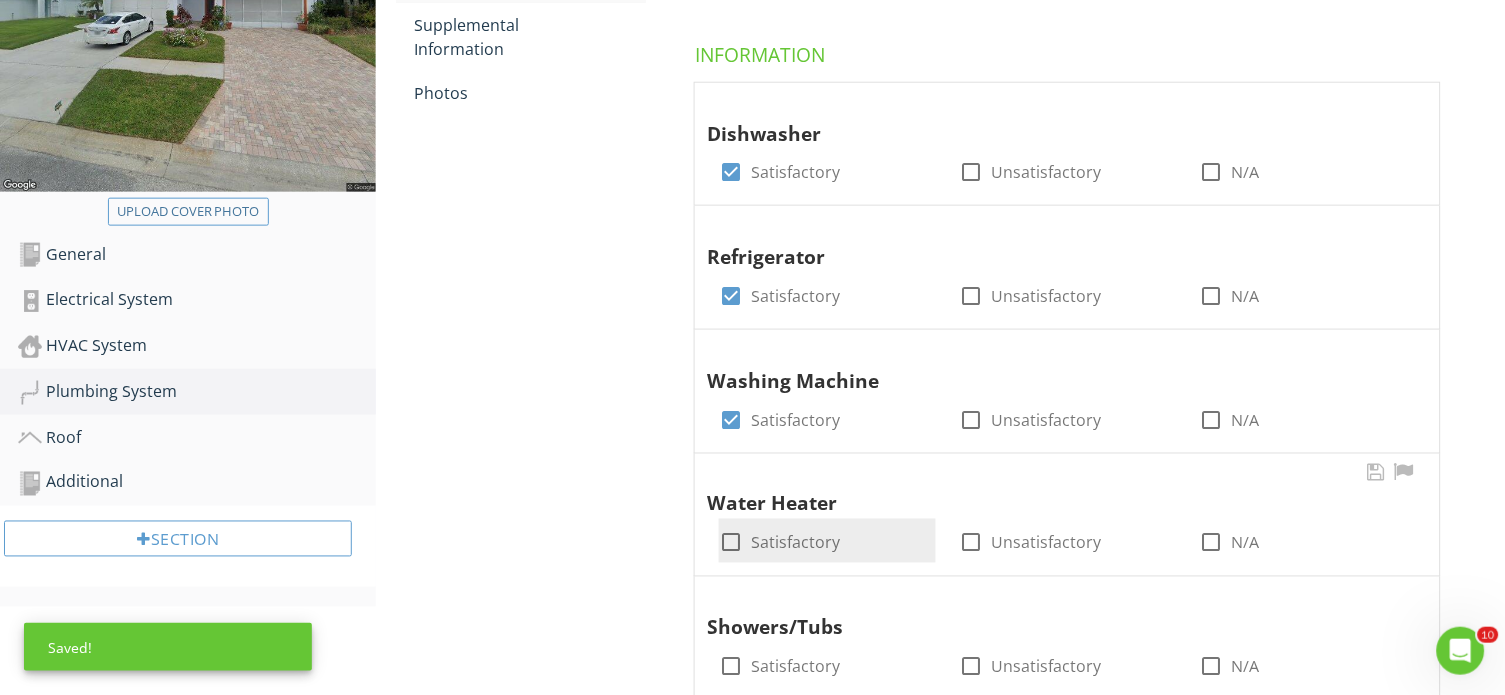 click at bounding box center (731, 543) 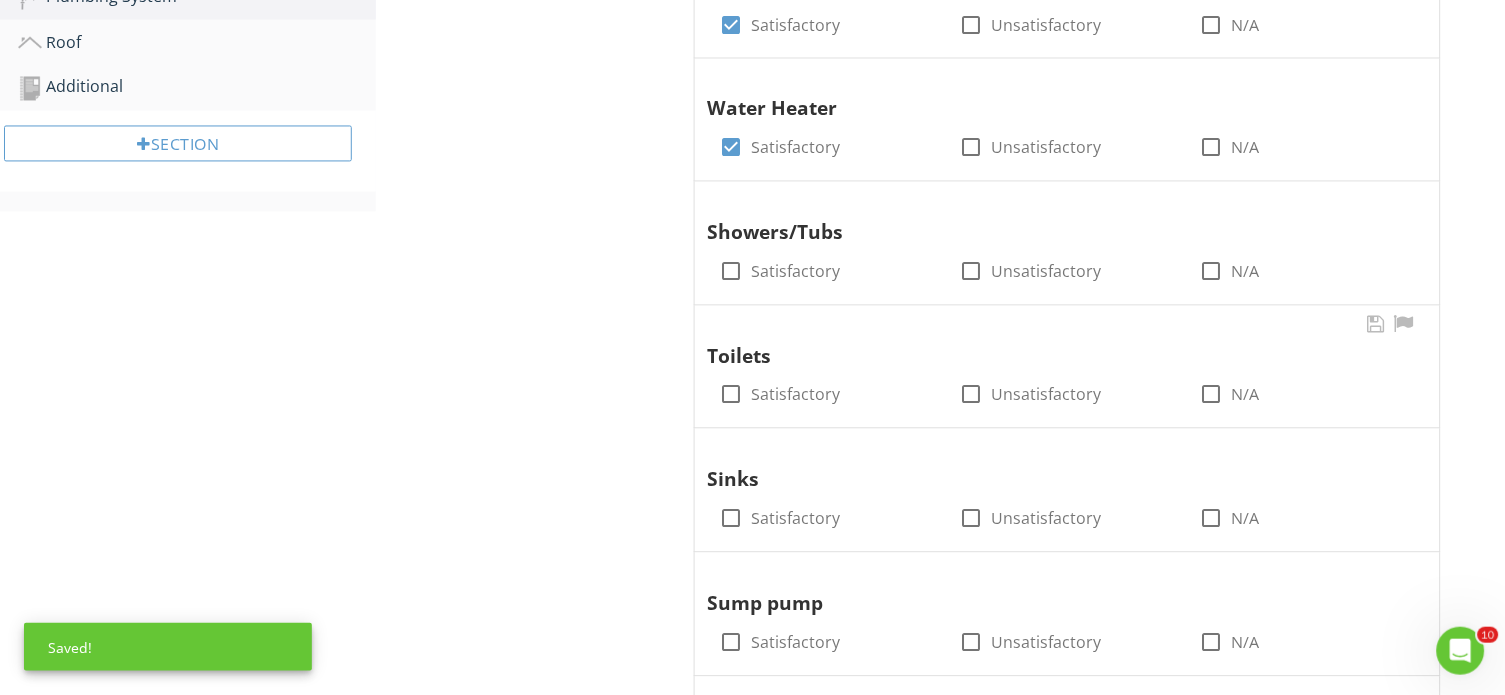 scroll, scrollTop: 812, scrollLeft: 0, axis: vertical 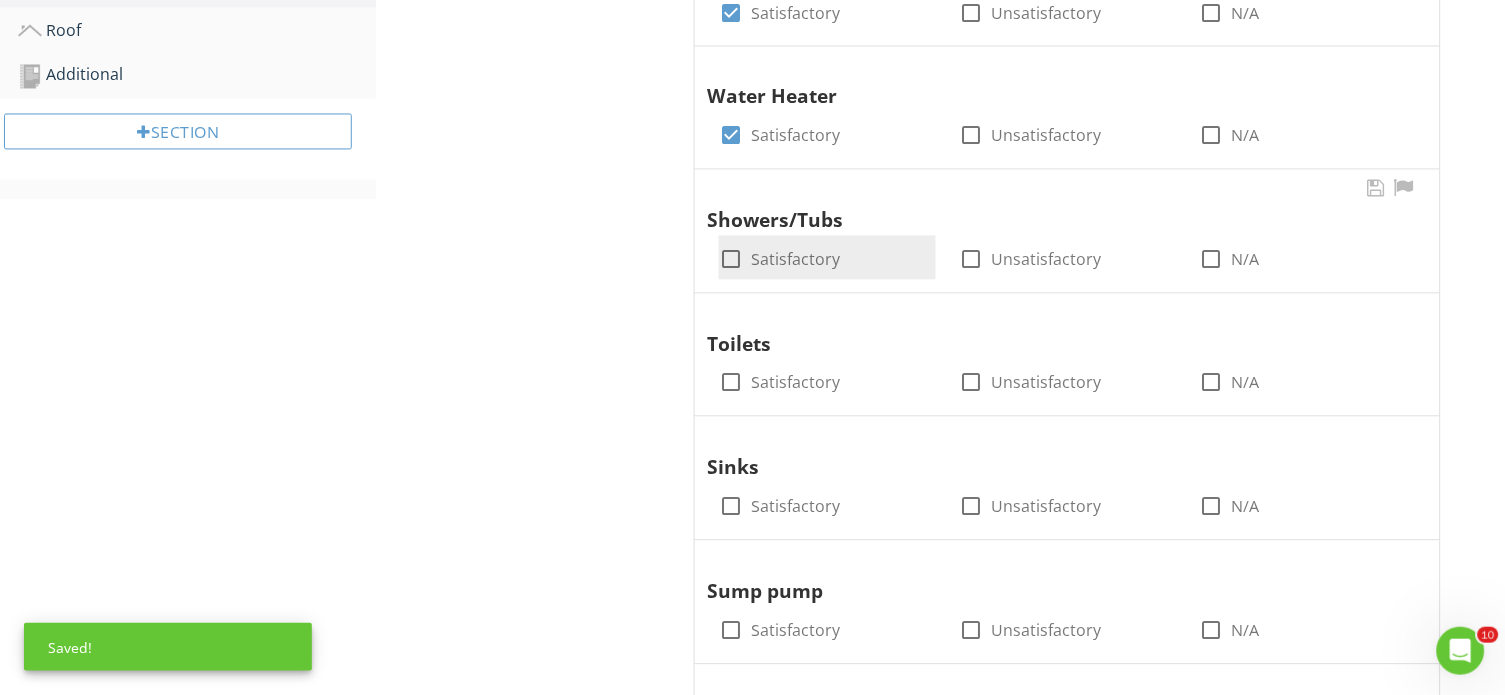 click at bounding box center (731, 260) 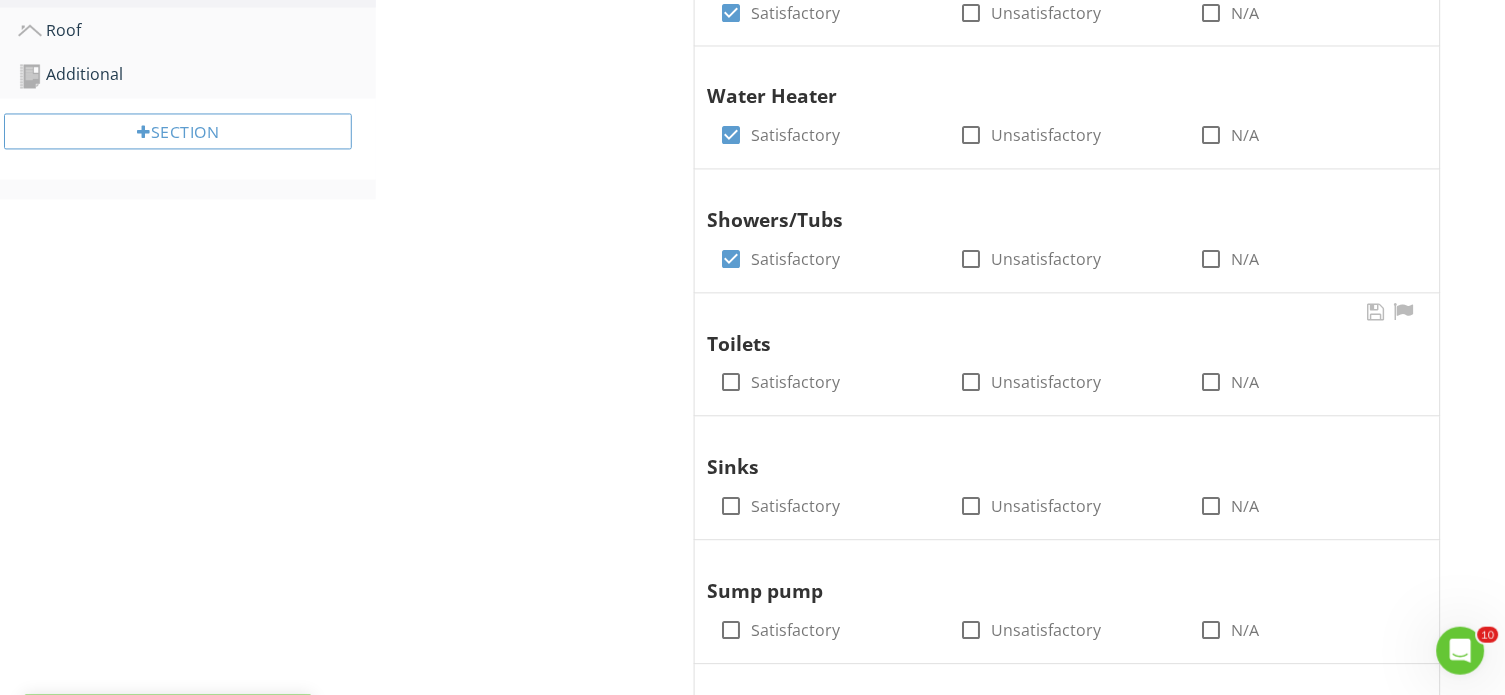 click on "Toilets
check_box_outline_blank Satisfactory   check_box_outline_blank Unsatisfactory   check_box_outline_blank N/A" at bounding box center [1067, 355] 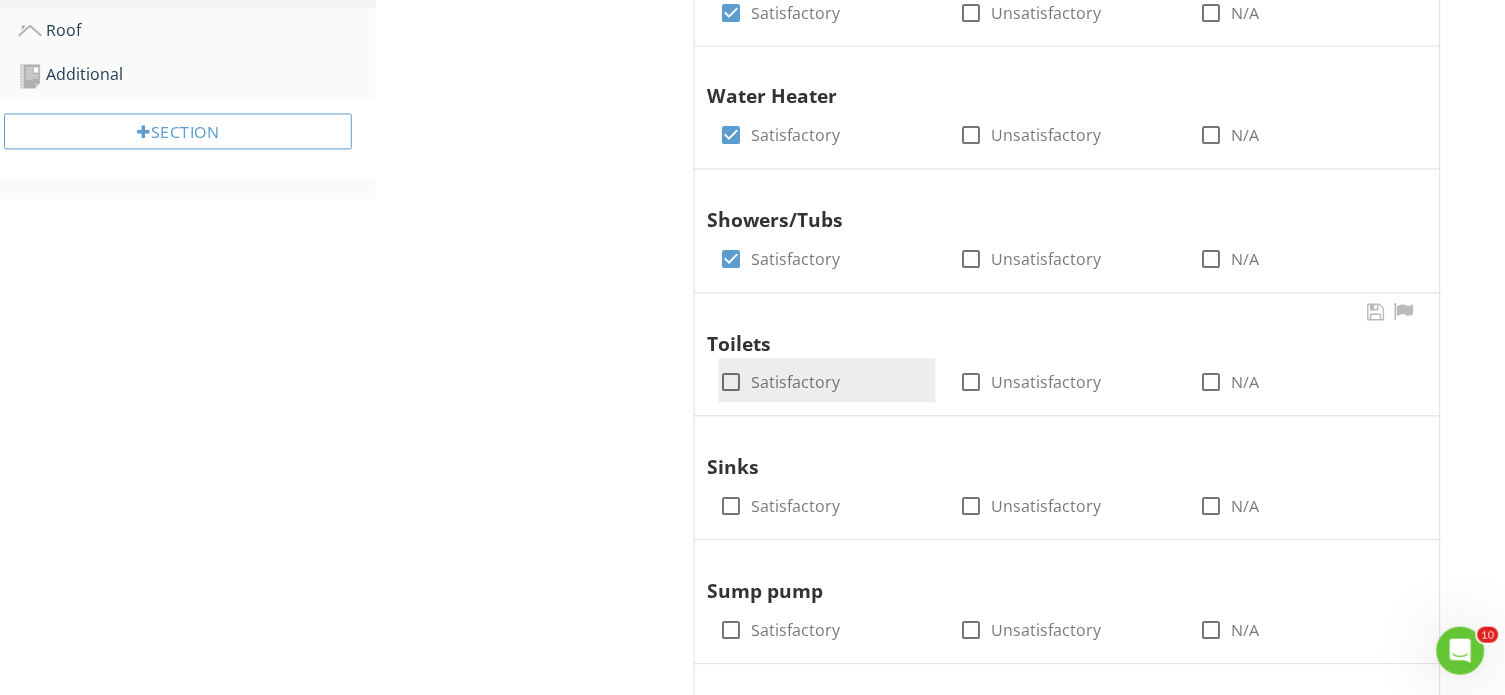 click at bounding box center [731, 383] 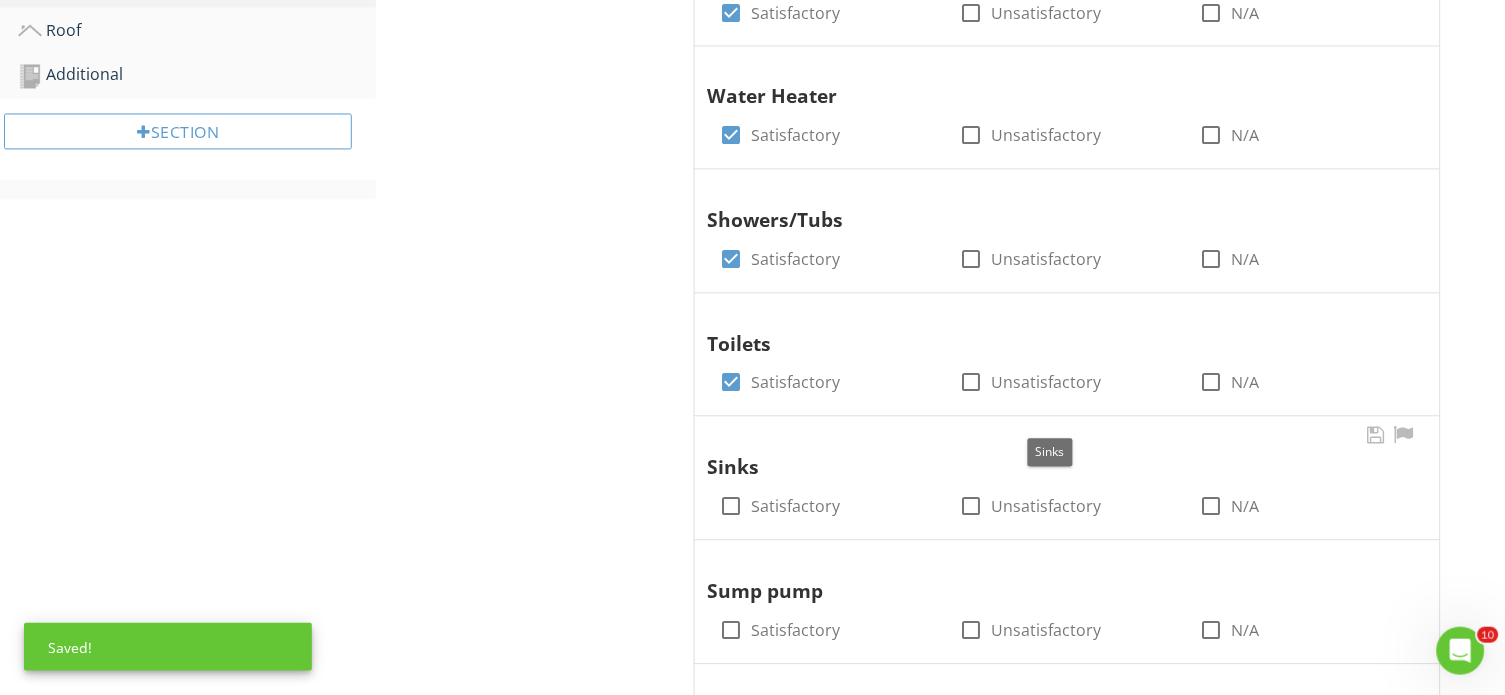 click on "Sinks" at bounding box center [1049, 454] 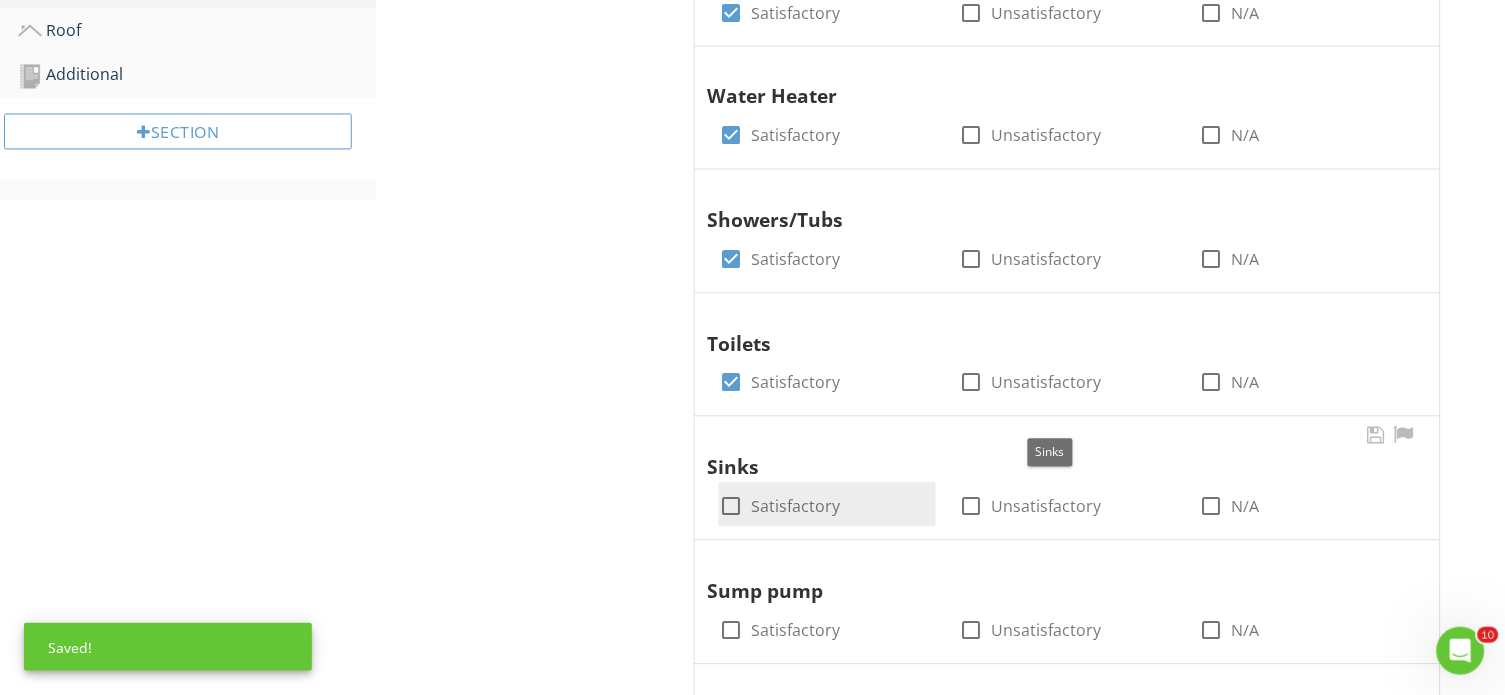 click at bounding box center [731, 507] 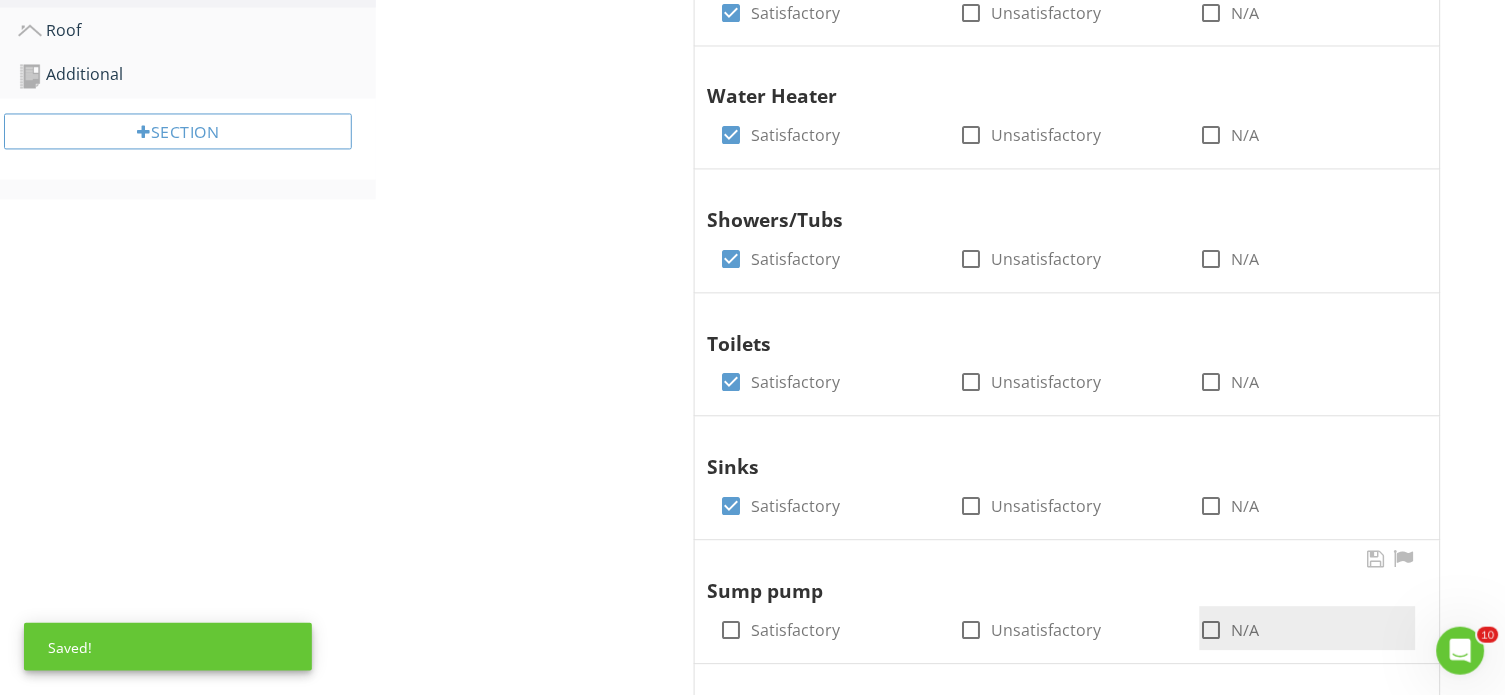 click at bounding box center [1212, 631] 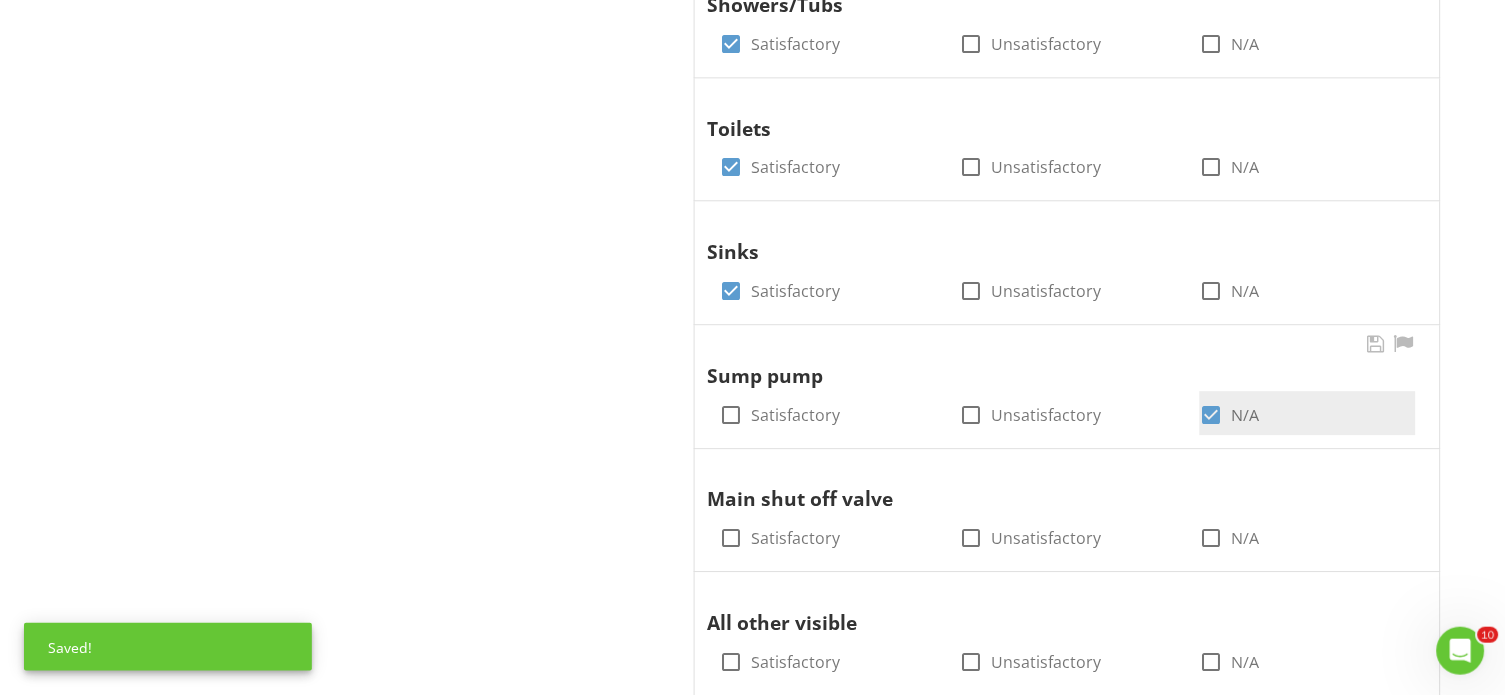 scroll, scrollTop: 1185, scrollLeft: 0, axis: vertical 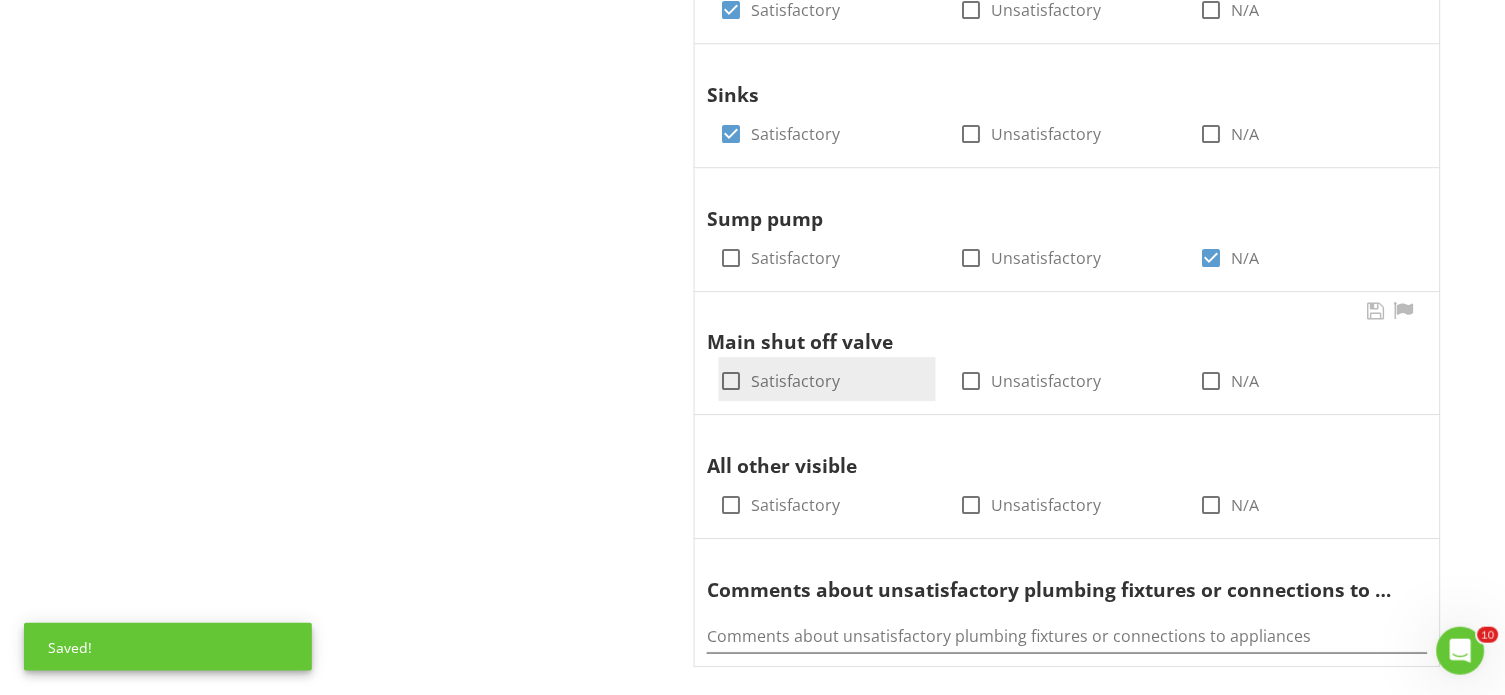 click at bounding box center [731, 381] 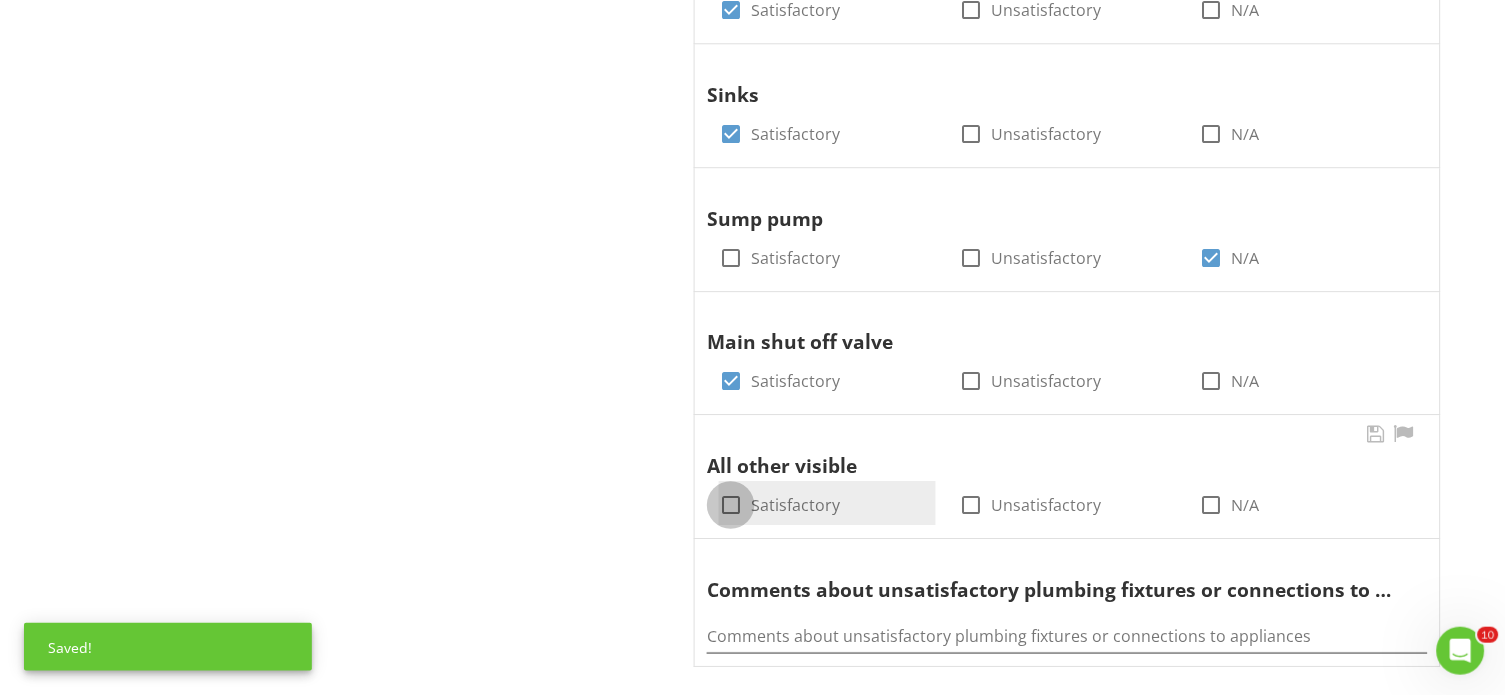 click at bounding box center [731, 505] 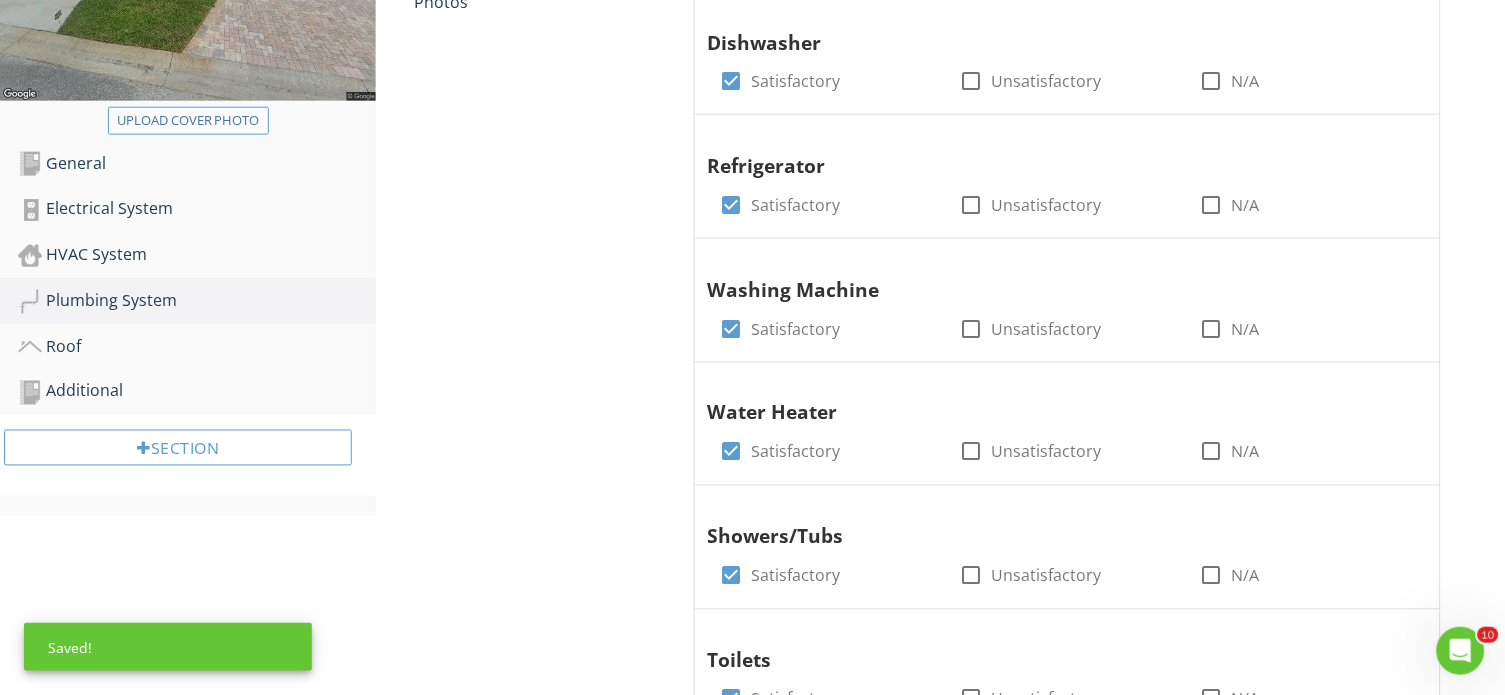 scroll, scrollTop: 45, scrollLeft: 0, axis: vertical 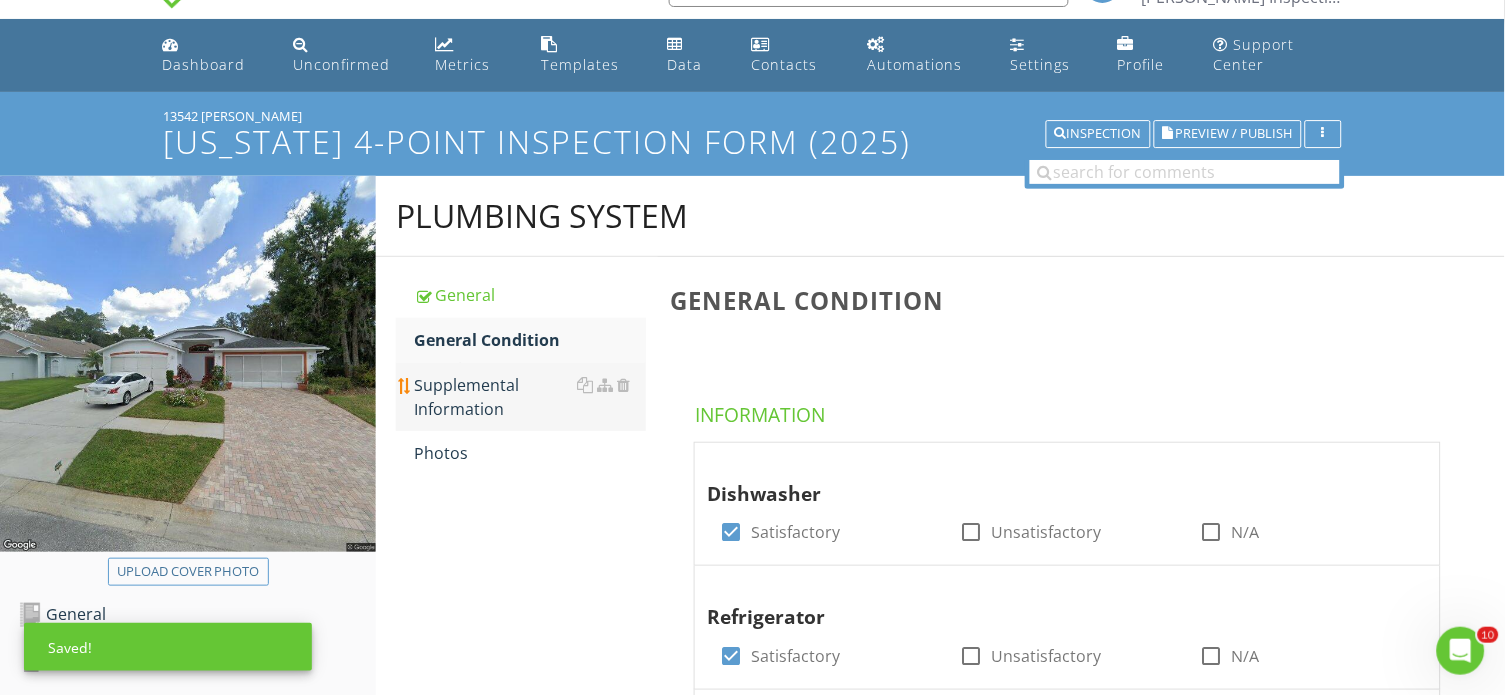 click on "Supplemental Information" at bounding box center (530, 397) 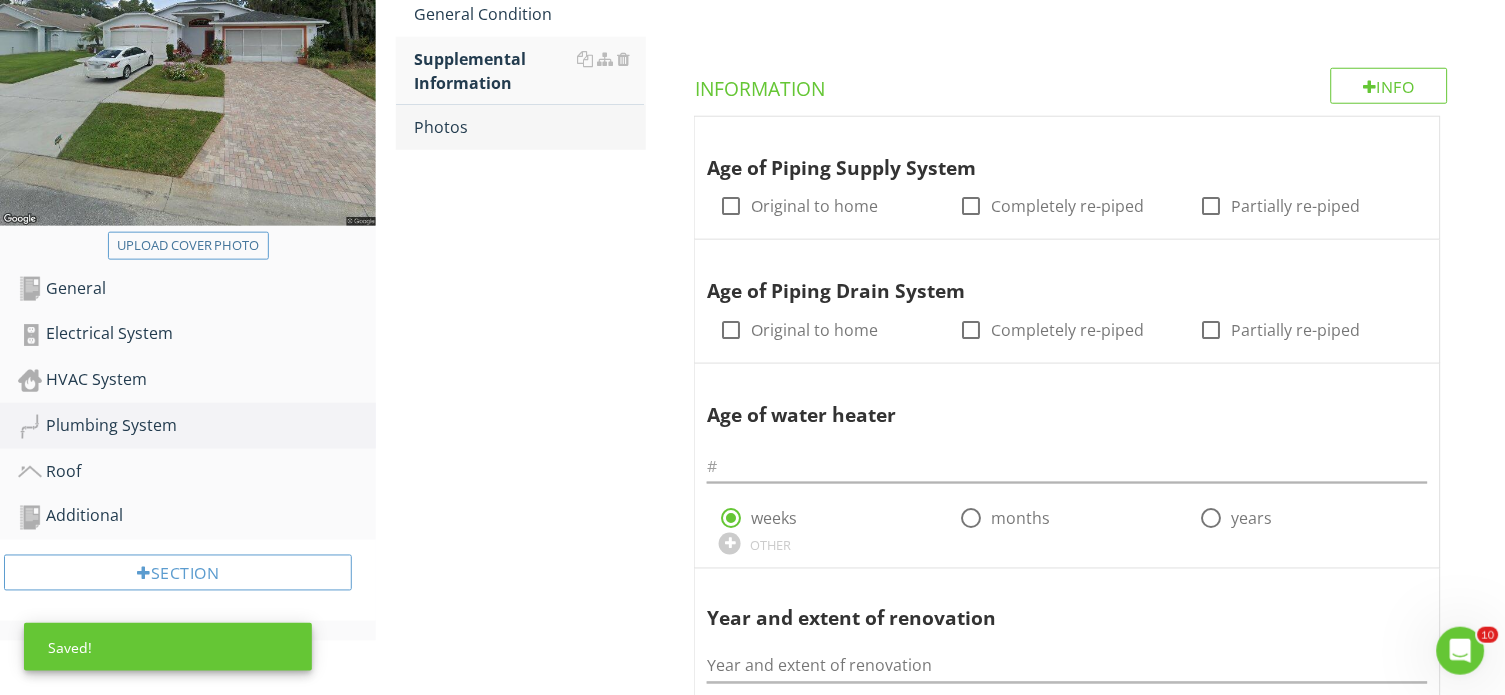 scroll, scrollTop: 177, scrollLeft: 0, axis: vertical 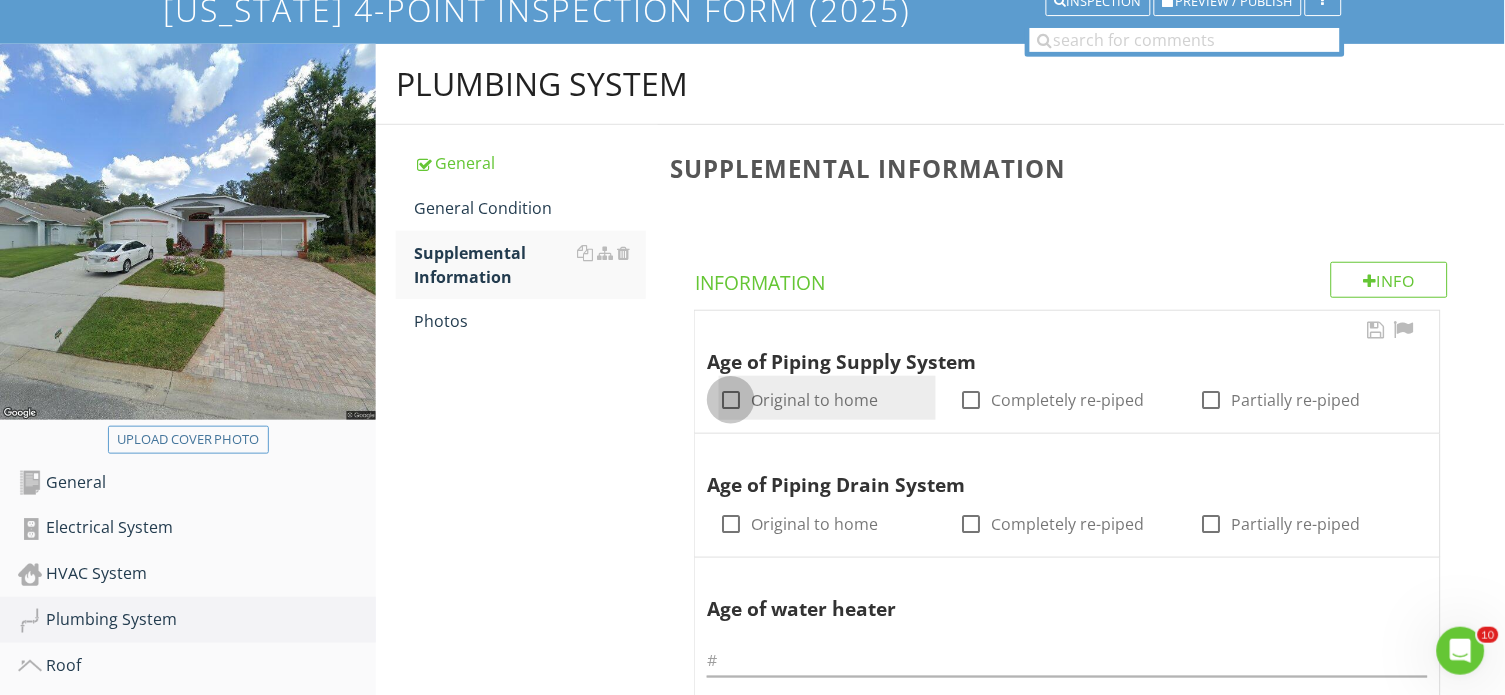 click at bounding box center (731, 400) 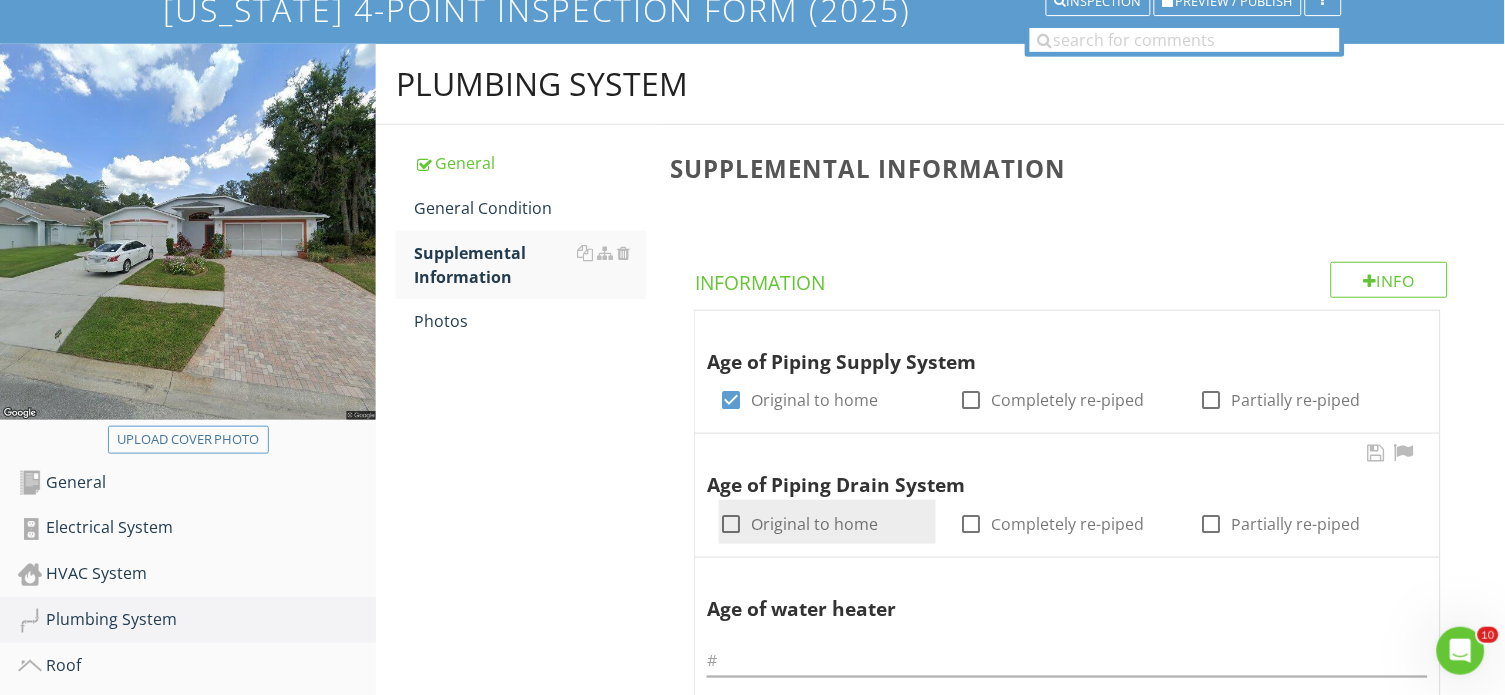 click at bounding box center [731, 524] 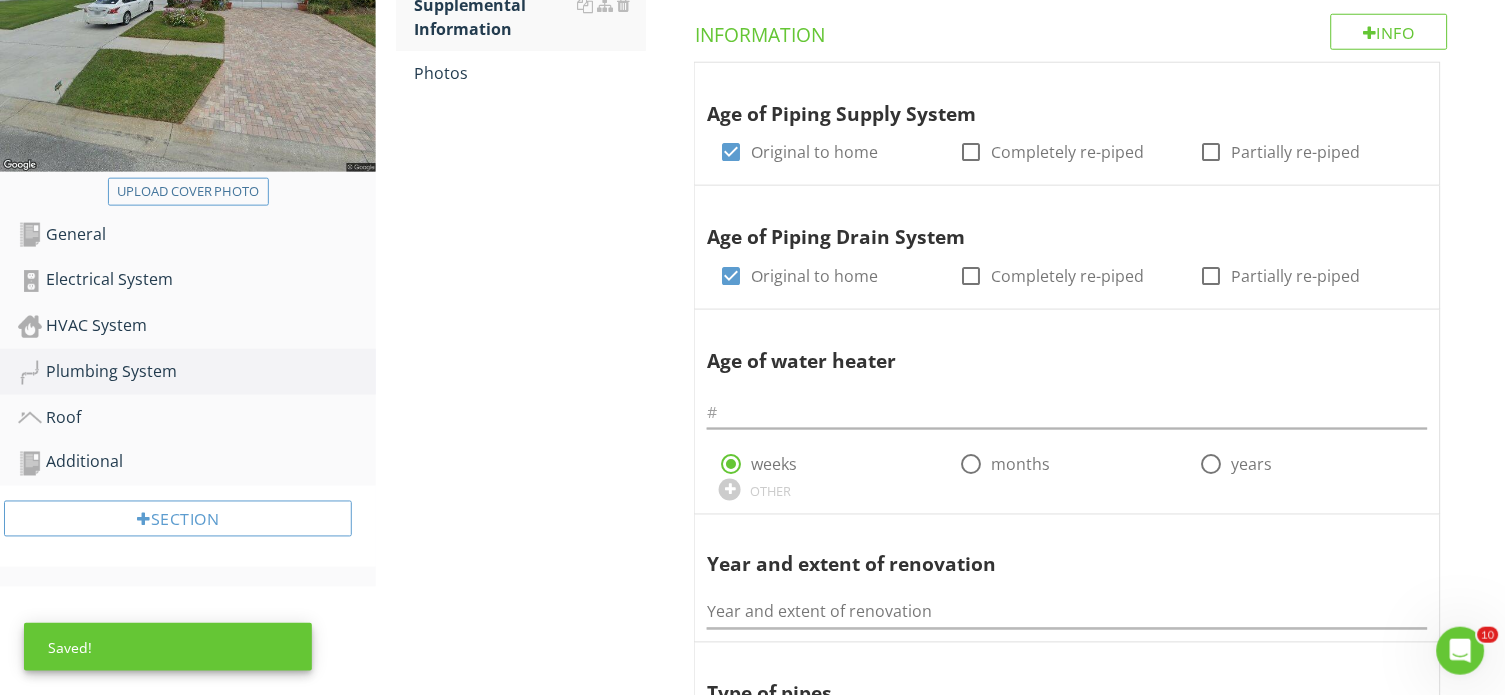 scroll, scrollTop: 509, scrollLeft: 0, axis: vertical 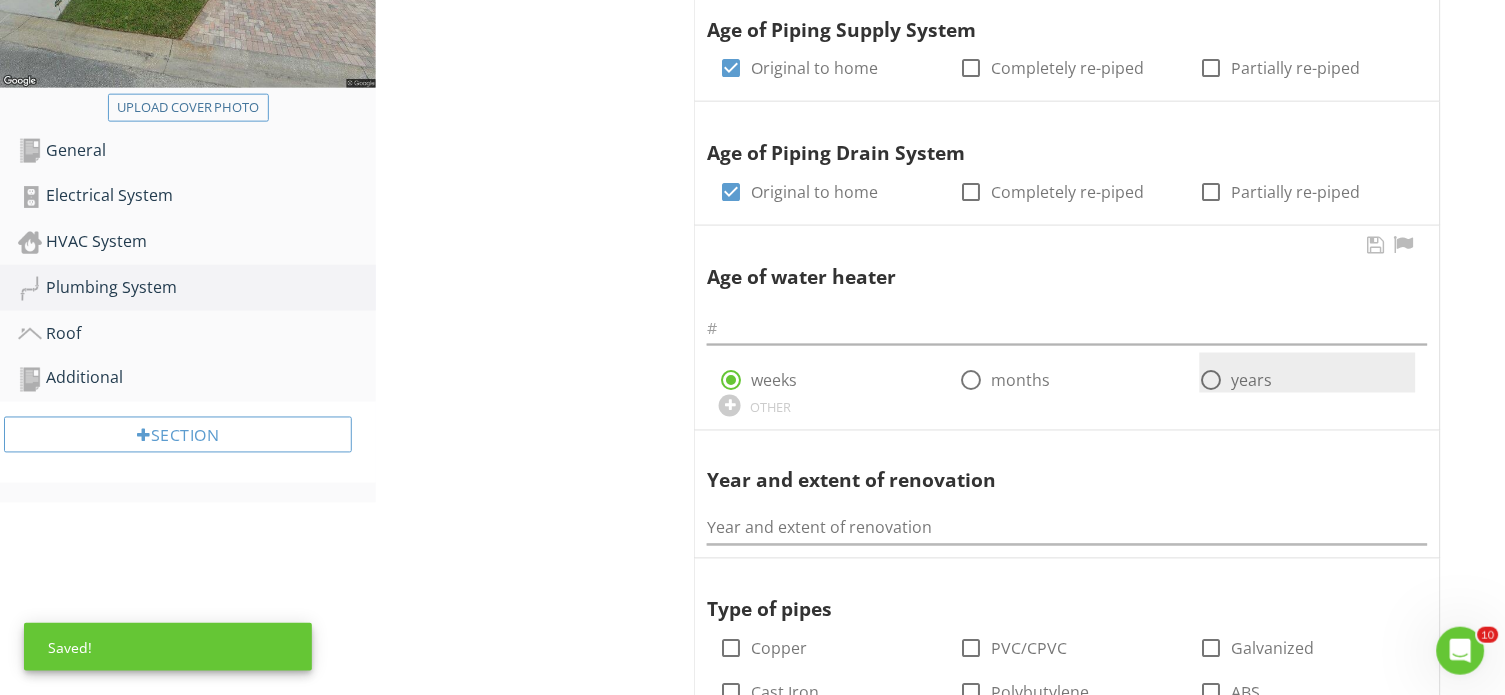 click at bounding box center [1212, 381] 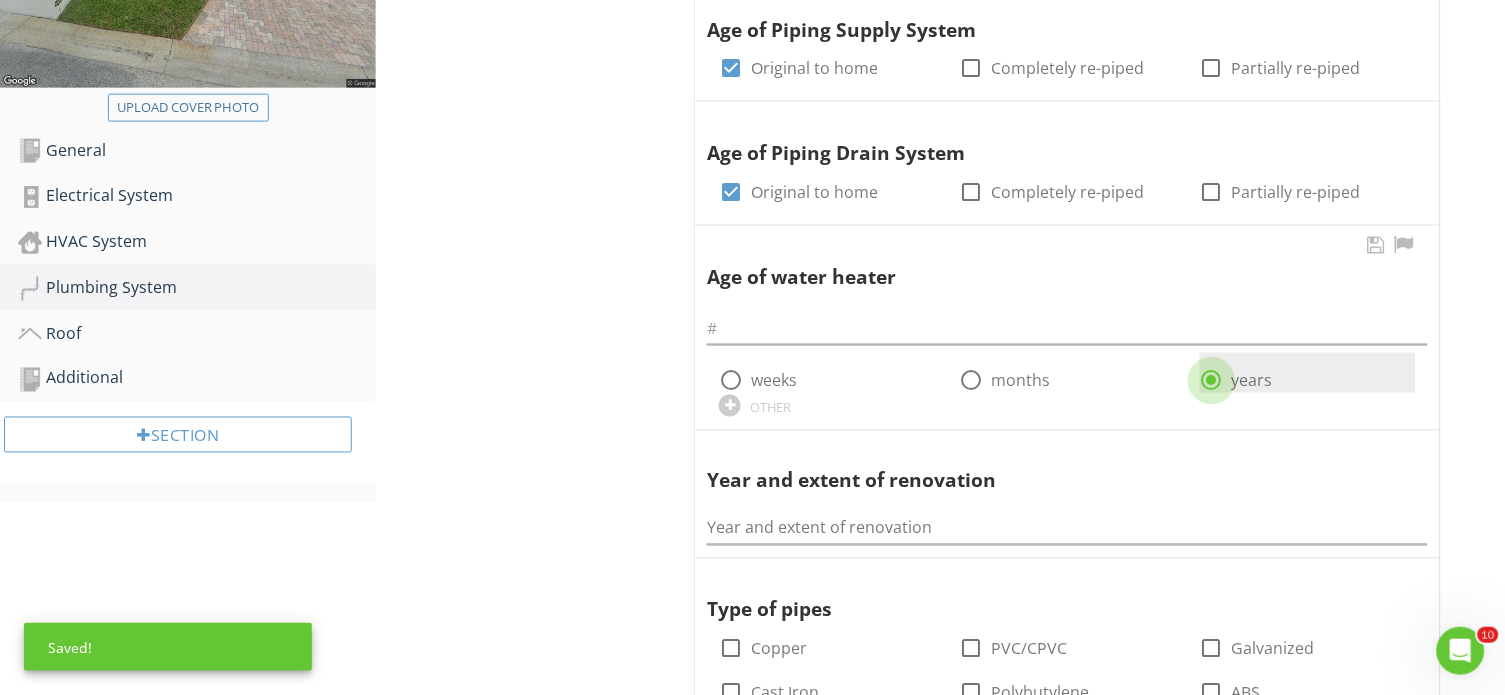 radio on "false" 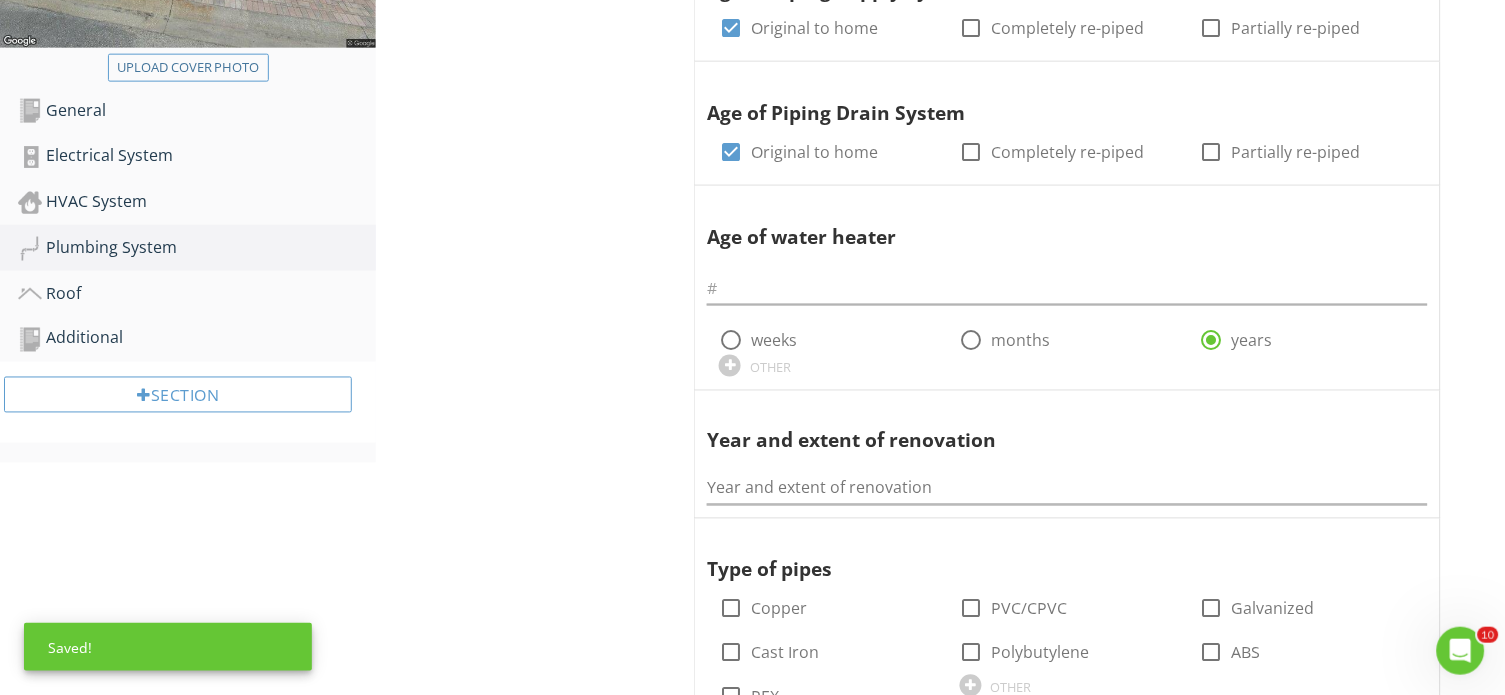scroll, scrollTop: 356, scrollLeft: 0, axis: vertical 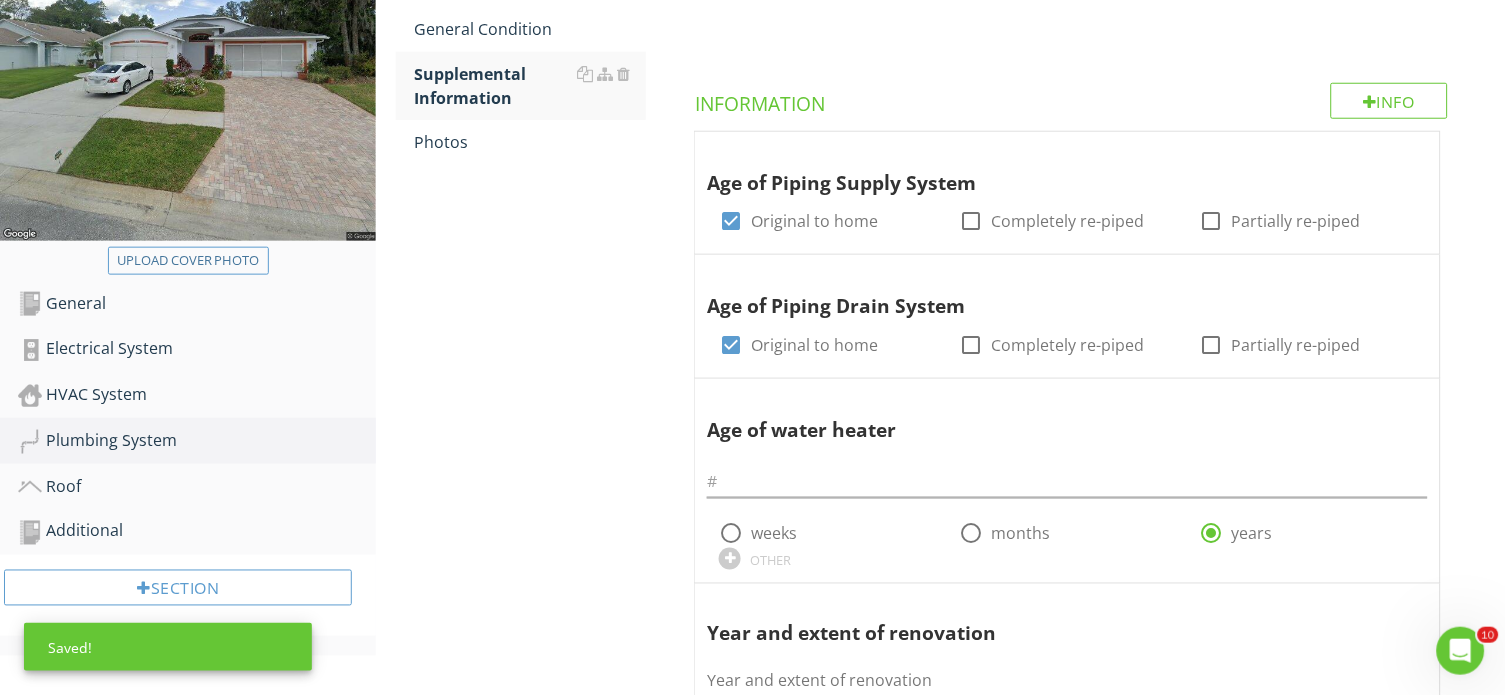 click on "Plumbing System
General
General Condition
Supplemental Information
Photos
Supplemental Information
Info
Information
Age of Piping Supply System
check_box Original to home   check_box_outline_blank Completely re-piped   check_box_outline_blank Partially re-piped
Age of Piping Drain System
check_box Original to home   check_box_outline_blank Completely re-piped   check_box_outline_blank Partially re-piped
Age of water heater
radio_button_unchecked weeks   radio_button_unchecked months   radio_button_checked years         OTHER                               Year and extent of renovation" at bounding box center [940, 675] 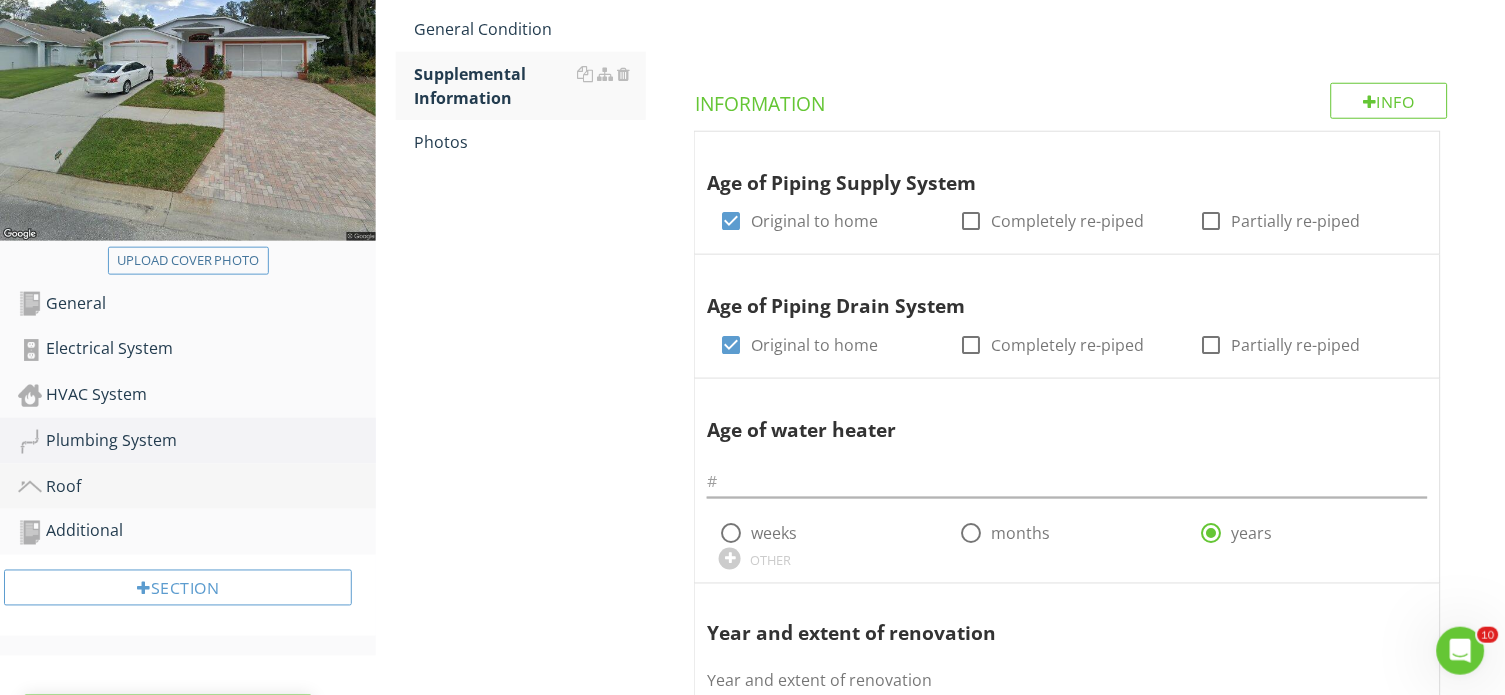 click on "Roof" at bounding box center [197, 487] 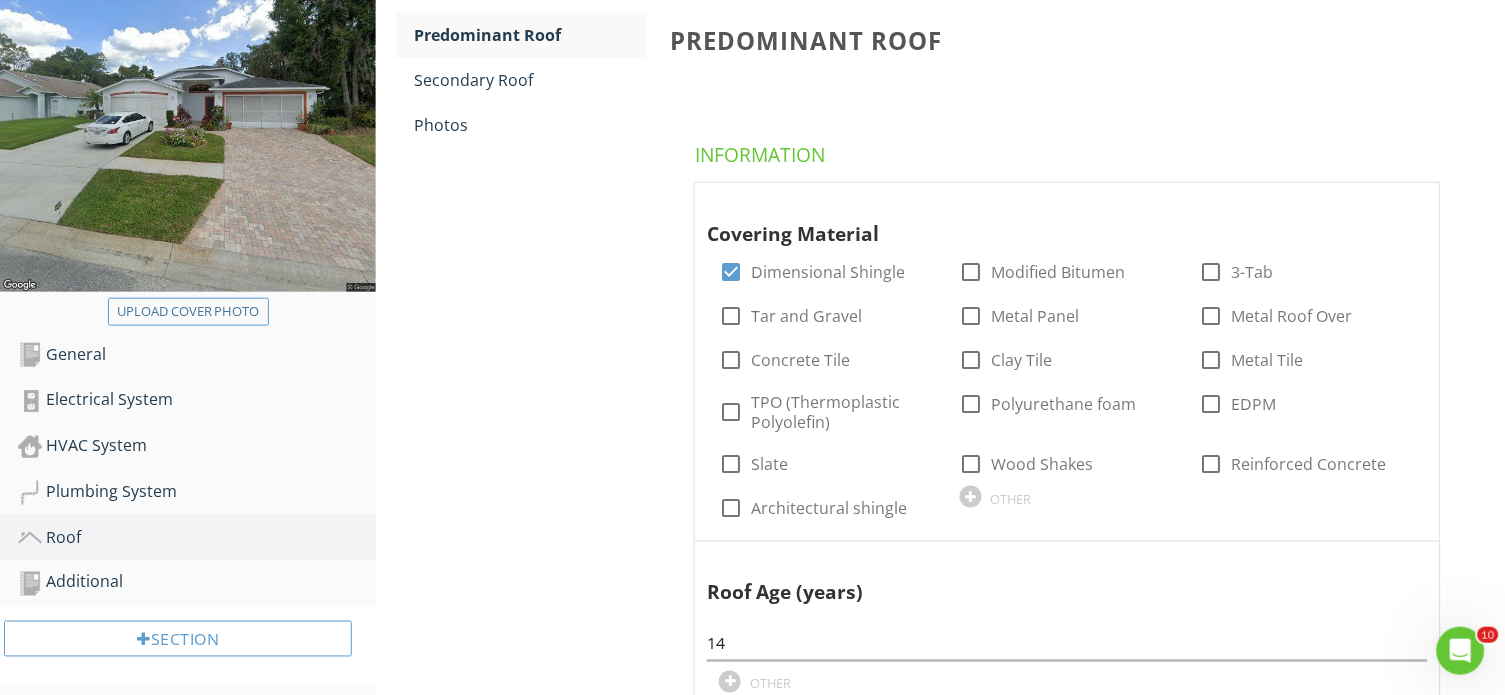 scroll, scrollTop: 309, scrollLeft: 0, axis: vertical 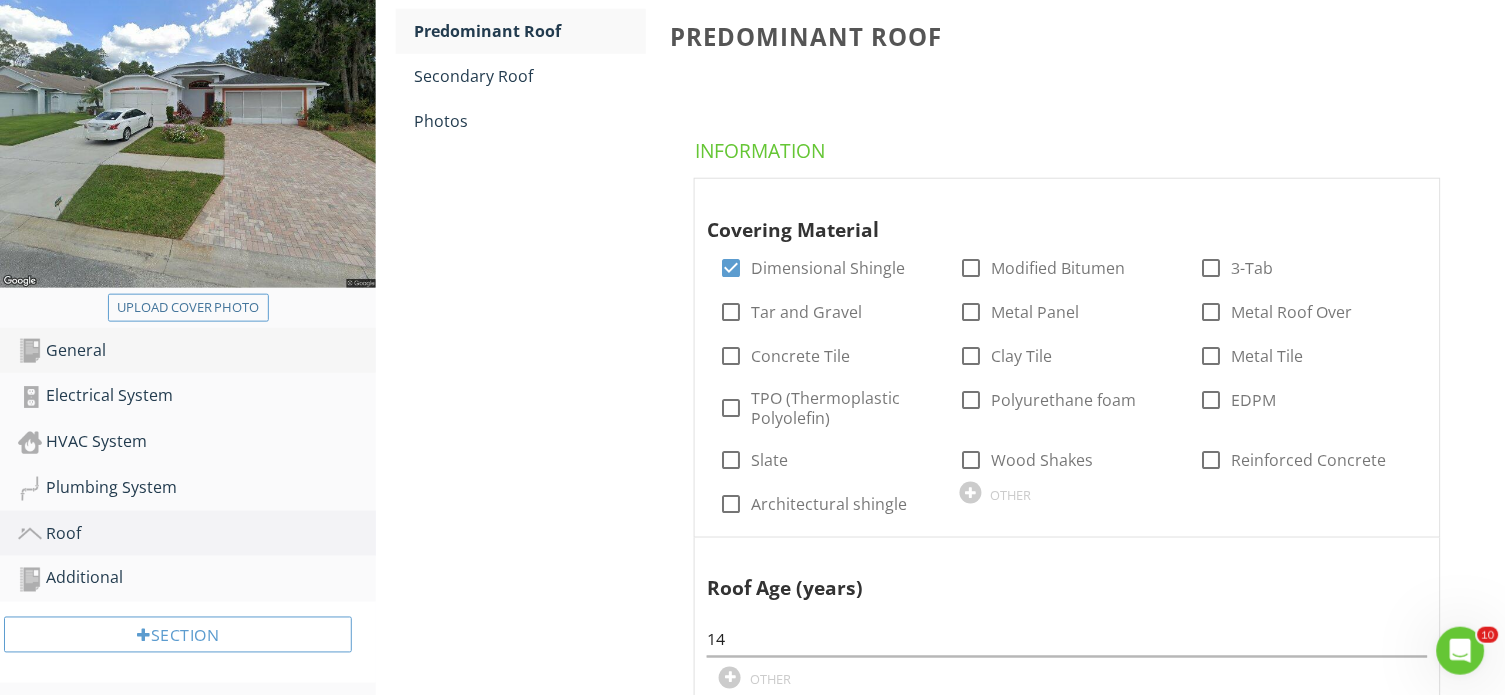 click on "General" at bounding box center [197, 351] 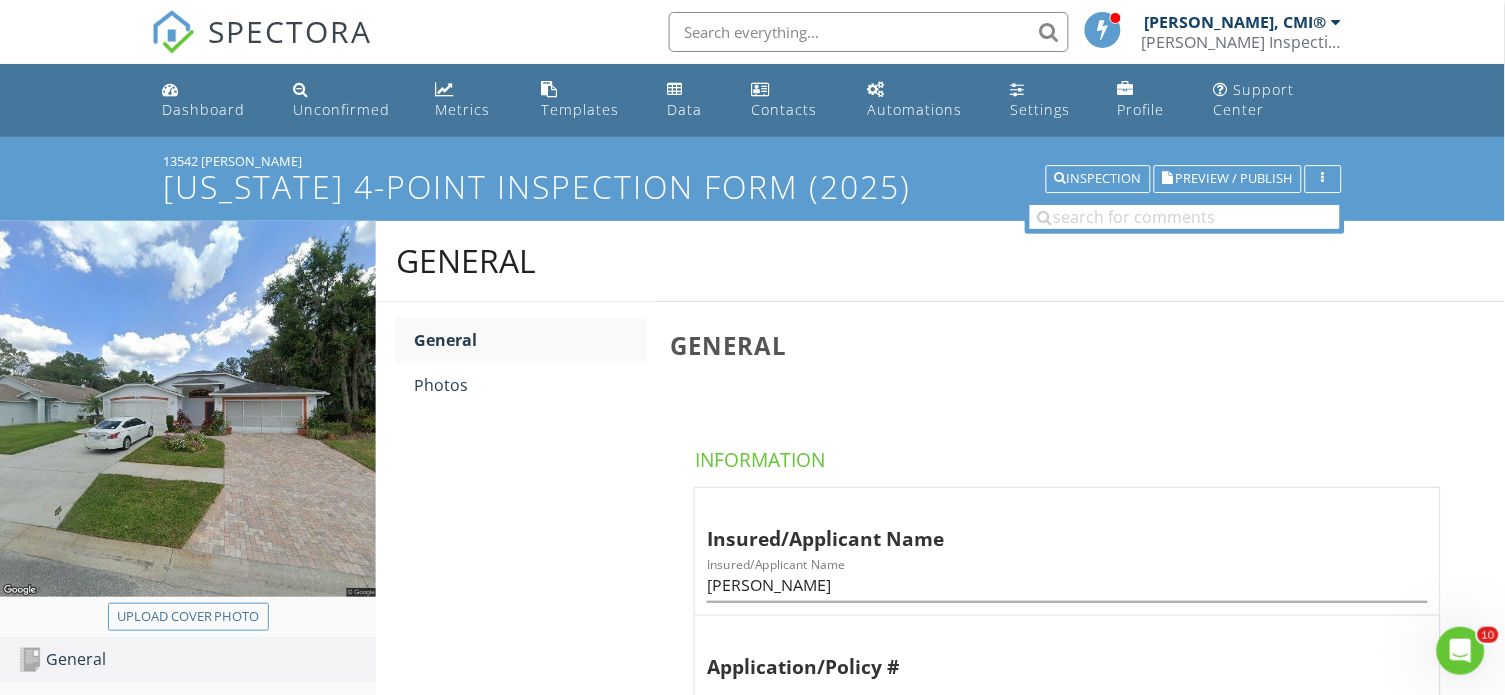 scroll, scrollTop: 0, scrollLeft: 0, axis: both 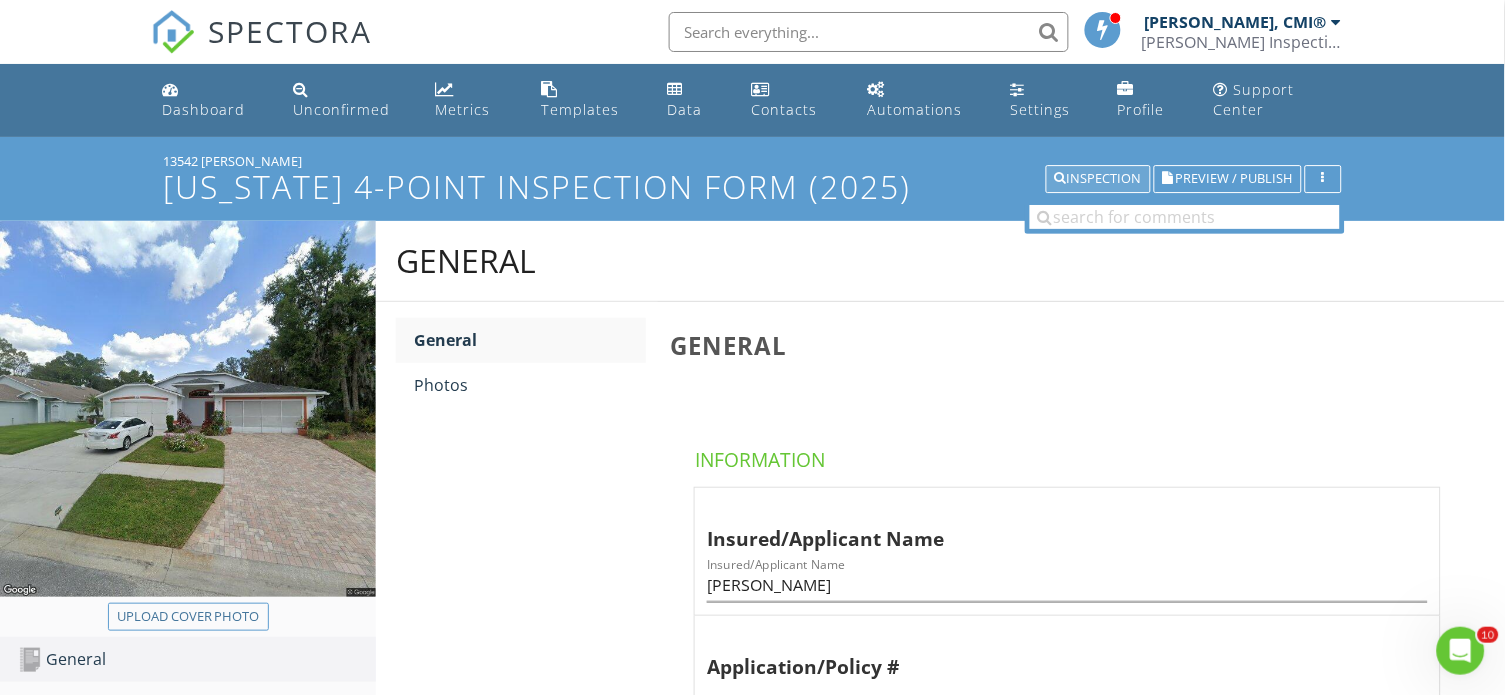 click on "Inspection" at bounding box center (1098, 179) 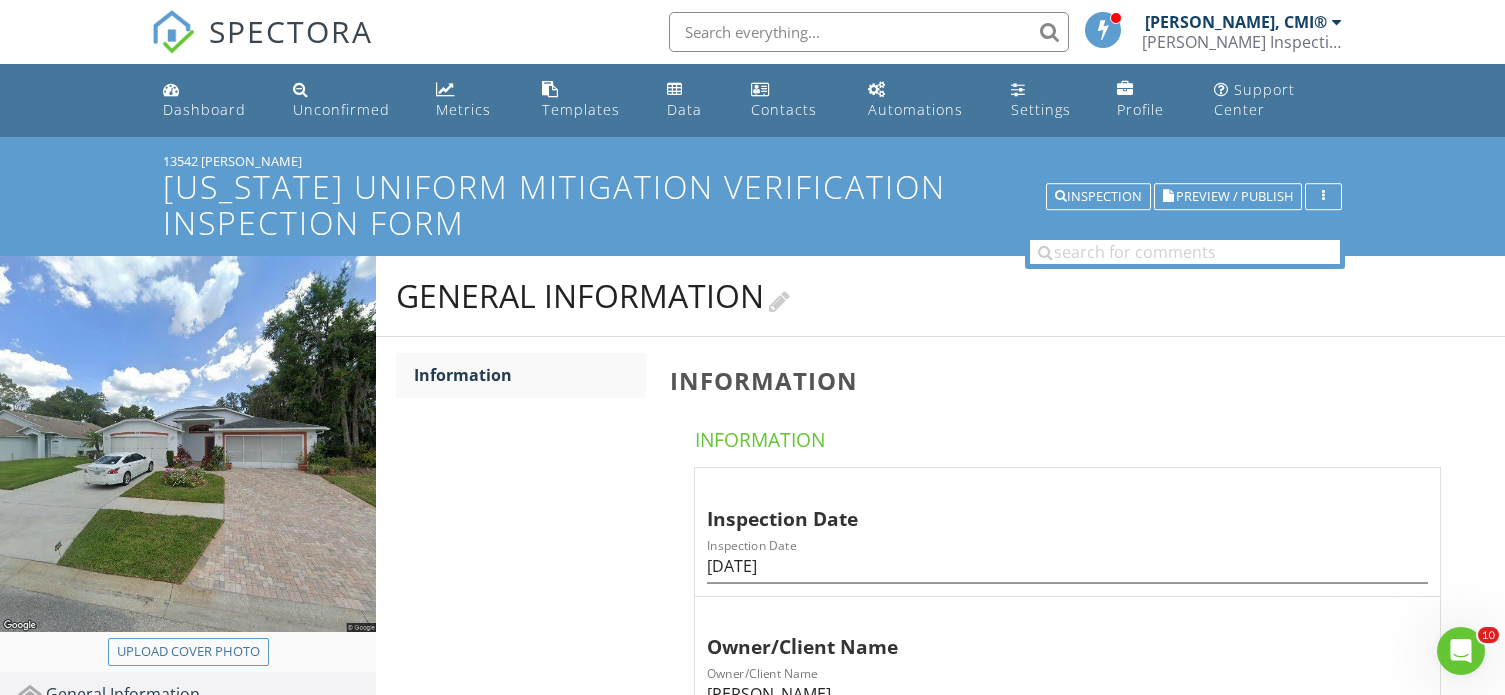 scroll, scrollTop: 70, scrollLeft: 0, axis: vertical 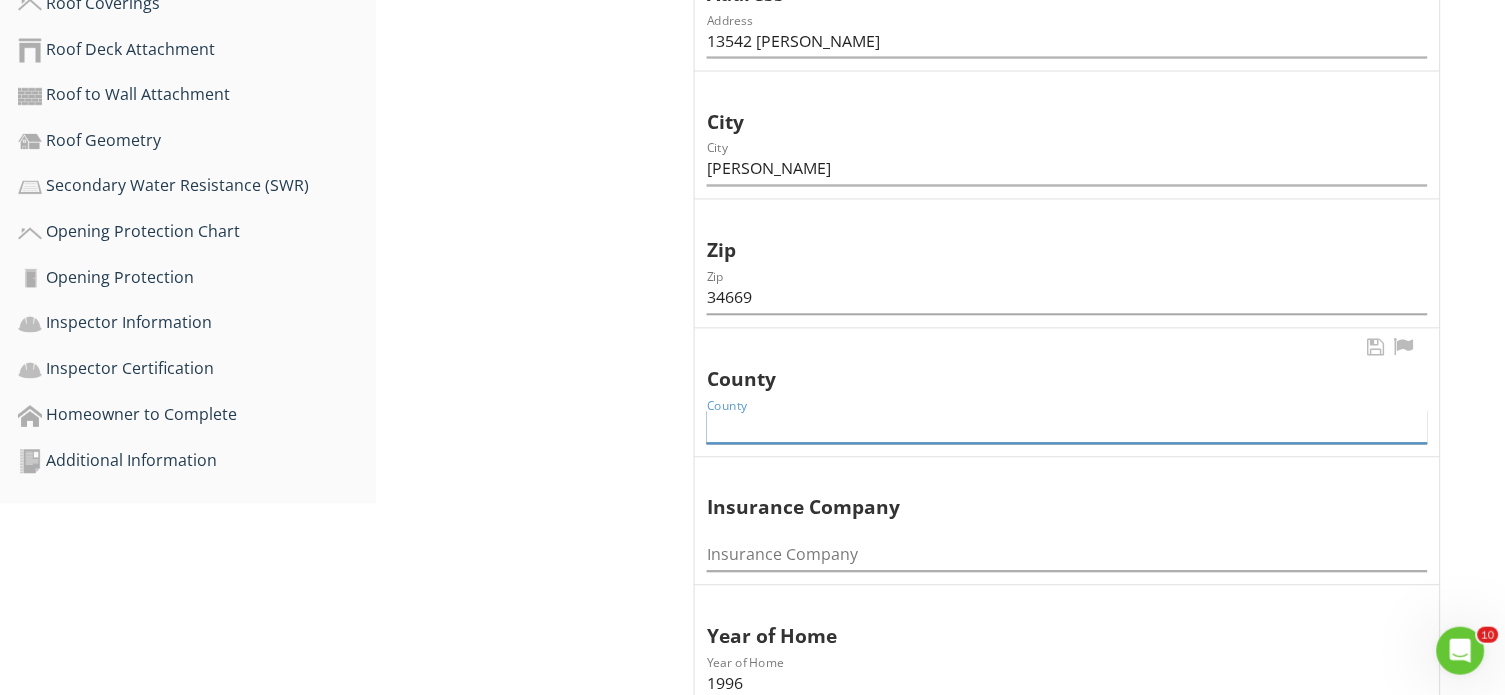 click at bounding box center [1067, 427] 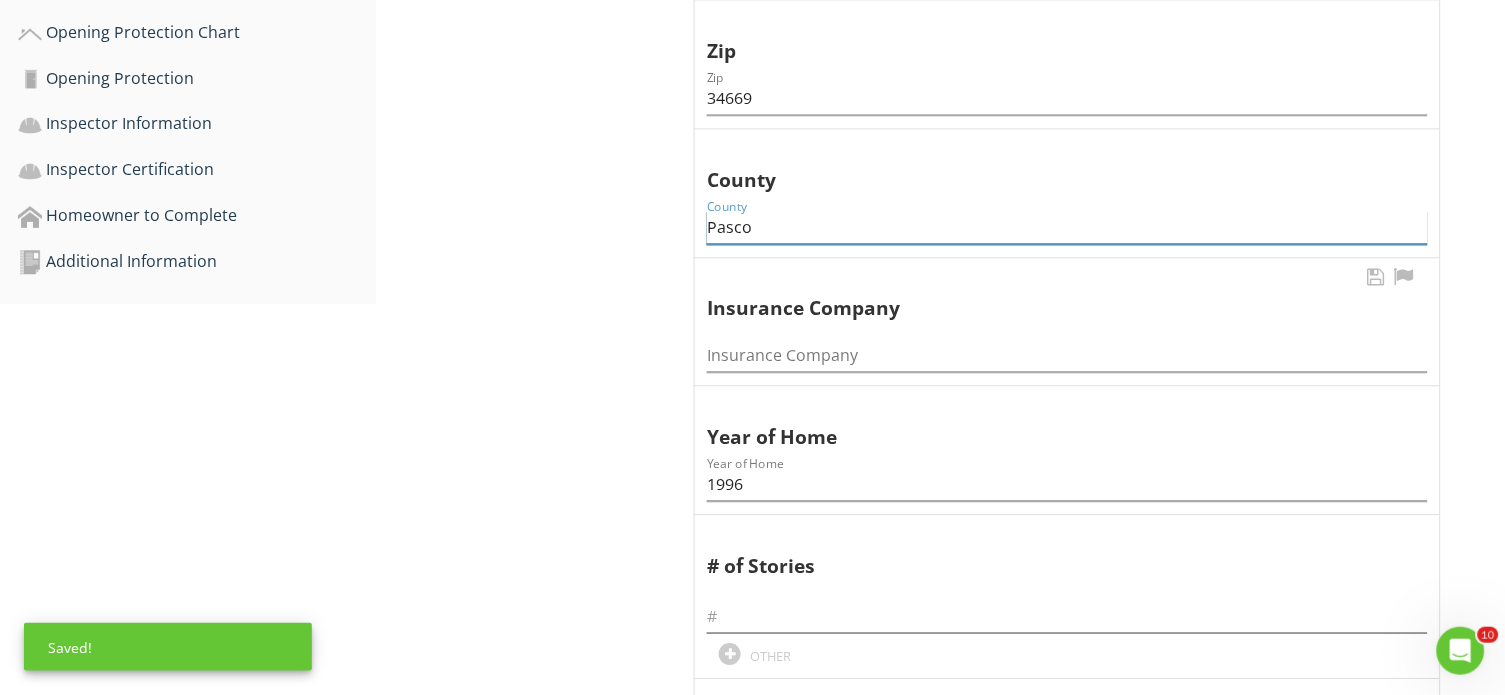 scroll, scrollTop: 994, scrollLeft: 0, axis: vertical 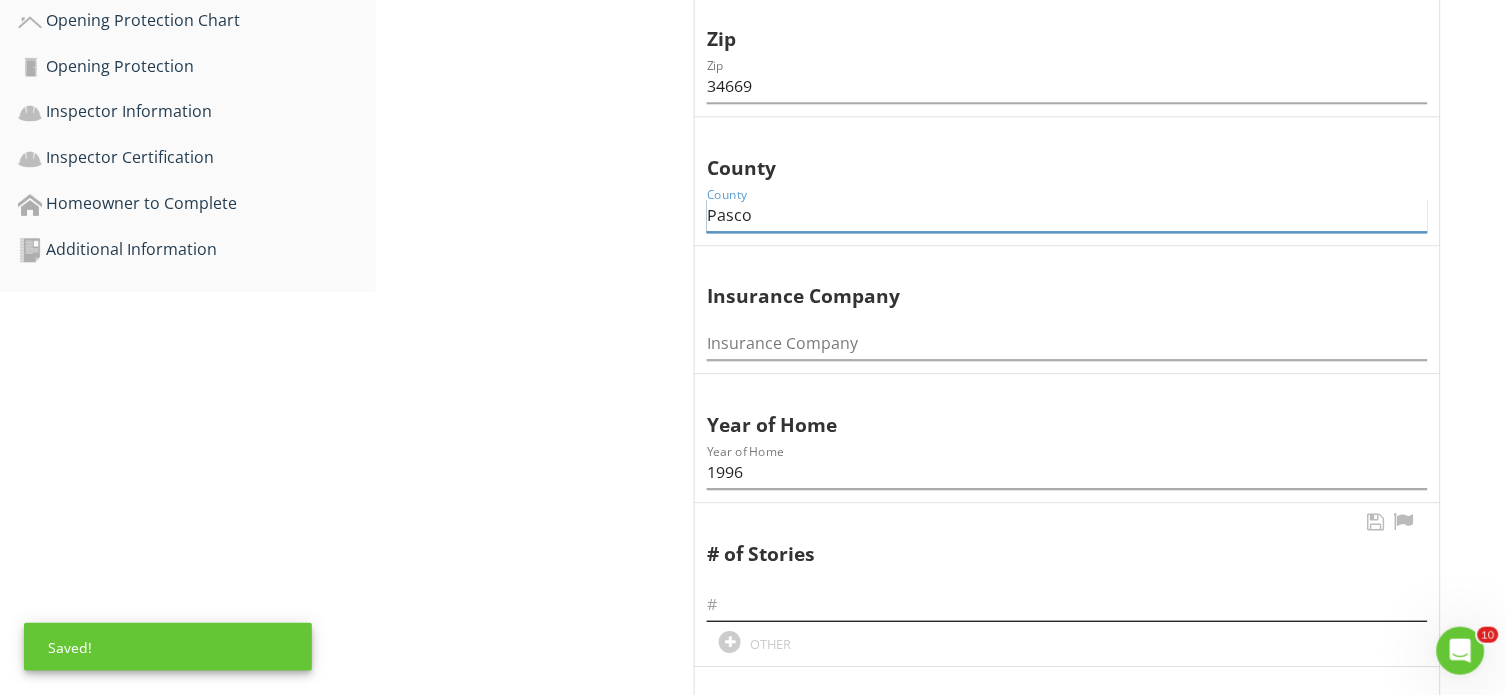 type on "Pasco" 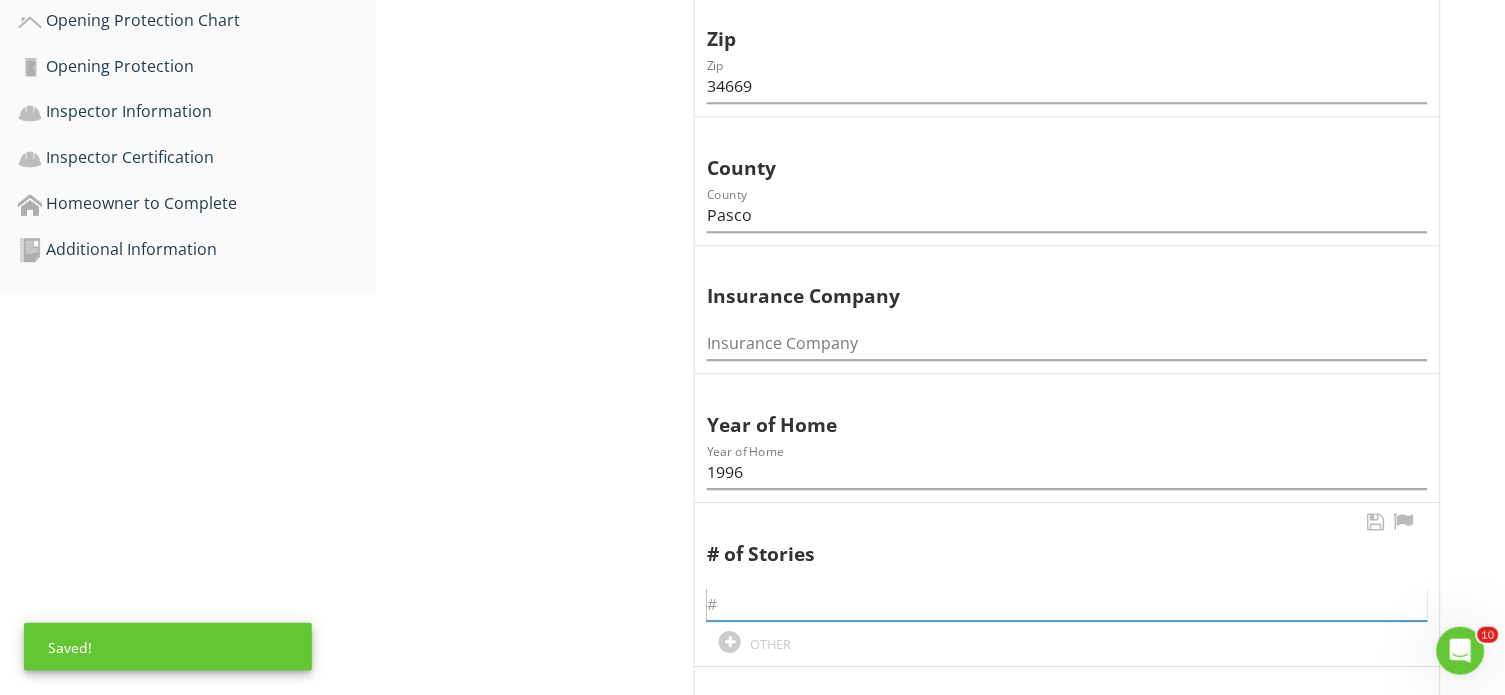 click at bounding box center (1067, 604) 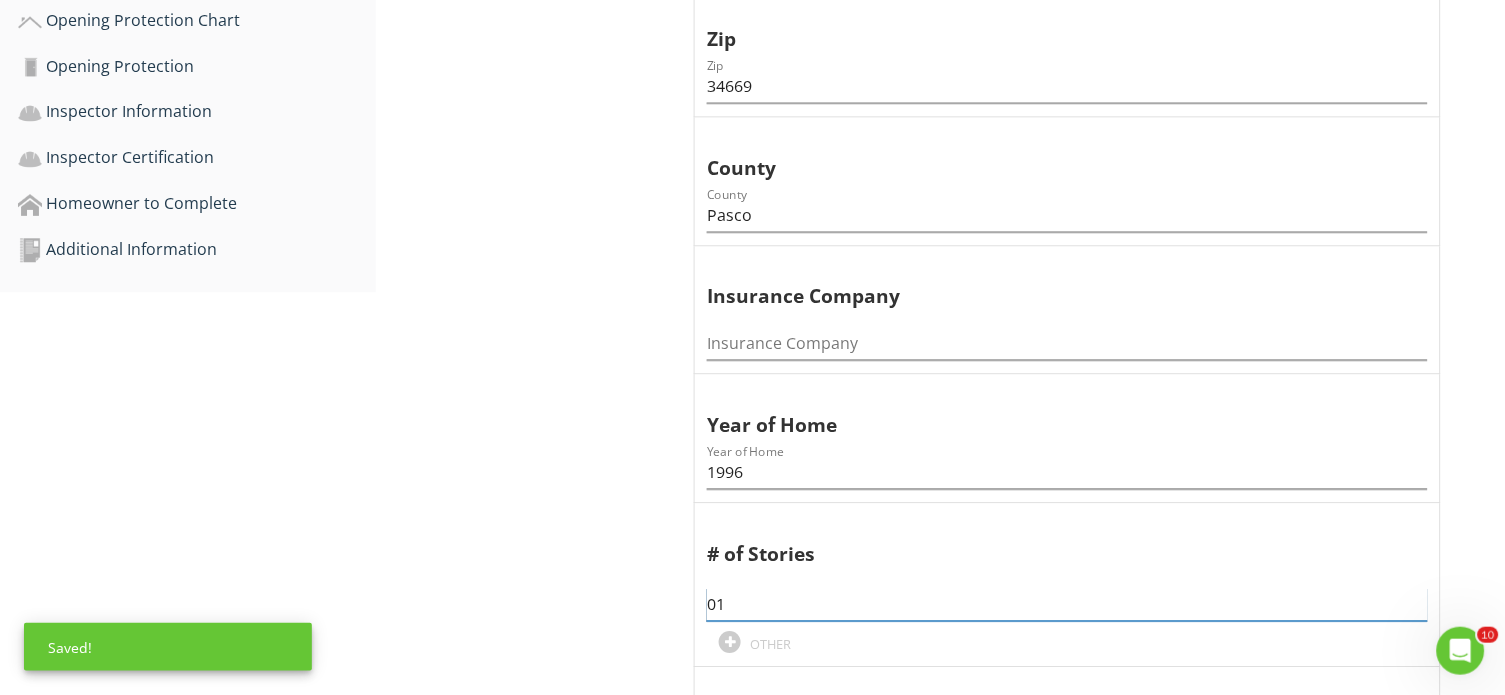 type on "01" 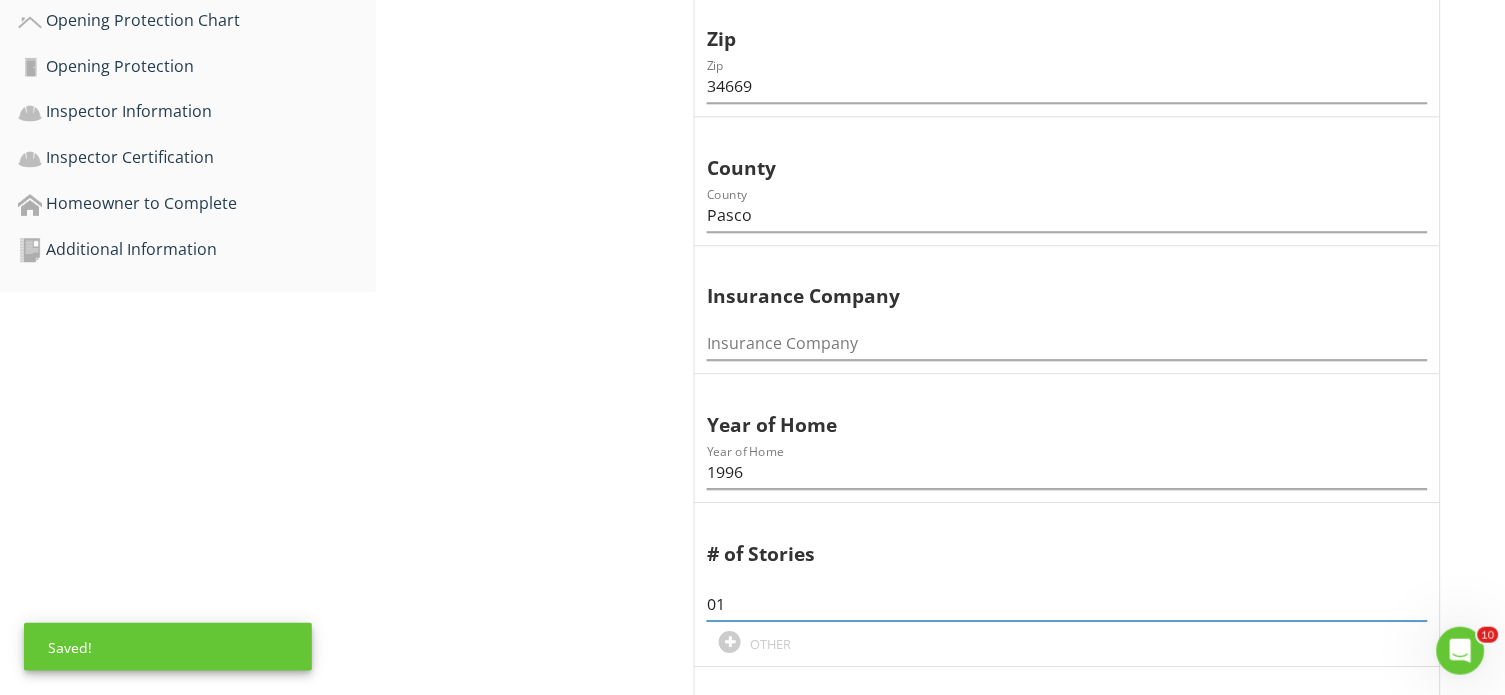 click on "General Information
Information
Information
Information
Inspection Date
Inspection Date 07/12/2025
Owner/Client Name
Owner/Client Name Doug Denney
Address
Address 13542 Norman Cir
City
City Hudson
Zip
Zip 34669
County
County Pasco
Insurance Company
Insurance Company
Year of Home
Year of Home 1996
# of Stories
01         OTHER" at bounding box center (940, 462) 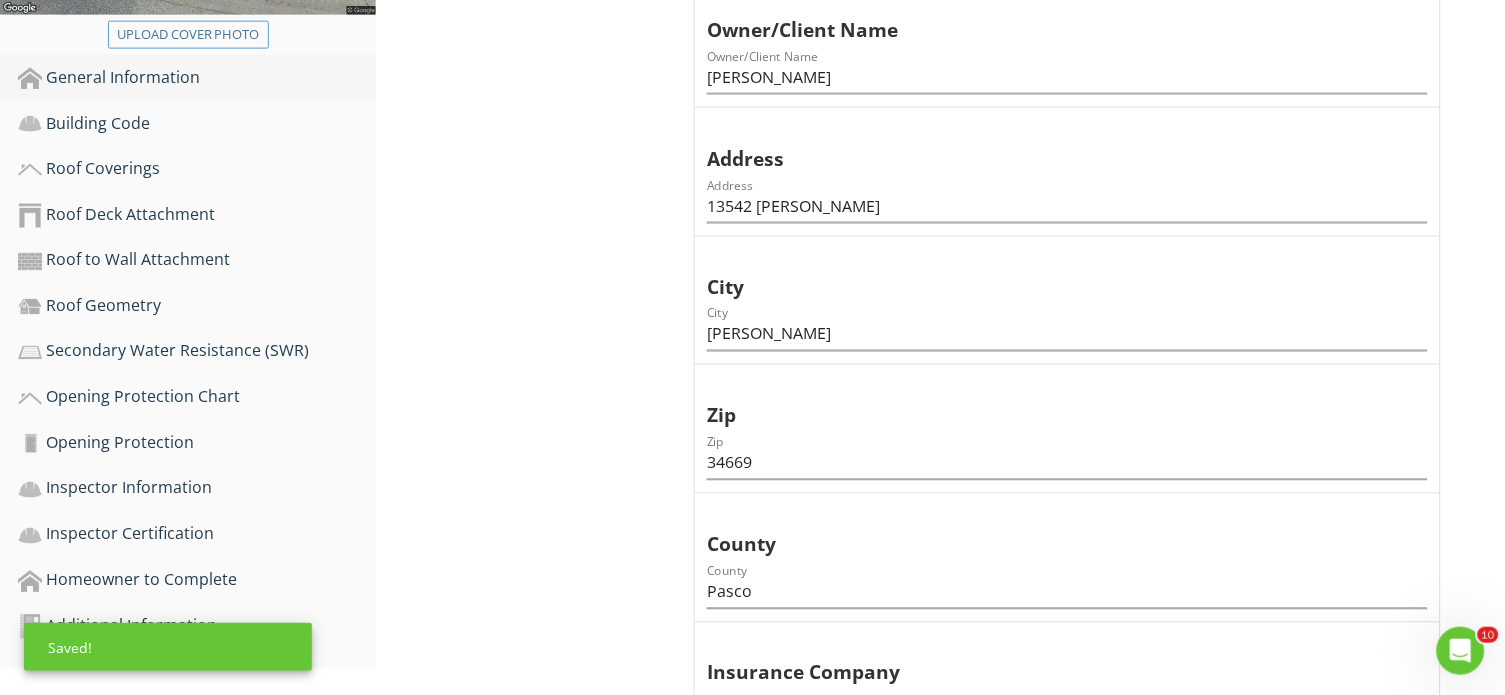 scroll, scrollTop: 600, scrollLeft: 0, axis: vertical 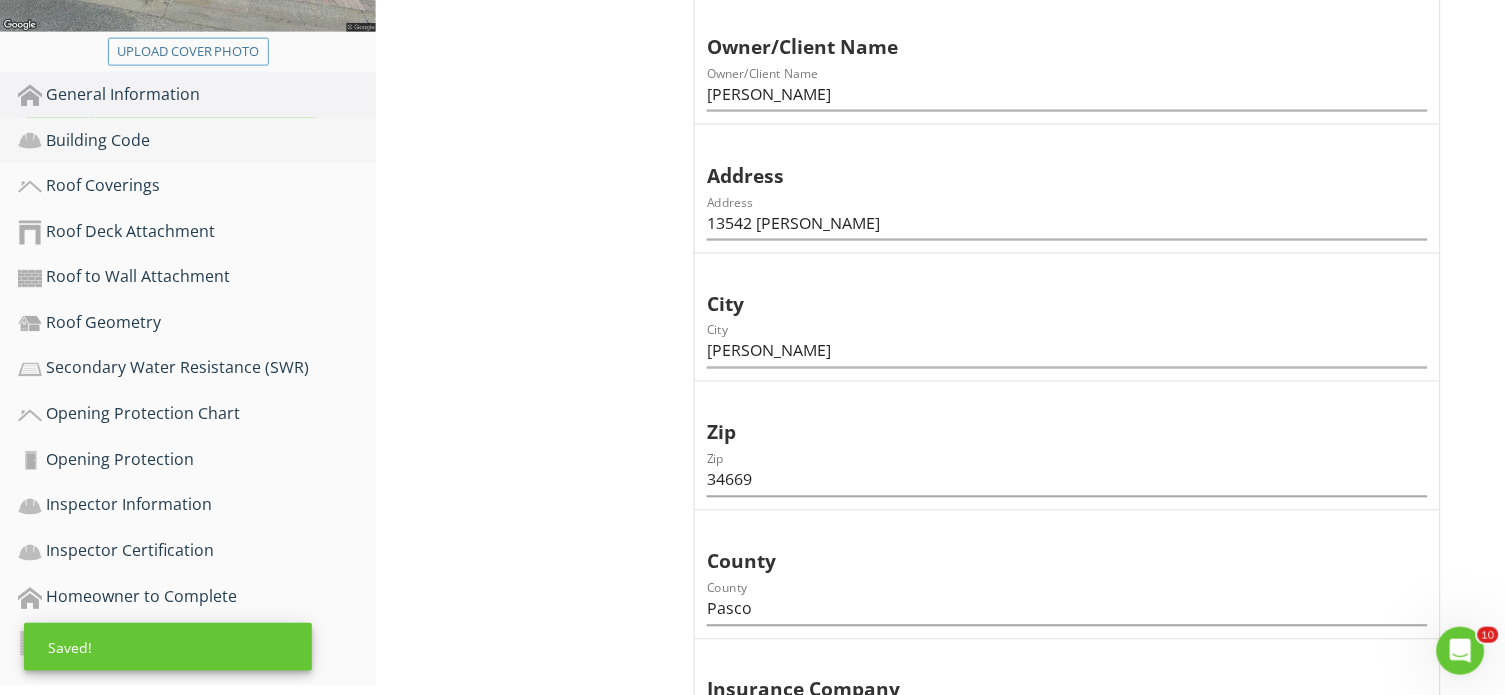 click on "Building Code" at bounding box center (197, 141) 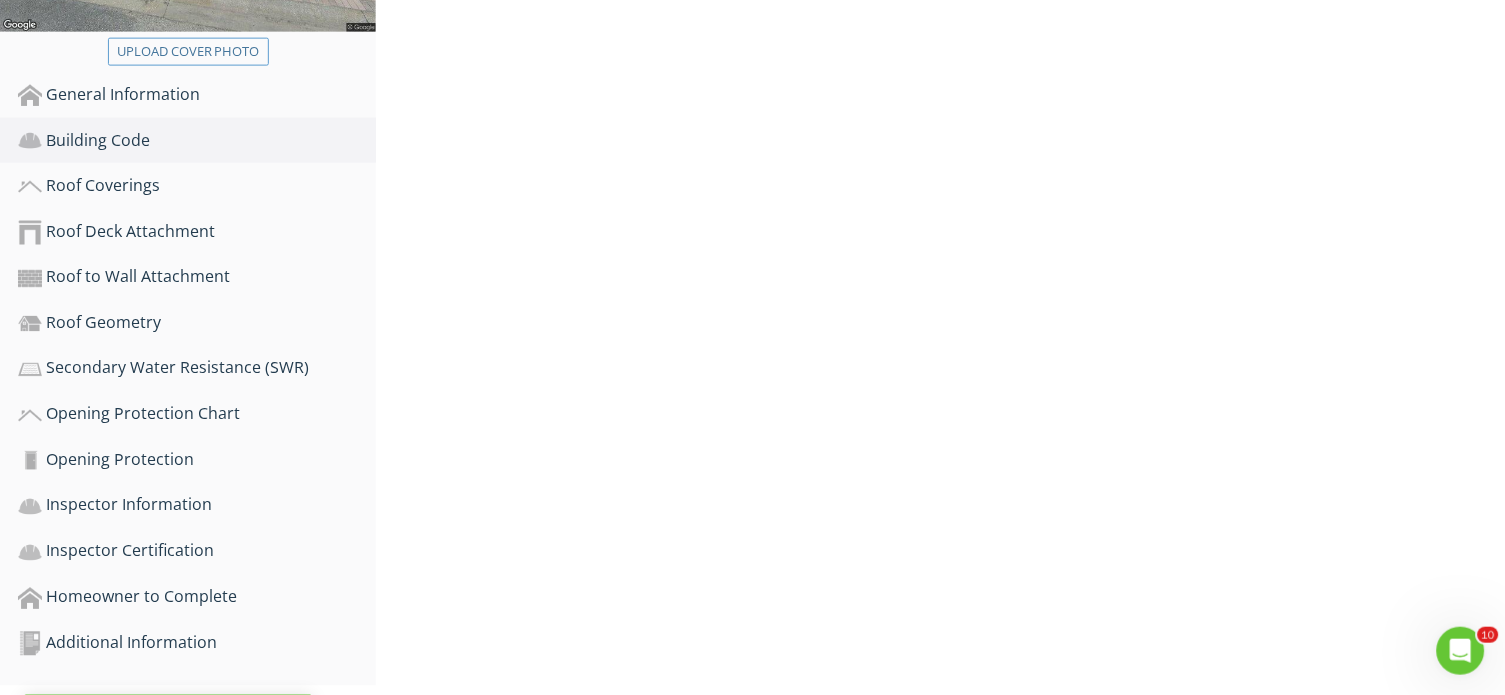 scroll, scrollTop: 580, scrollLeft: 0, axis: vertical 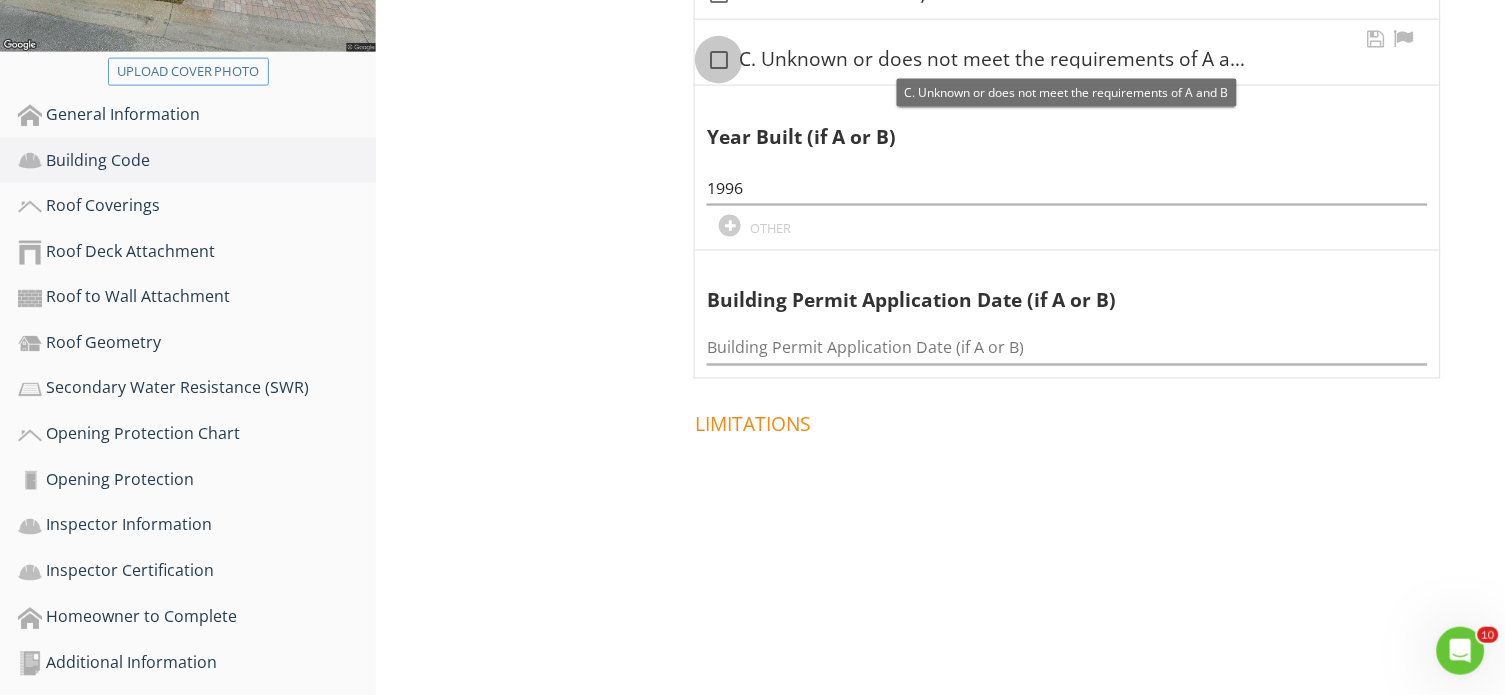 click at bounding box center (719, 60) 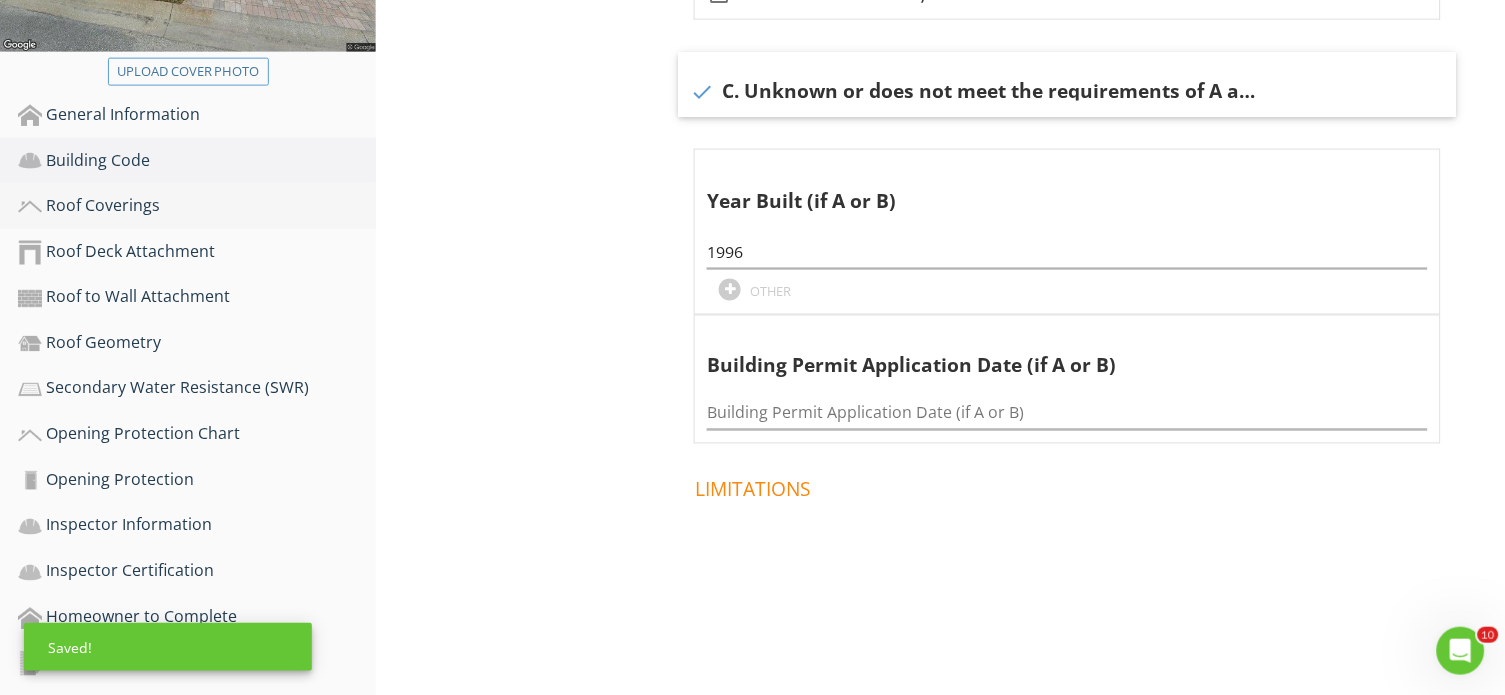 click on "Roof Coverings" at bounding box center [197, 206] 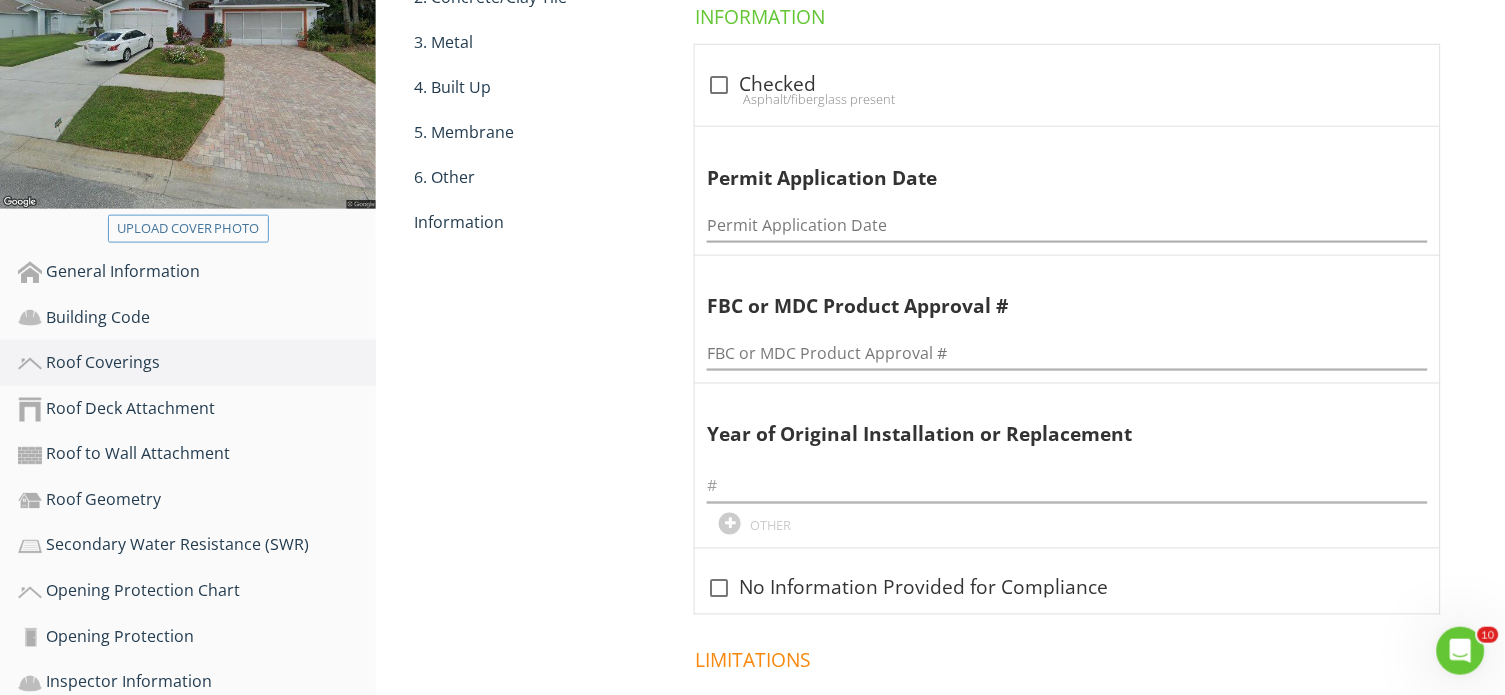 scroll, scrollTop: 269, scrollLeft: 0, axis: vertical 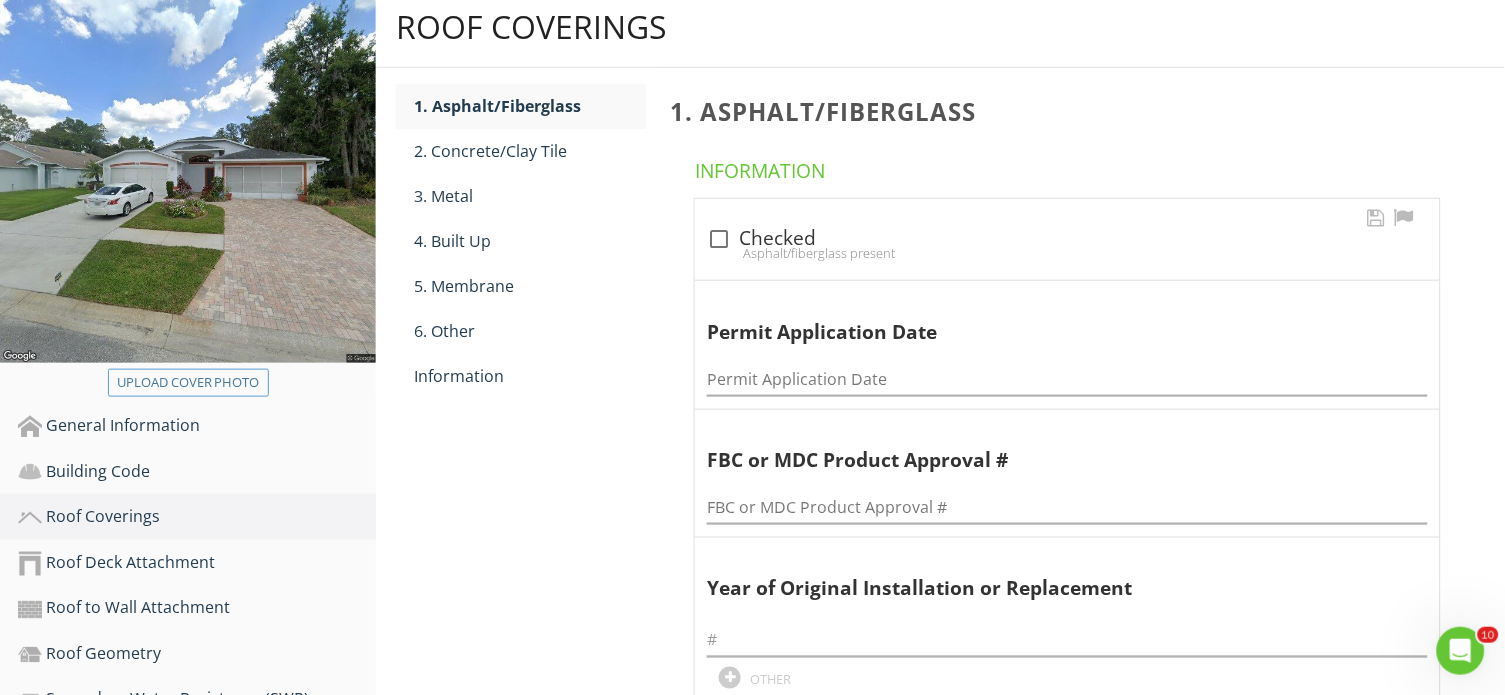 click at bounding box center (719, 239) 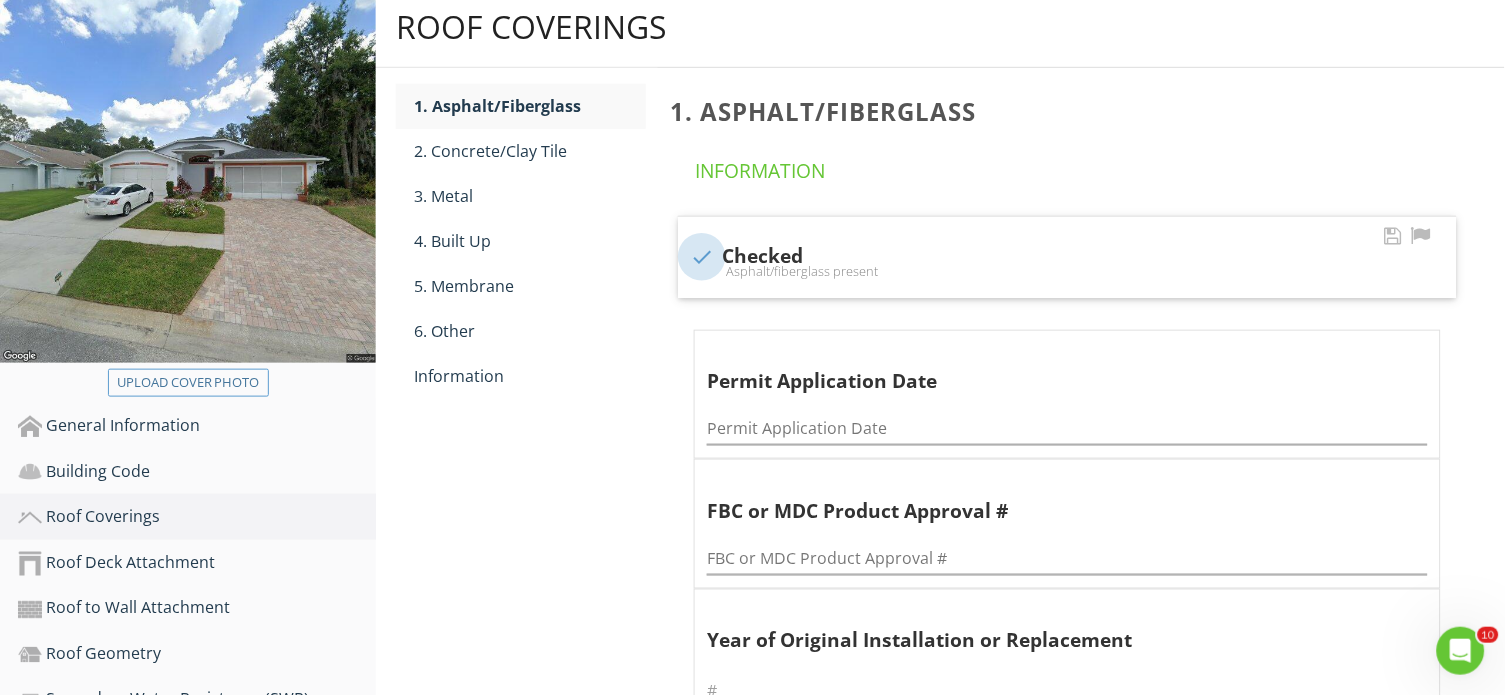 checkbox on "true" 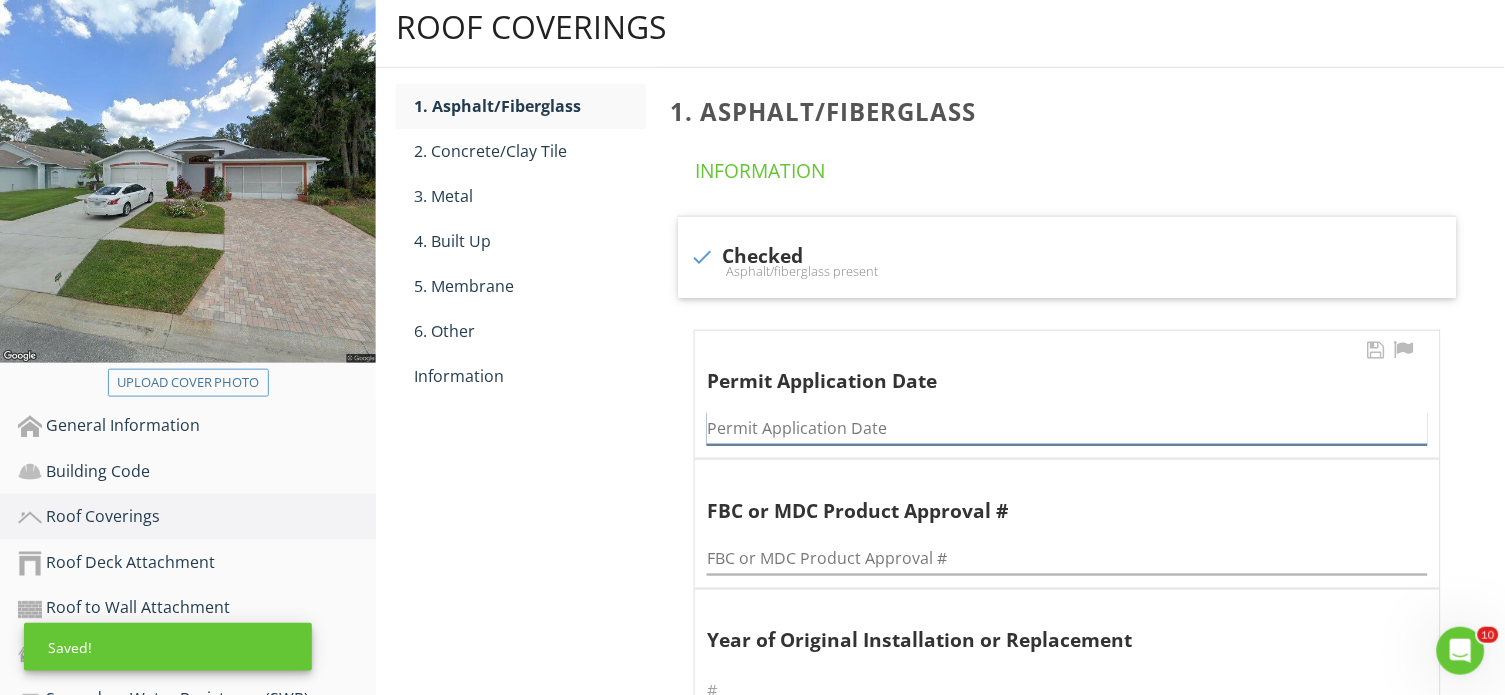 click at bounding box center (1067, 428) 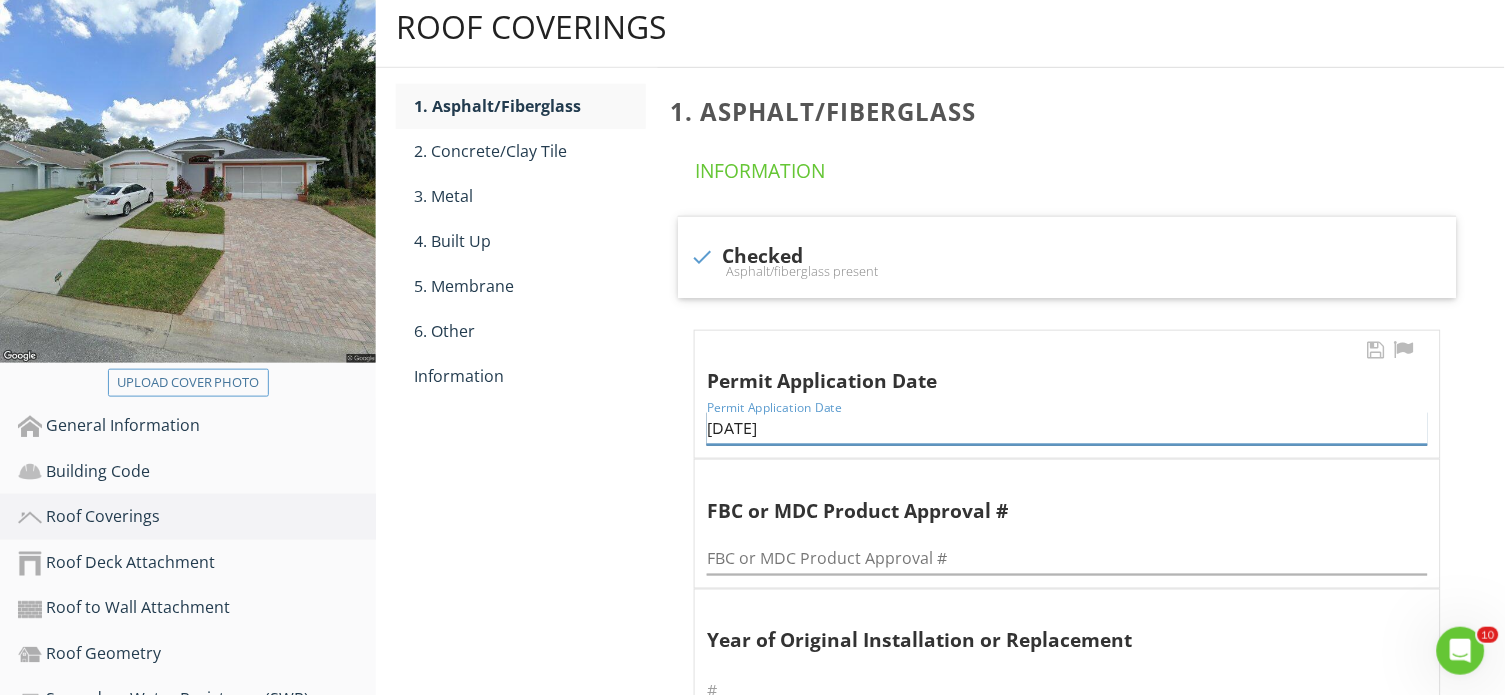 type on "05/09/2011" 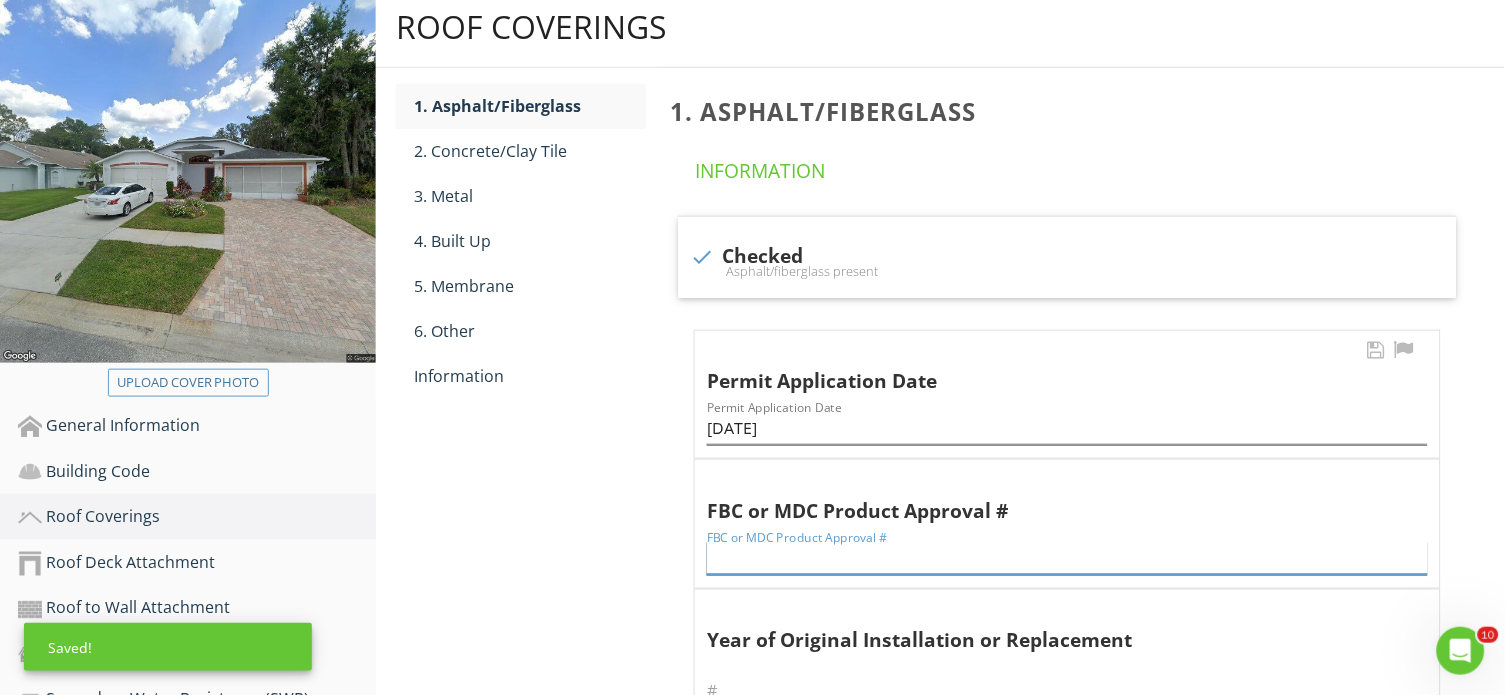 paste on "739069" 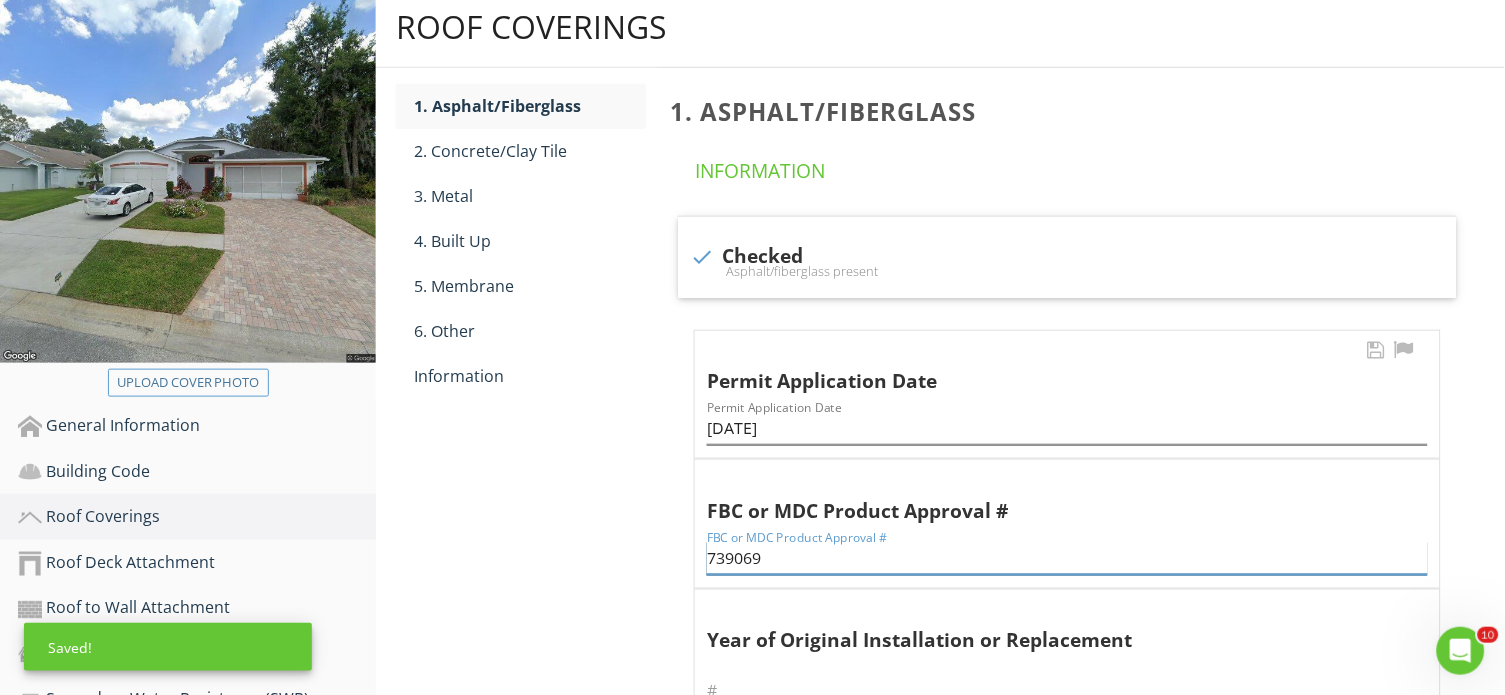type on "739069" 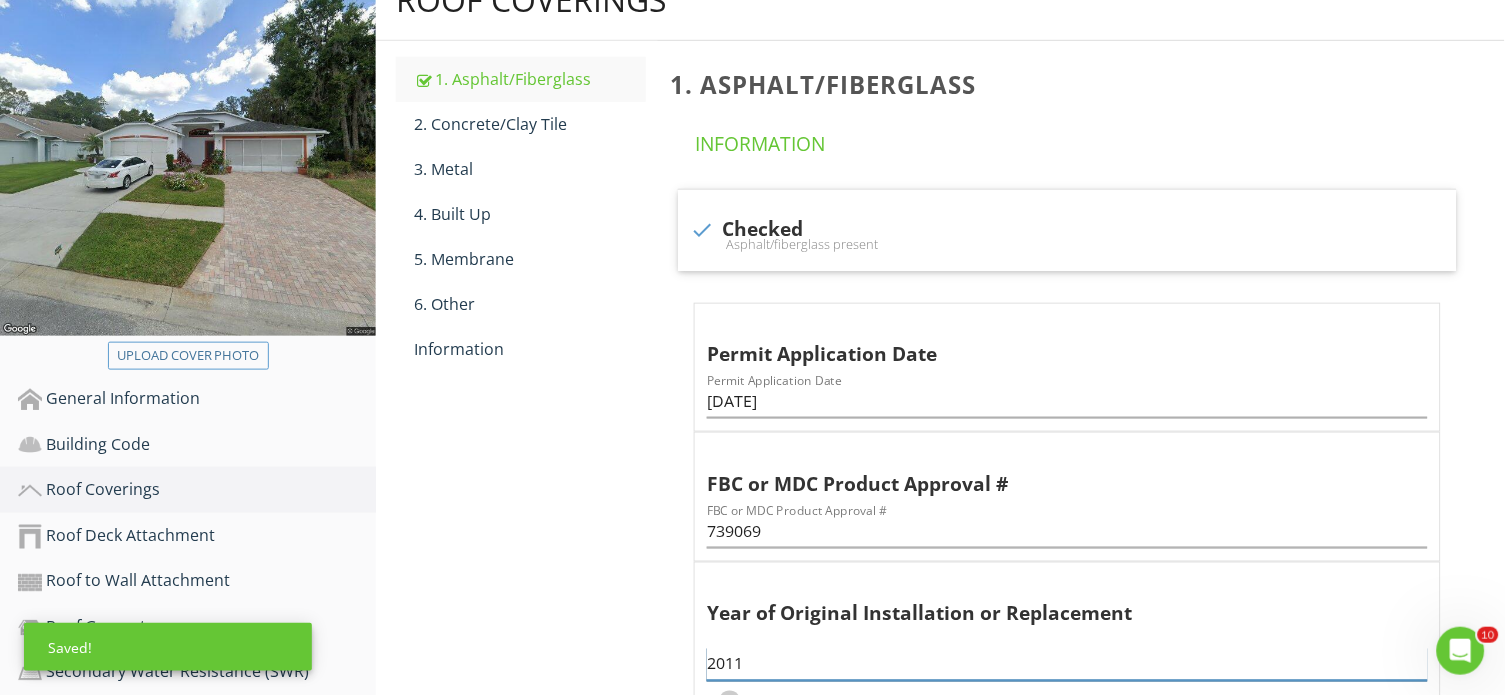 scroll, scrollTop: 315, scrollLeft: 0, axis: vertical 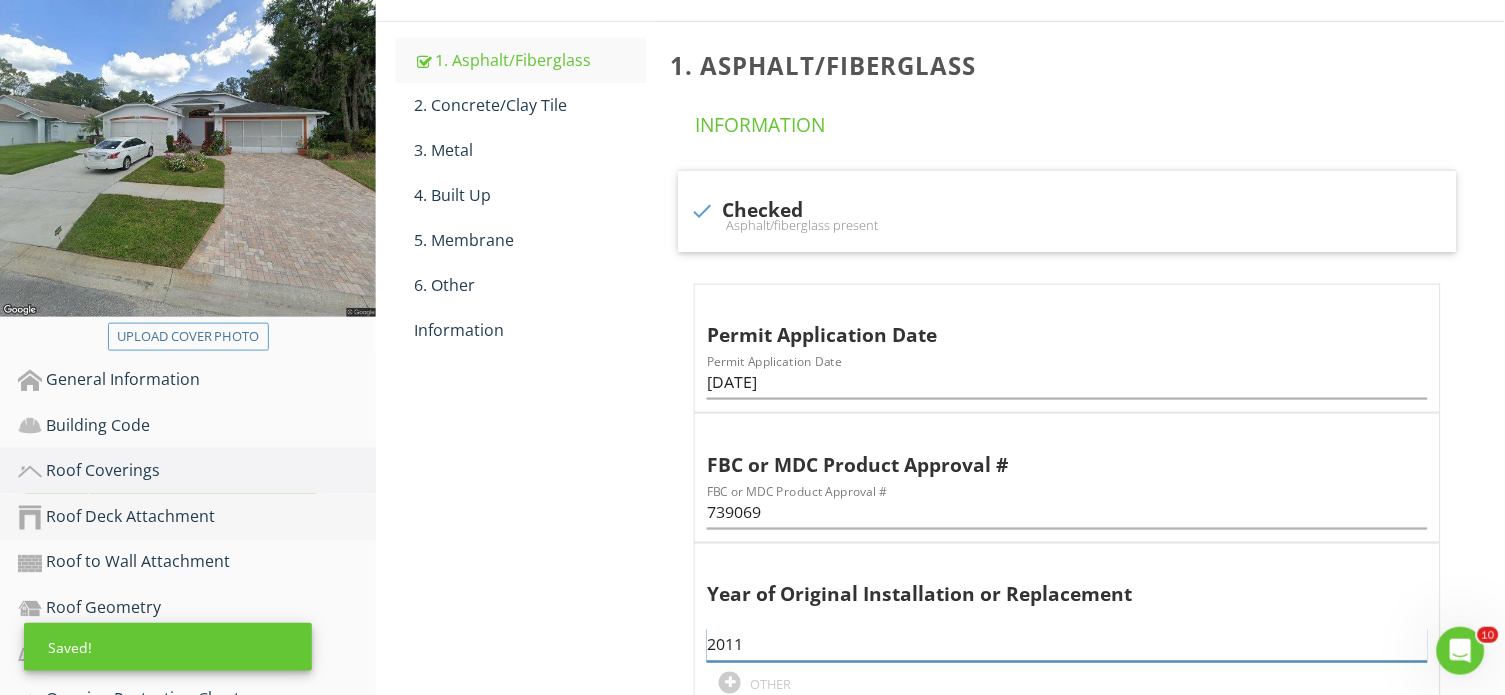 type on "2011" 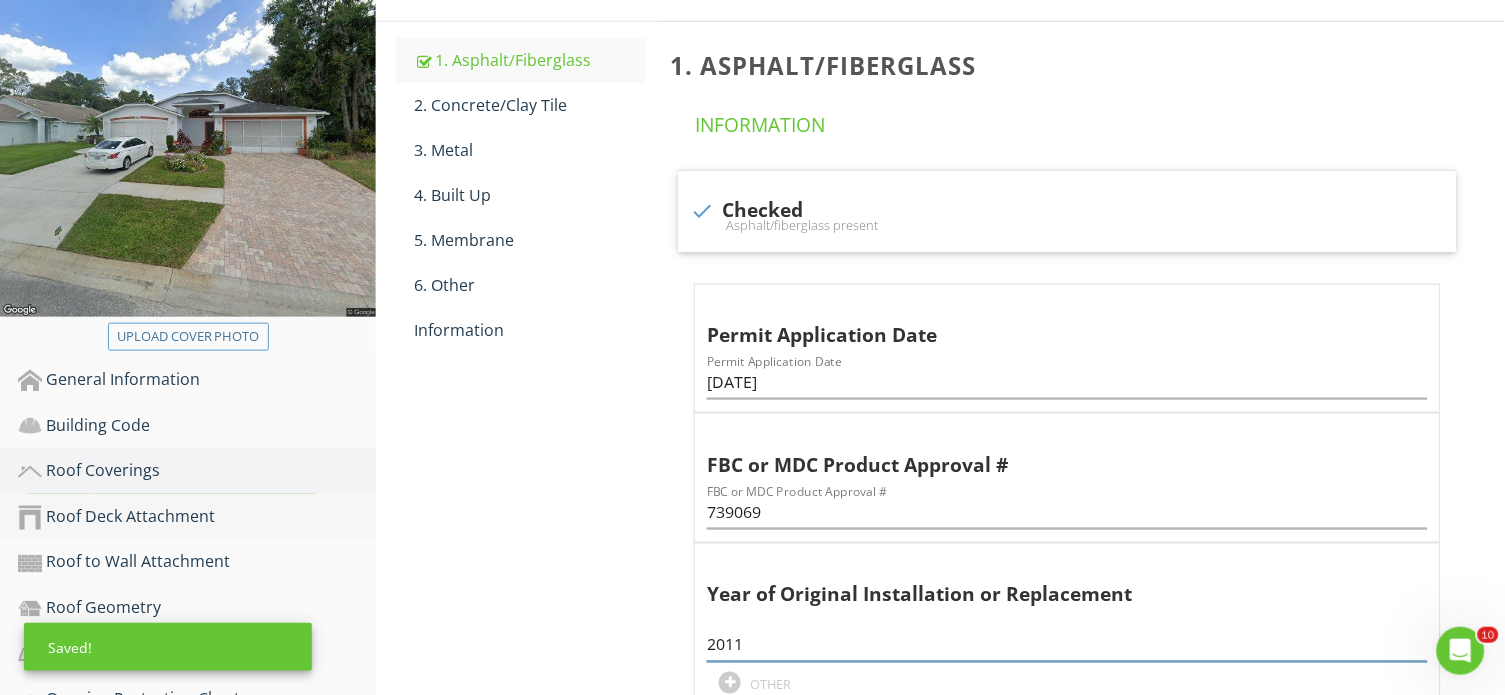 click on "Roof Deck Attachment" at bounding box center [197, 517] 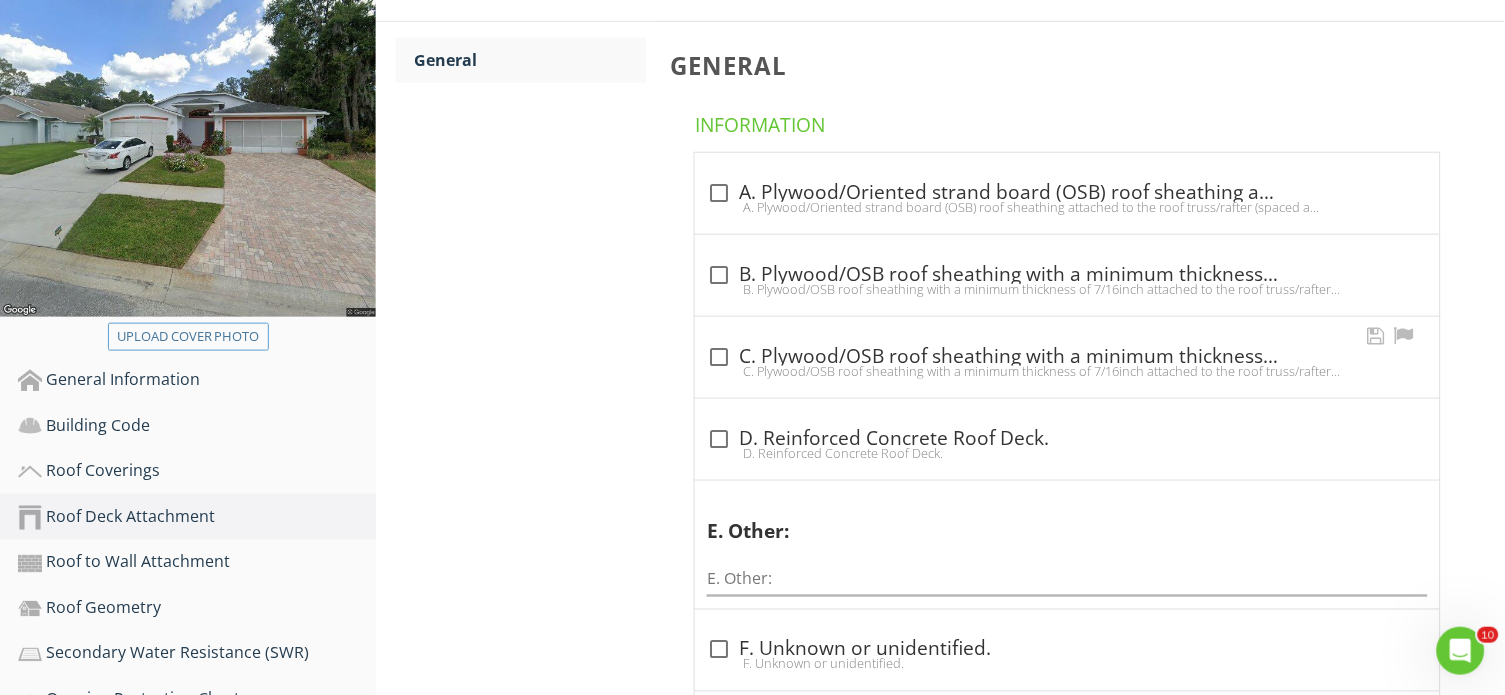 click at bounding box center (719, 357) 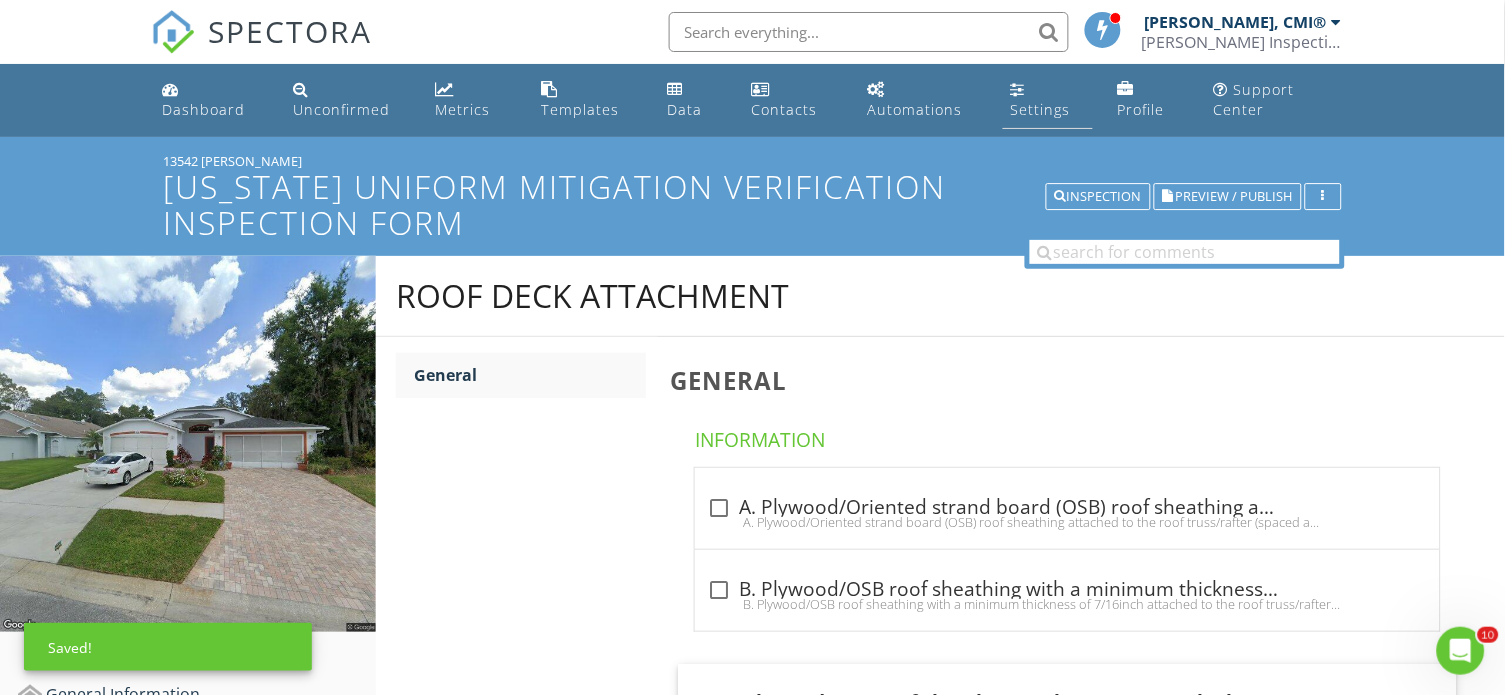 scroll, scrollTop: 0, scrollLeft: 0, axis: both 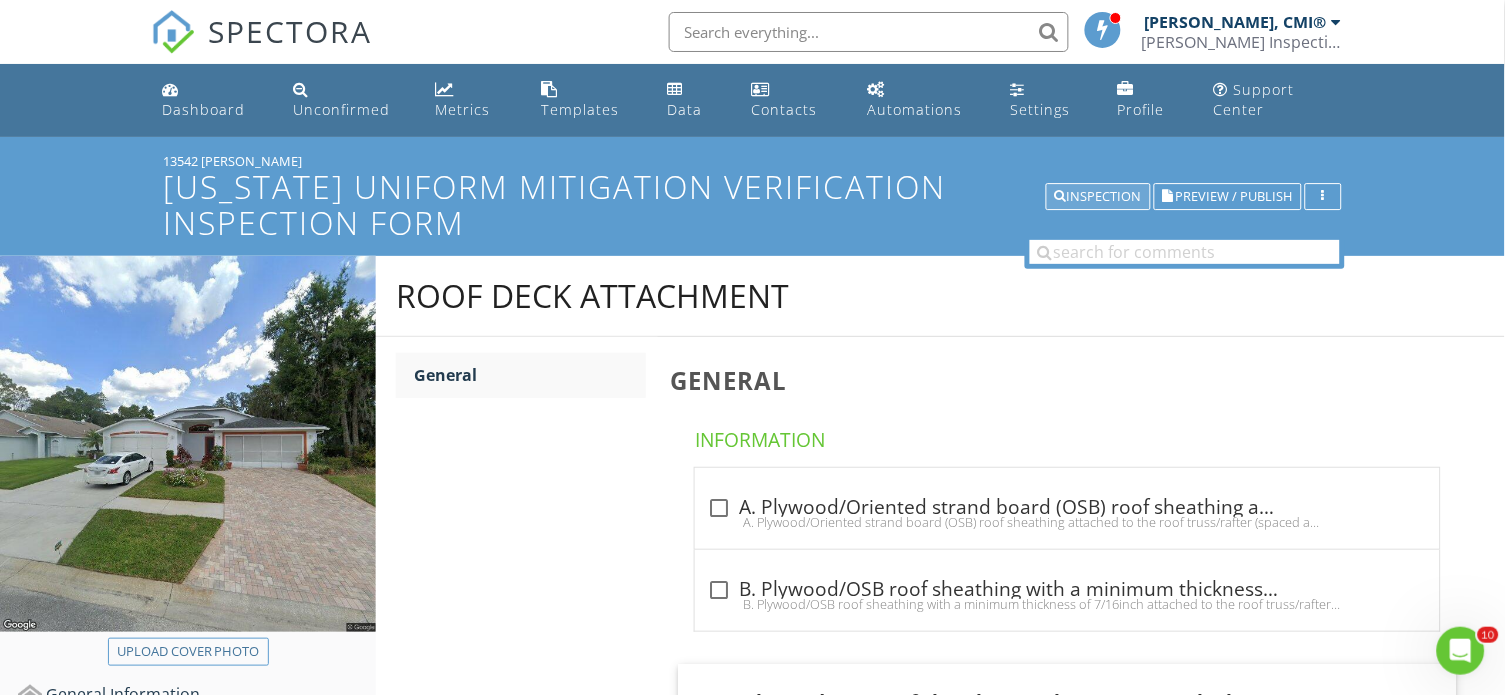 click on "Inspection" at bounding box center [1098, 197] 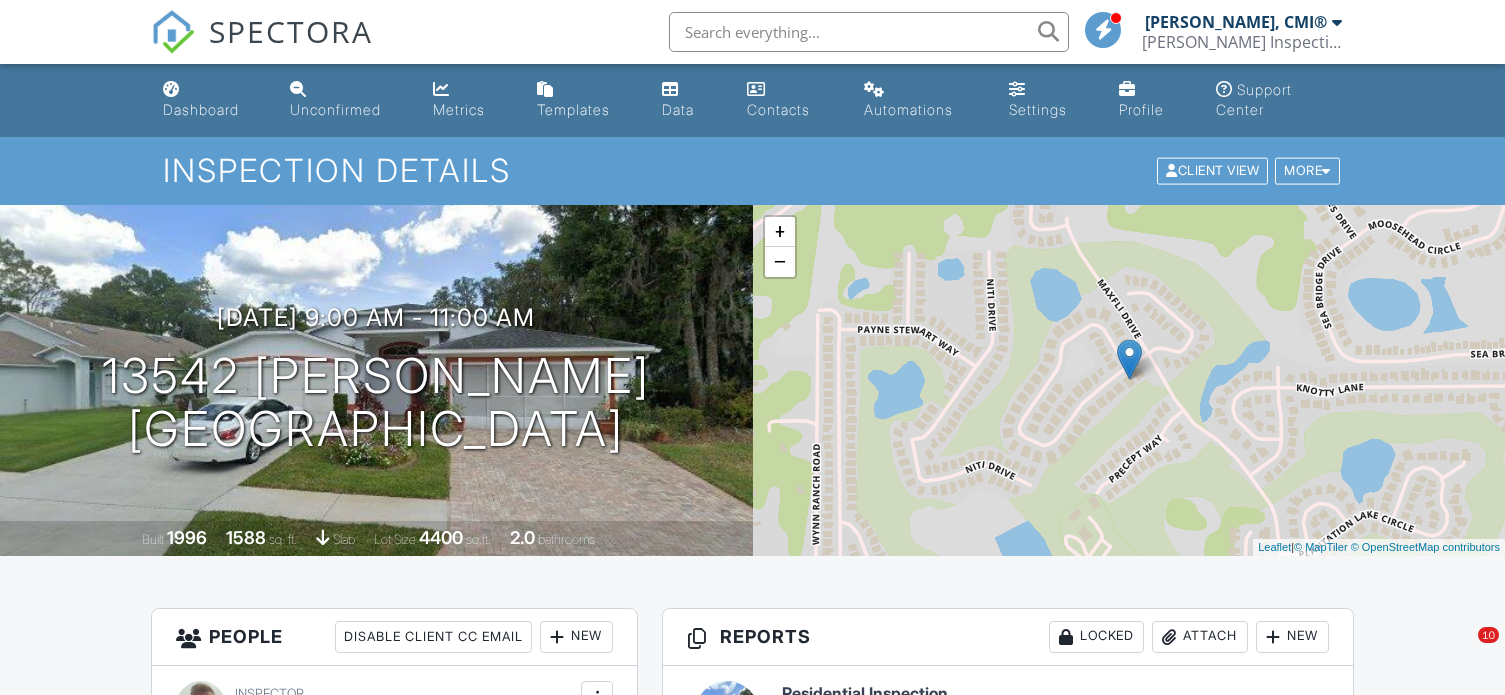 scroll, scrollTop: 1183, scrollLeft: 0, axis: vertical 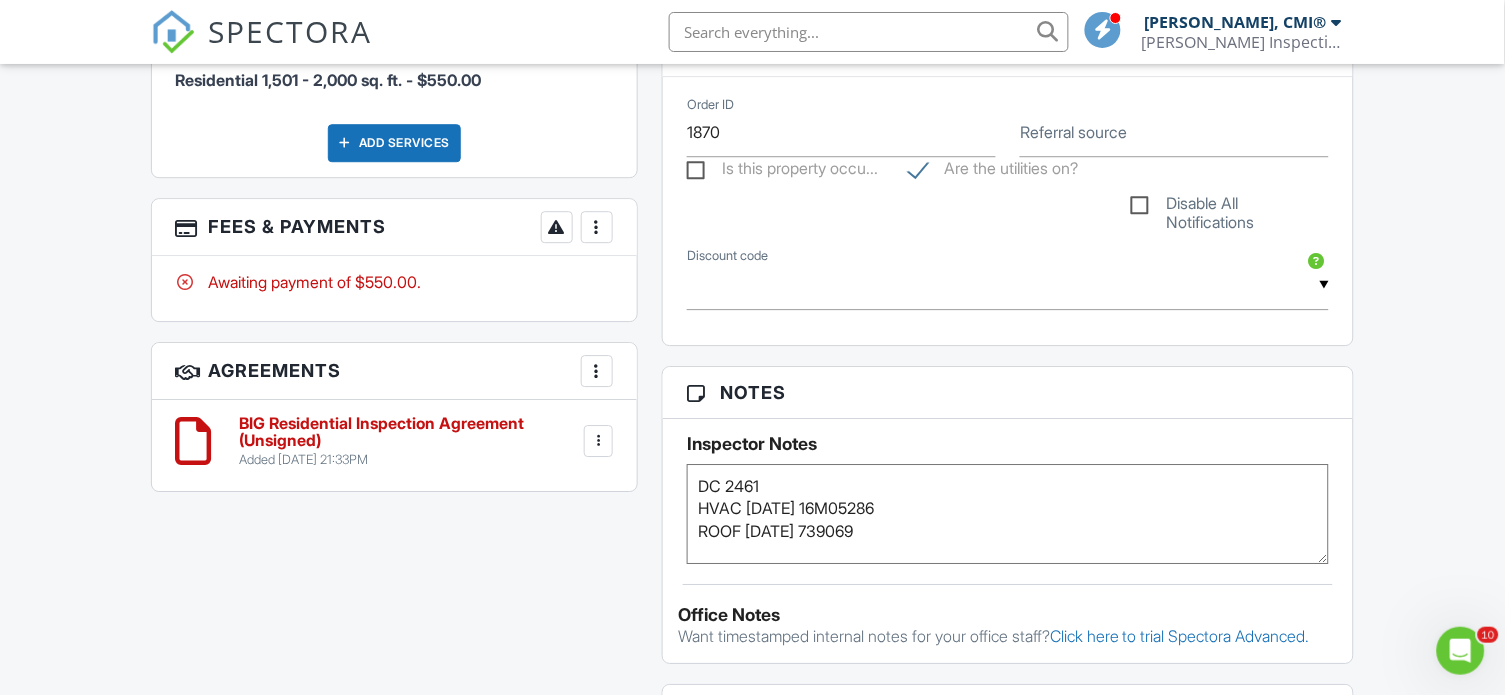 drag, startPoint x: 832, startPoint y: 529, endPoint x: 915, endPoint y: 532, distance: 83.0542 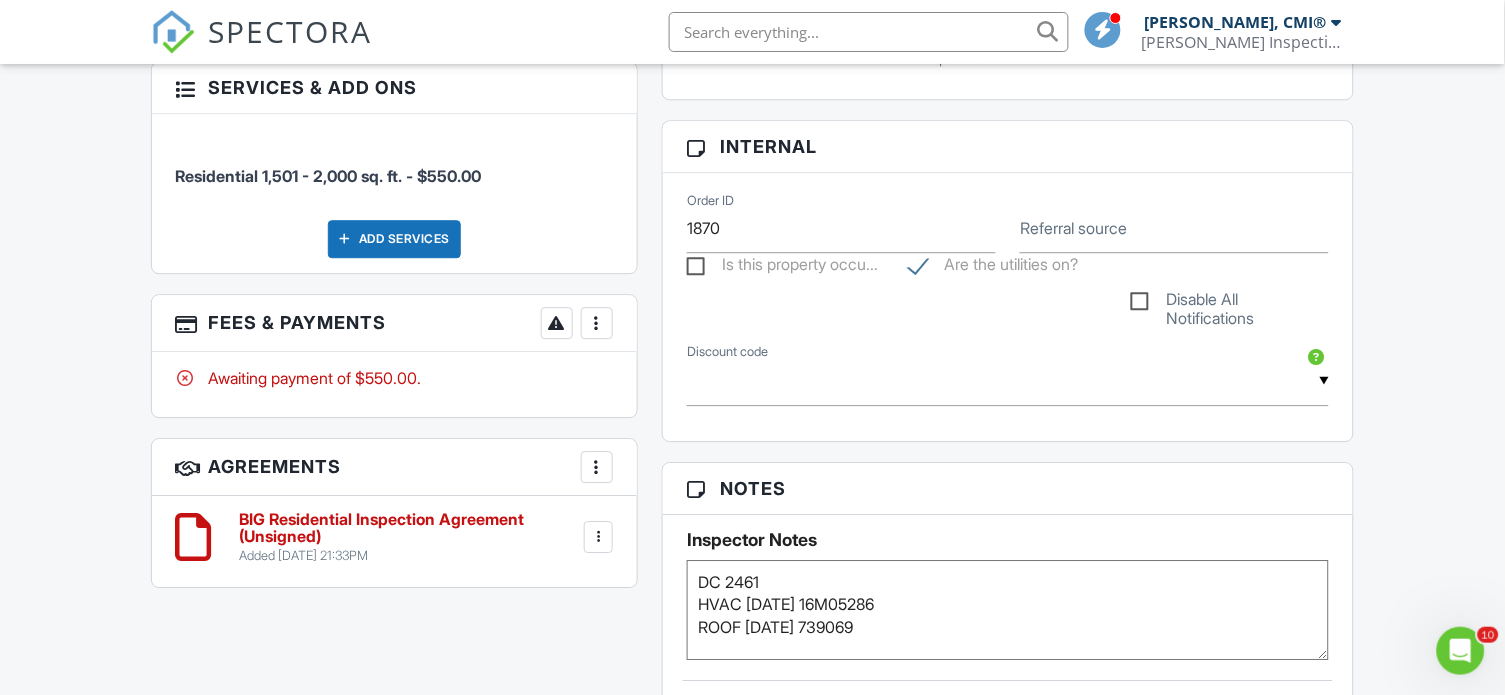 scroll, scrollTop: 1071, scrollLeft: 0, axis: vertical 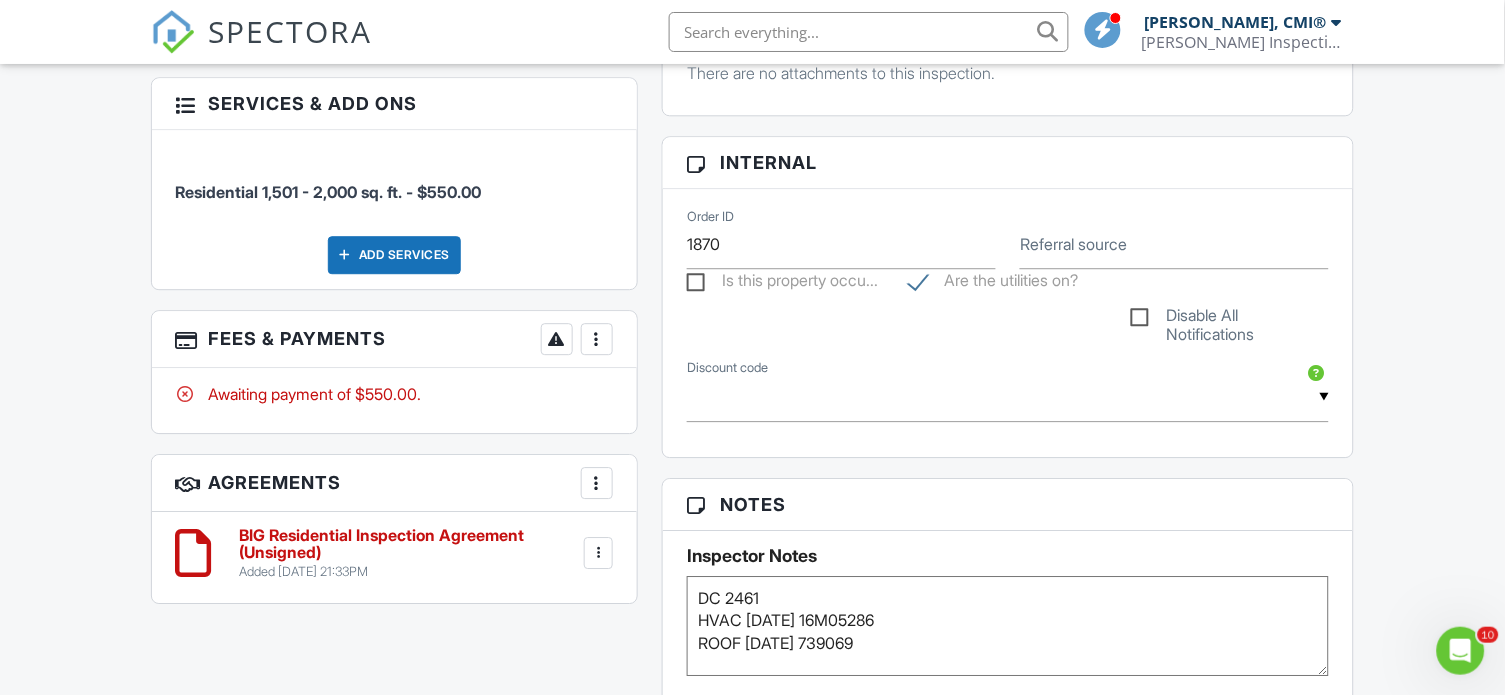 click at bounding box center (597, 339) 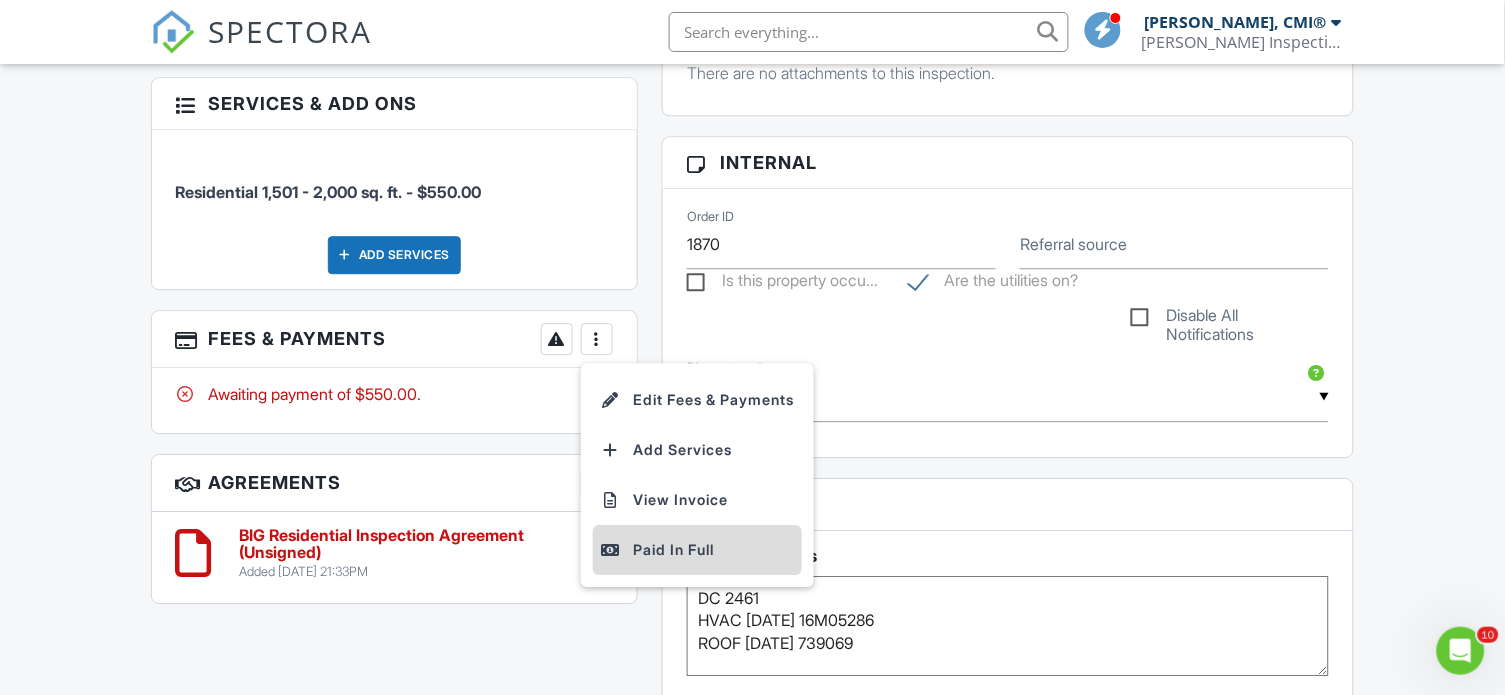 click on "Paid In Full" at bounding box center [697, 550] 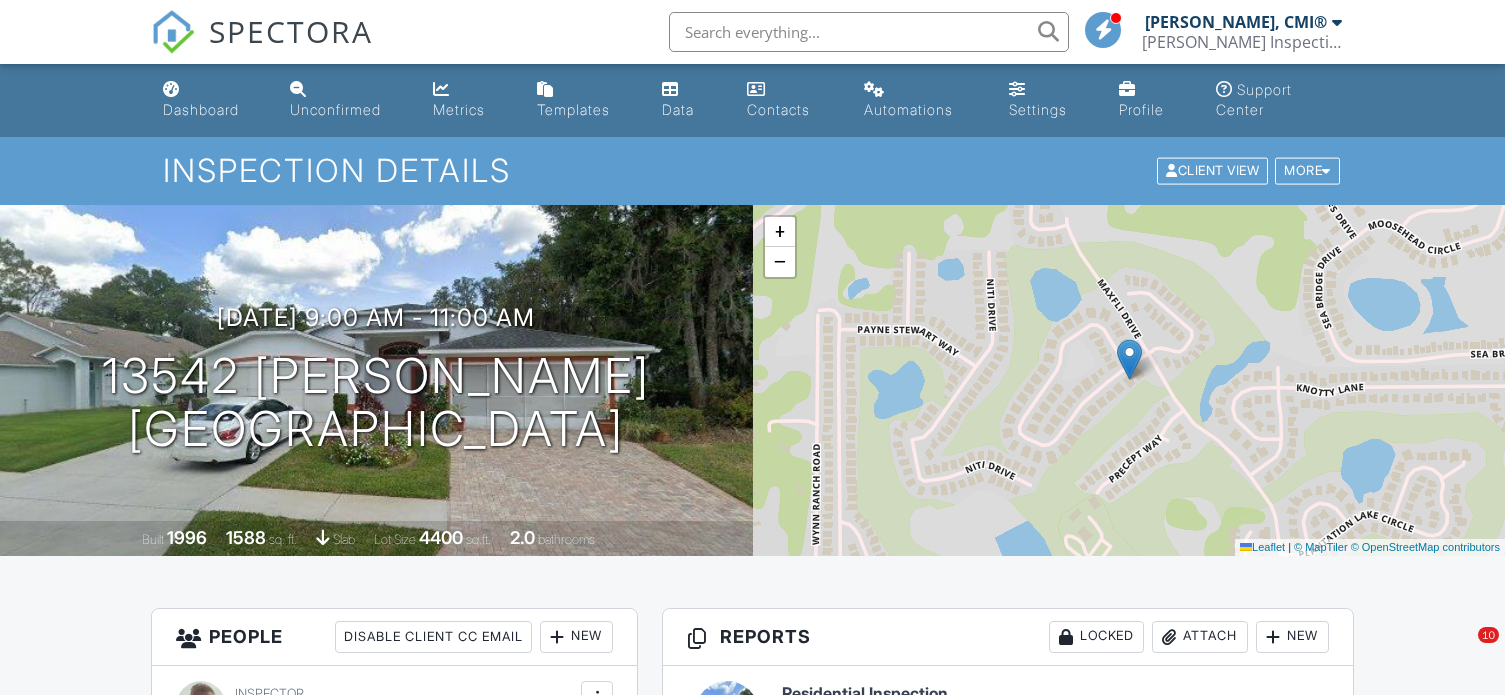 scroll, scrollTop: 0, scrollLeft: 0, axis: both 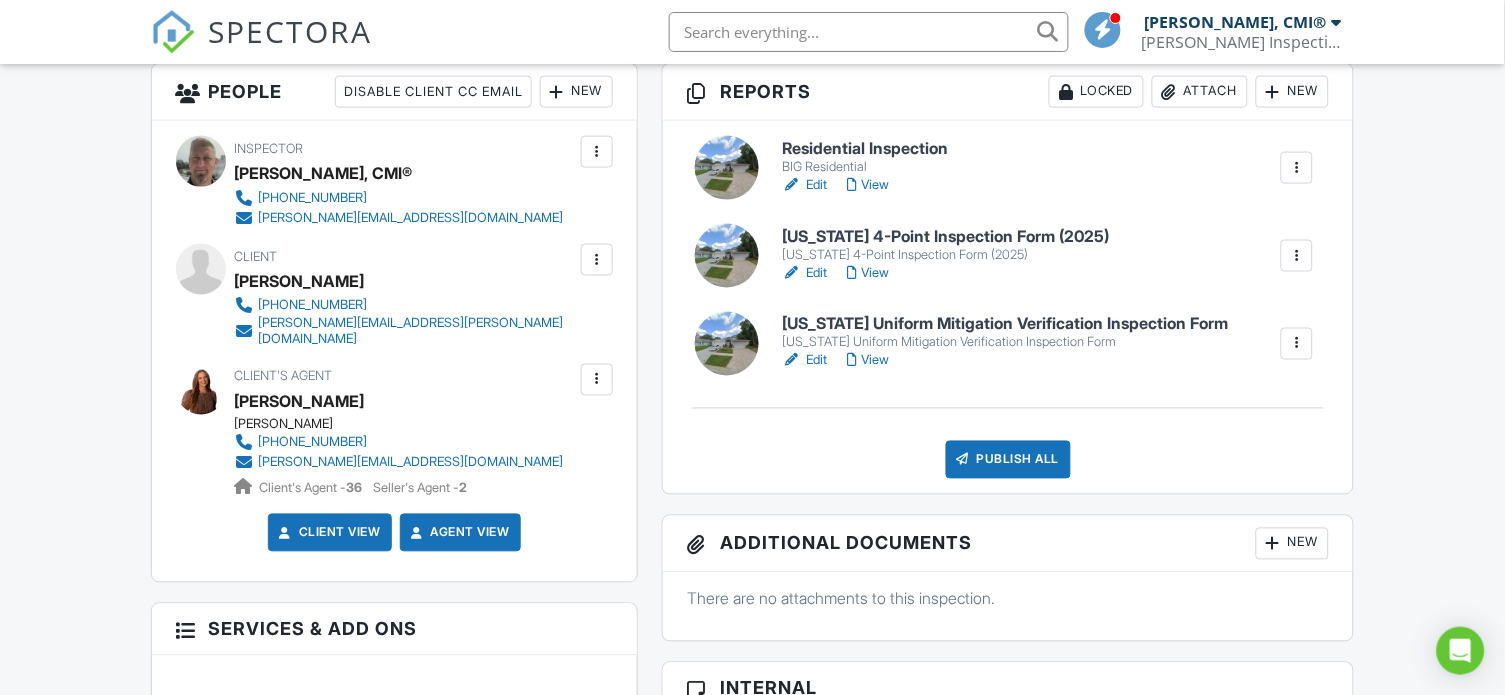 click on "Residential Inspection" at bounding box center (865, 149) 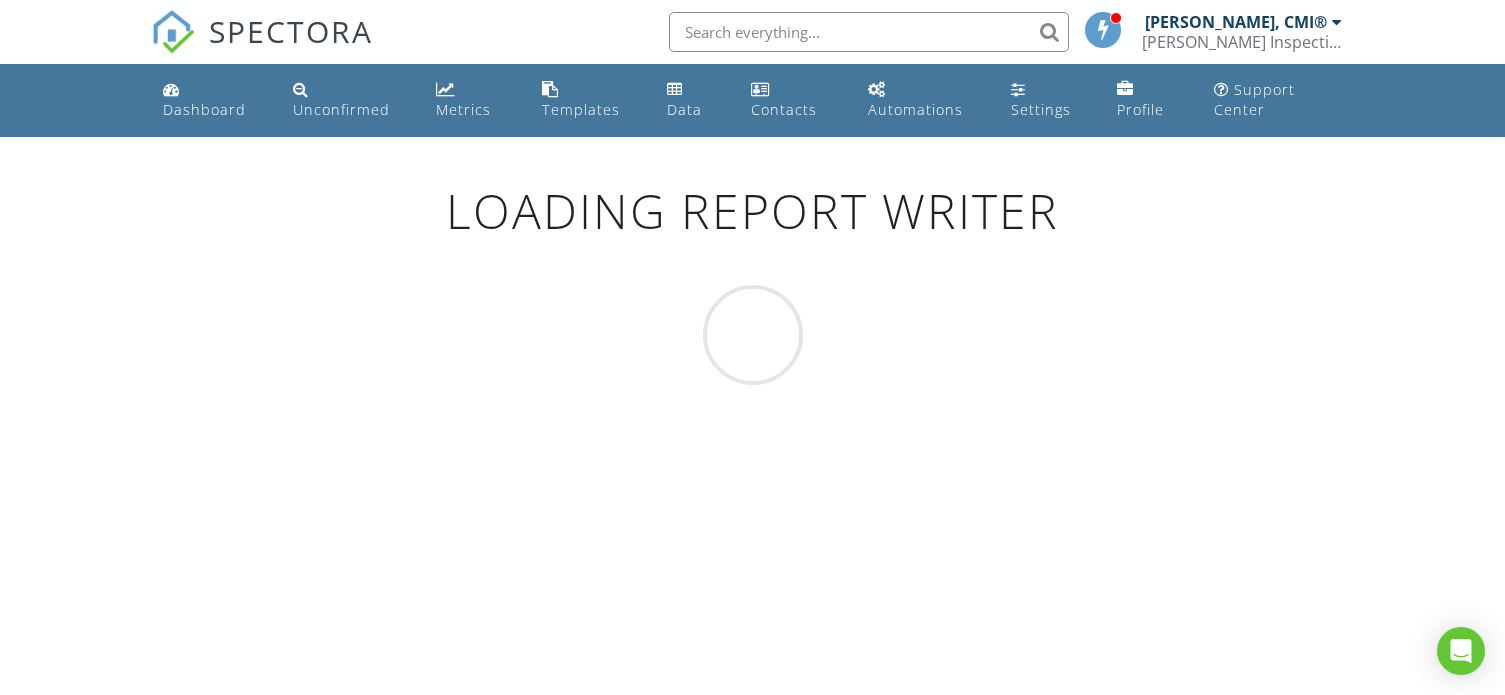 scroll, scrollTop: 0, scrollLeft: 0, axis: both 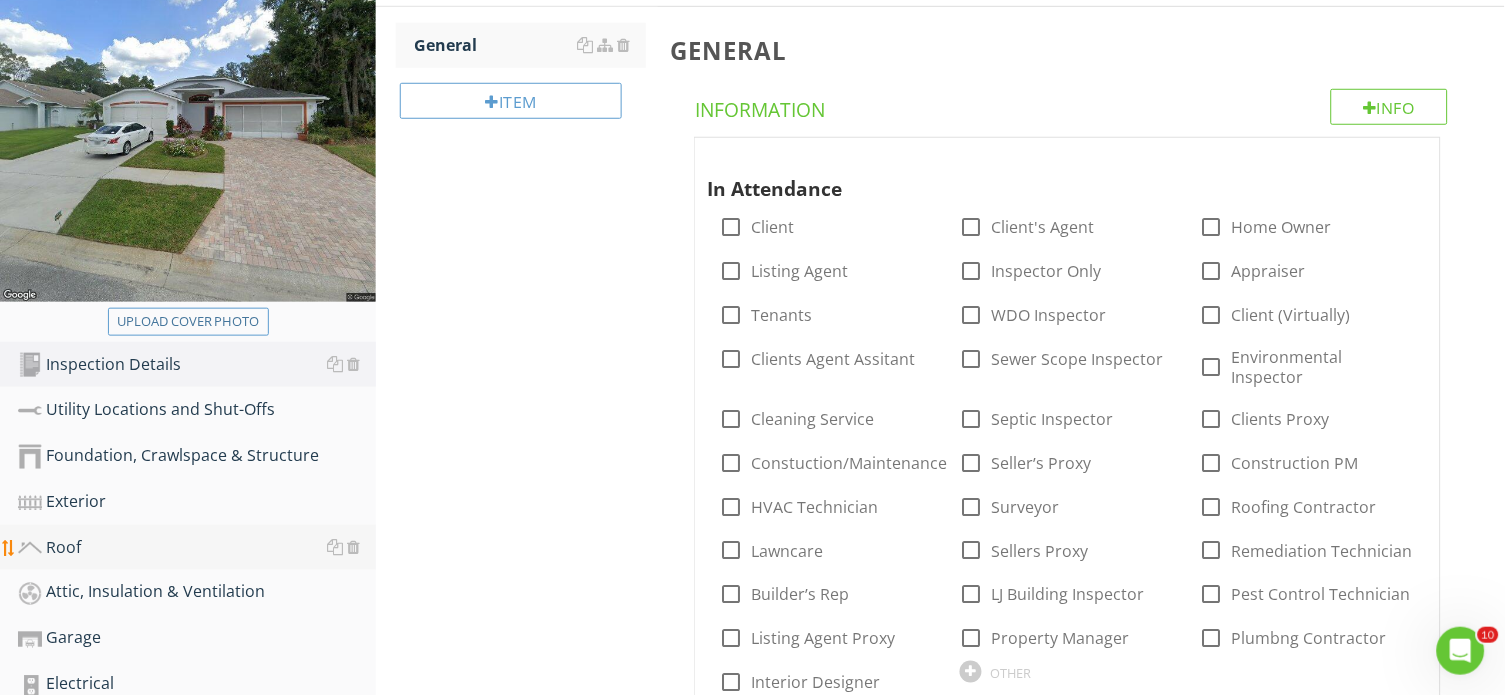 click on "Roof" at bounding box center (197, 548) 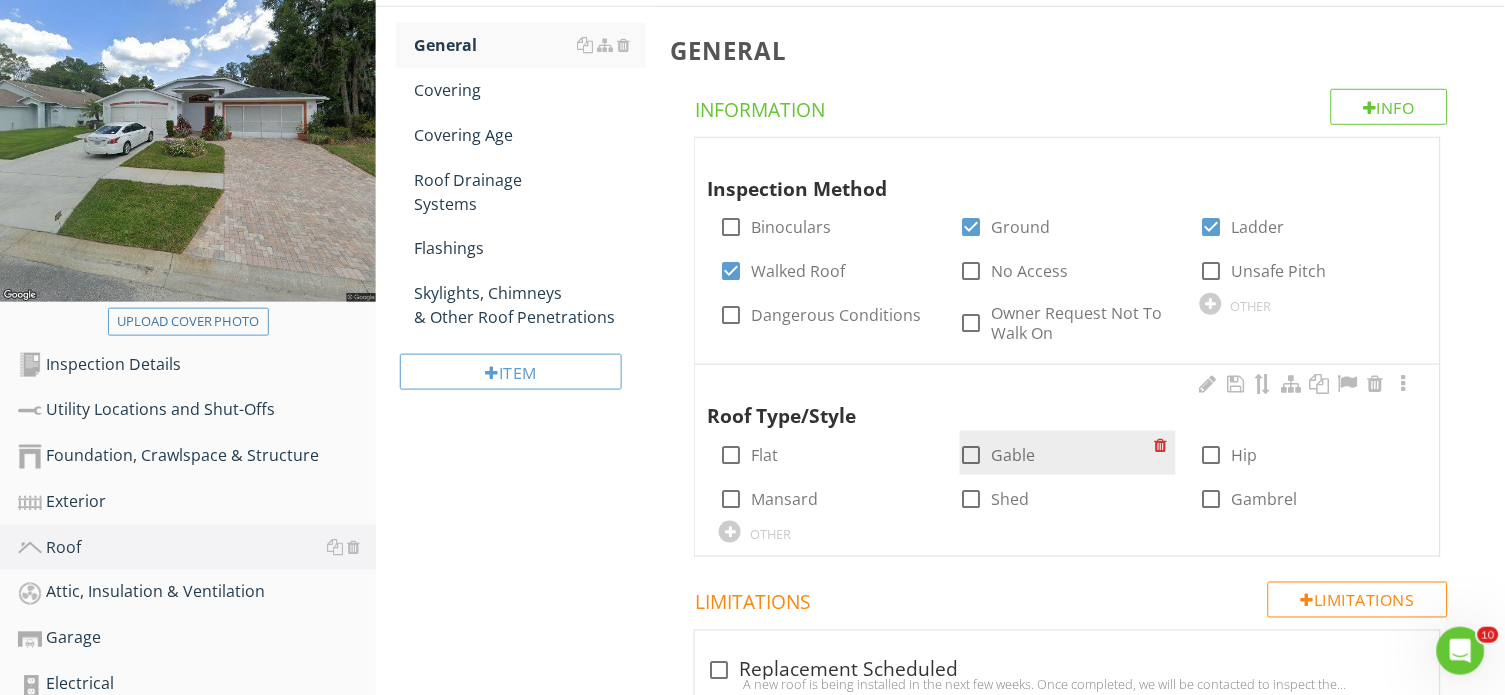 click on "check_box_outline_blank Gable" at bounding box center [1057, 453] 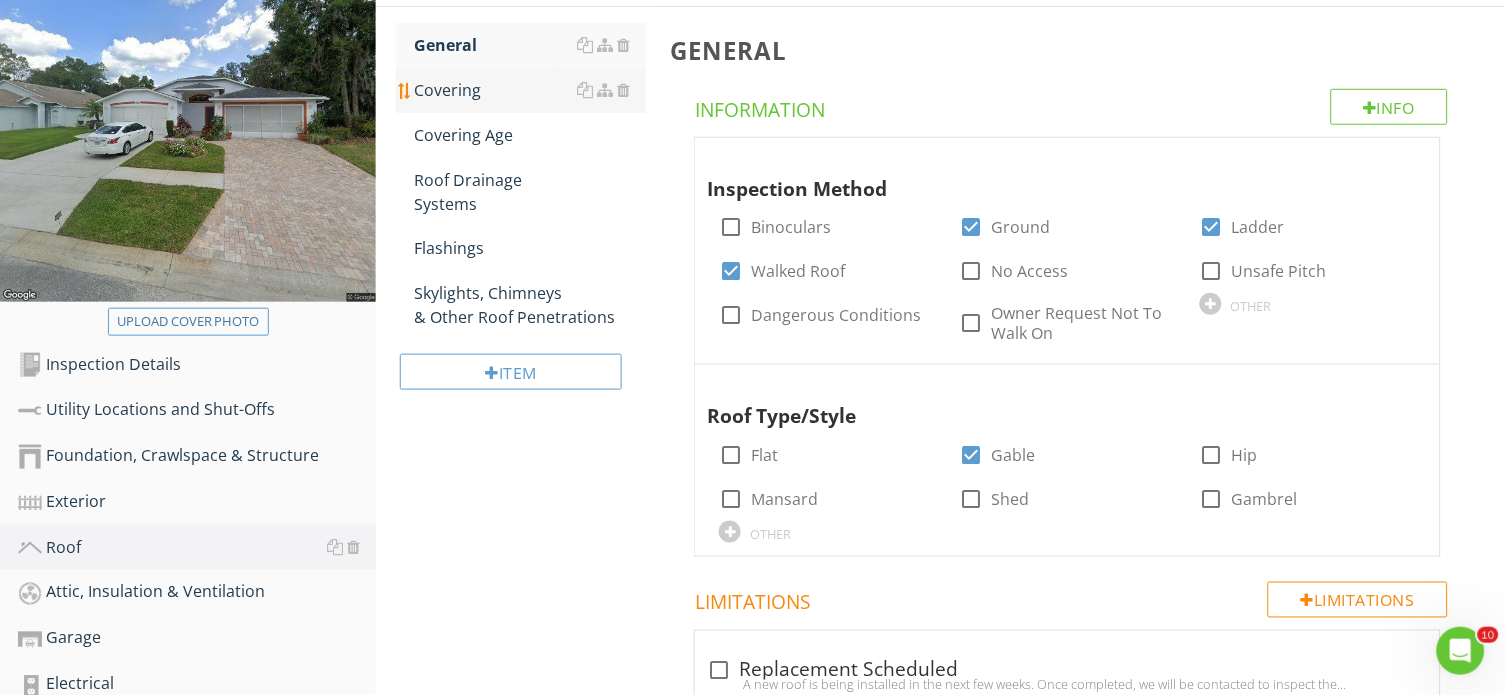 click on "Covering" at bounding box center (530, 90) 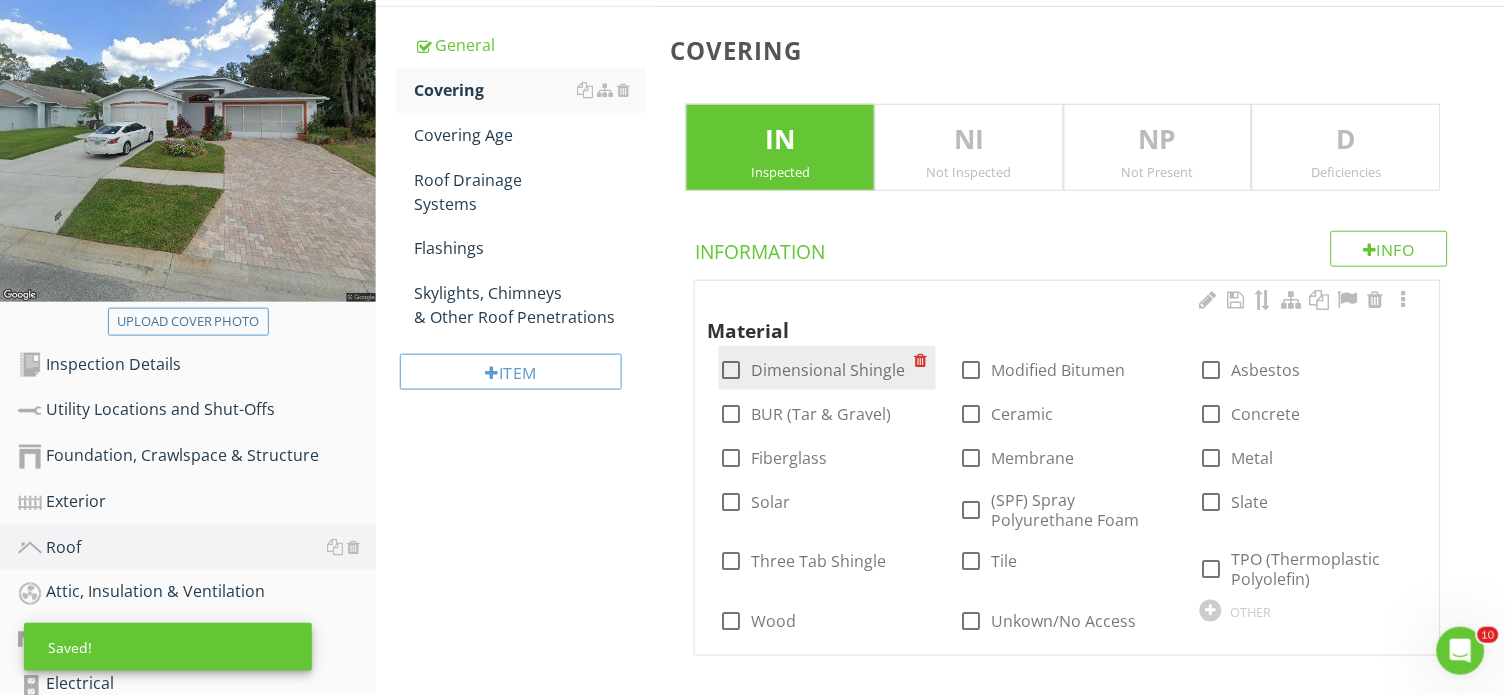 click on "Dimensional Shingle" at bounding box center [828, 370] 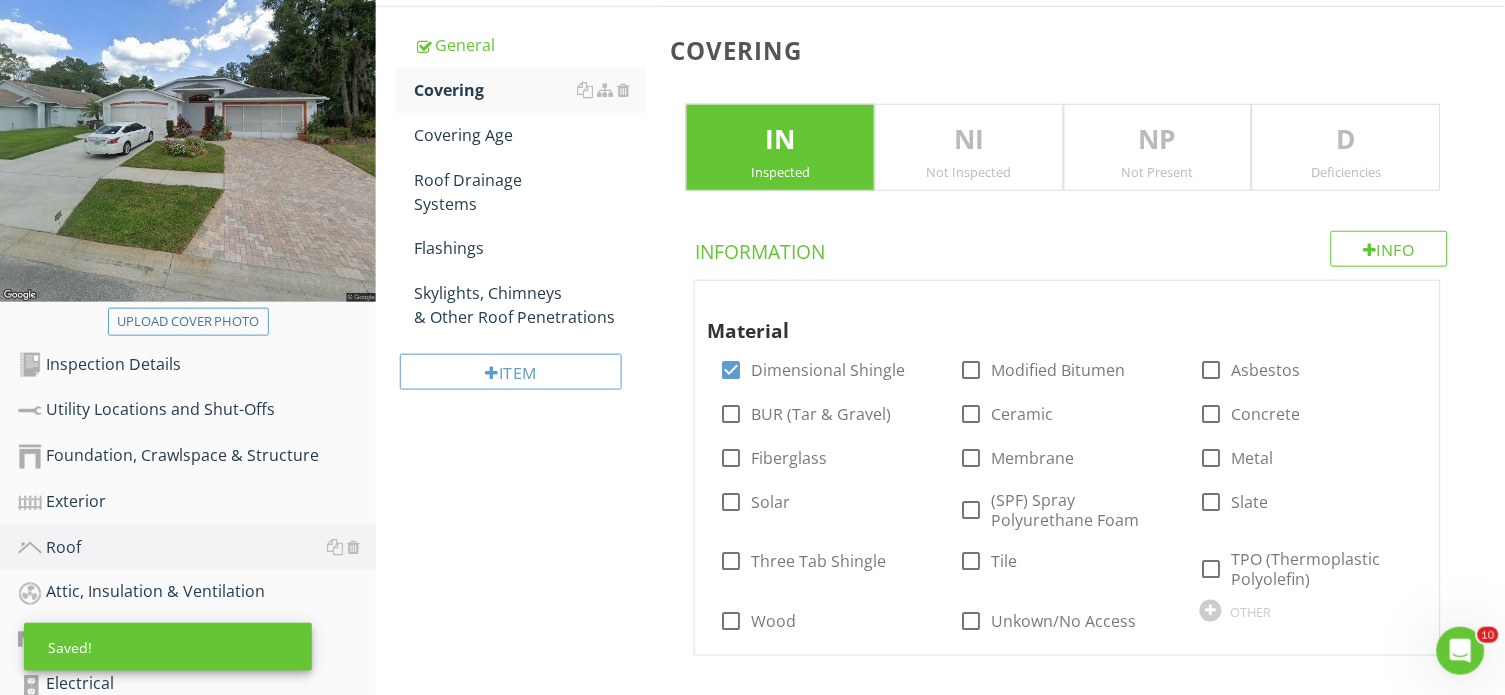 click on "D" at bounding box center (1346, 140) 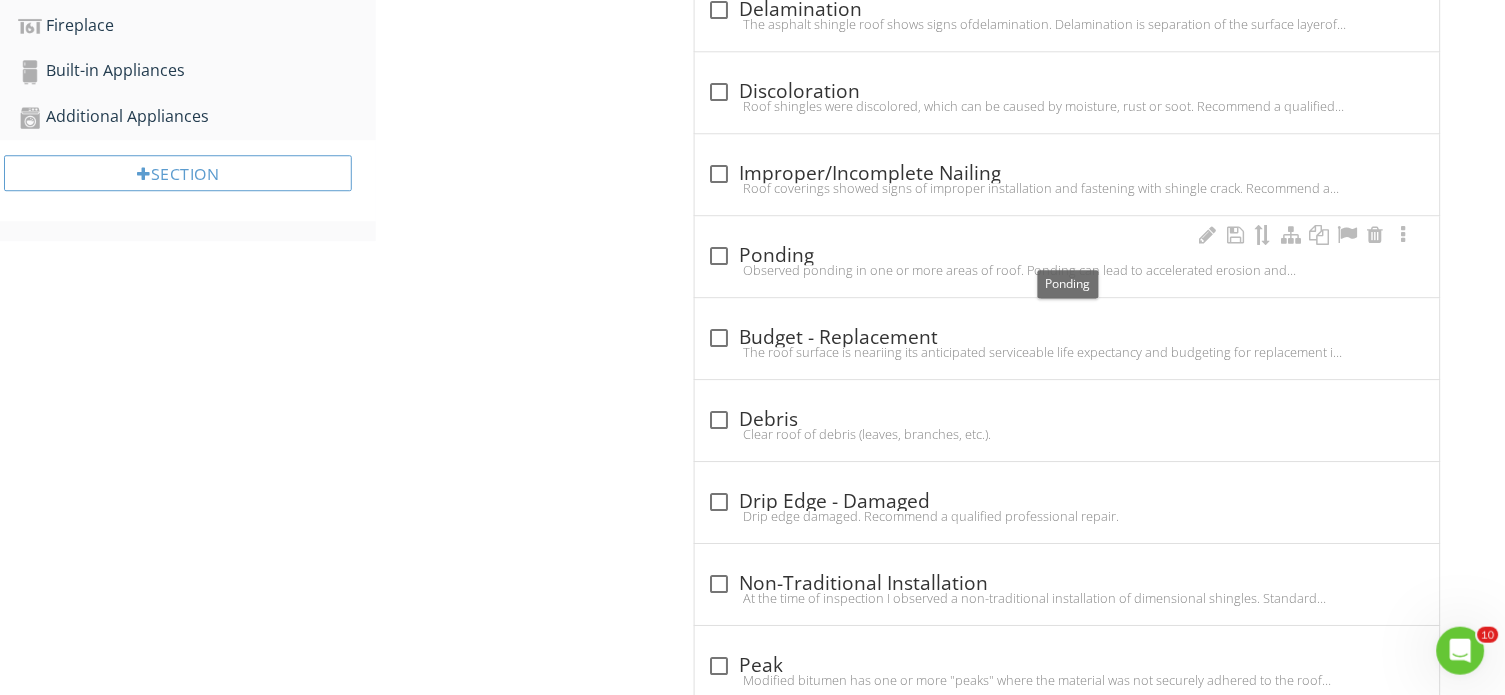 scroll, scrollTop: 1138, scrollLeft: 0, axis: vertical 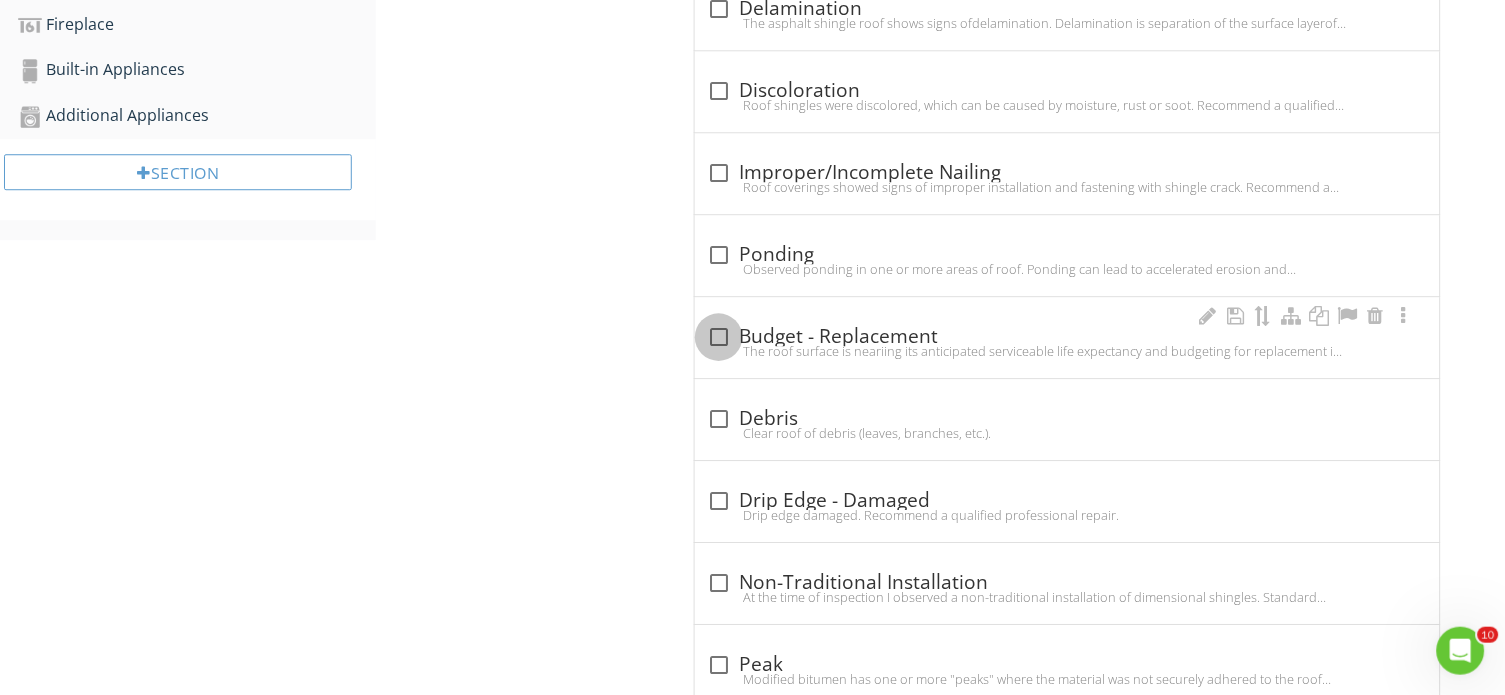 click at bounding box center [719, 337] 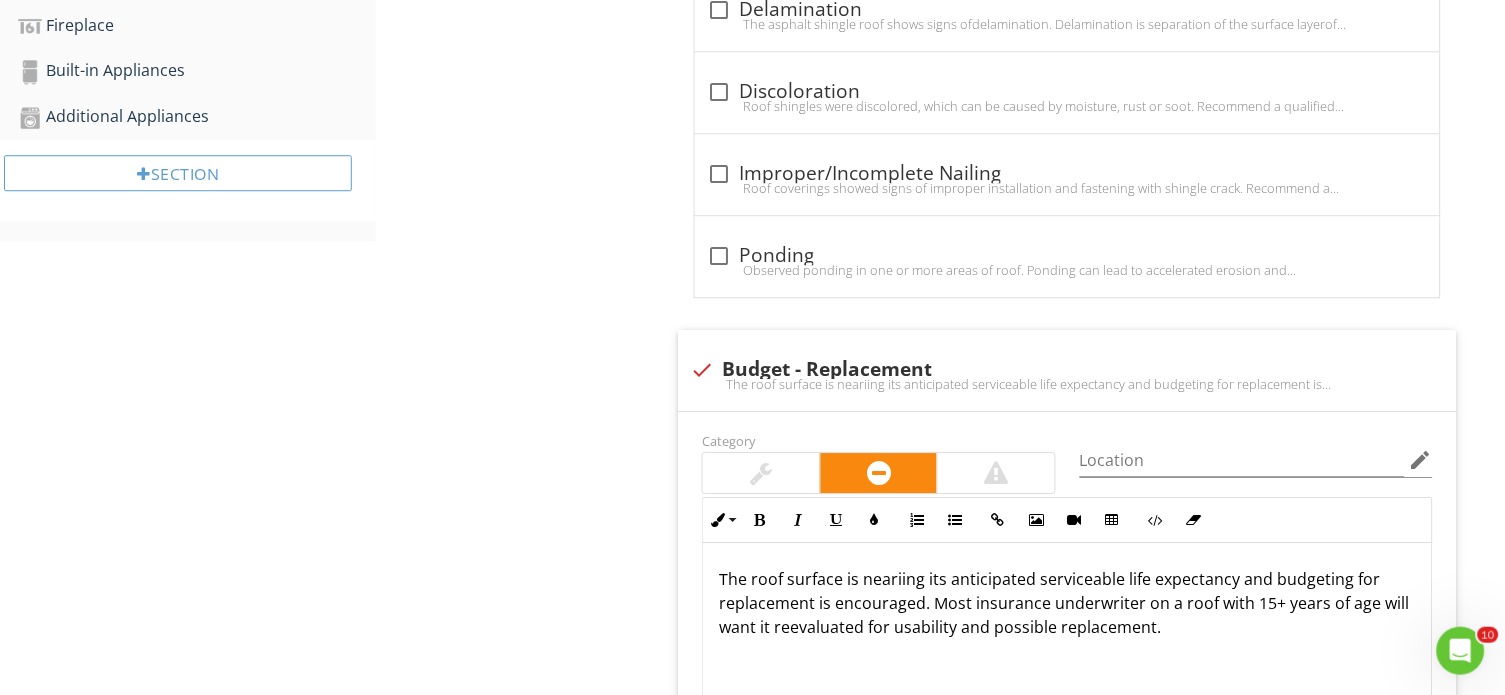 click on "Roof
General
Covering
Covering Age
Roof Drainage Systems
Flashings
Skylights, Chimneys & Other Roof Penetrations
Item
Covering
IN   Inspected NI   Not Inspected NP   Not Present D   Deficiencies
Info
Information
Material
check_box Dimensional Shingle   check_box_outline_blank Modified Bitumen   check_box_outline_blank Asbestos   check_box_outline_blank BUR (Tar & Gravel)   check_box_outline_blank Ceramic   check_box_outline_blank Concrete   check_box_outline_blank Fiberglass   check_box_outline_blank Membrane   check_box_outline_blank Metal   check_box_outline_blank Solar   check_box_outline_blank (SPF) Spray Polyurethane Foam   Slate" at bounding box center (940, 2330) 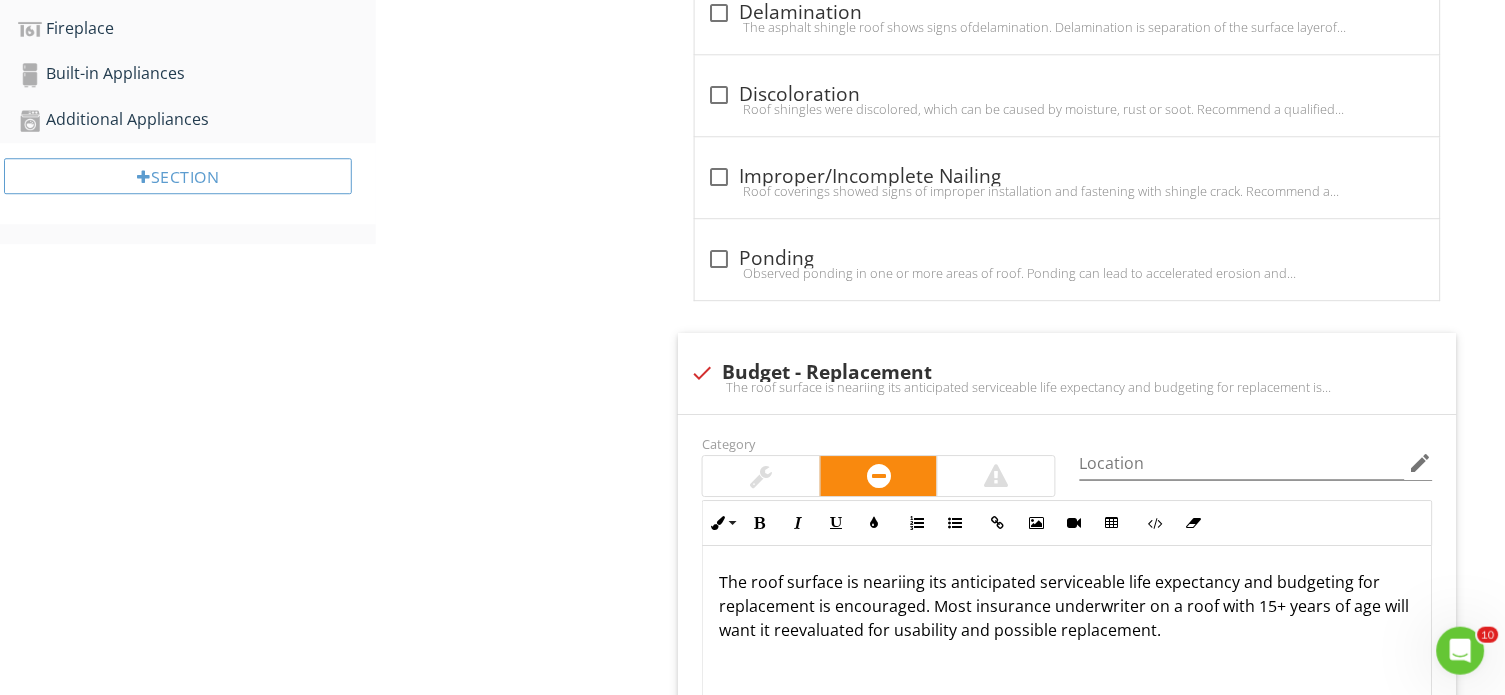 scroll, scrollTop: 1134, scrollLeft: 0, axis: vertical 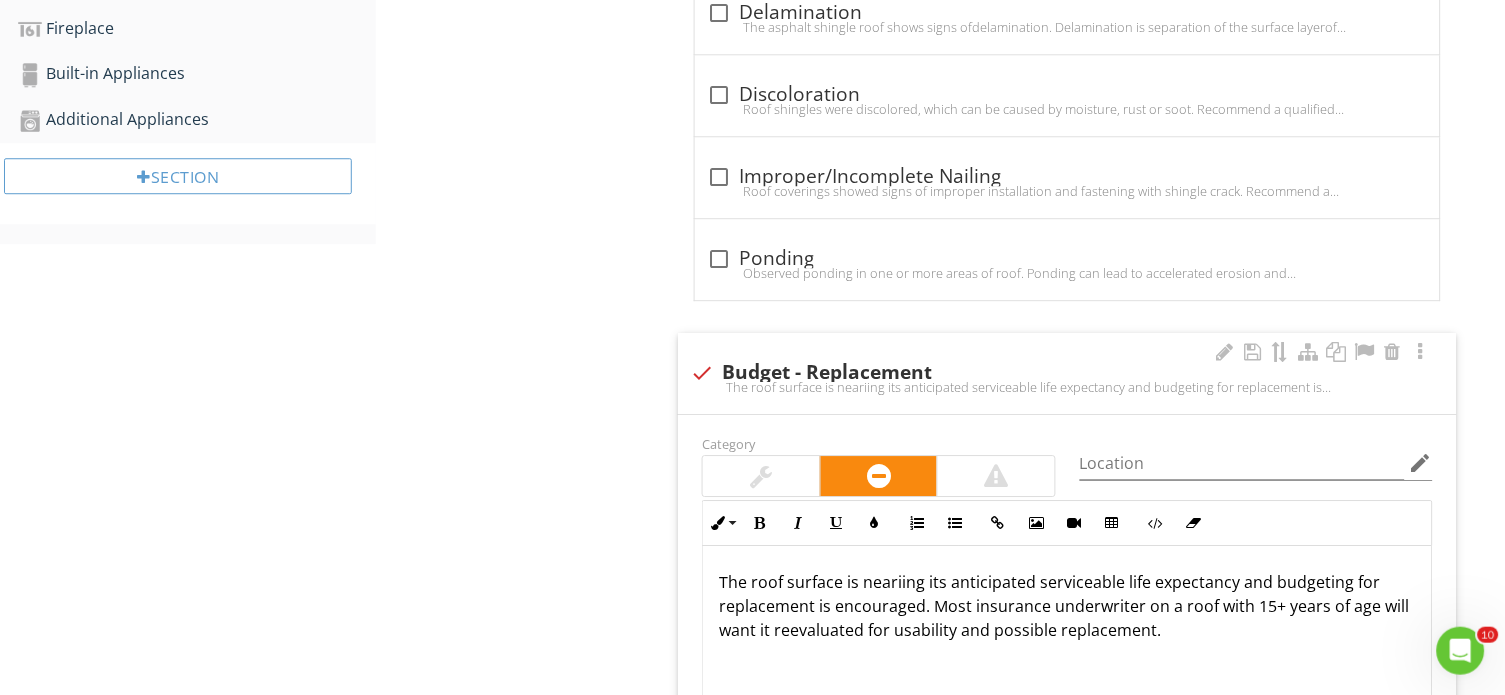 click on "The roof surface is neariing its anticipated serviceable life expectancy and budgeting for replacement is encouraged. Most insurance underwriter on a roof with 15+ years of age will want it reevaluated for usability and possible replacement." at bounding box center [1067, 606] 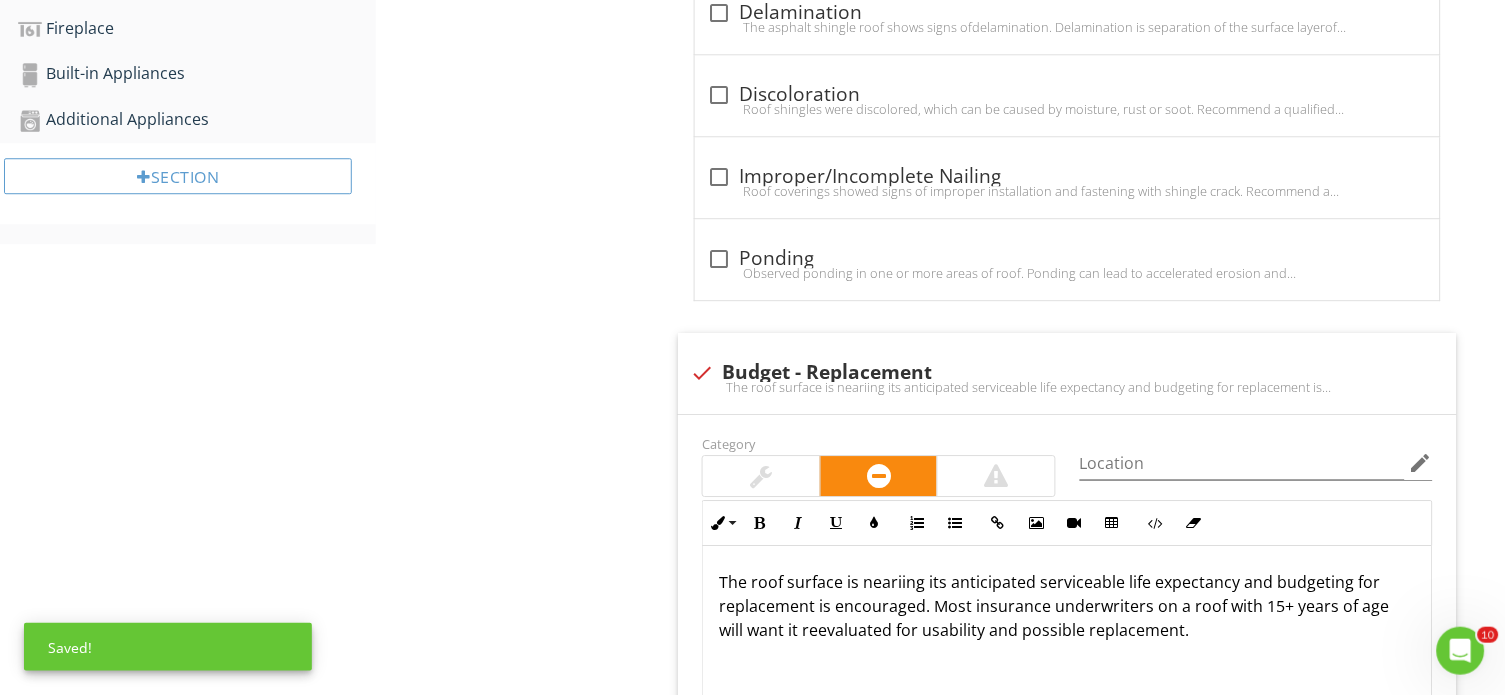 click on "Roof
General
Covering
Covering Age
Roof Drainage Systems
Flashings
Skylights, Chimneys & Other Roof Penetrations
Item
Covering
IN   Inspected NI   Not Inspected NP   Not Present D   Deficiencies
Info
Information
Material
check_box Dimensional Shingle   check_box_outline_blank Modified Bitumen   check_box_outline_blank Asbestos   check_box_outline_blank BUR (Tar & Gravel)   check_box_outline_blank Ceramic   check_box_outline_blank Concrete   check_box_outline_blank Fiberglass   check_box_outline_blank Membrane   check_box_outline_blank Metal   check_box_outline_blank Solar   check_box_outline_blank (SPF) Spray Polyurethane Foam   Slate" at bounding box center (940, 2333) 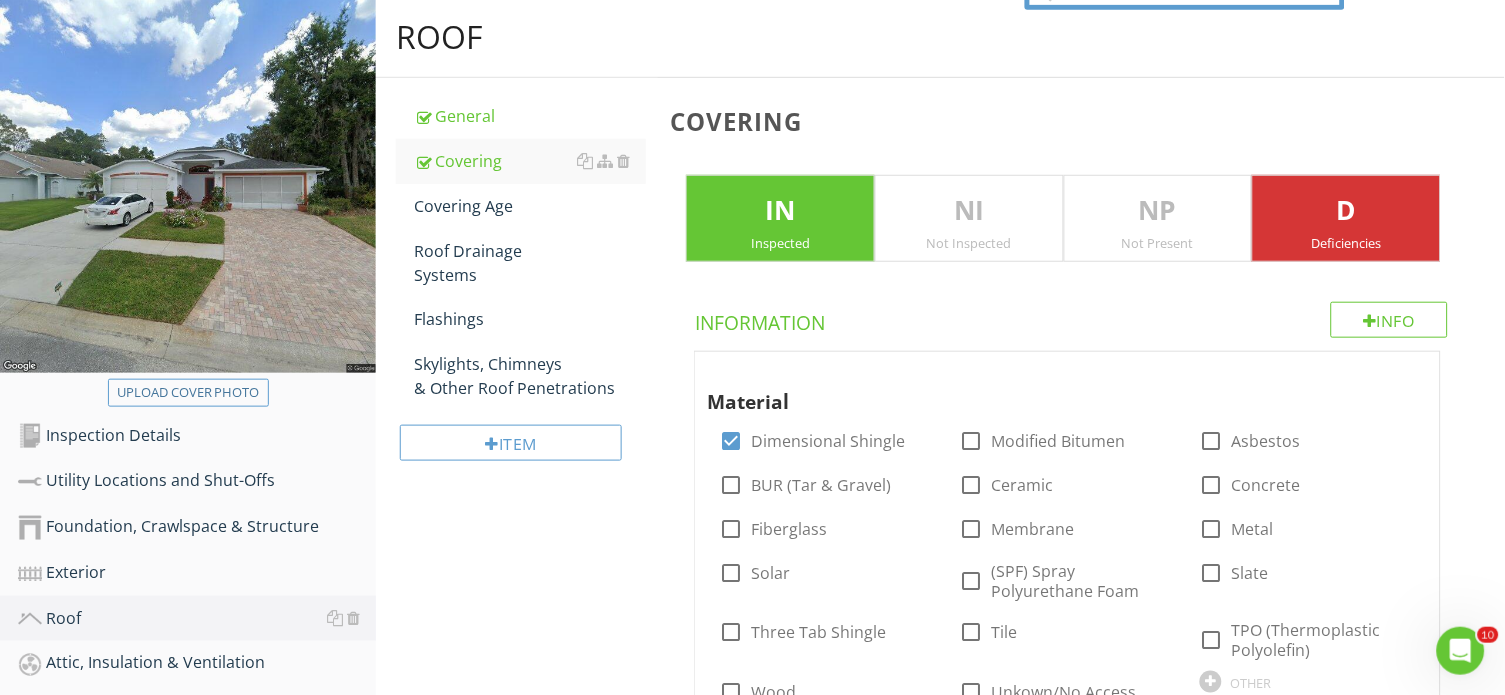 scroll, scrollTop: 220, scrollLeft: 0, axis: vertical 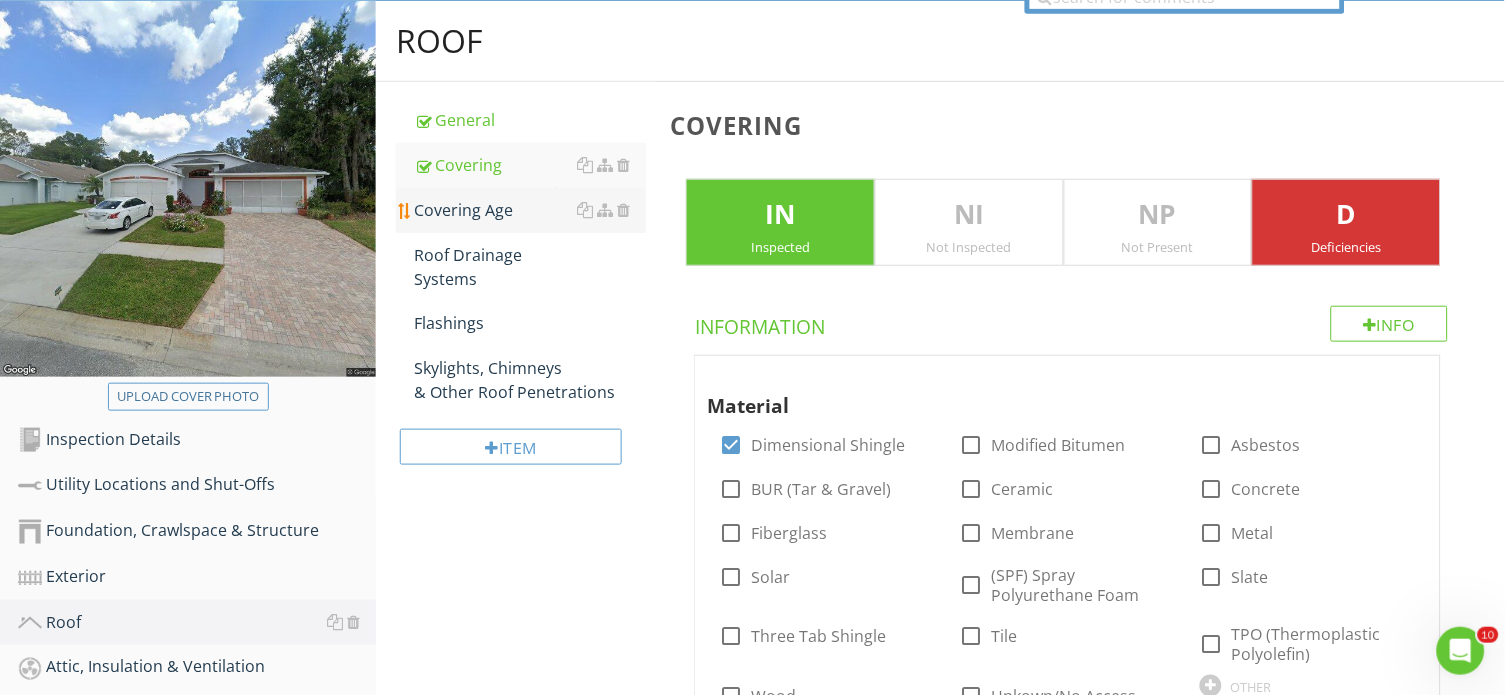 click on "Covering Age" at bounding box center [530, 210] 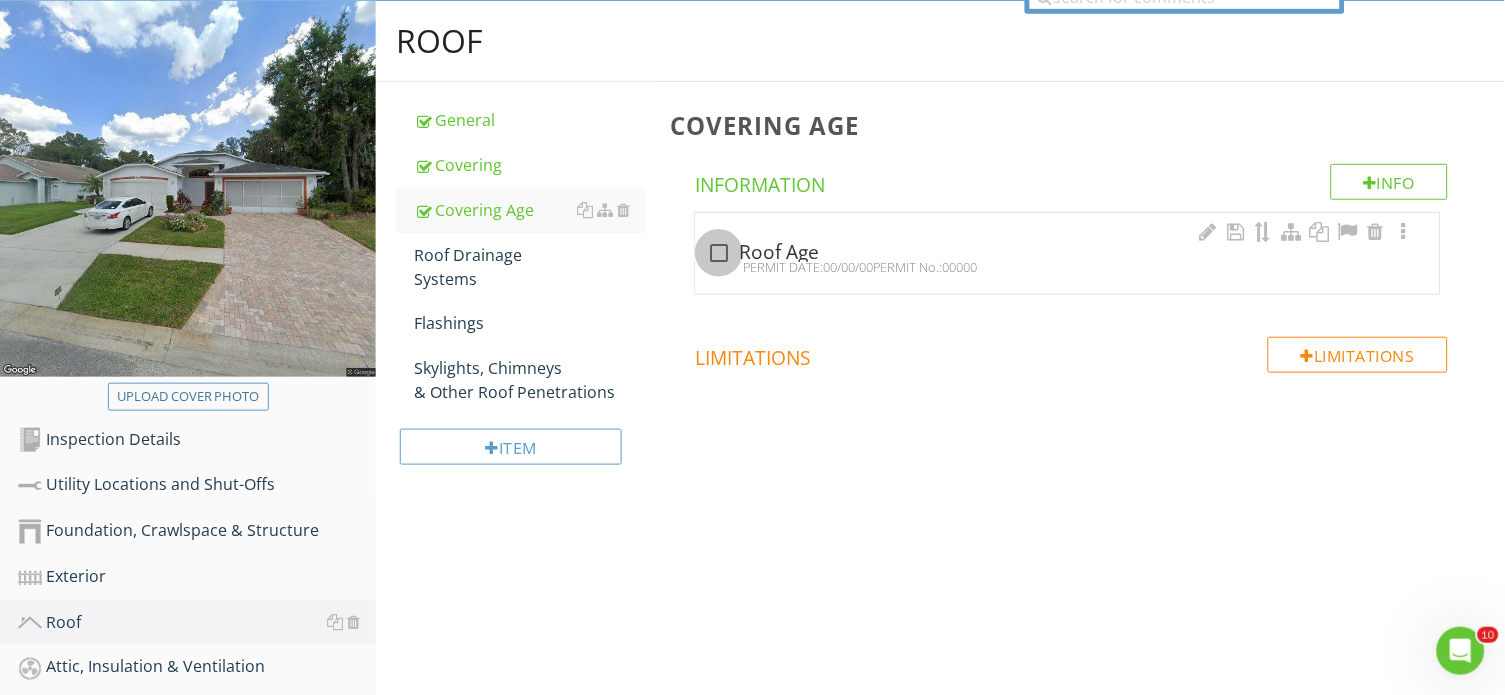 click at bounding box center (719, 253) 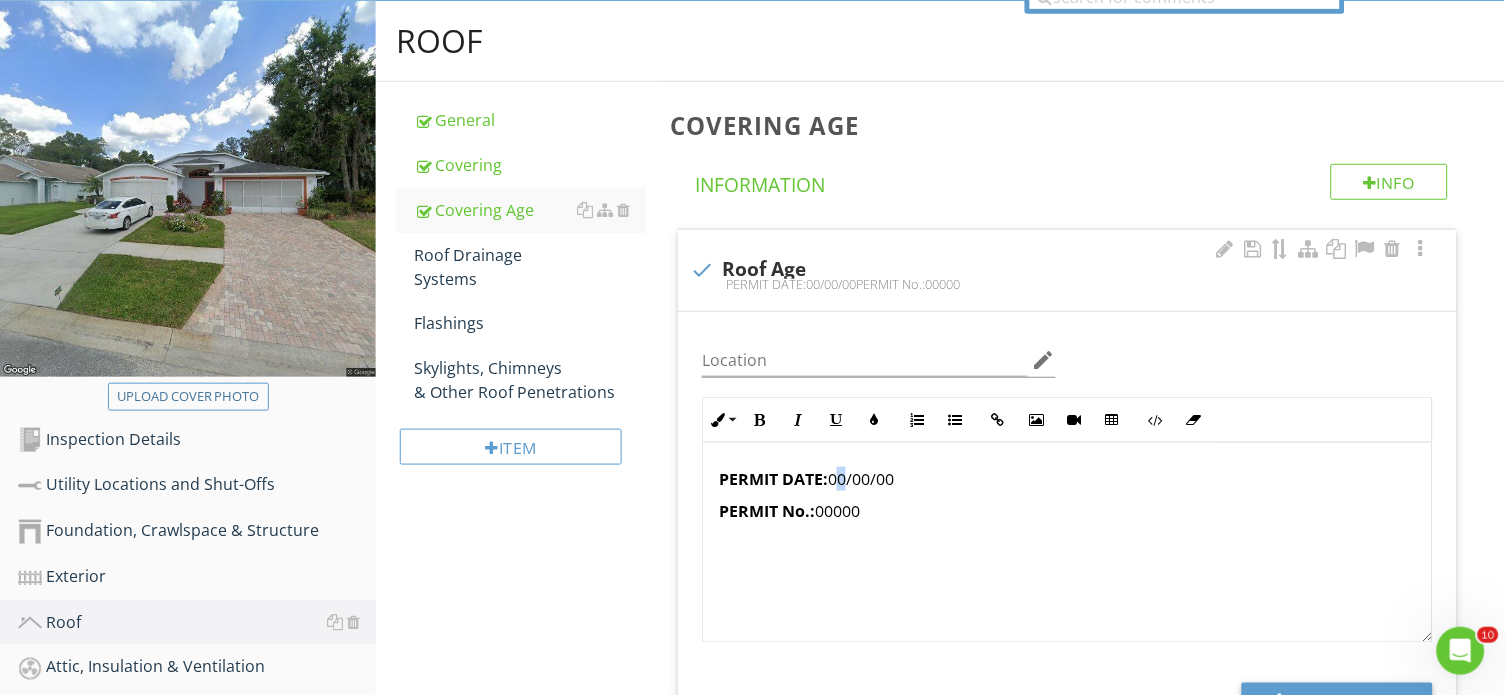 click on "PERMIT DATE:  00/00/00" at bounding box center (1067, 479) 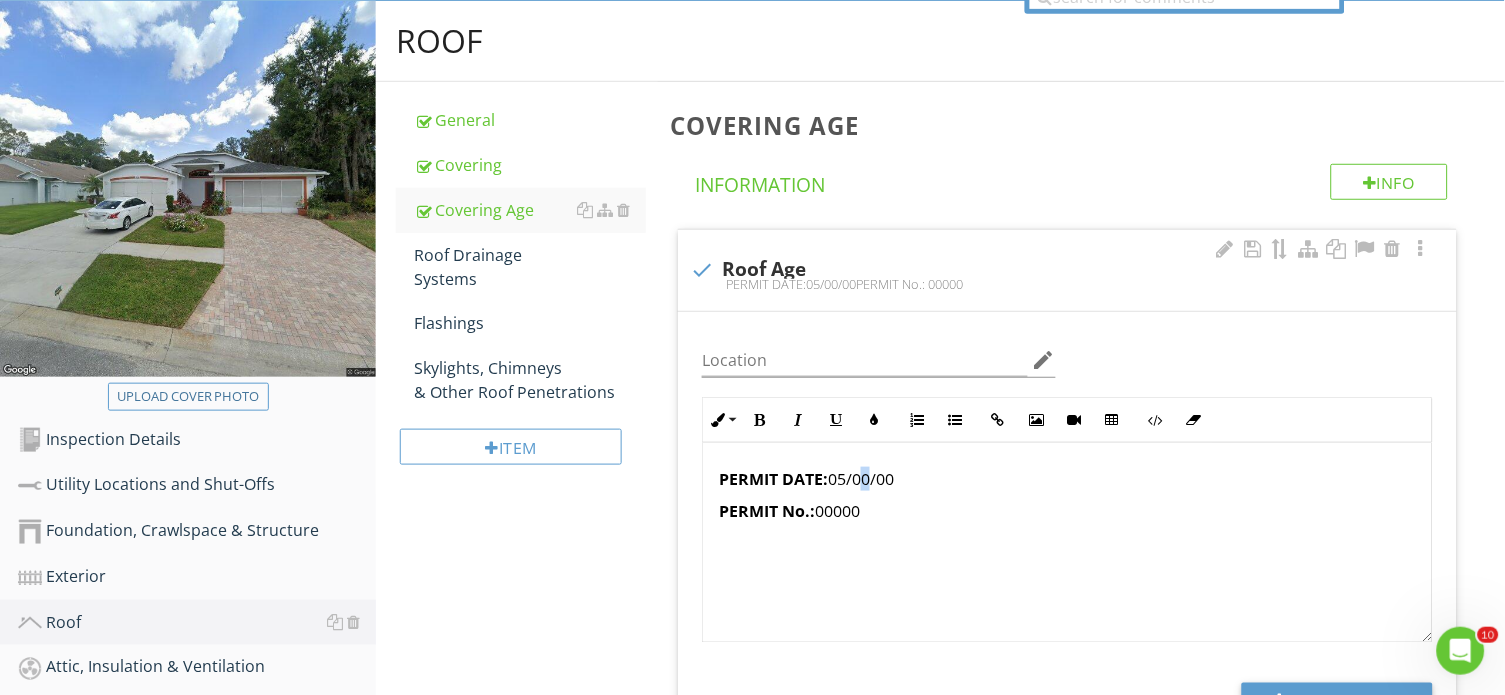 click on "PERMIT DATE:  05/00/00" at bounding box center [1067, 479] 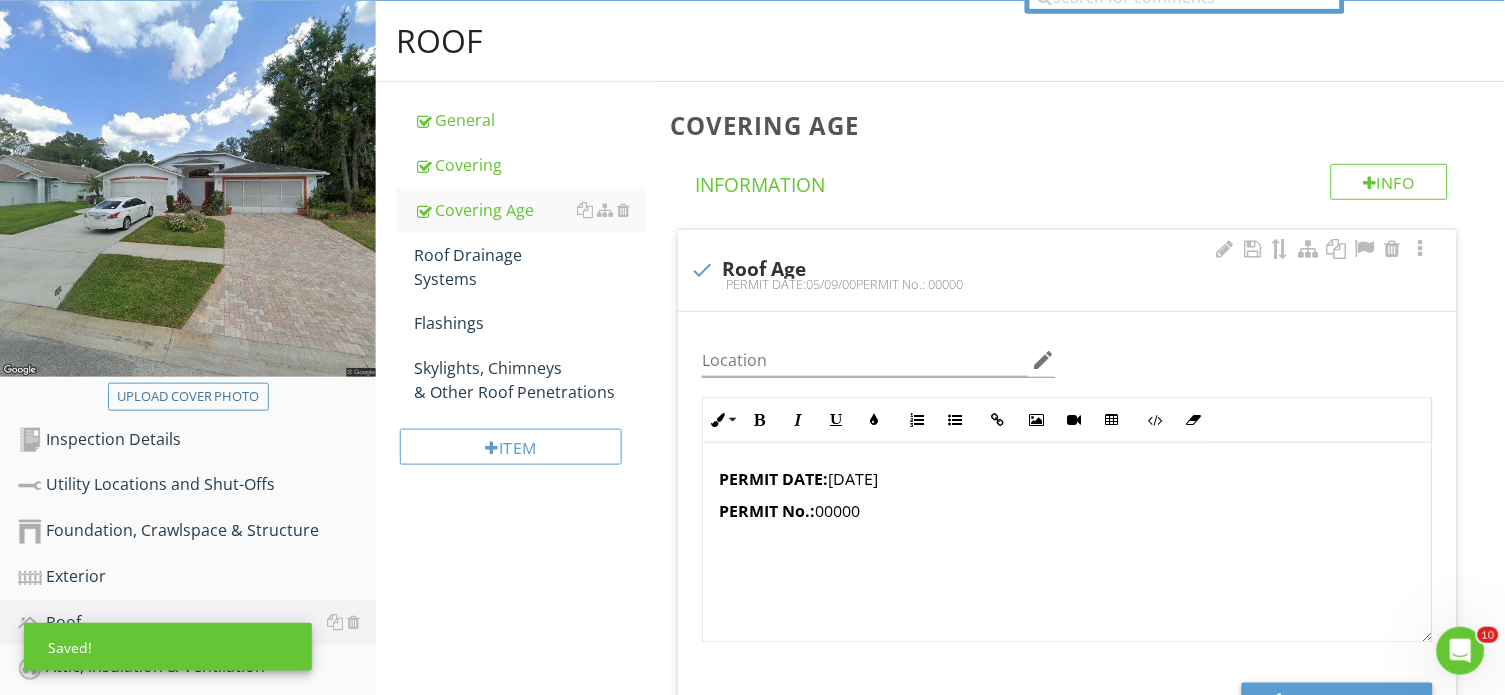 click on "PERMIT DATE:  05/09/00" at bounding box center (1067, 479) 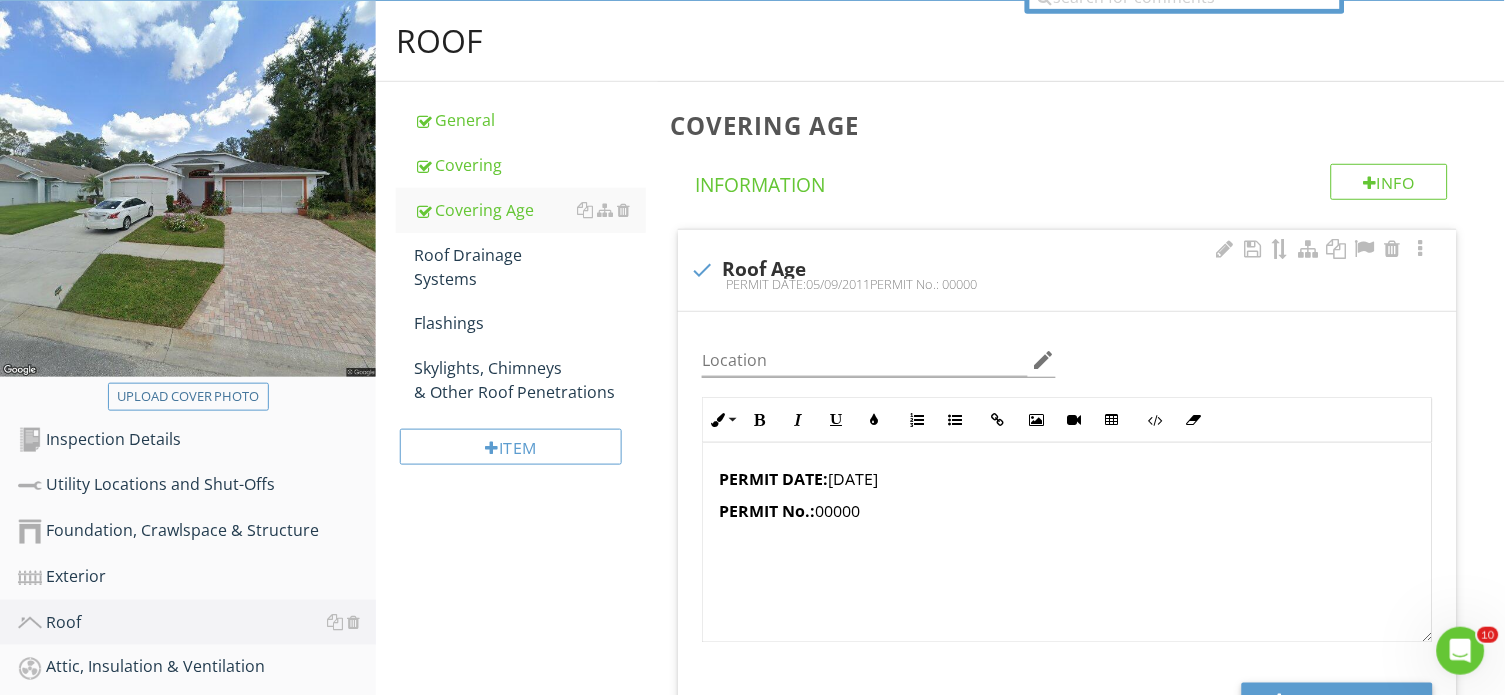 click on "PERMIT No.:  00000" at bounding box center [1067, 511] 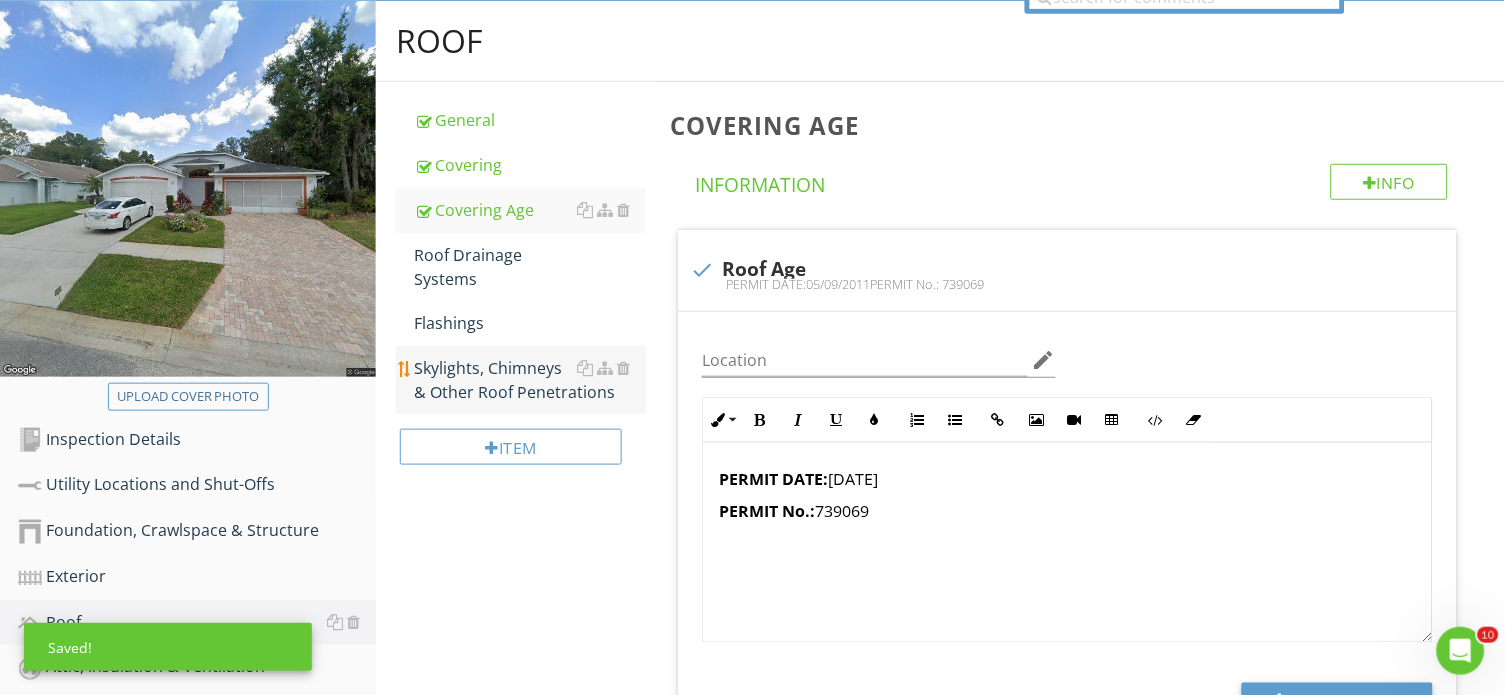 click on "Skylights, Chimneys & Other Roof Penetrations" at bounding box center (530, 380) 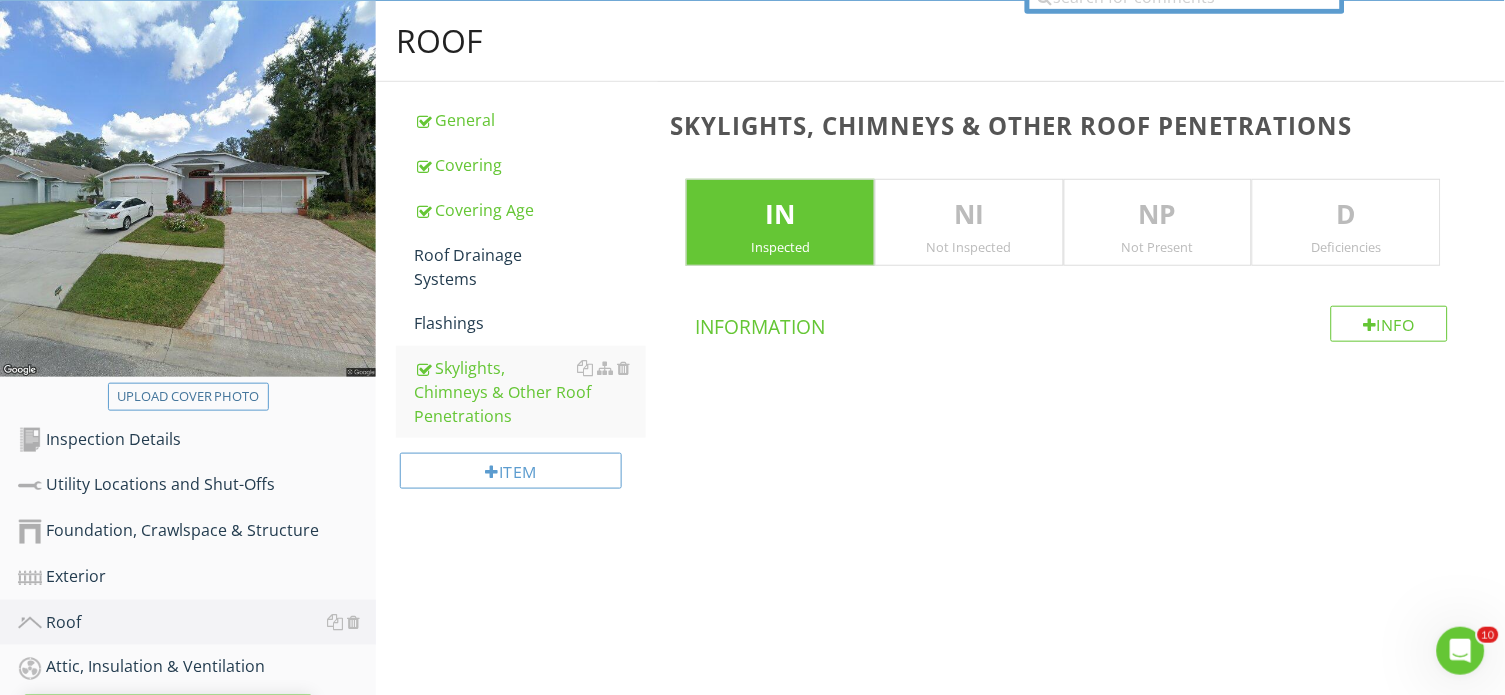 click on "D" at bounding box center (1346, 215) 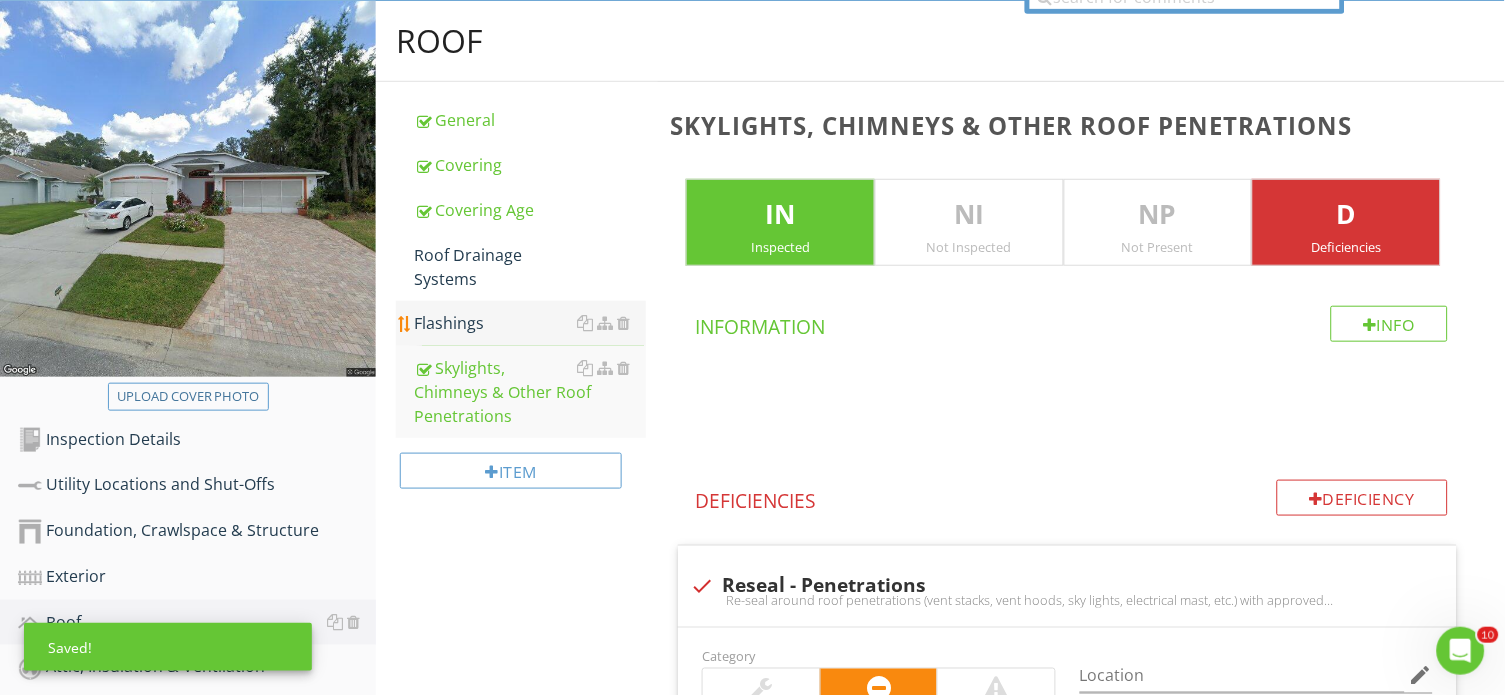 click on "Flashings" at bounding box center (530, 323) 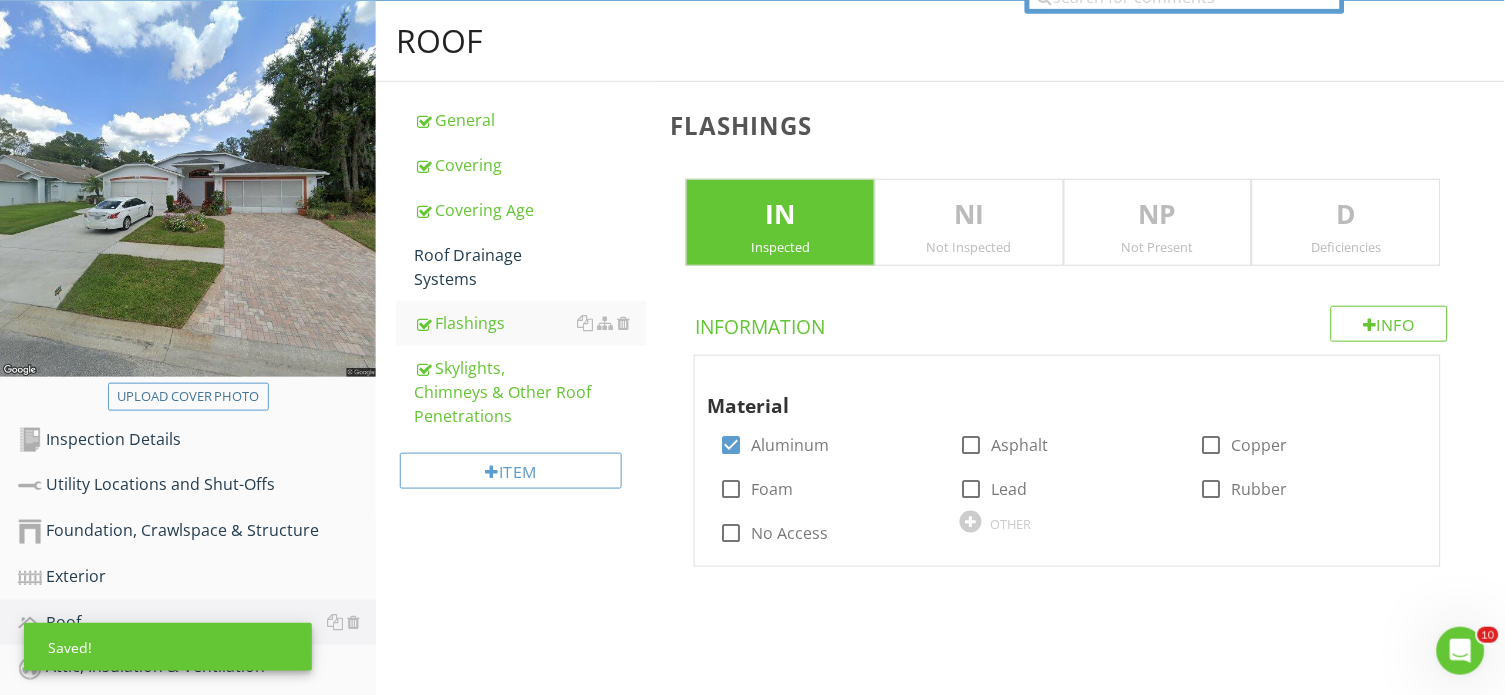 click on "D" at bounding box center (1346, 215) 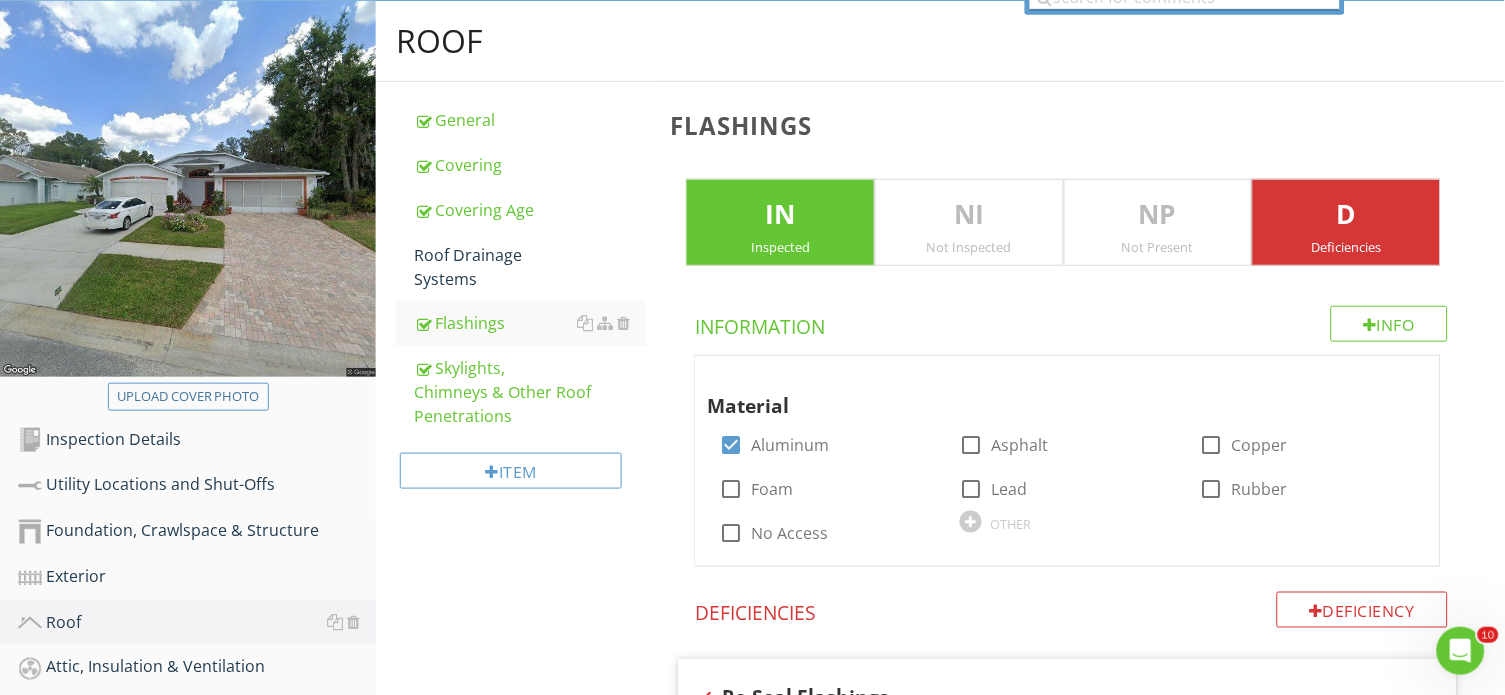click at bounding box center [1185, -3] 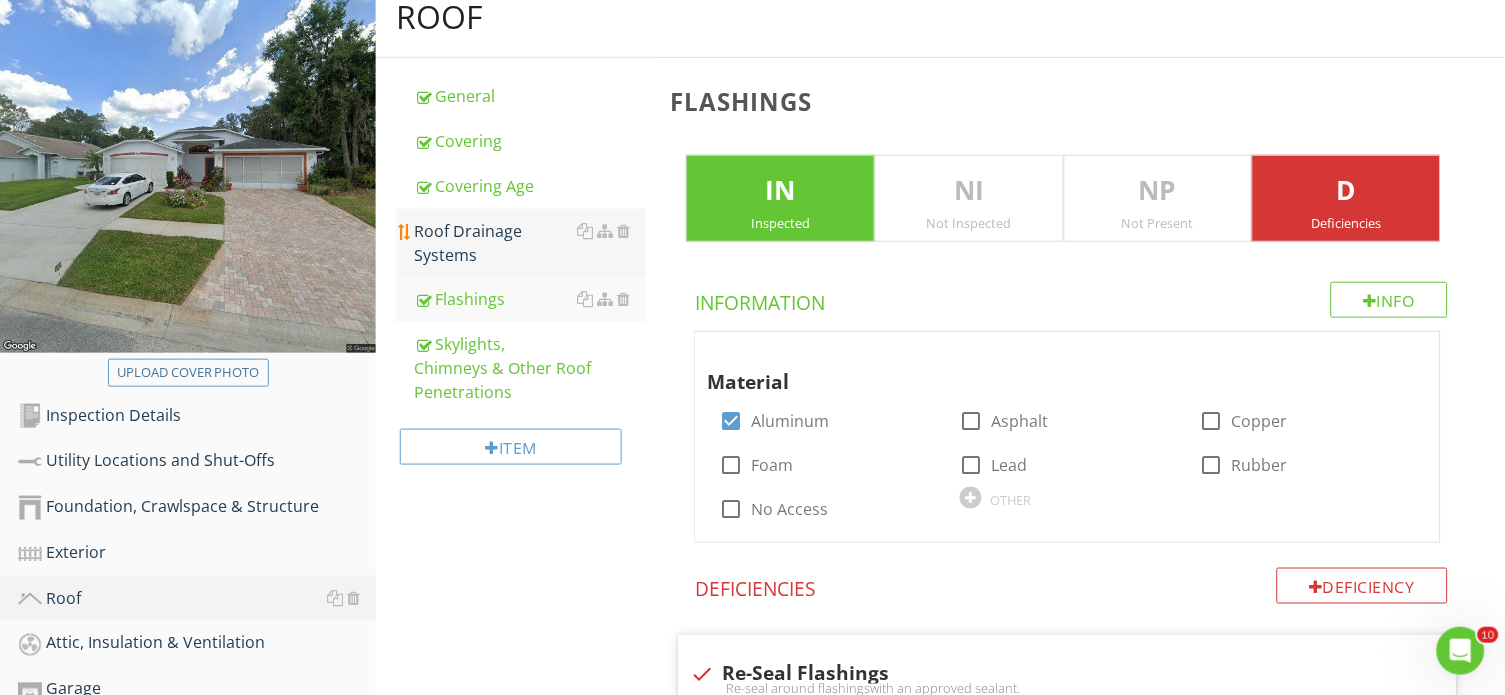 click on "Roof Drainage Systems" at bounding box center (530, 243) 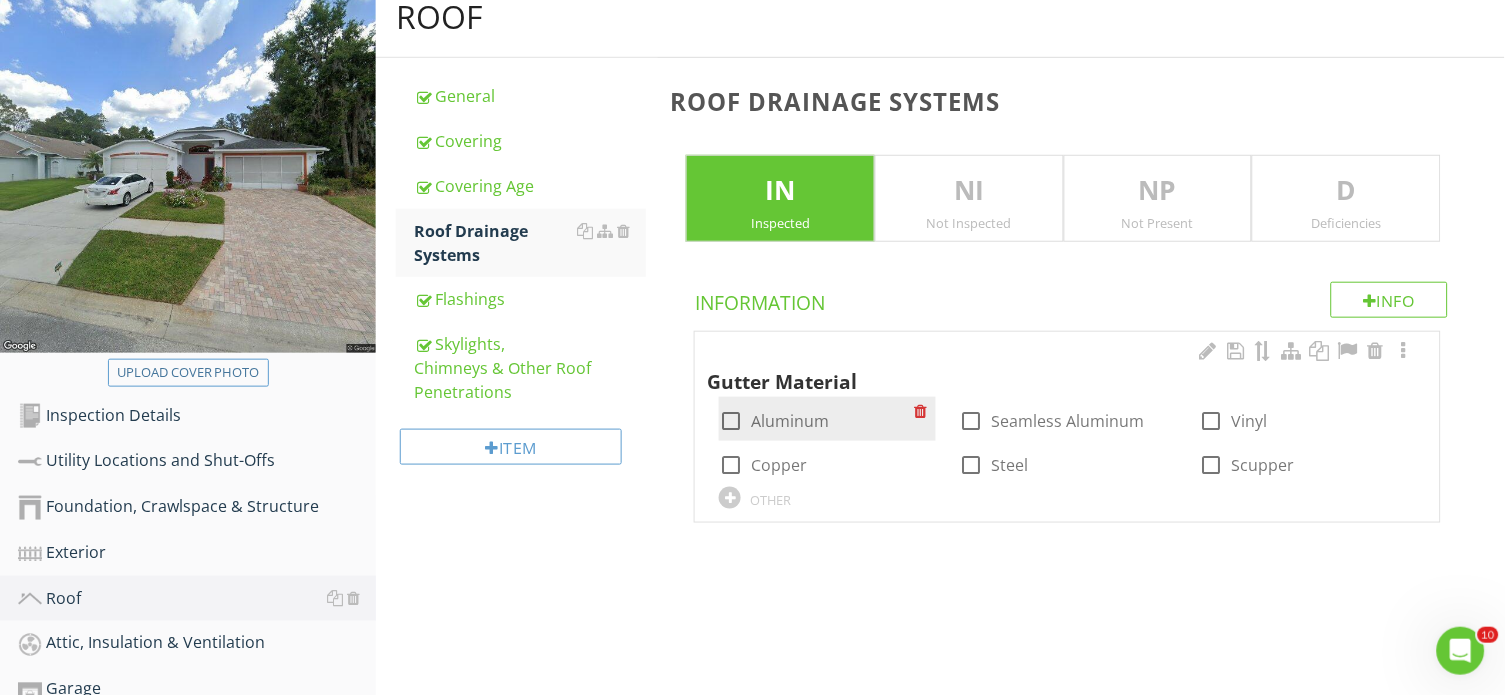 click on "Aluminum" at bounding box center (790, 421) 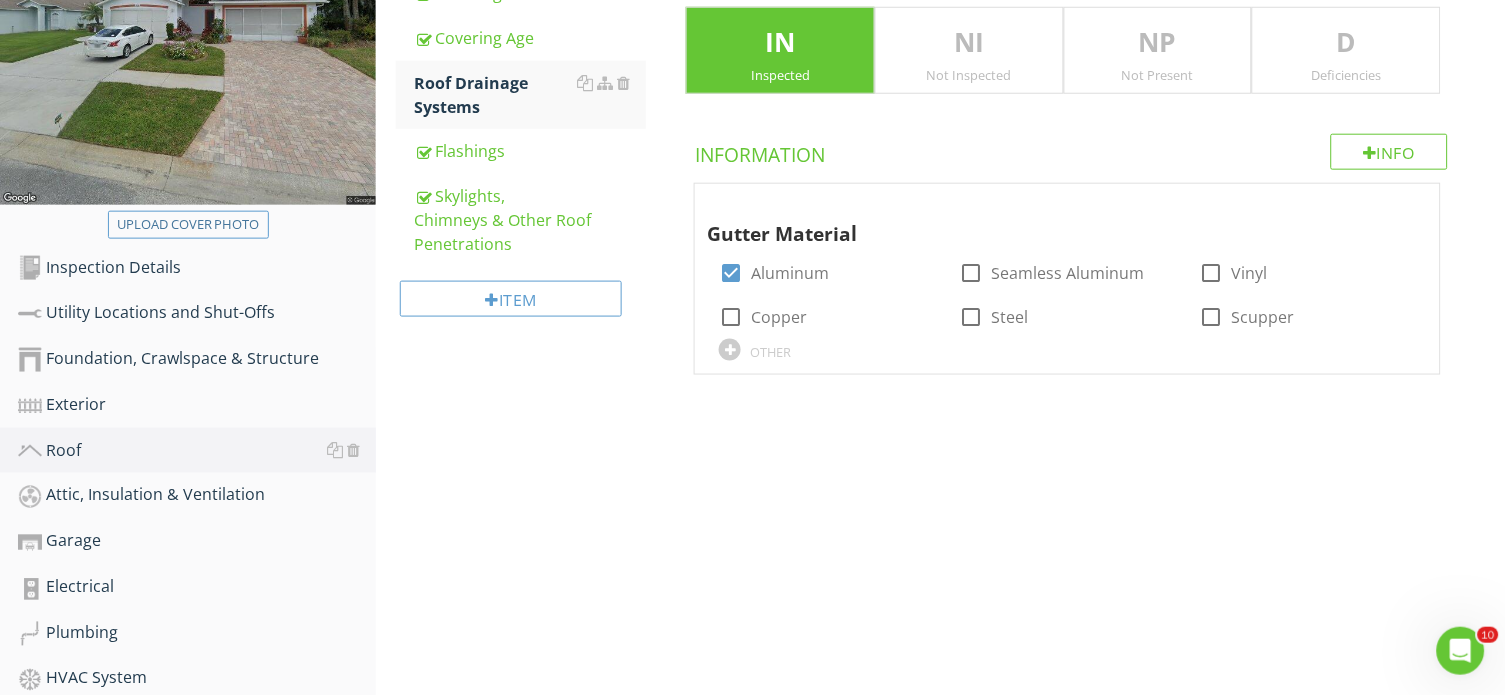 scroll, scrollTop: 396, scrollLeft: 0, axis: vertical 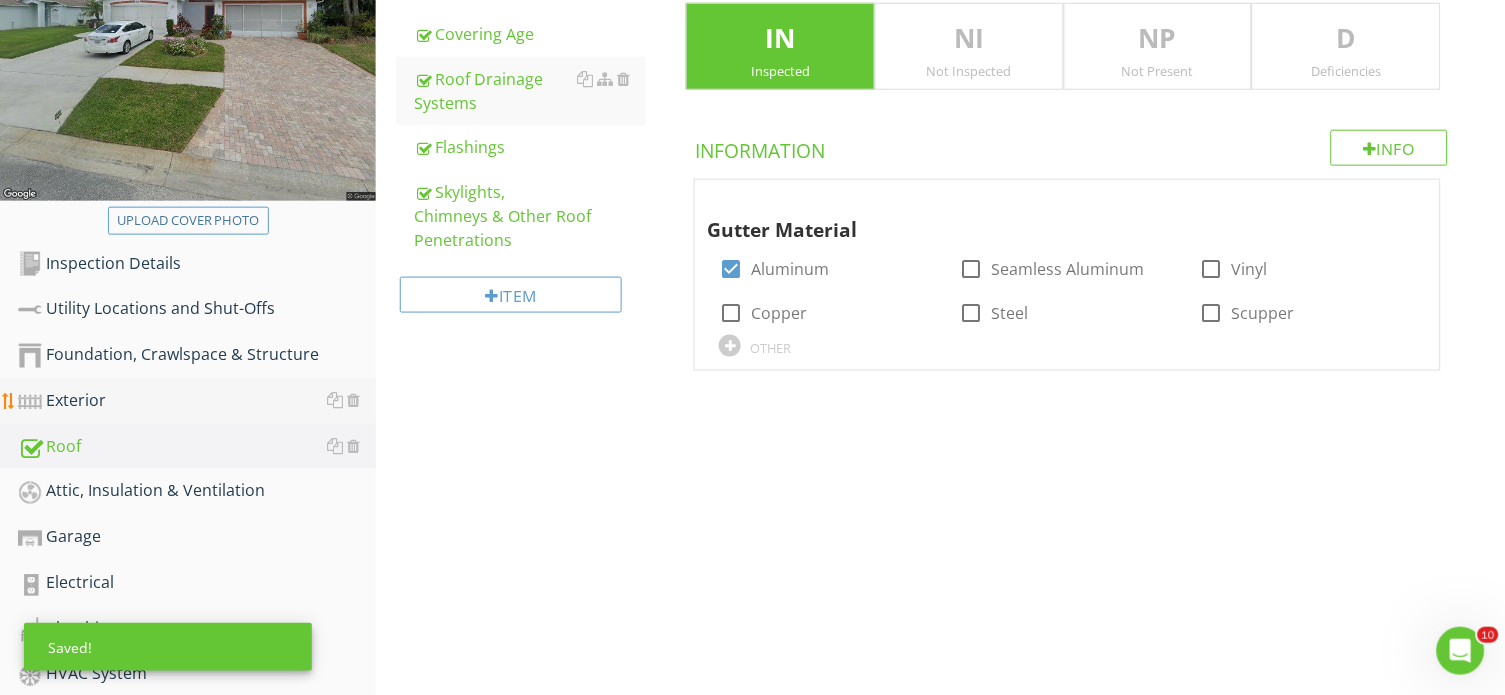 click on "Exterior" at bounding box center [197, 401] 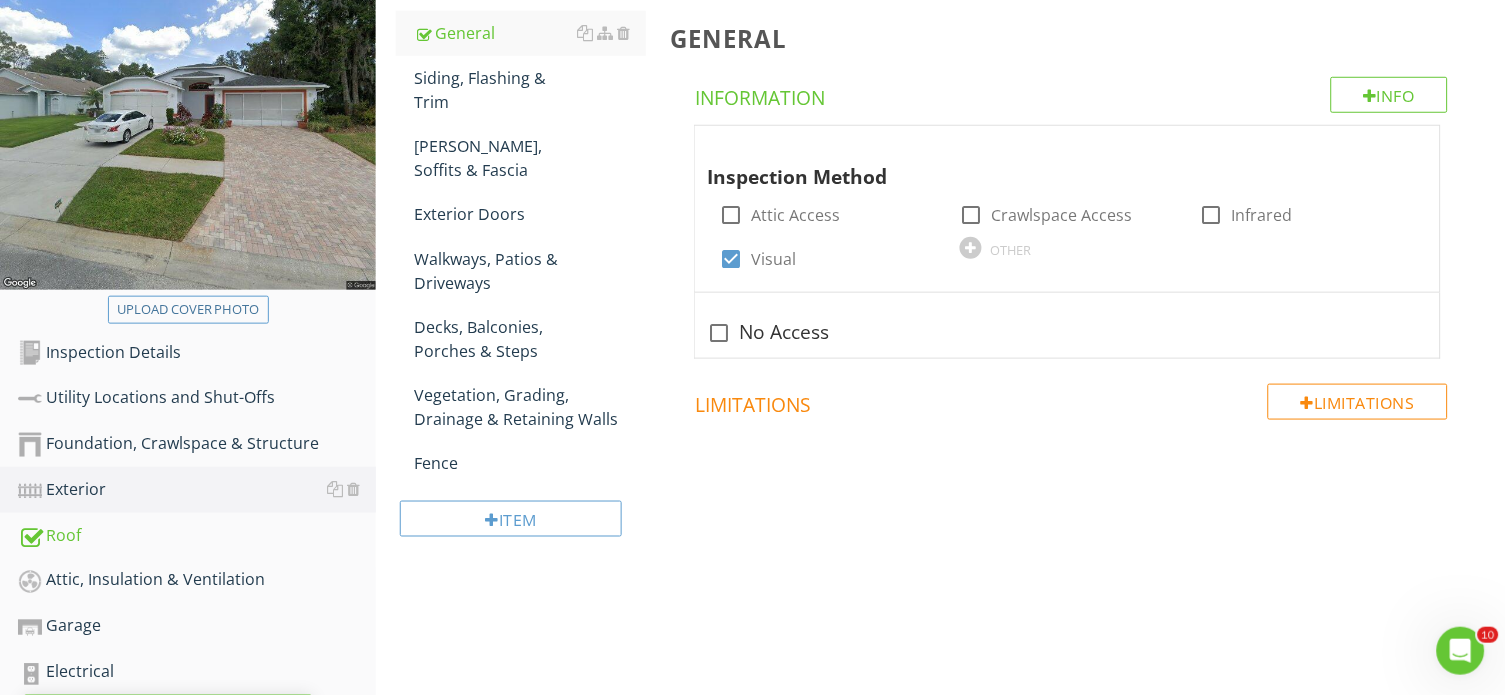 scroll, scrollTop: 298, scrollLeft: 0, axis: vertical 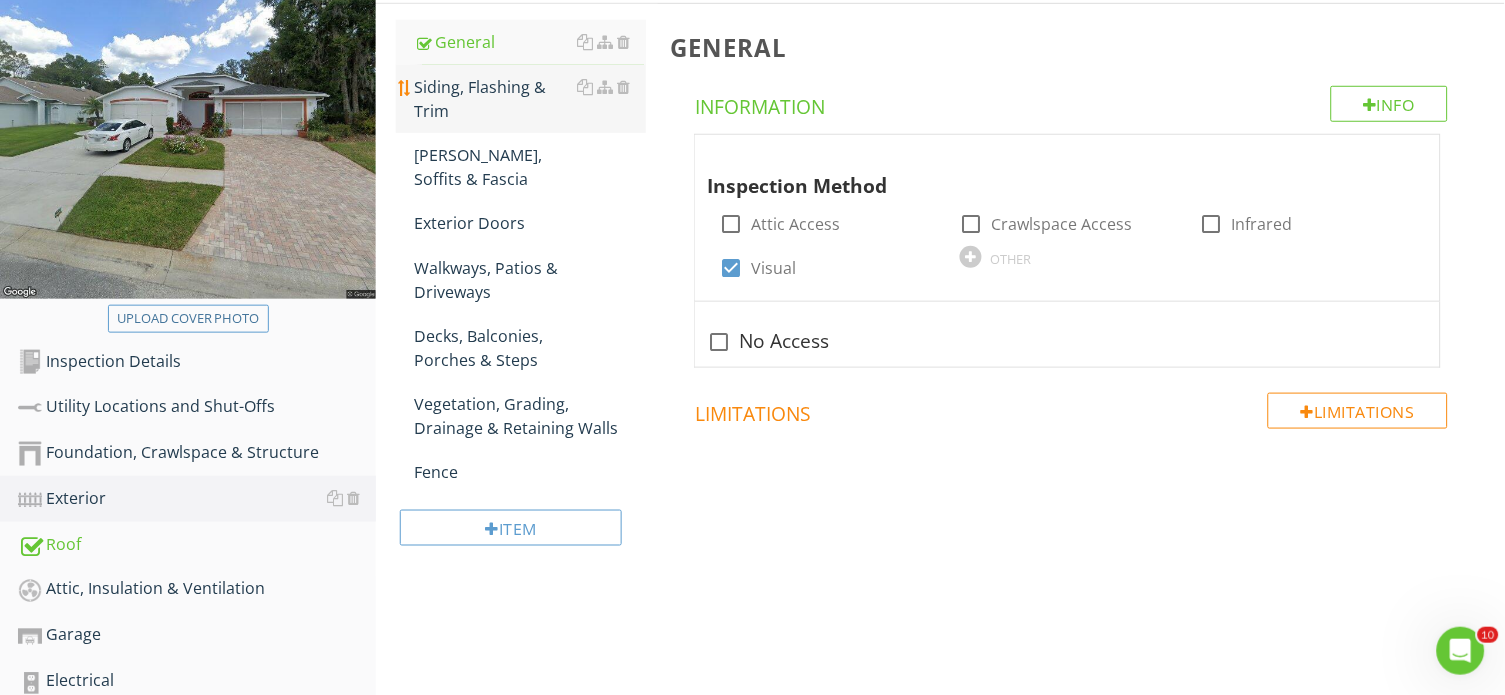 click on "Siding, Flashing & Trim" at bounding box center (530, 99) 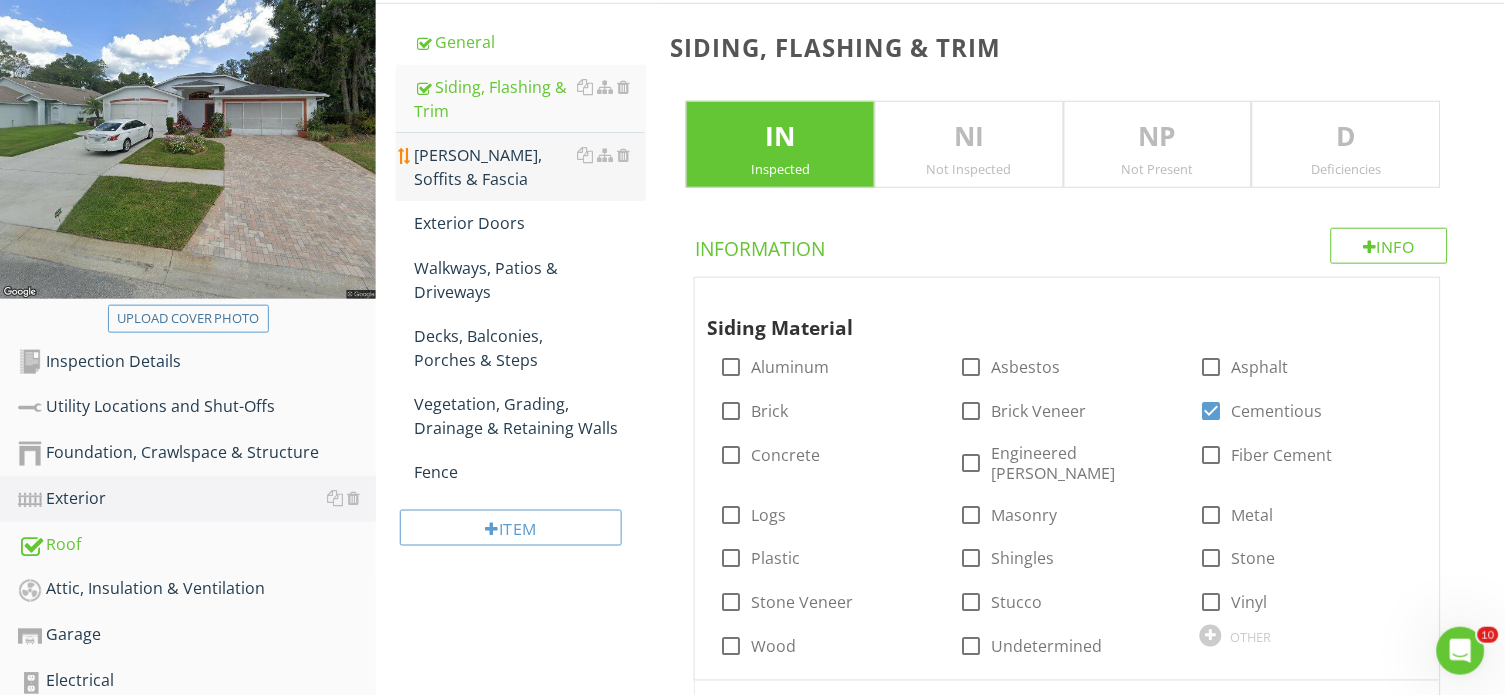 click on "Eaves, Soffits & Fascia" at bounding box center [530, 167] 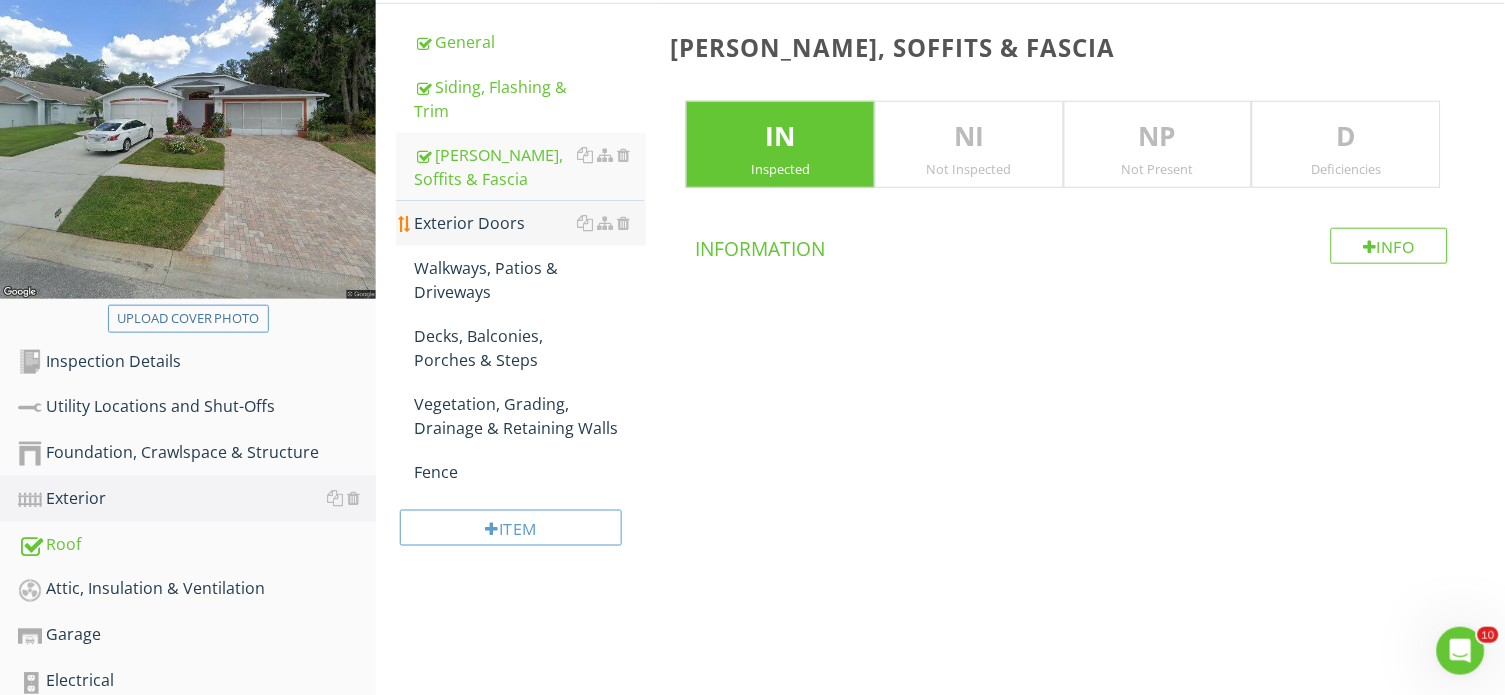 click on "Exterior Doors" at bounding box center (530, 223) 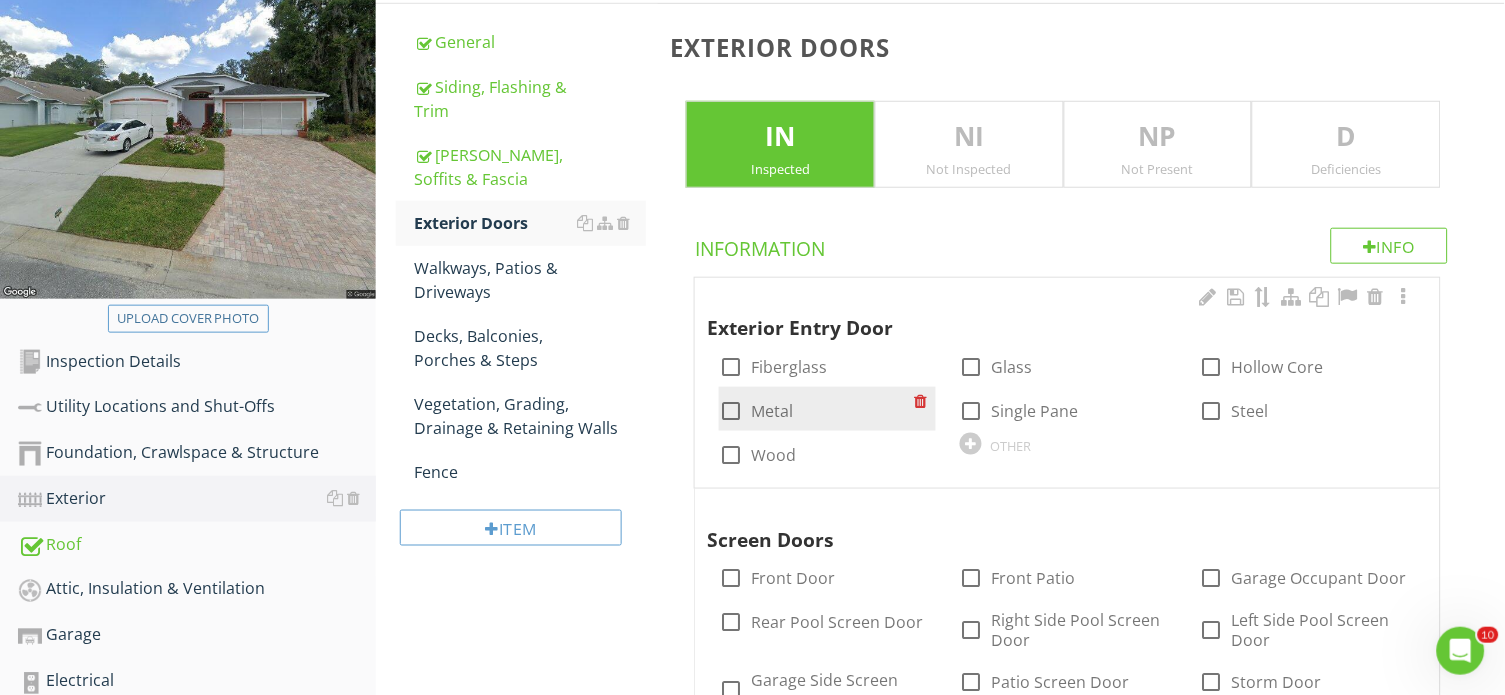 click on "Metal" at bounding box center (772, 411) 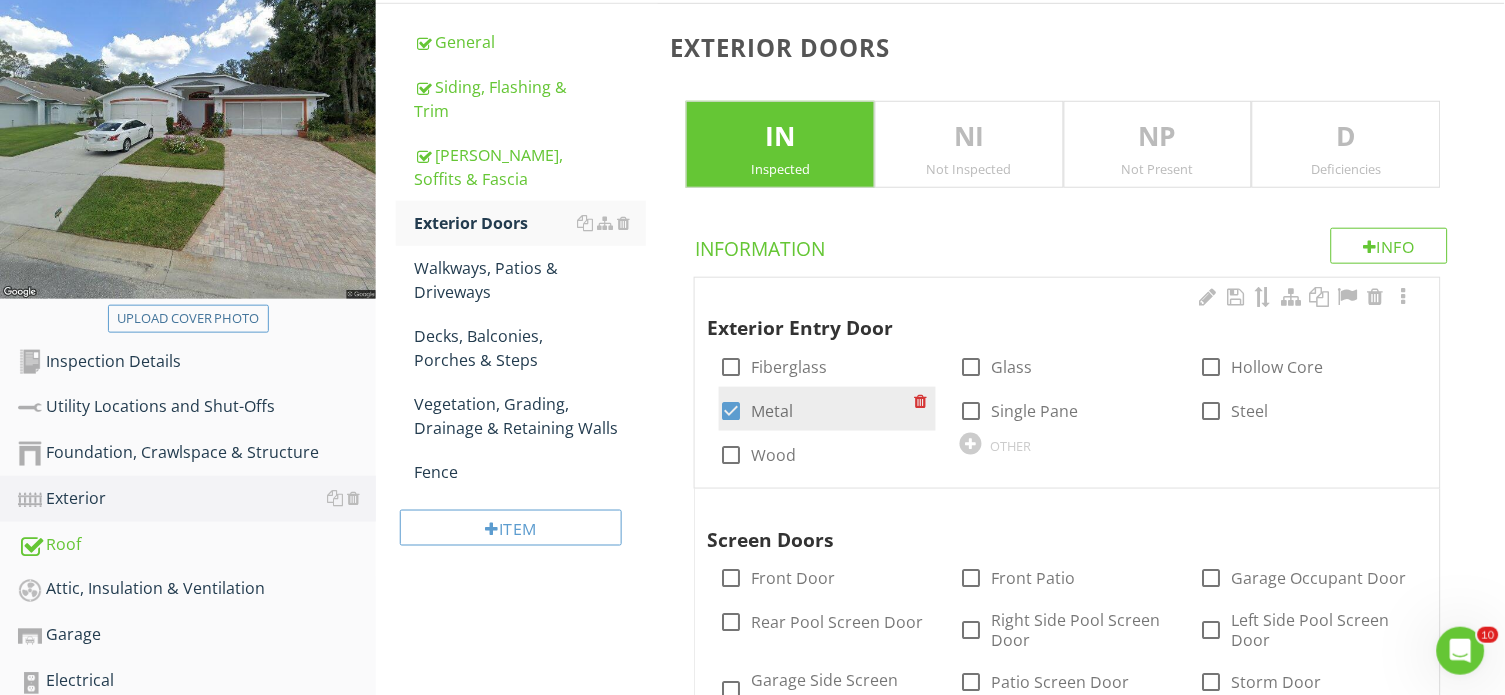 checkbox on "true" 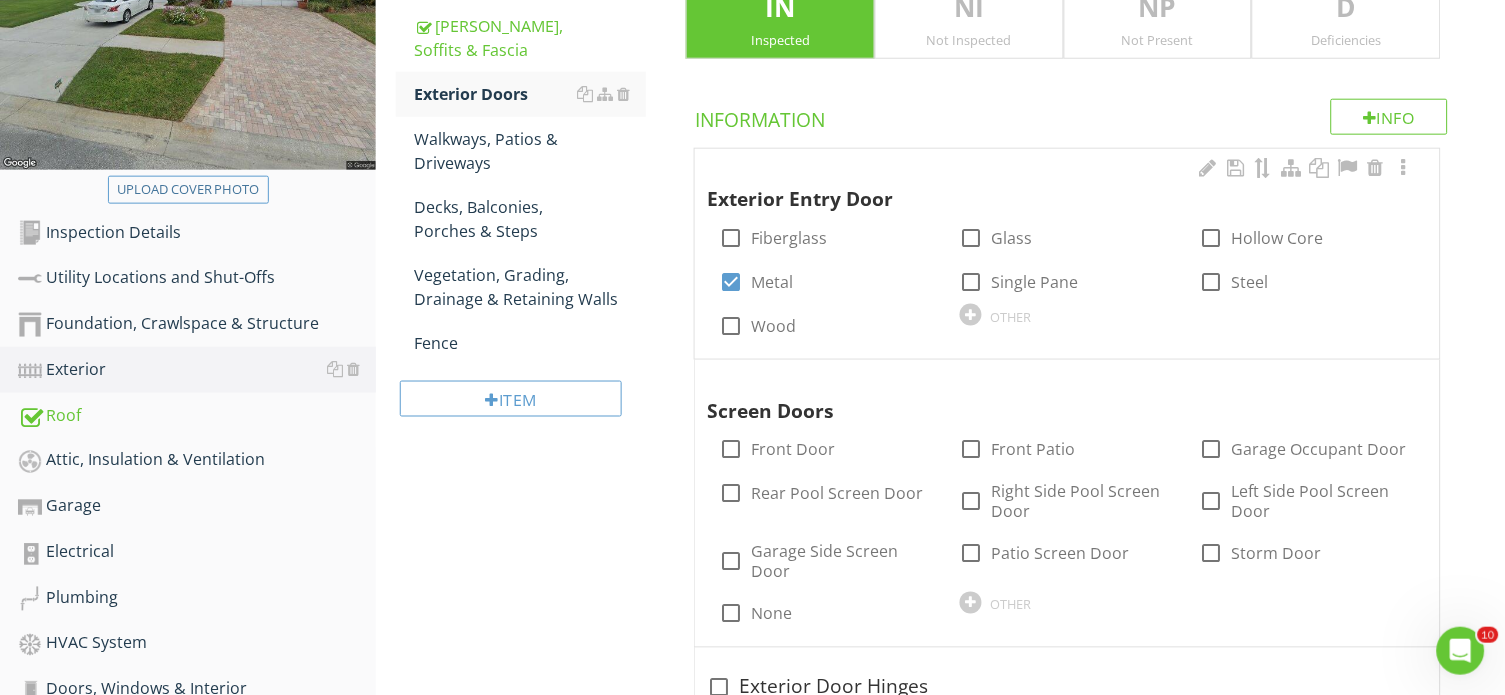 scroll, scrollTop: 431, scrollLeft: 0, axis: vertical 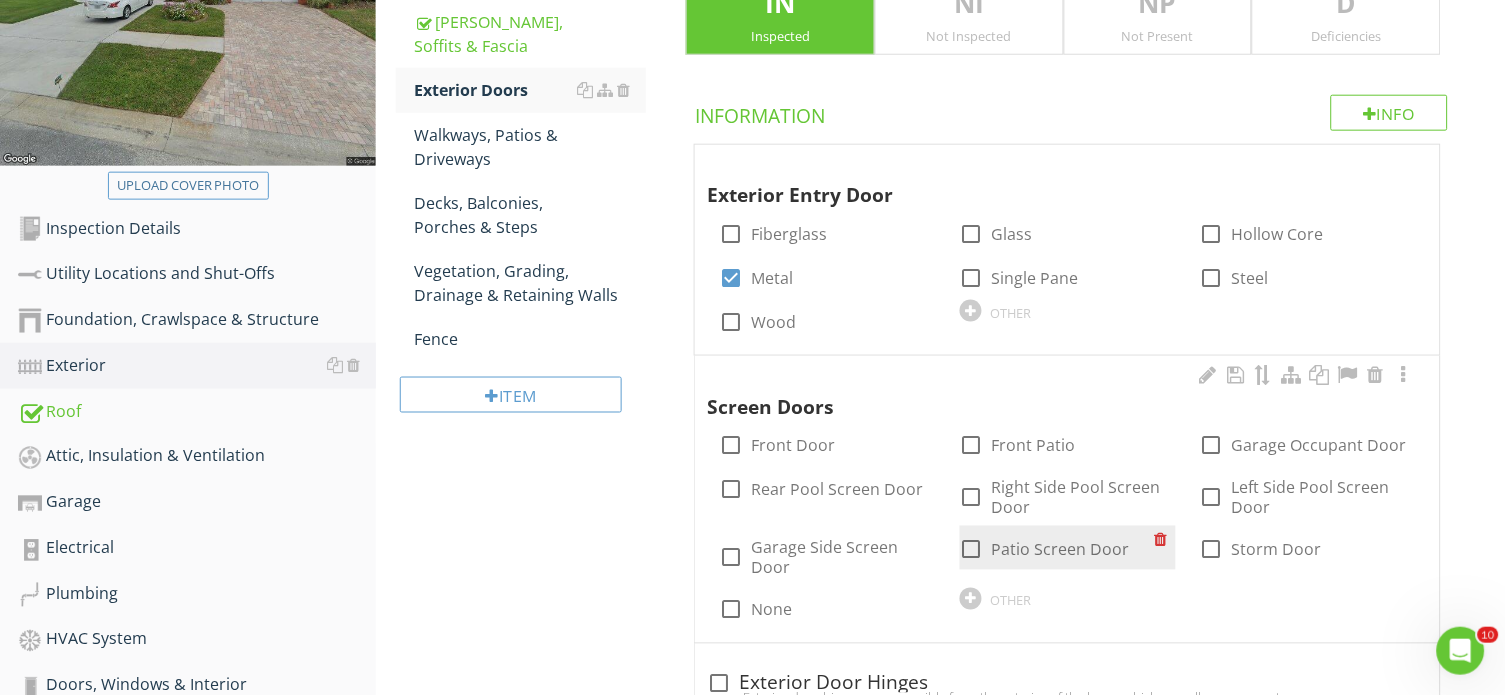 click on "Patio Screen Door" at bounding box center (1061, 550) 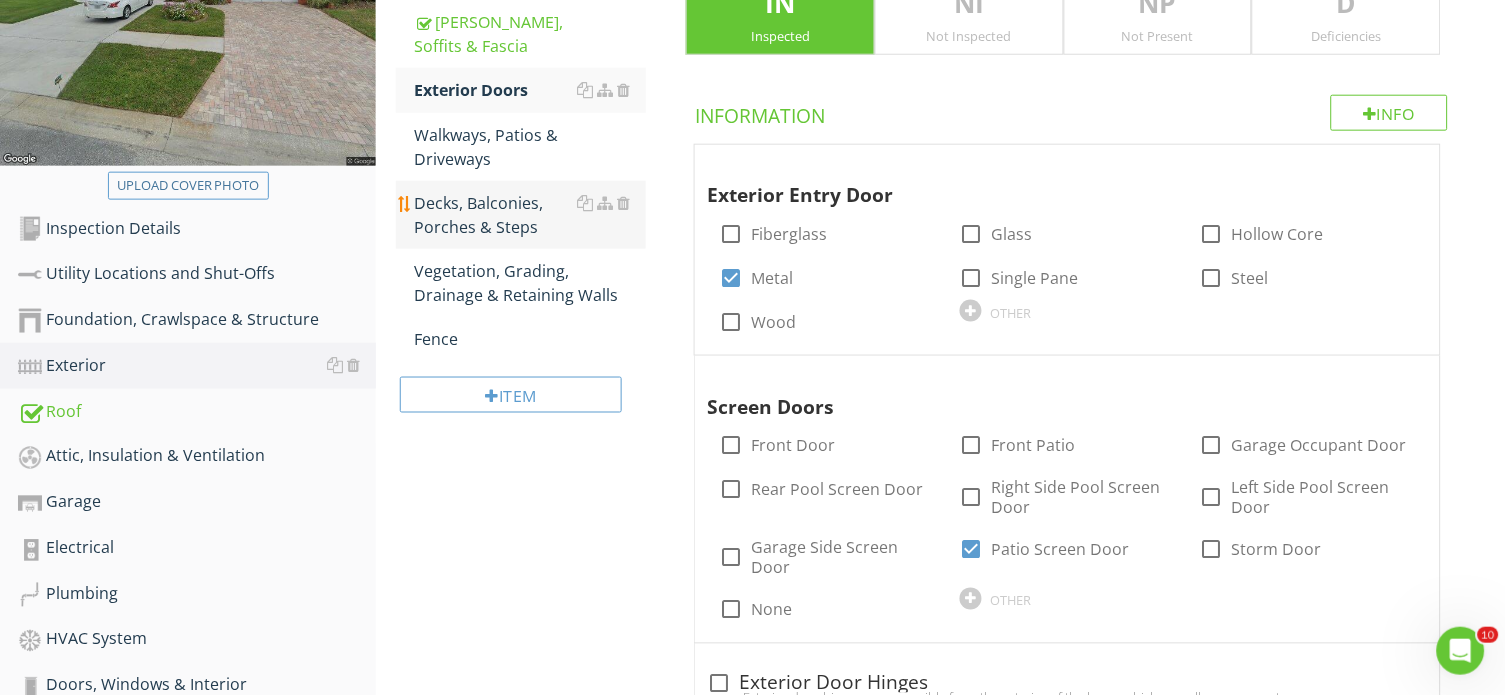 click on "Decks, Balconies, Porches & Steps" at bounding box center (530, 215) 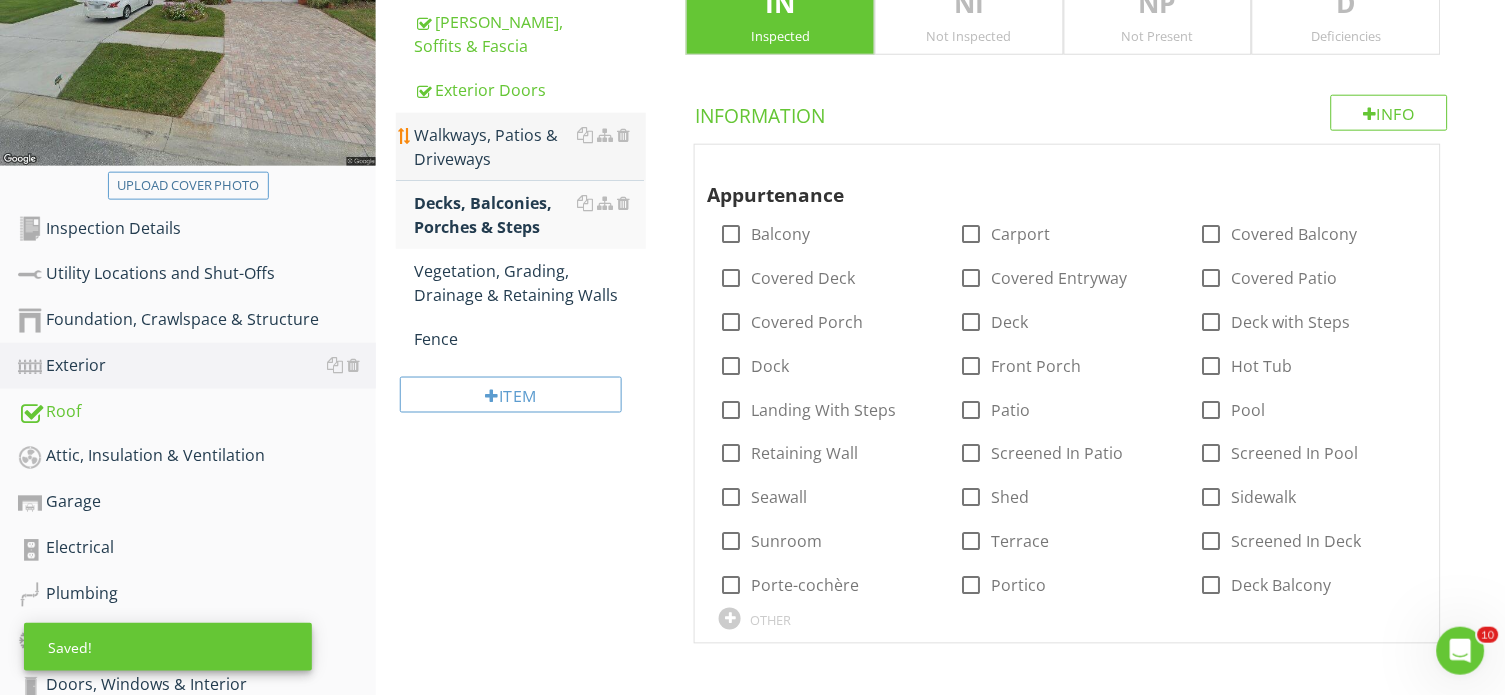 click on "Walkways, Patios & Driveways" at bounding box center (530, 147) 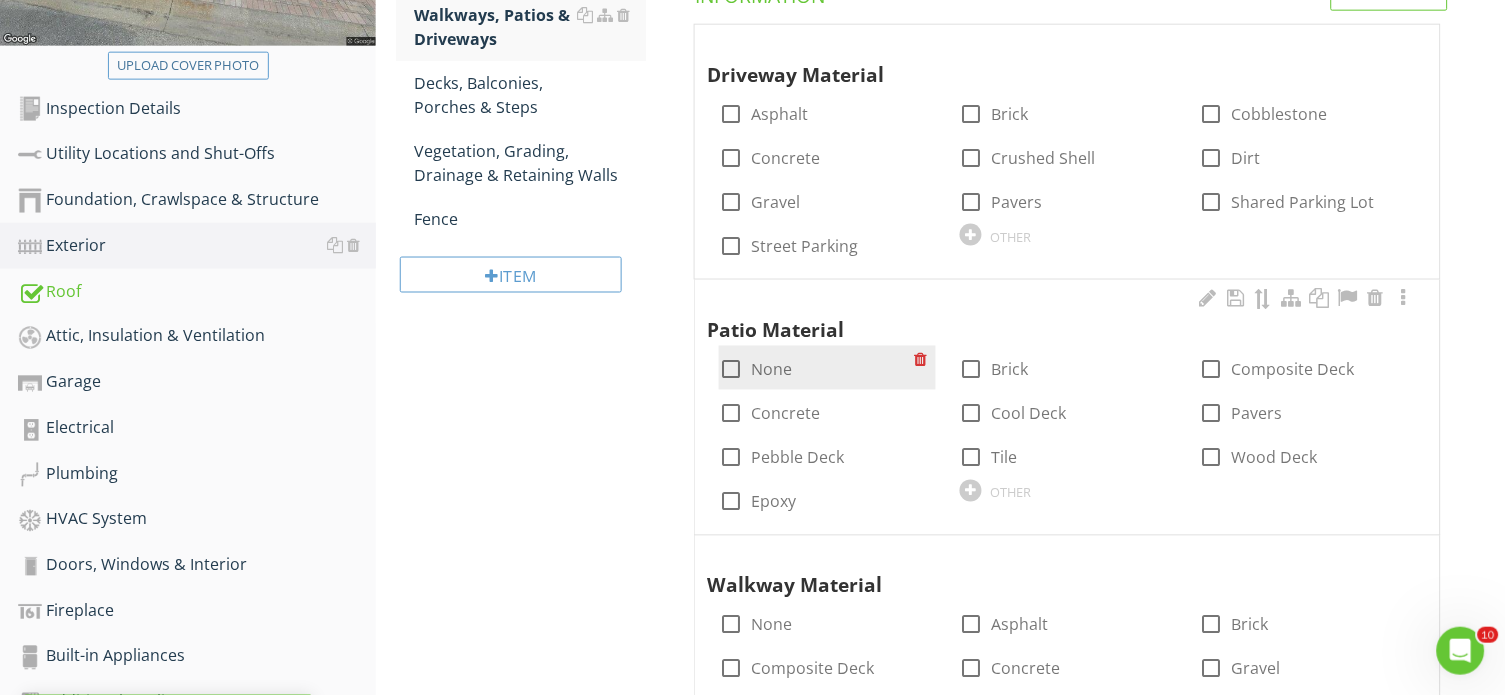 scroll, scrollTop: 549, scrollLeft: 0, axis: vertical 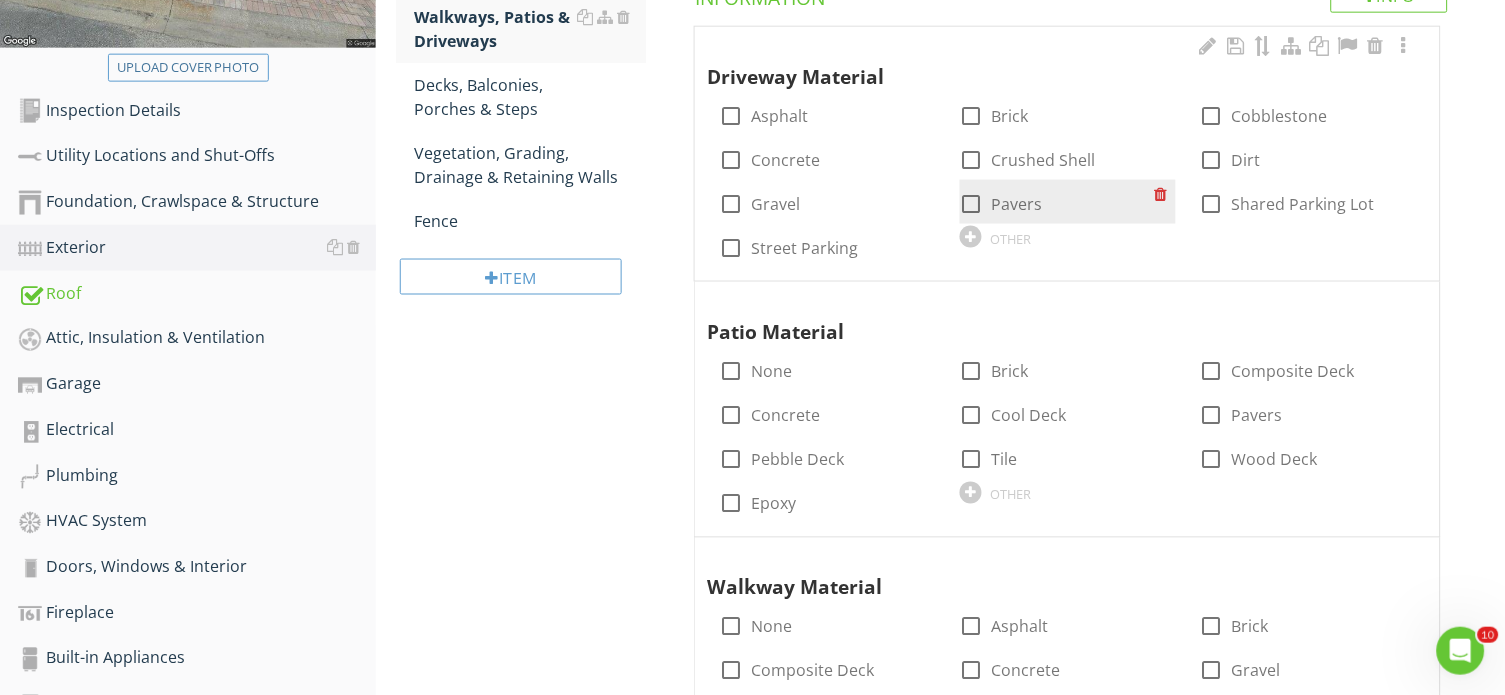 click at bounding box center [972, 204] 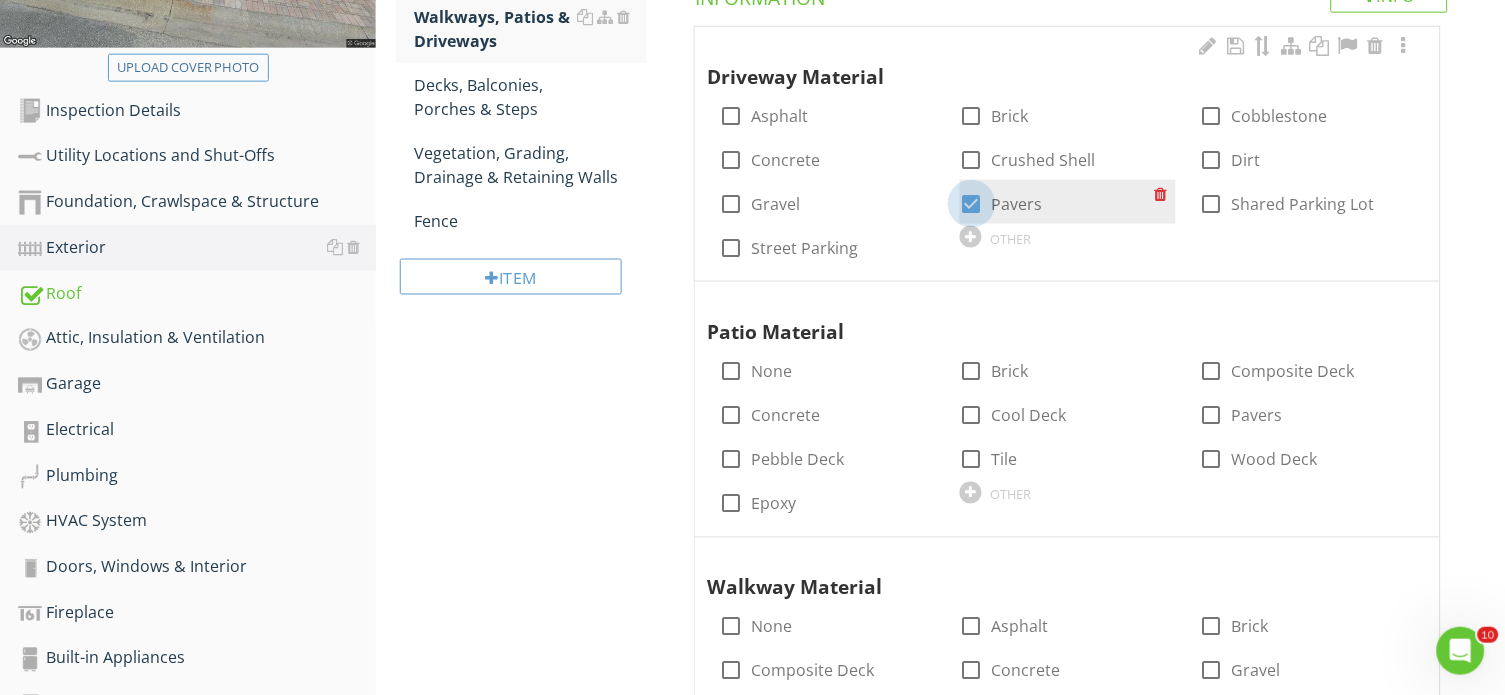 checkbox on "true" 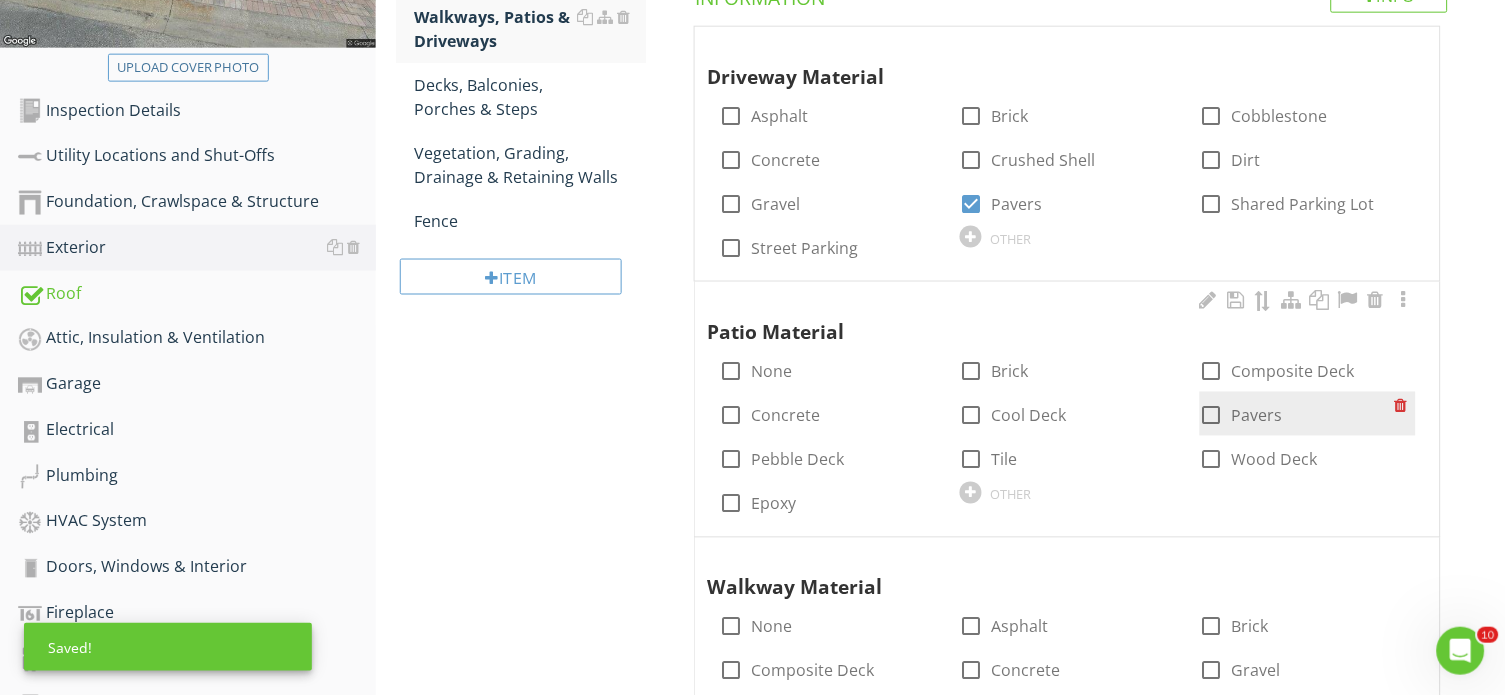click at bounding box center [1212, 416] 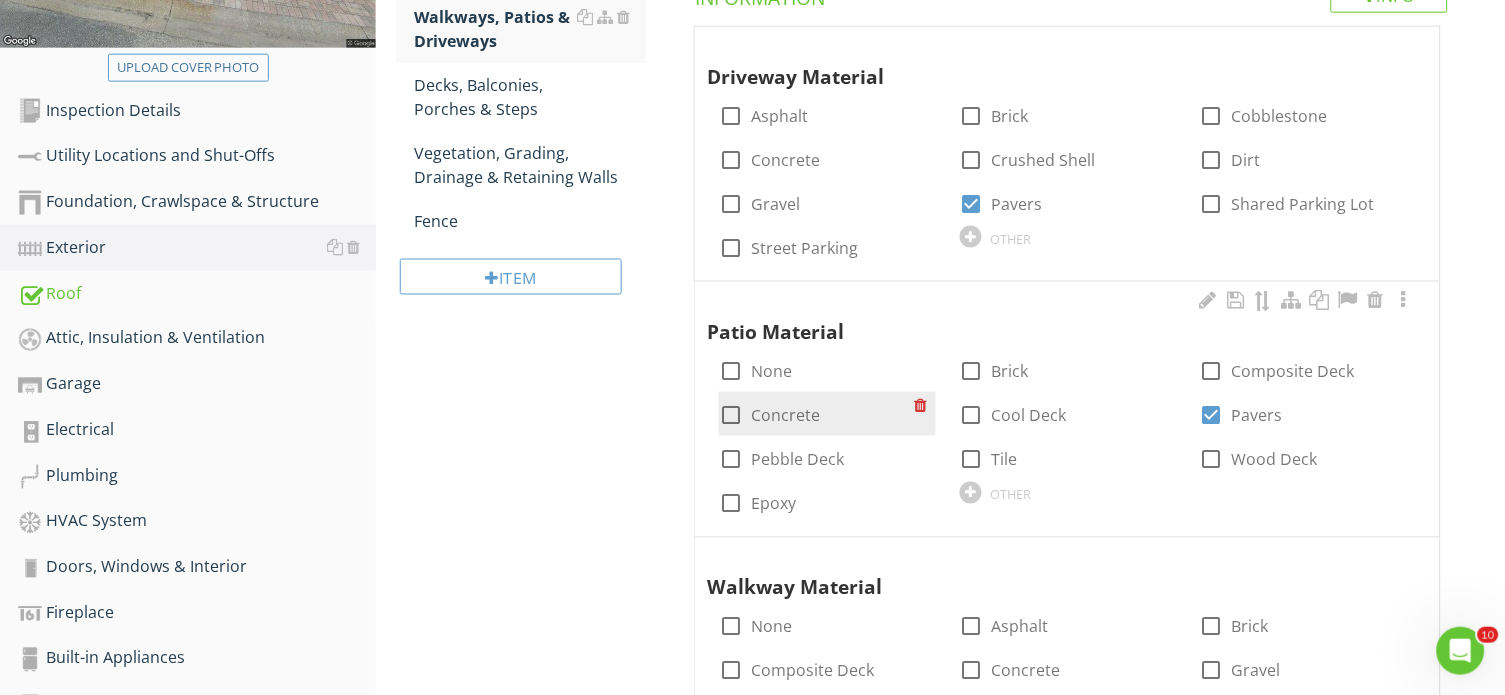 click on "Concrete" at bounding box center [785, 416] 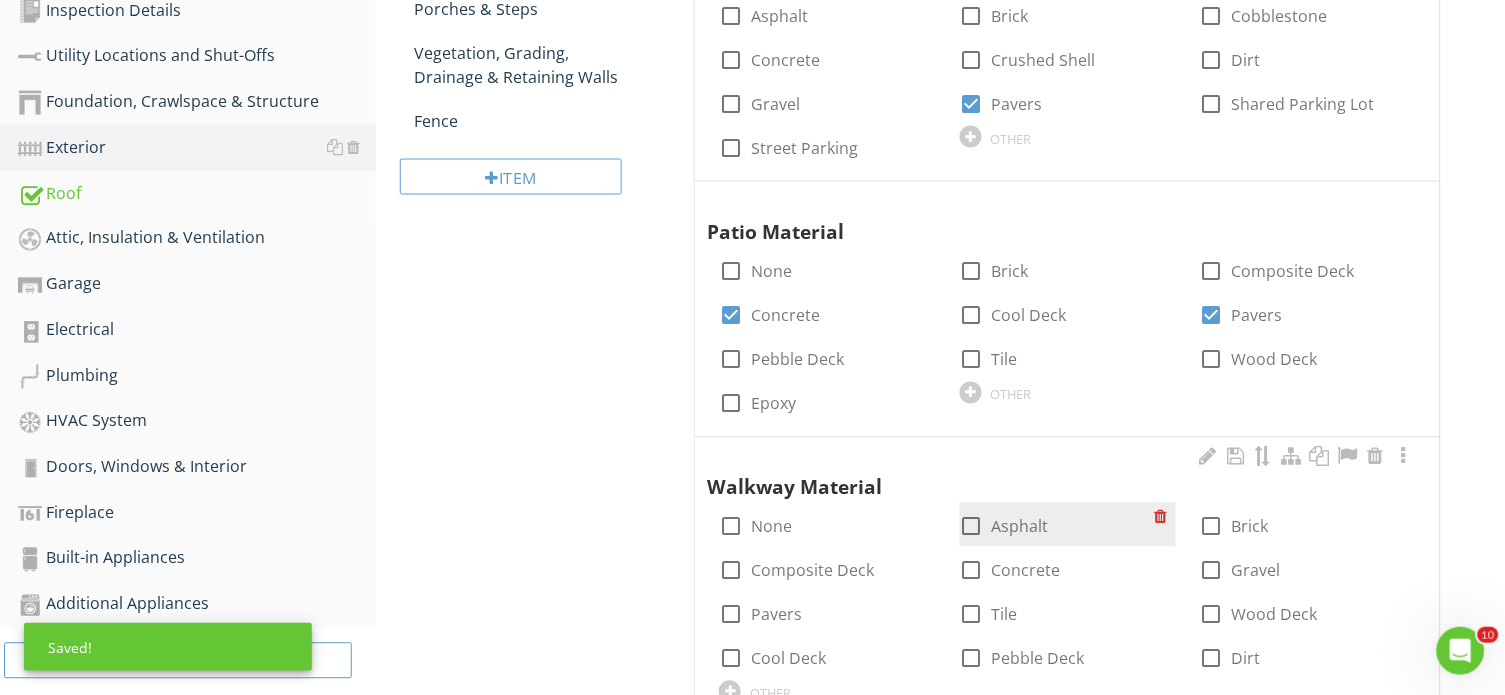 scroll, scrollTop: 700, scrollLeft: 0, axis: vertical 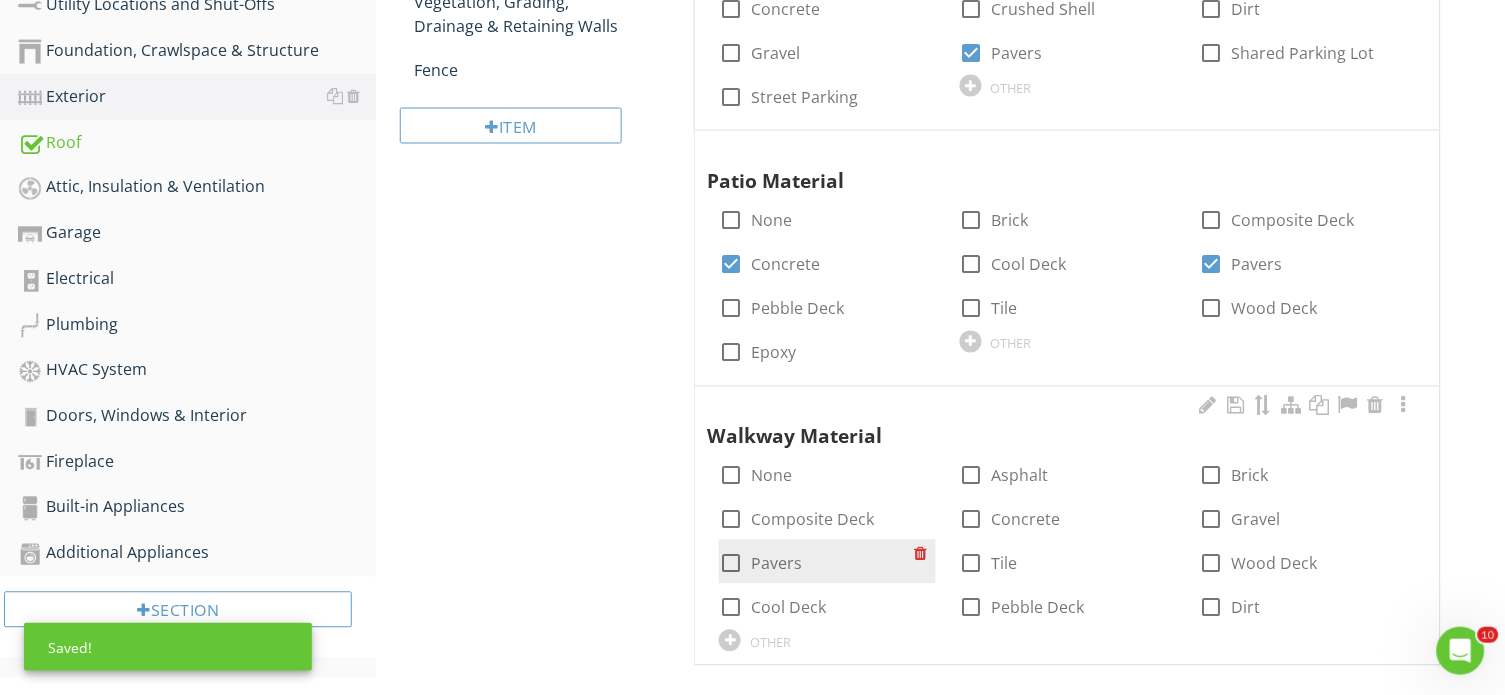 click on "Pavers" at bounding box center (776, 564) 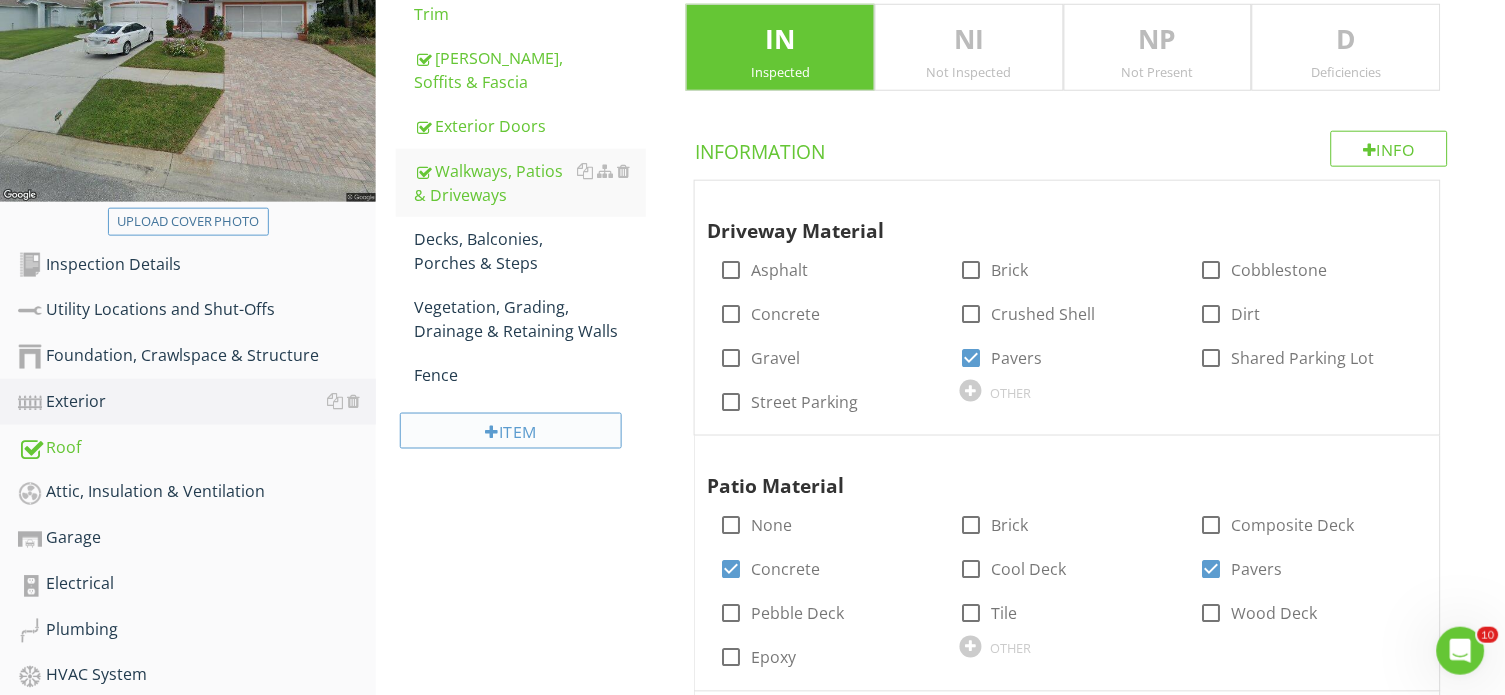 scroll, scrollTop: 383, scrollLeft: 0, axis: vertical 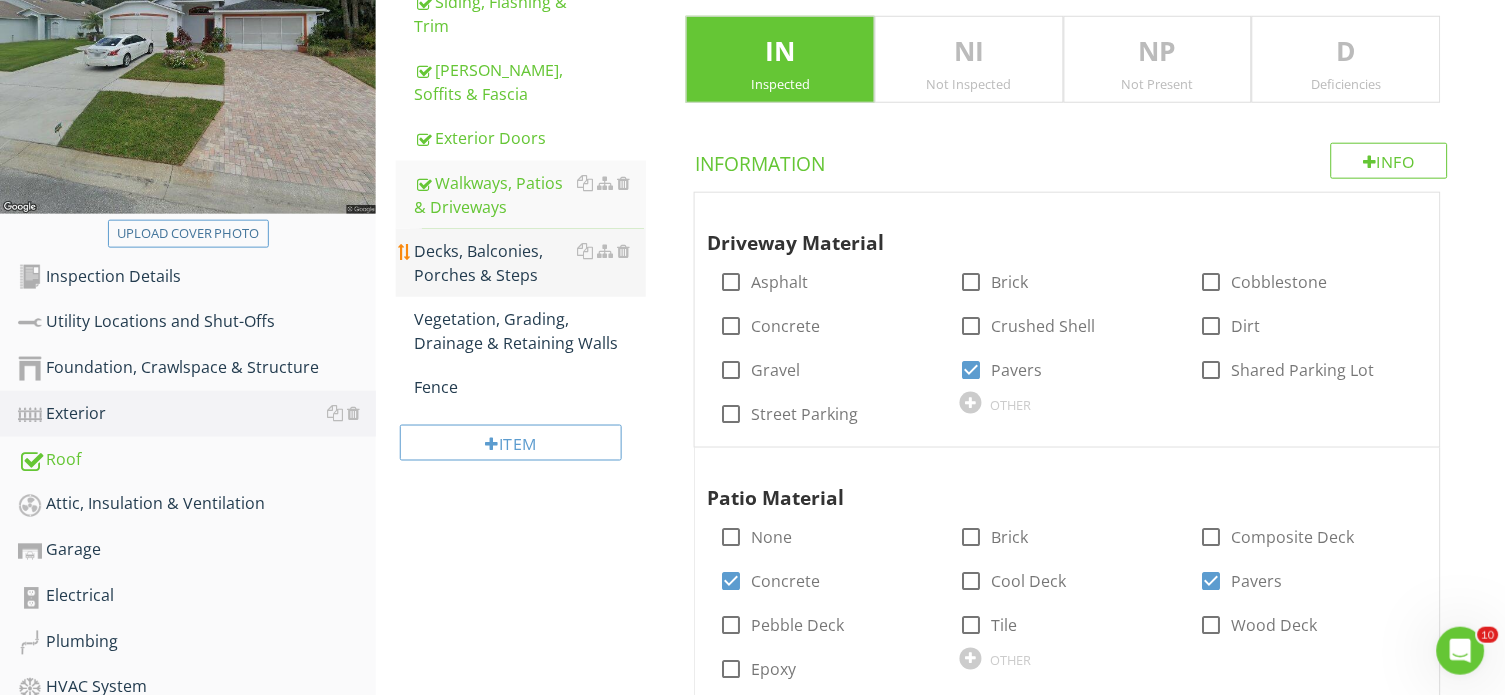 click on "Decks, Balconies, Porches & Steps" at bounding box center [530, 263] 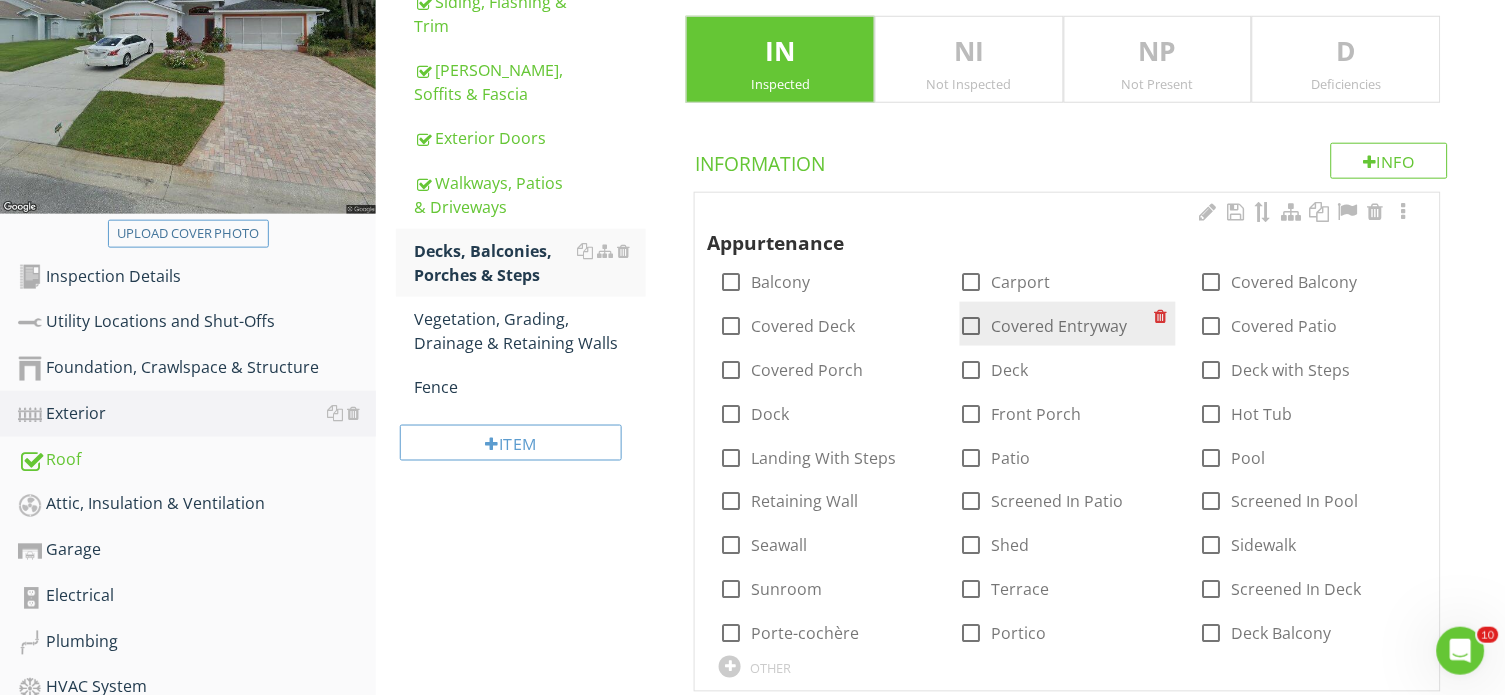 click on "Covered Entryway" at bounding box center (1060, 326) 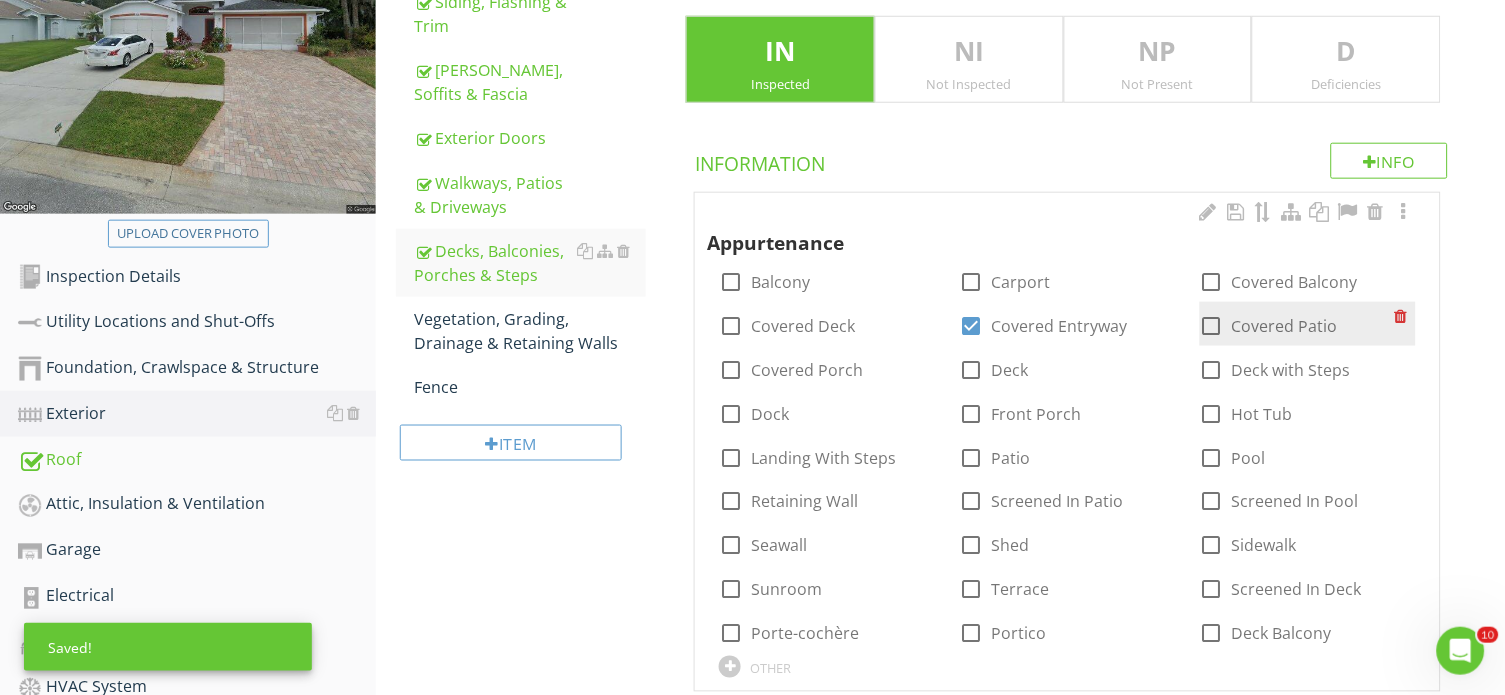click at bounding box center [1212, 326] 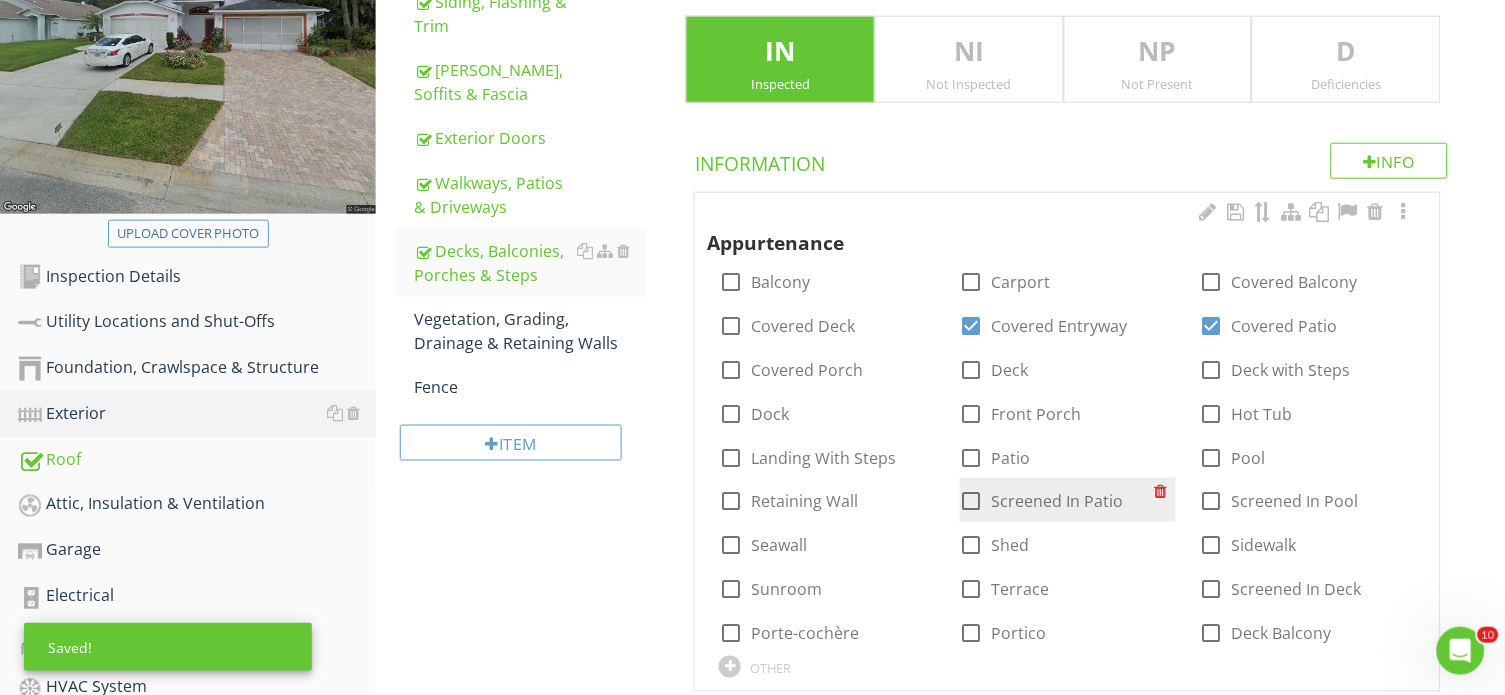 click on "check_box_outline_blank Screened In Patio" at bounding box center (1057, 500) 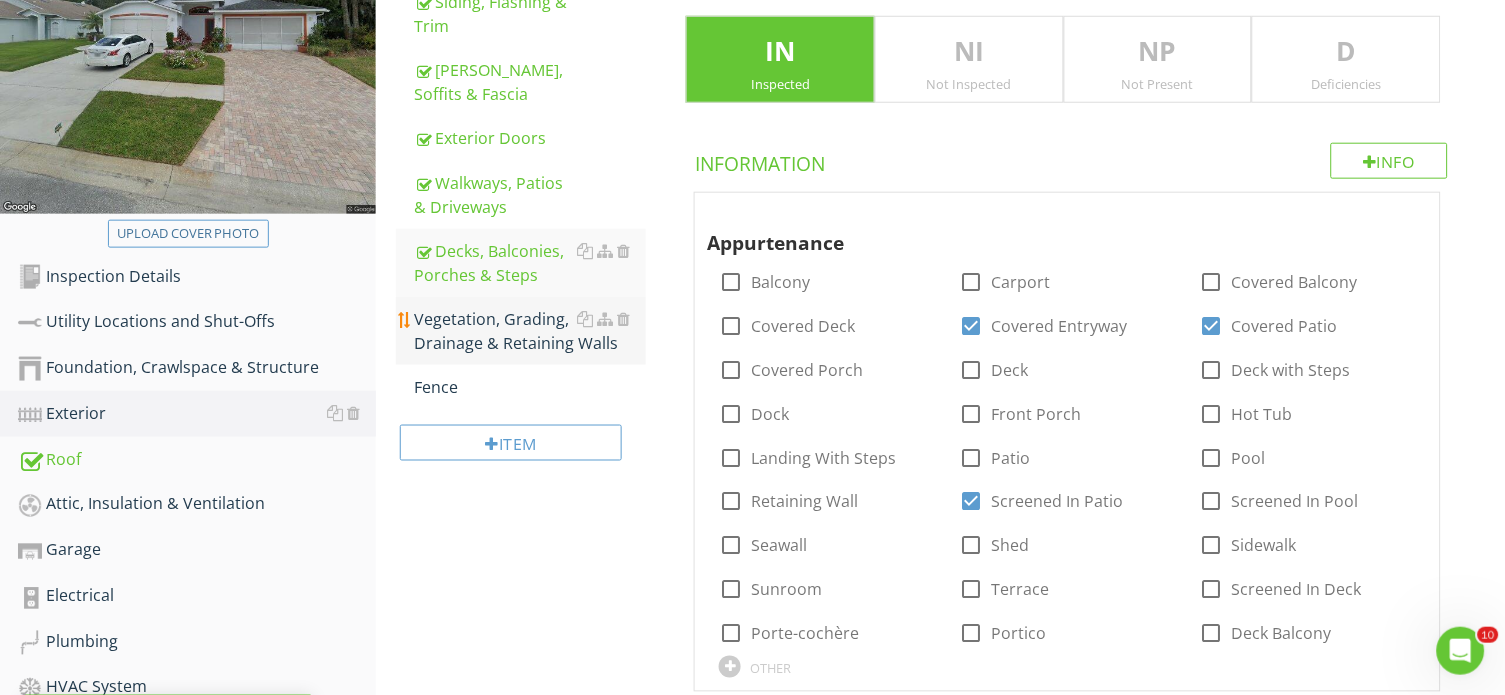 click on "Vegetation, Grading, Drainage & Retaining Walls" at bounding box center (530, 331) 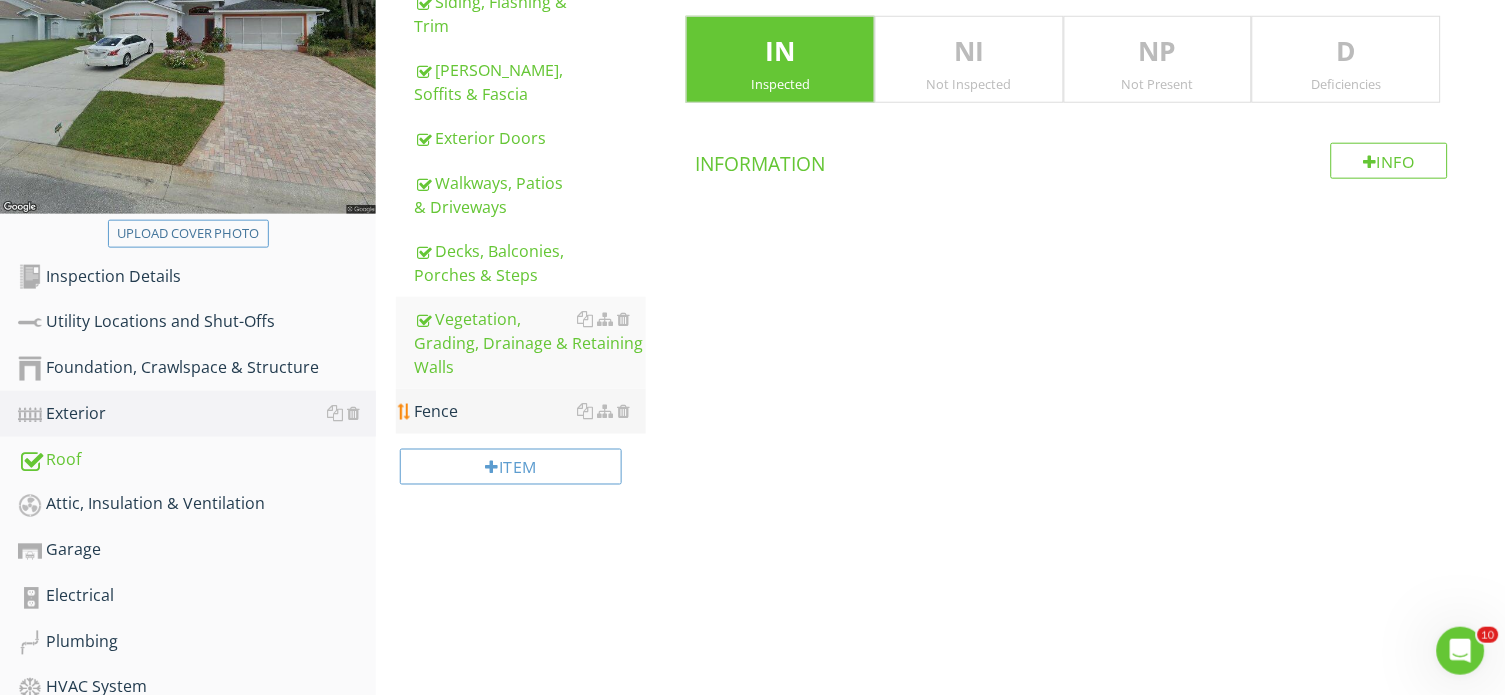 click on "Fence" at bounding box center [530, 411] 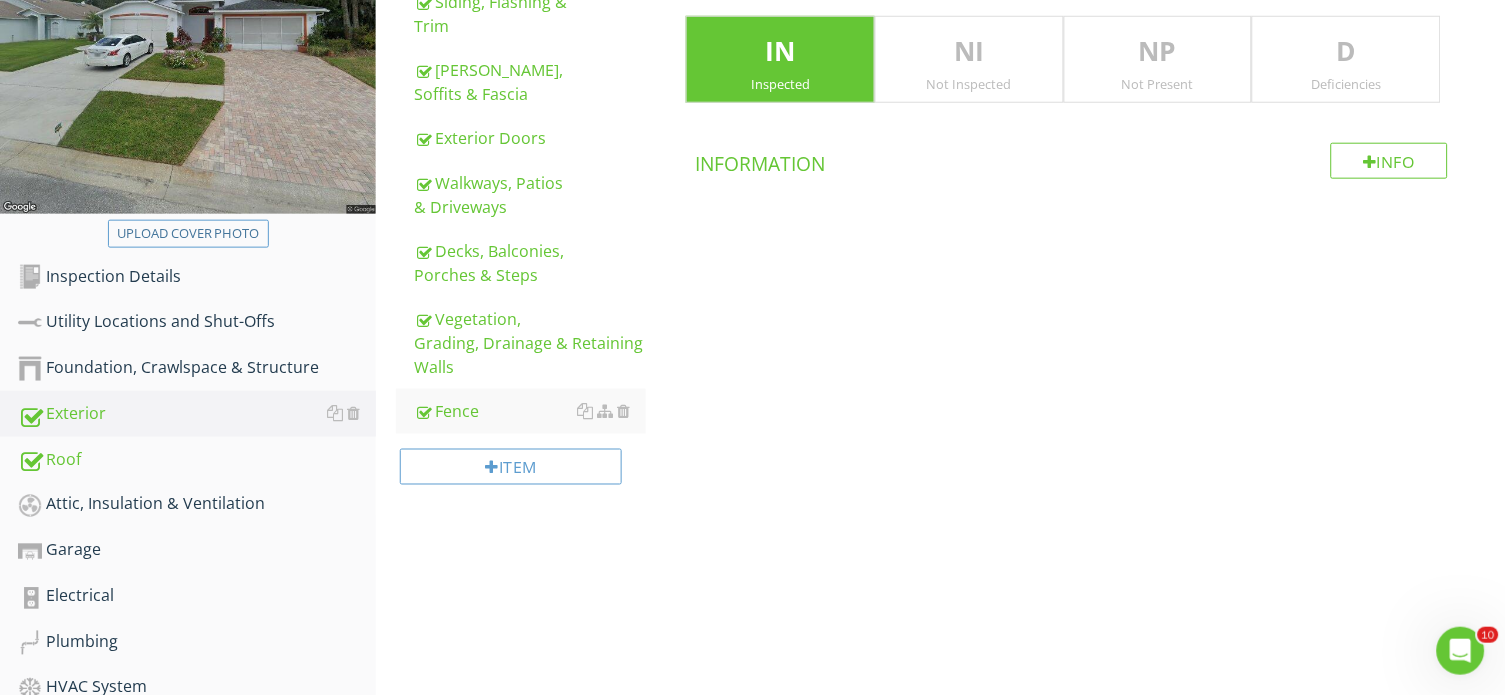 click on "NP" at bounding box center (1158, 52) 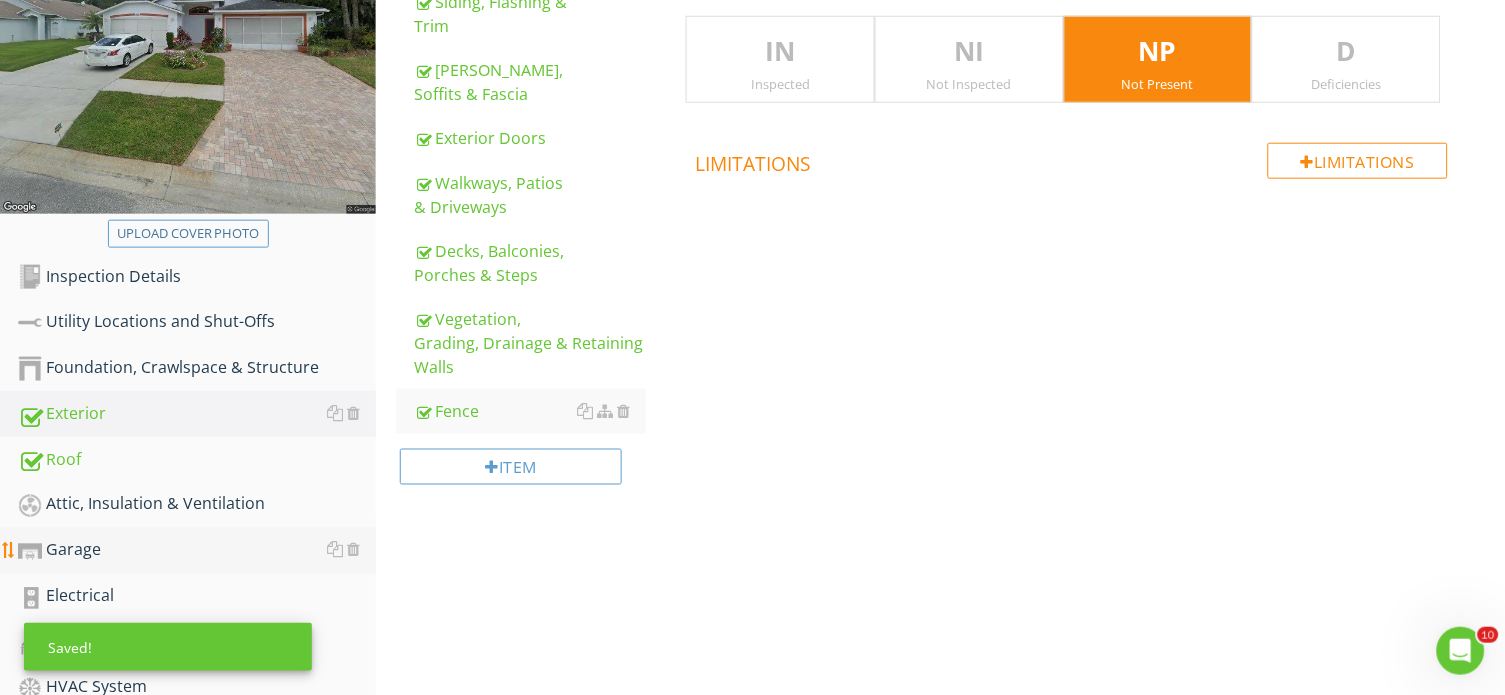 click on "Garage" at bounding box center [197, 551] 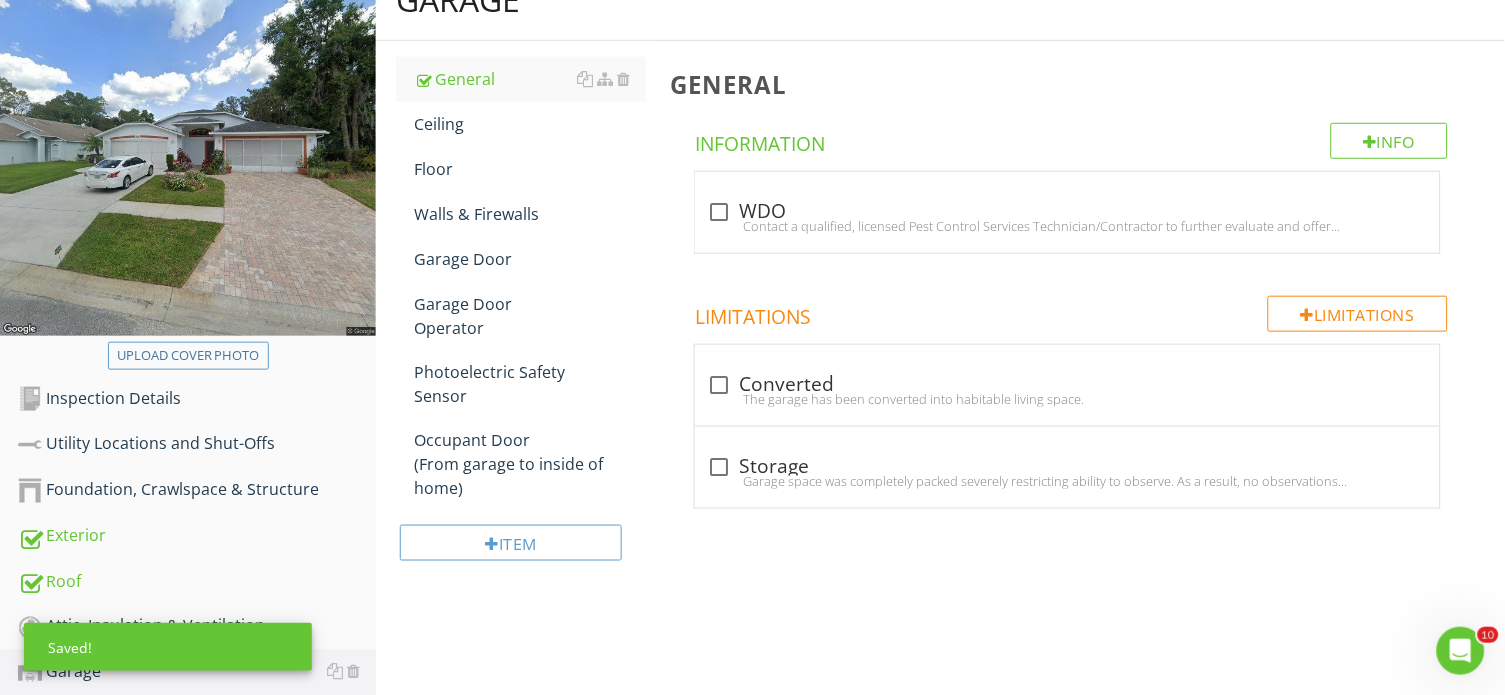 scroll, scrollTop: 255, scrollLeft: 0, axis: vertical 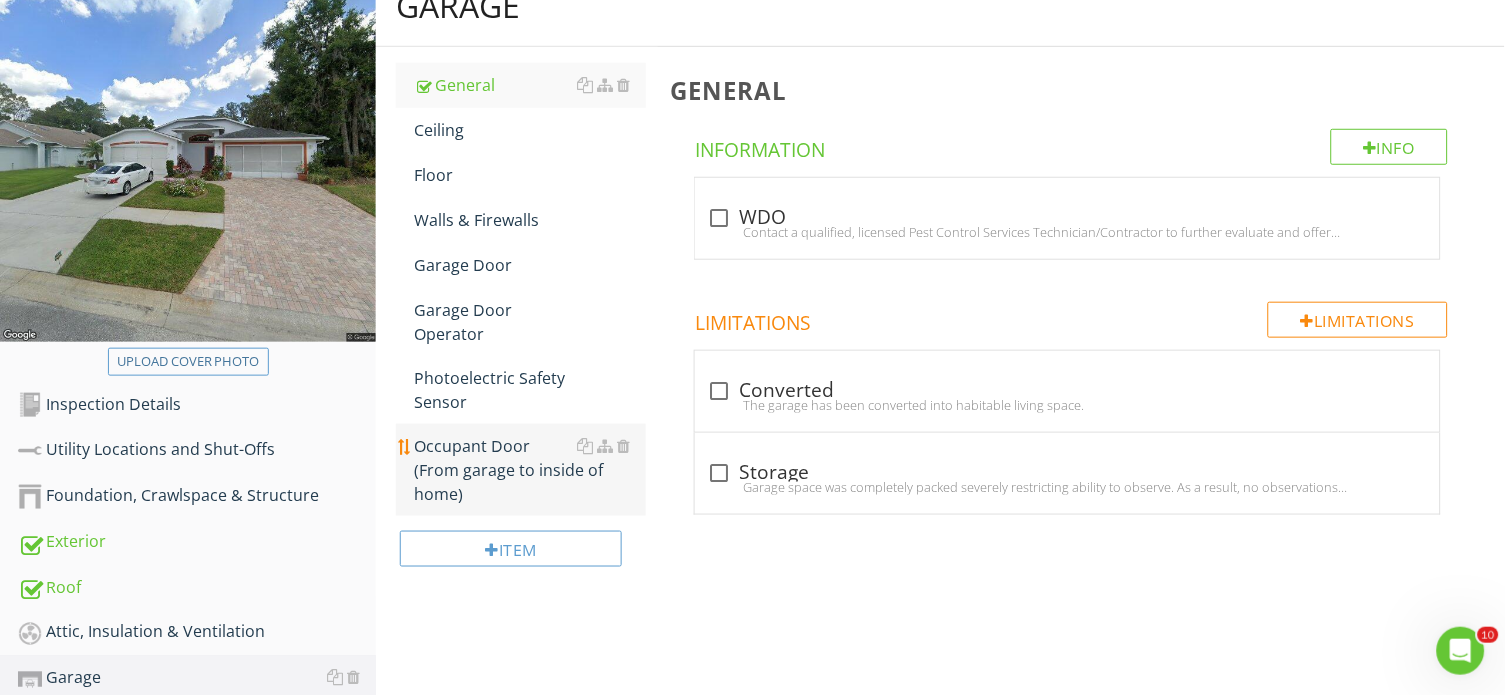 click on "Occupant Door (From garage to inside of home)" at bounding box center (530, 470) 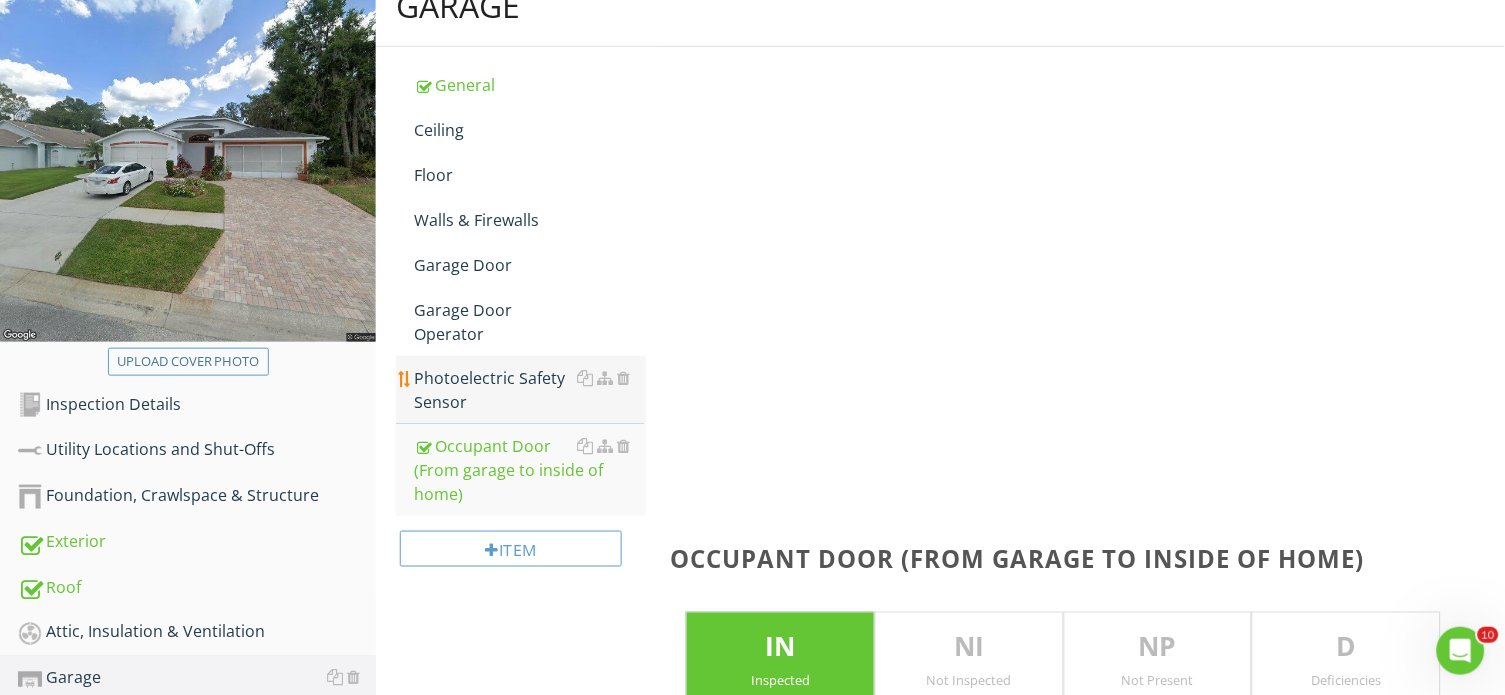 click on "Photoelectric Safety Sensor" at bounding box center [530, 390] 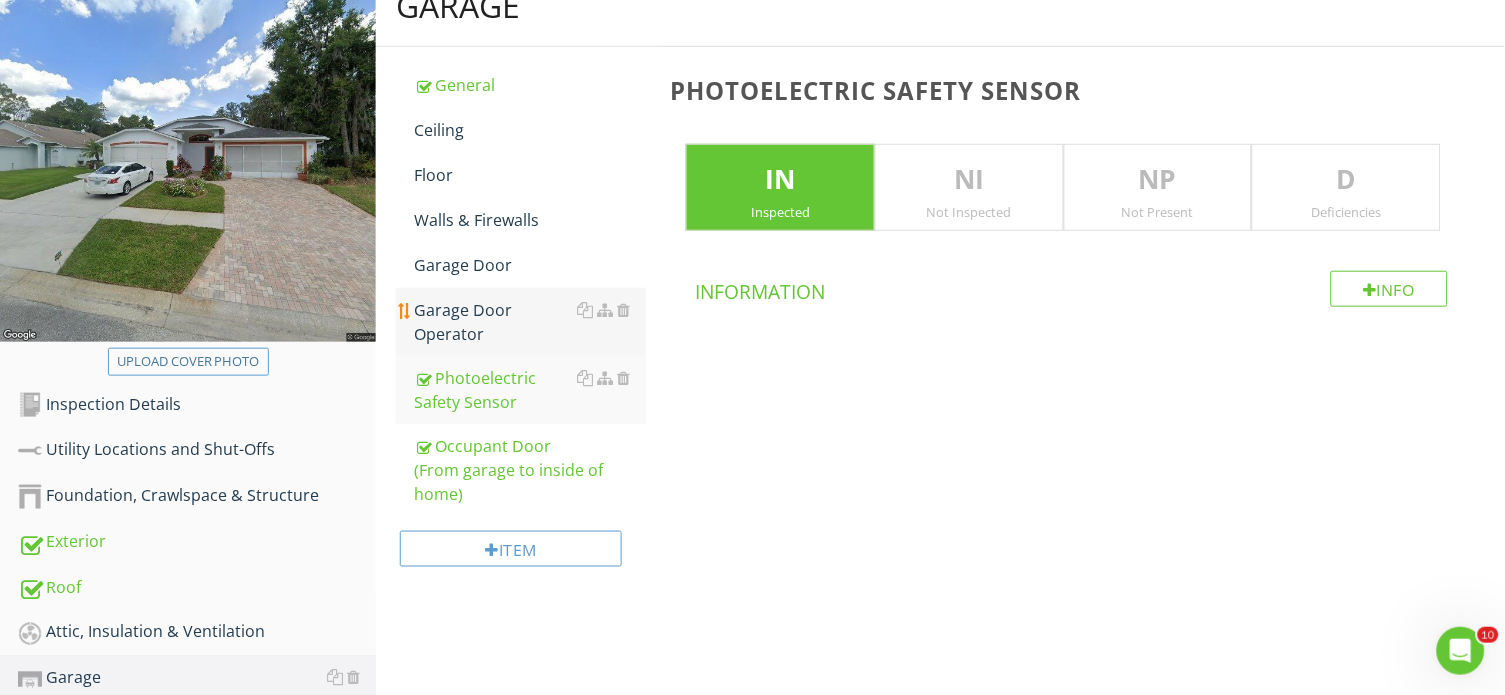 click on "Garage Door Operator" at bounding box center (530, 322) 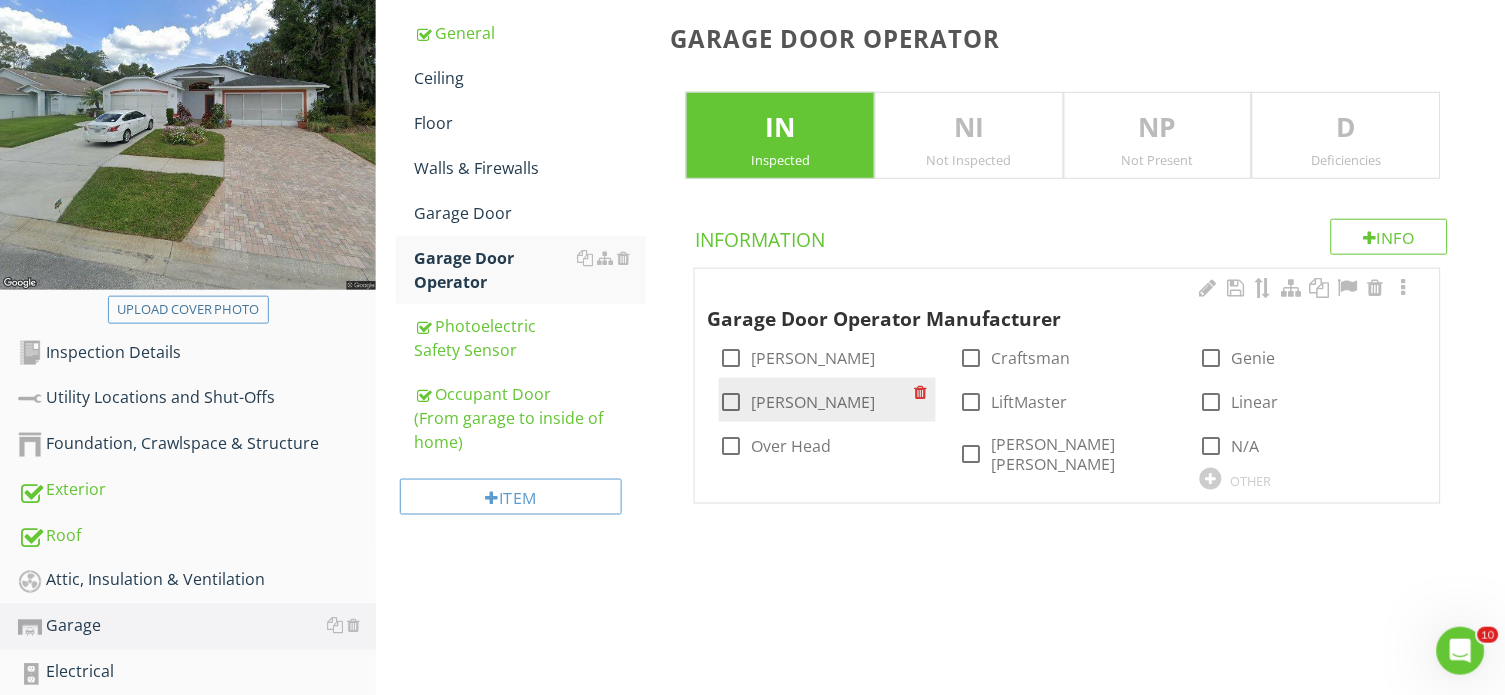 scroll, scrollTop: 316, scrollLeft: 0, axis: vertical 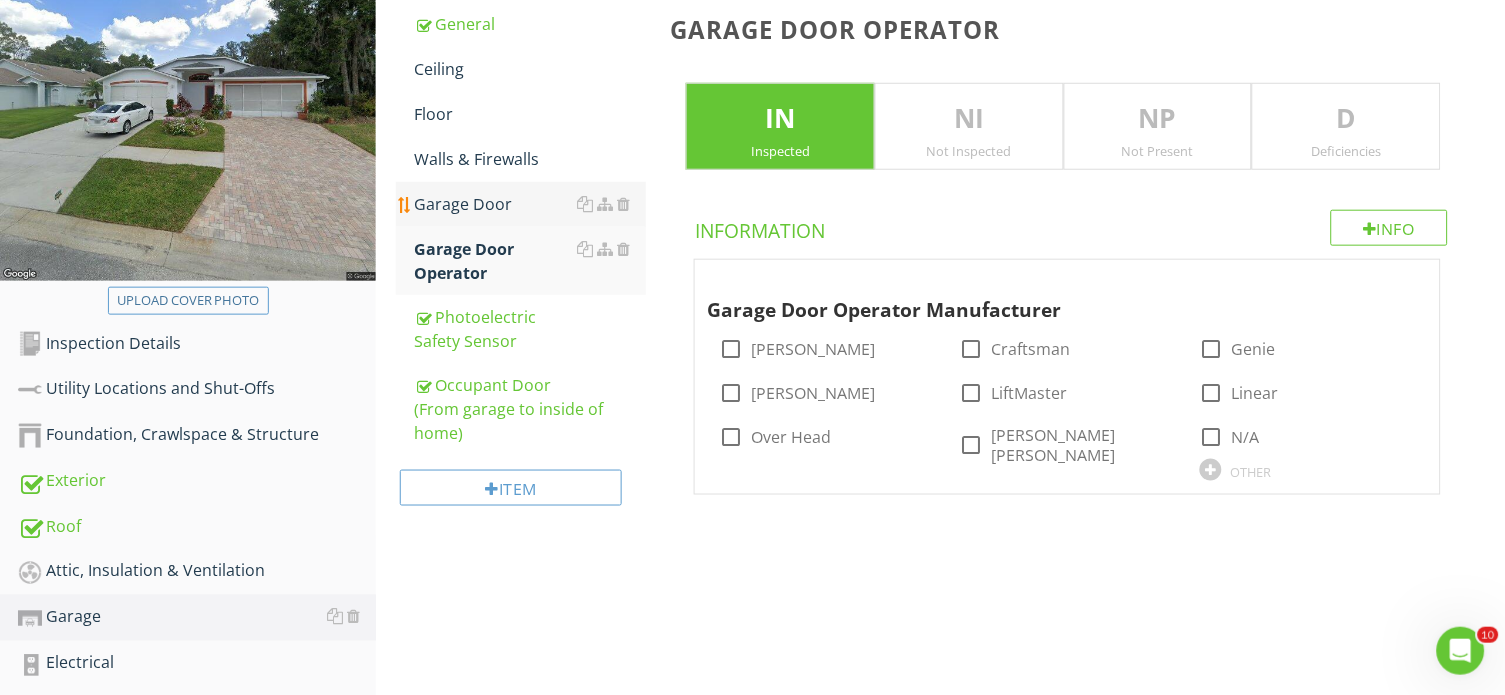 click on "Garage Door" at bounding box center [530, 204] 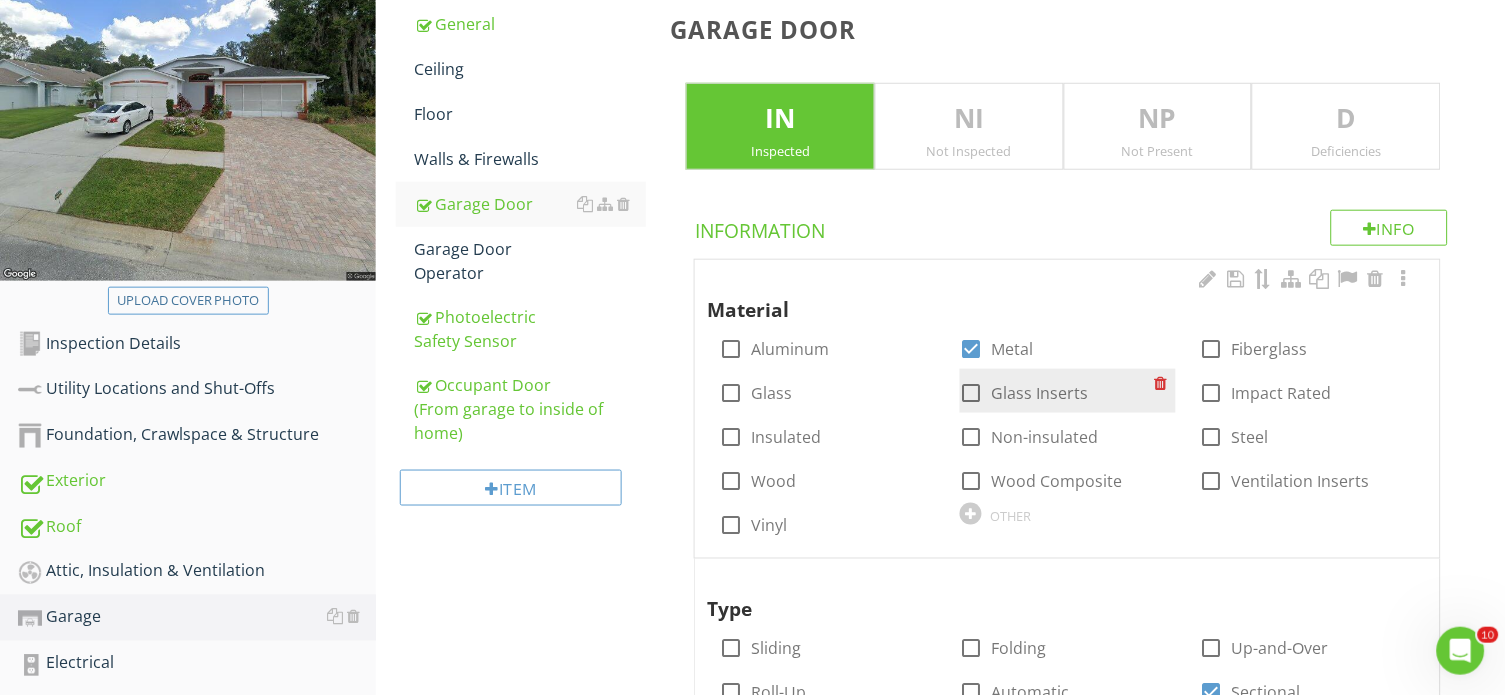 click on "Glass Inserts" at bounding box center [1040, 393] 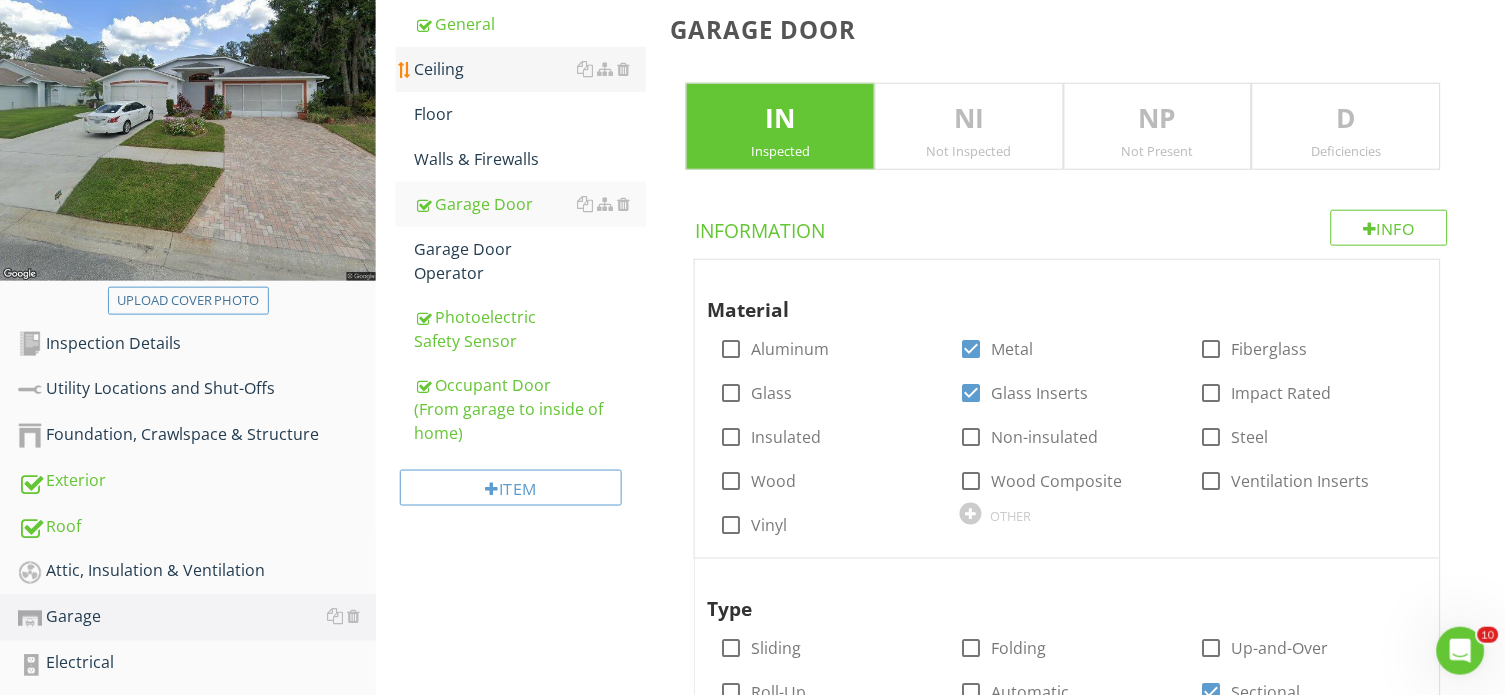 click on "Ceiling" at bounding box center [530, 69] 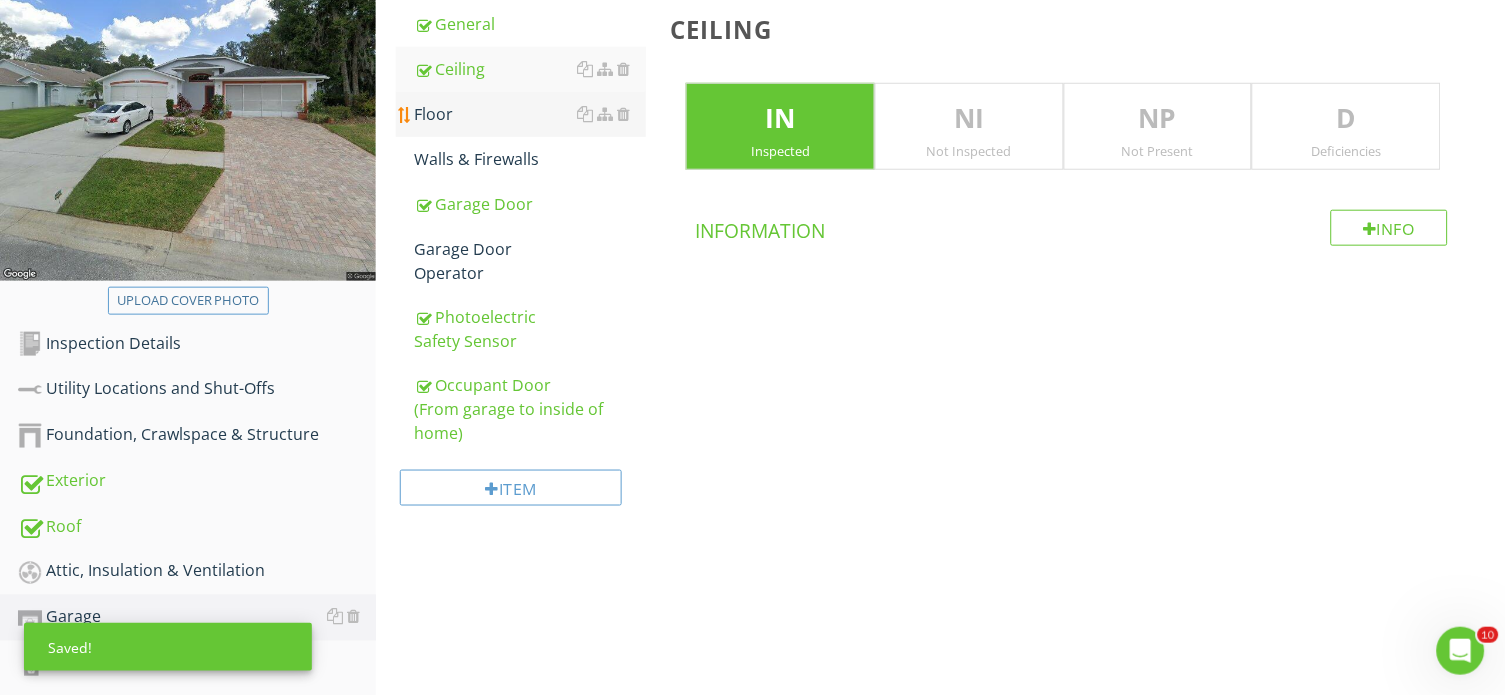 click on "Floor" at bounding box center [530, 114] 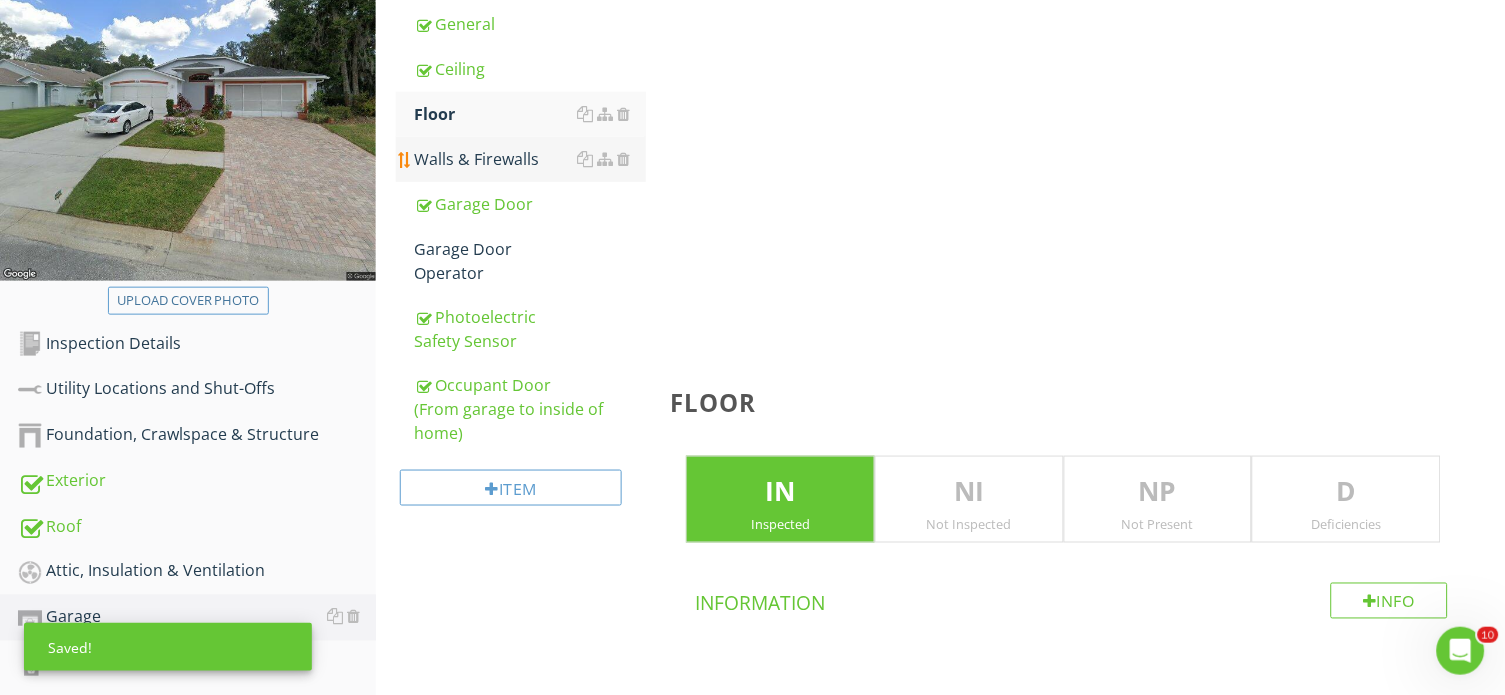 click on "Walls & Firewalls" at bounding box center (530, 159) 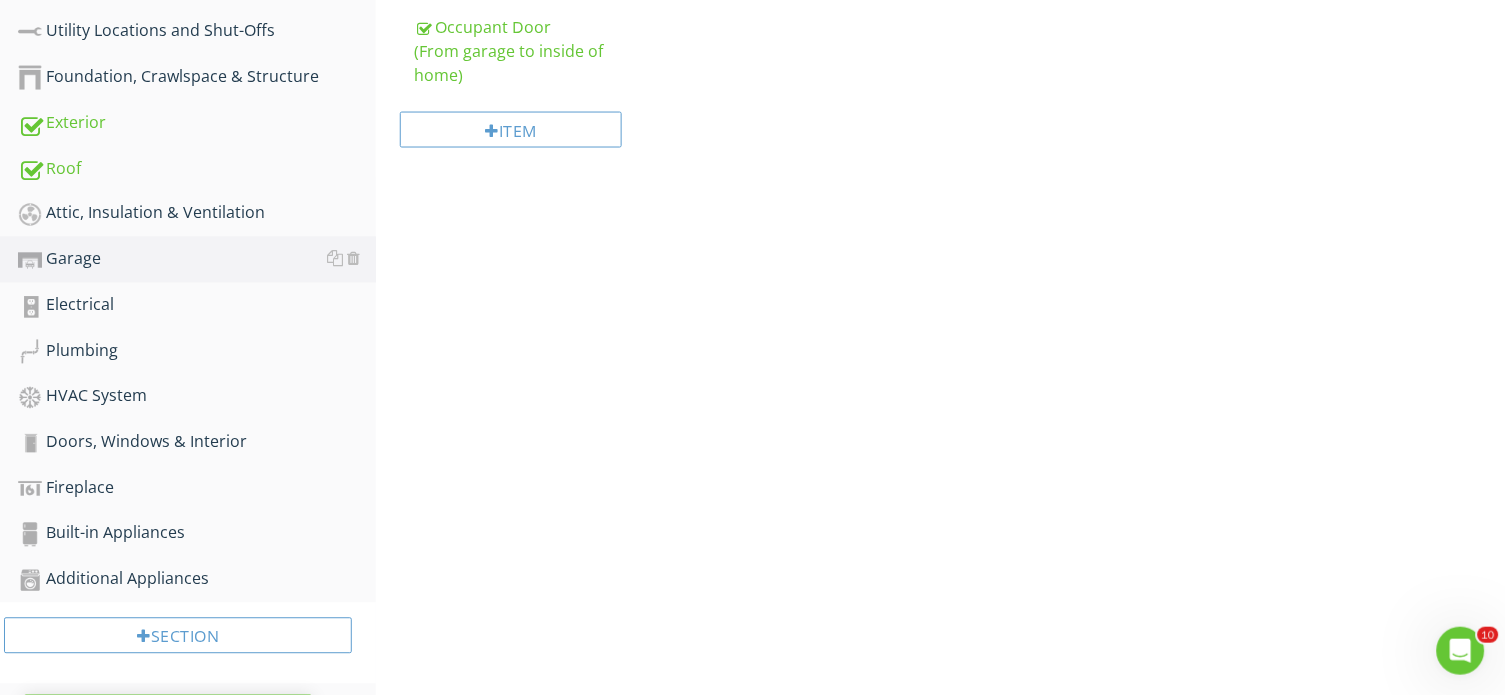scroll, scrollTop: 672, scrollLeft: 0, axis: vertical 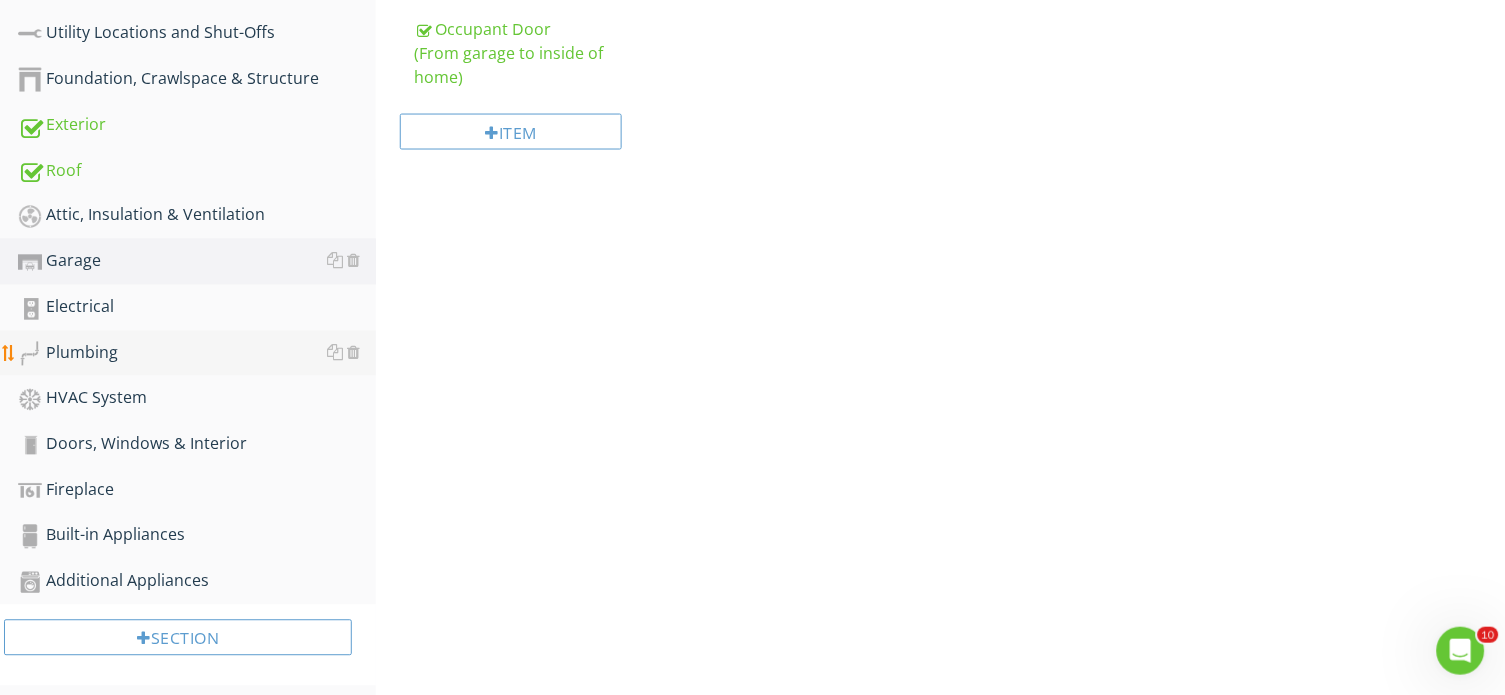 click on "Plumbing" at bounding box center (197, 354) 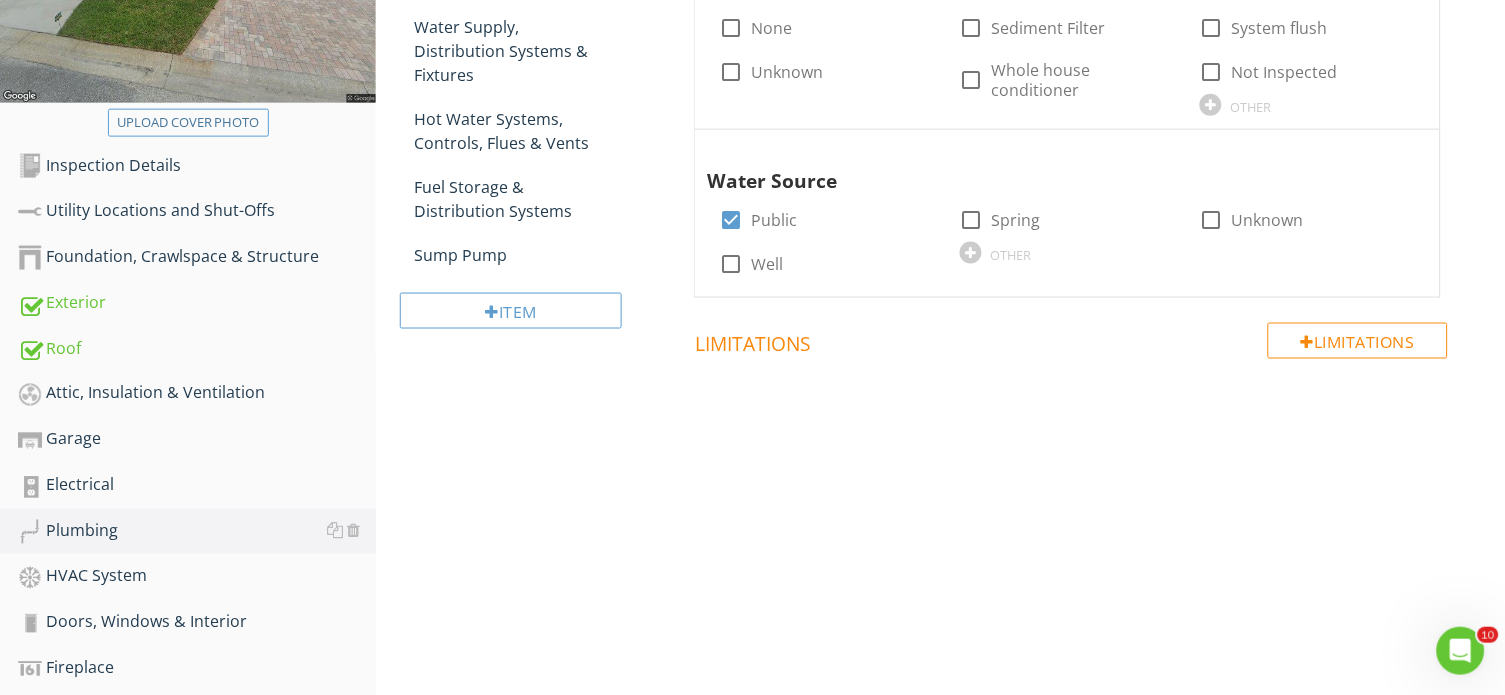 scroll, scrollTop: 443, scrollLeft: 0, axis: vertical 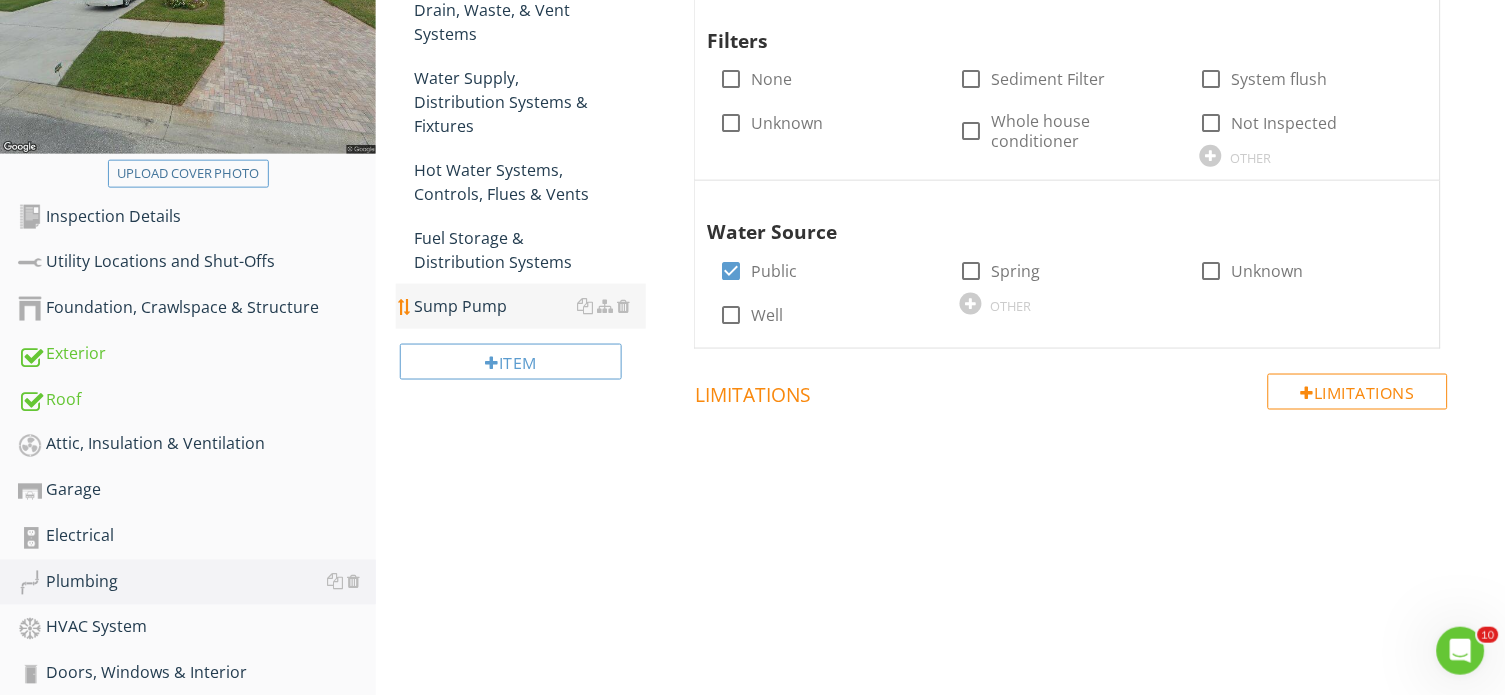 click on "Sump Pump" at bounding box center [530, 306] 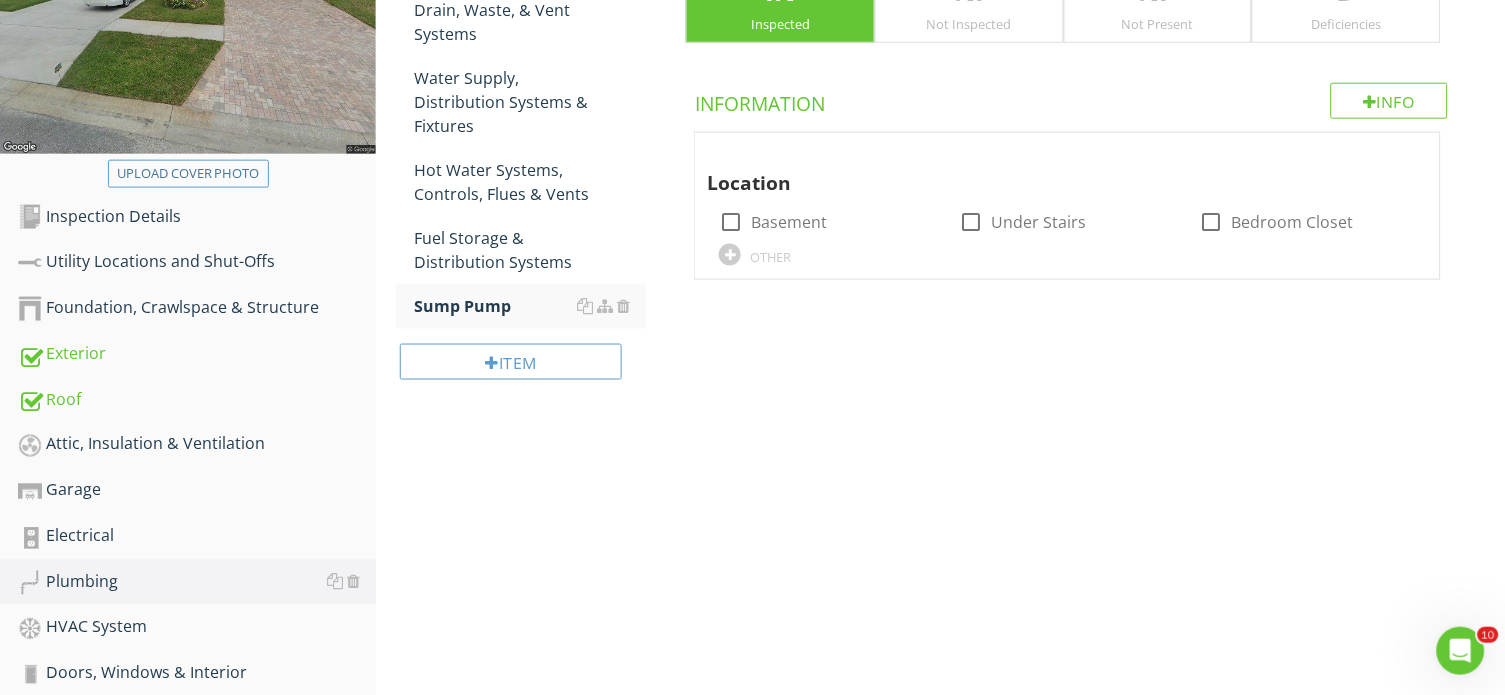 click on "Not Present" at bounding box center [1158, 24] 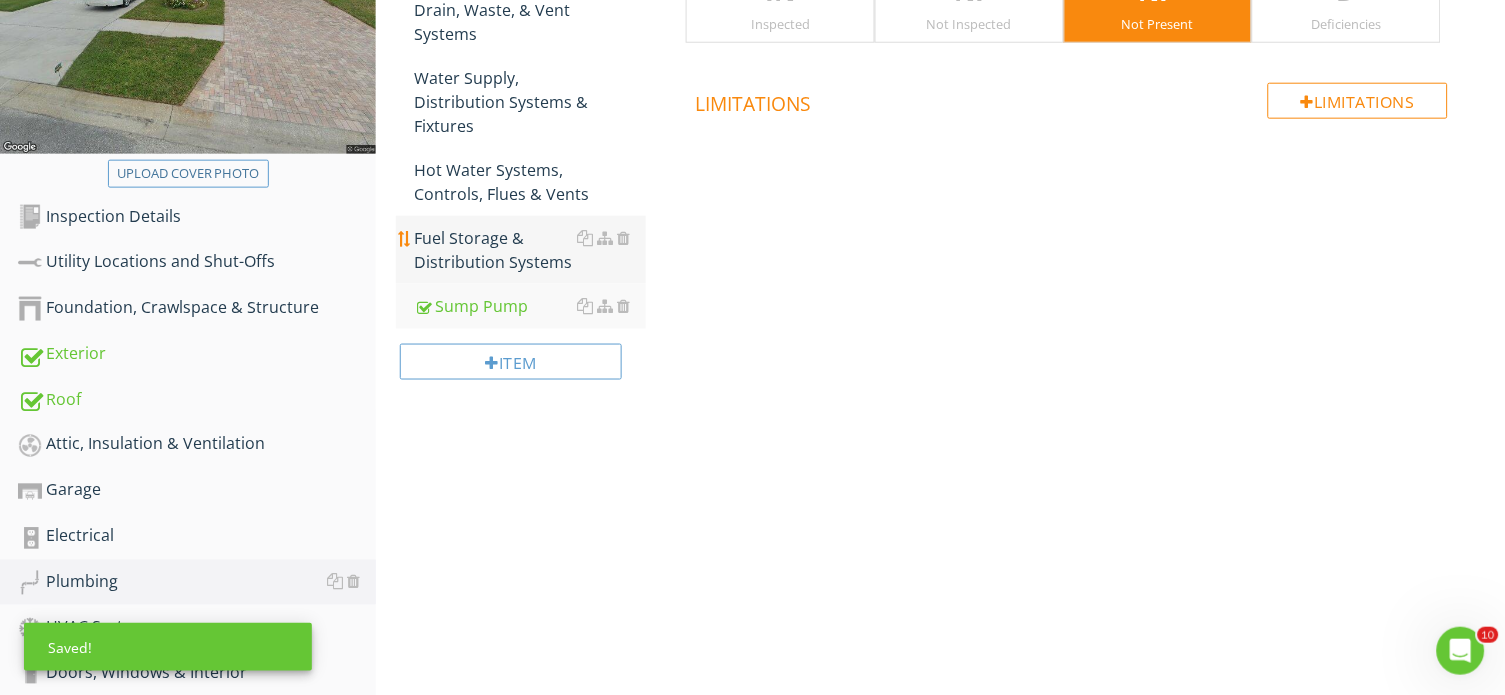 click on "Fuel Storage & Distribution Systems" at bounding box center (530, 250) 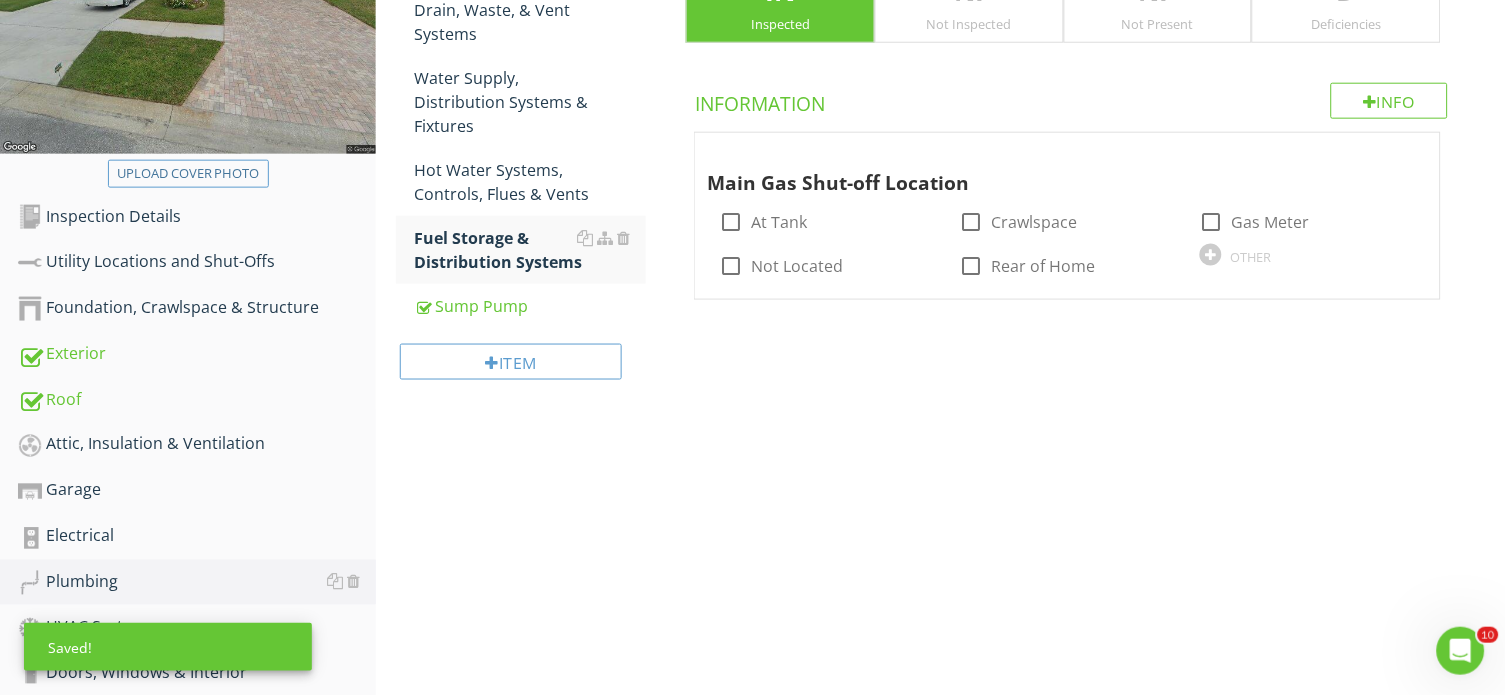 click on "Not Present" at bounding box center (1158, 24) 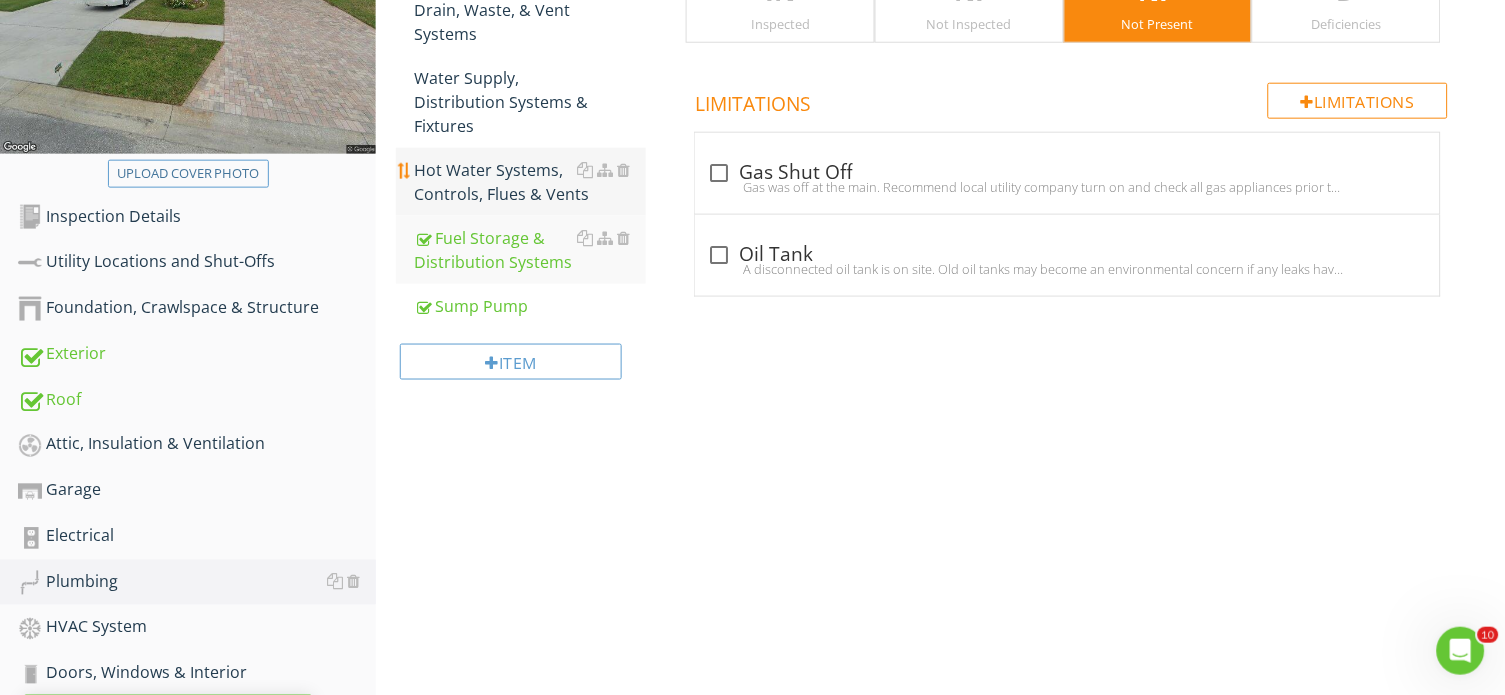 click on "Hot Water Systems, Controls, Flues & Vents" at bounding box center (530, 182) 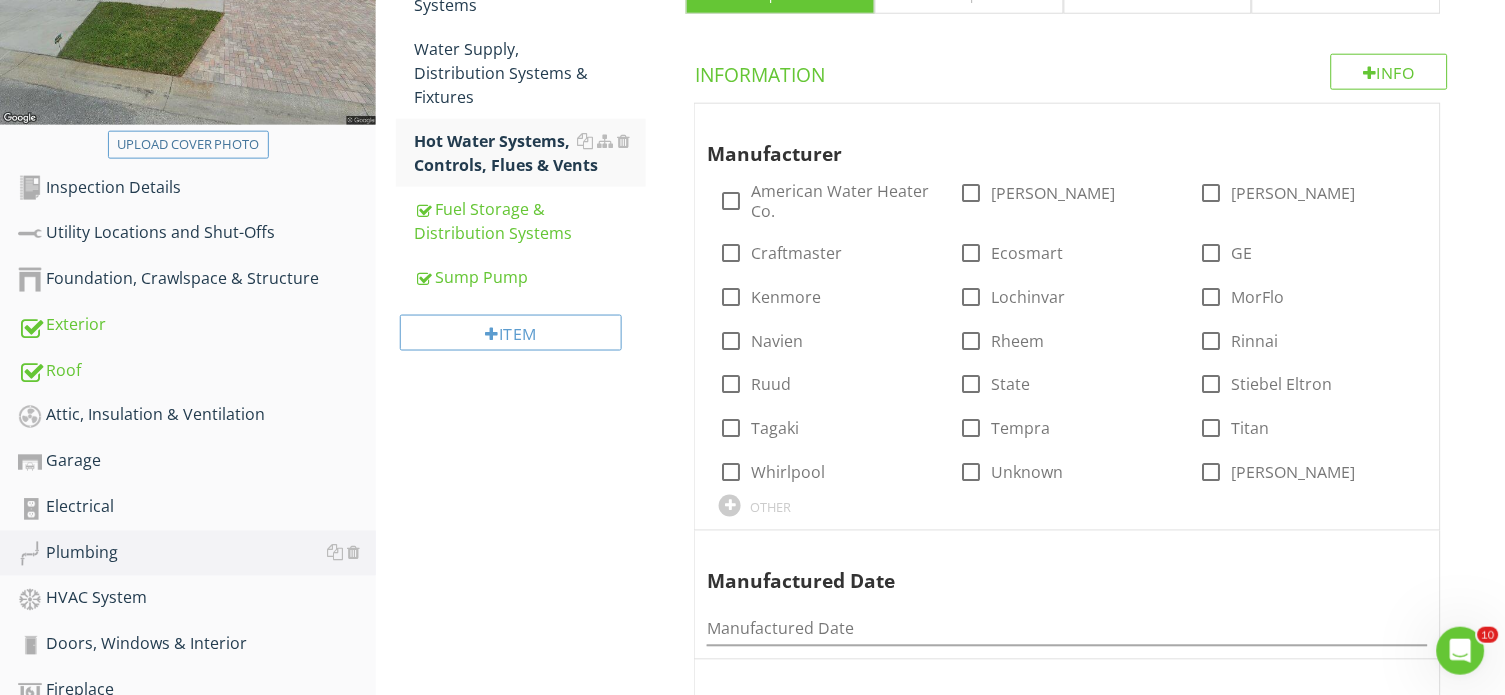 scroll, scrollTop: 474, scrollLeft: 0, axis: vertical 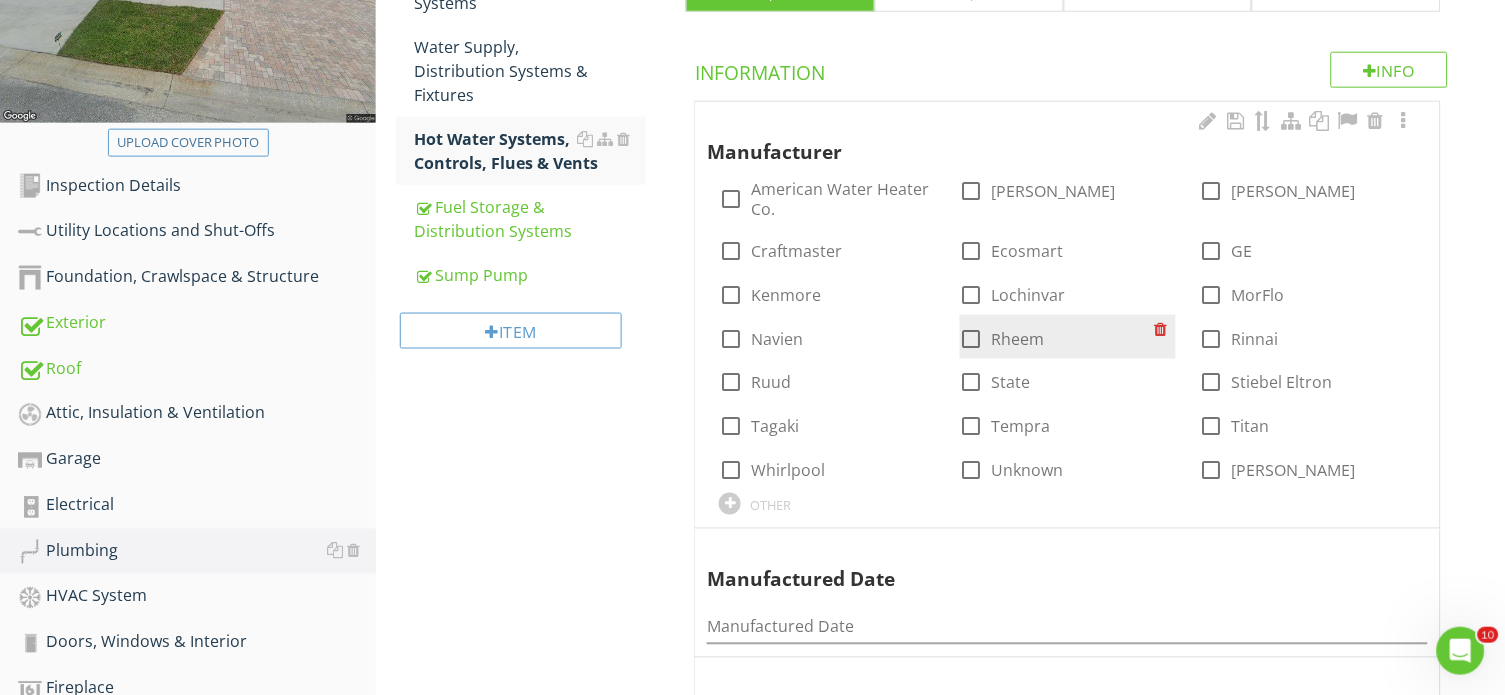 click at bounding box center [972, 339] 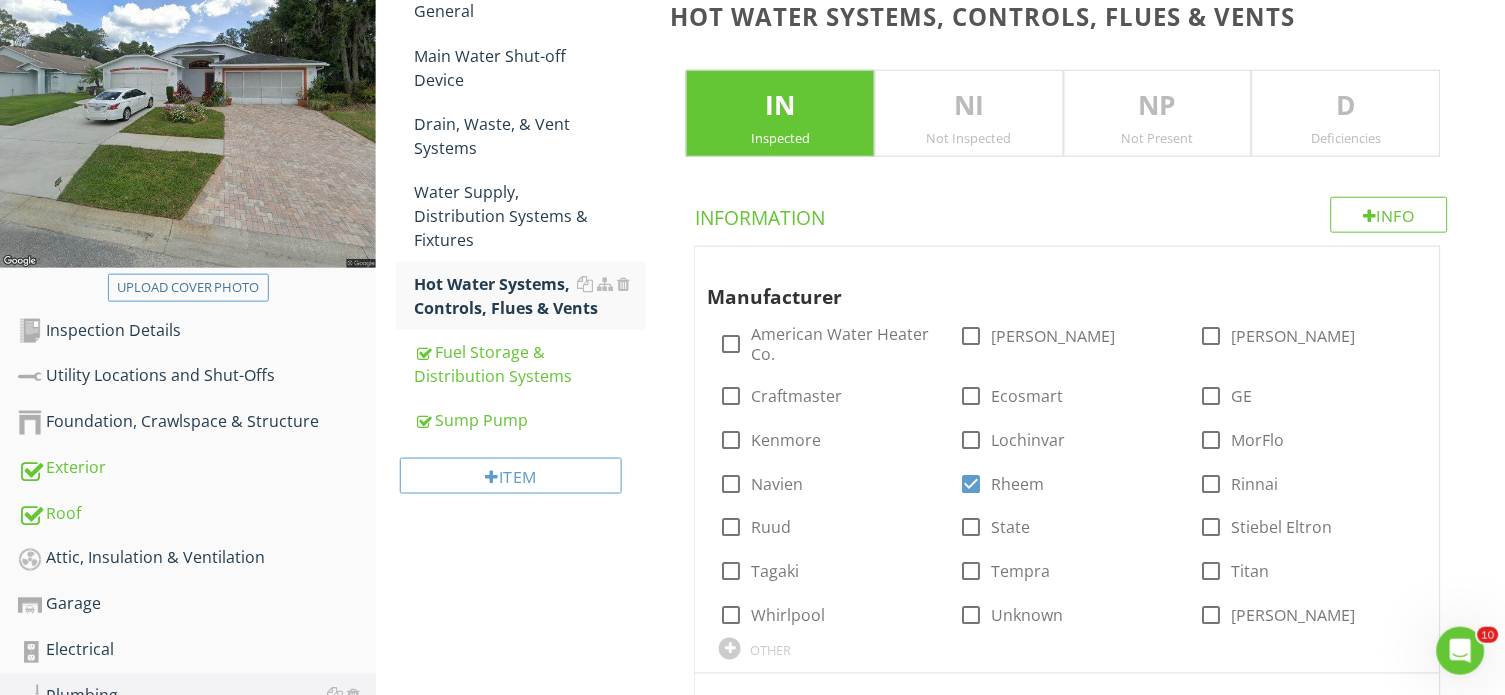 scroll, scrollTop: 122, scrollLeft: 0, axis: vertical 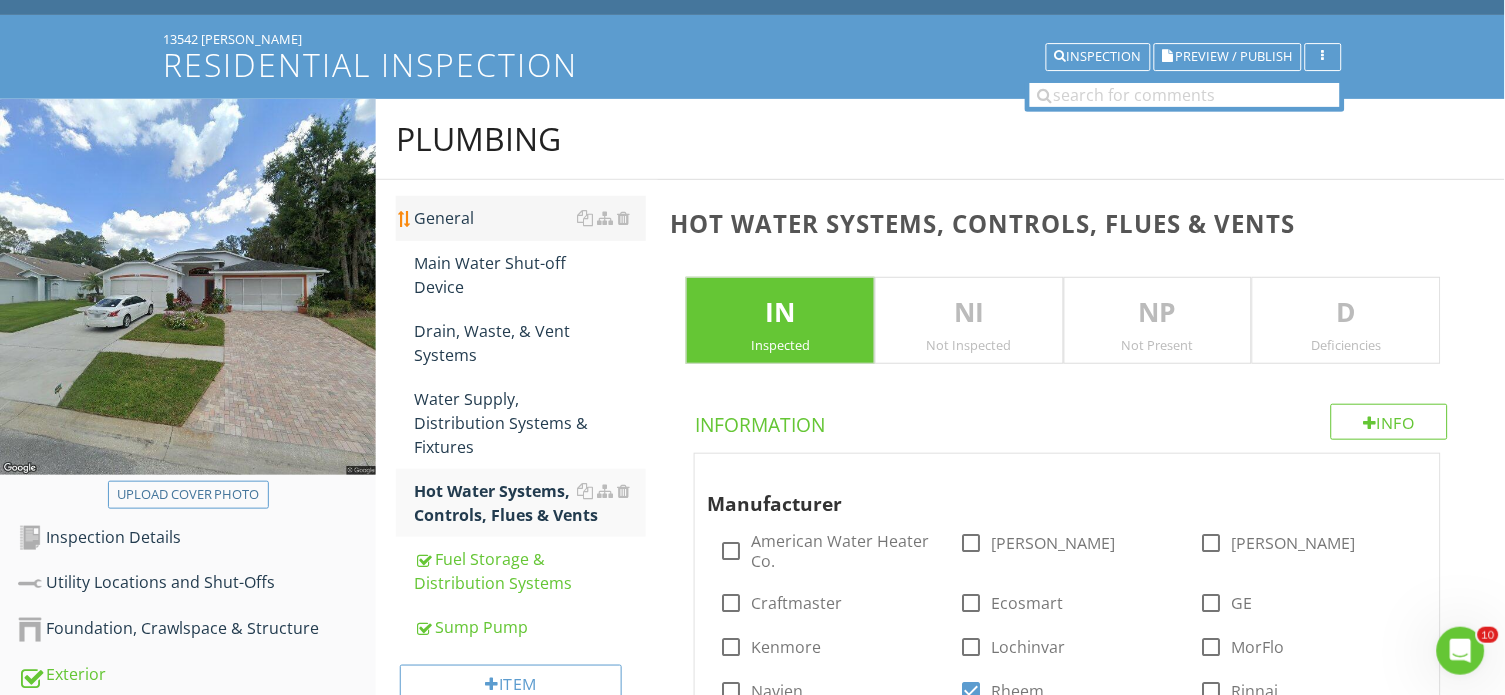 click on "General" at bounding box center (530, 218) 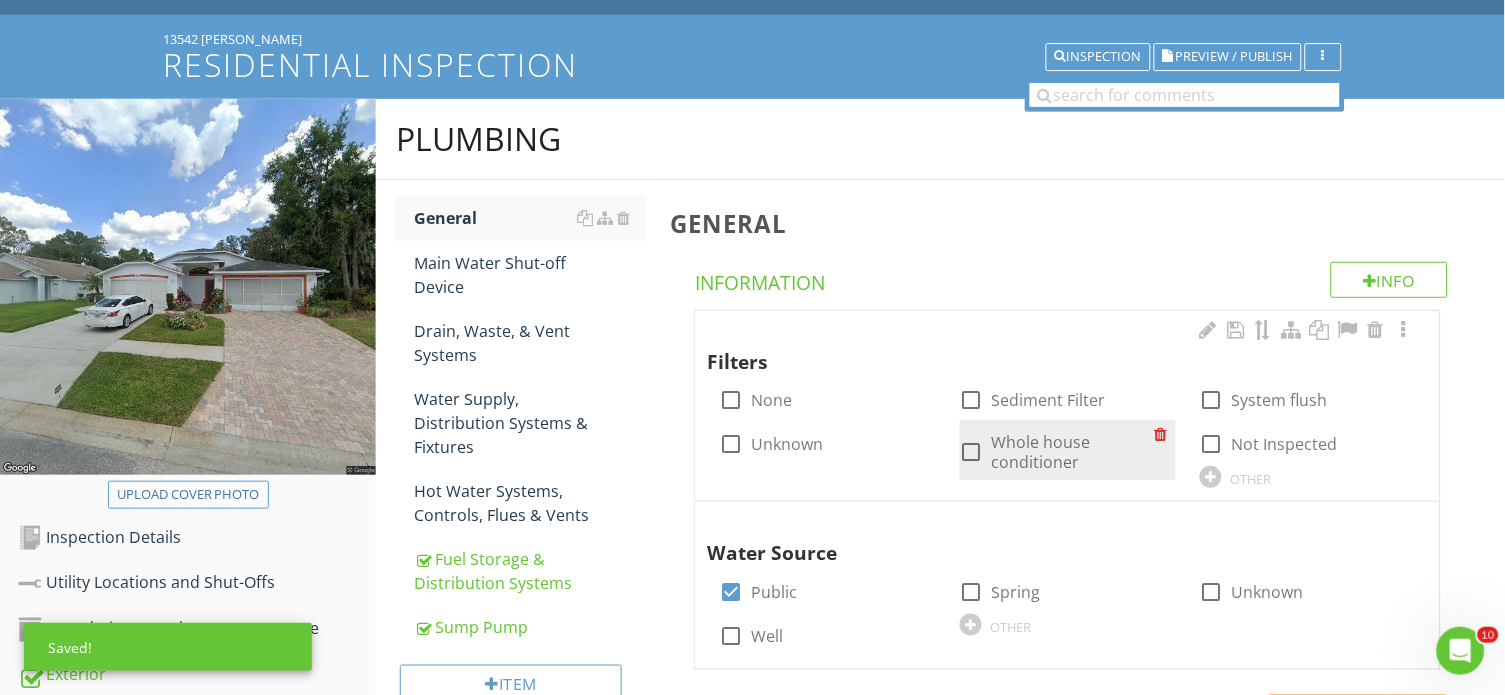 click at bounding box center (972, 452) 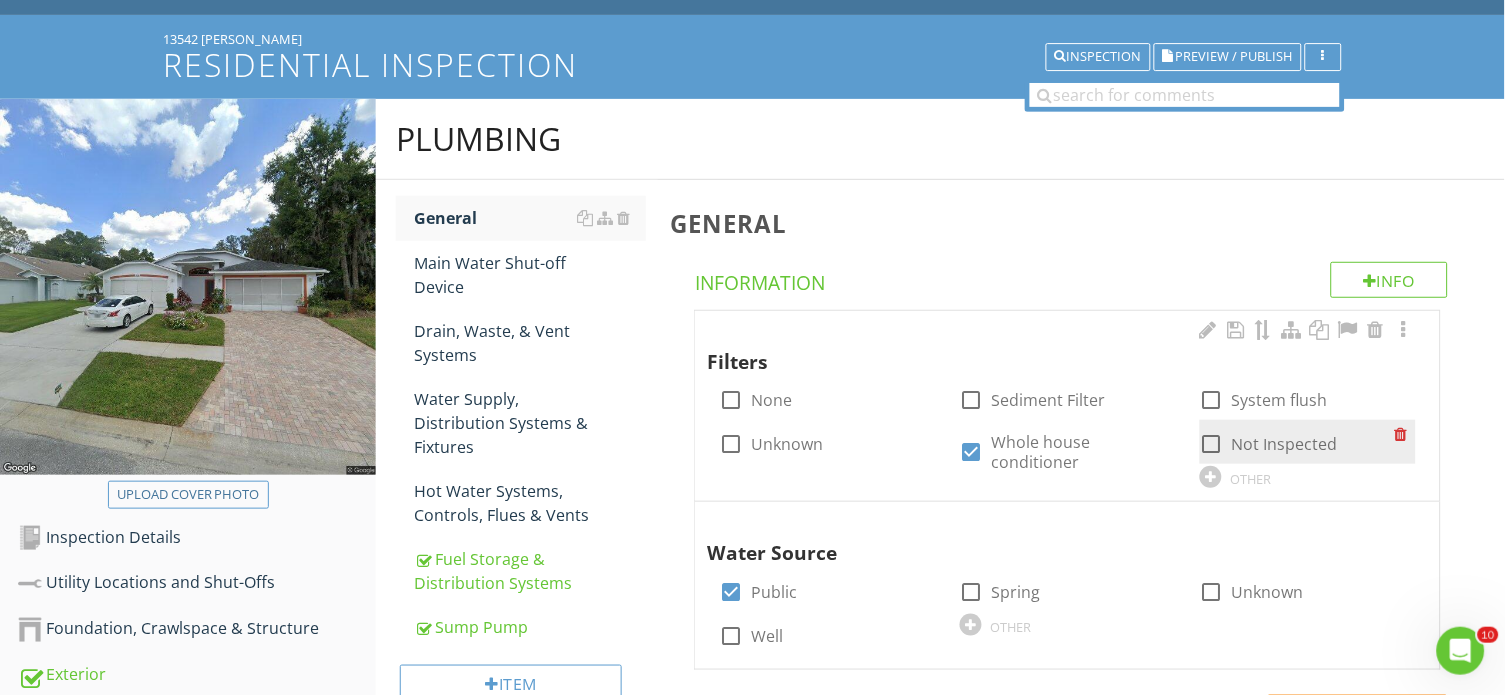 click at bounding box center [1212, 444] 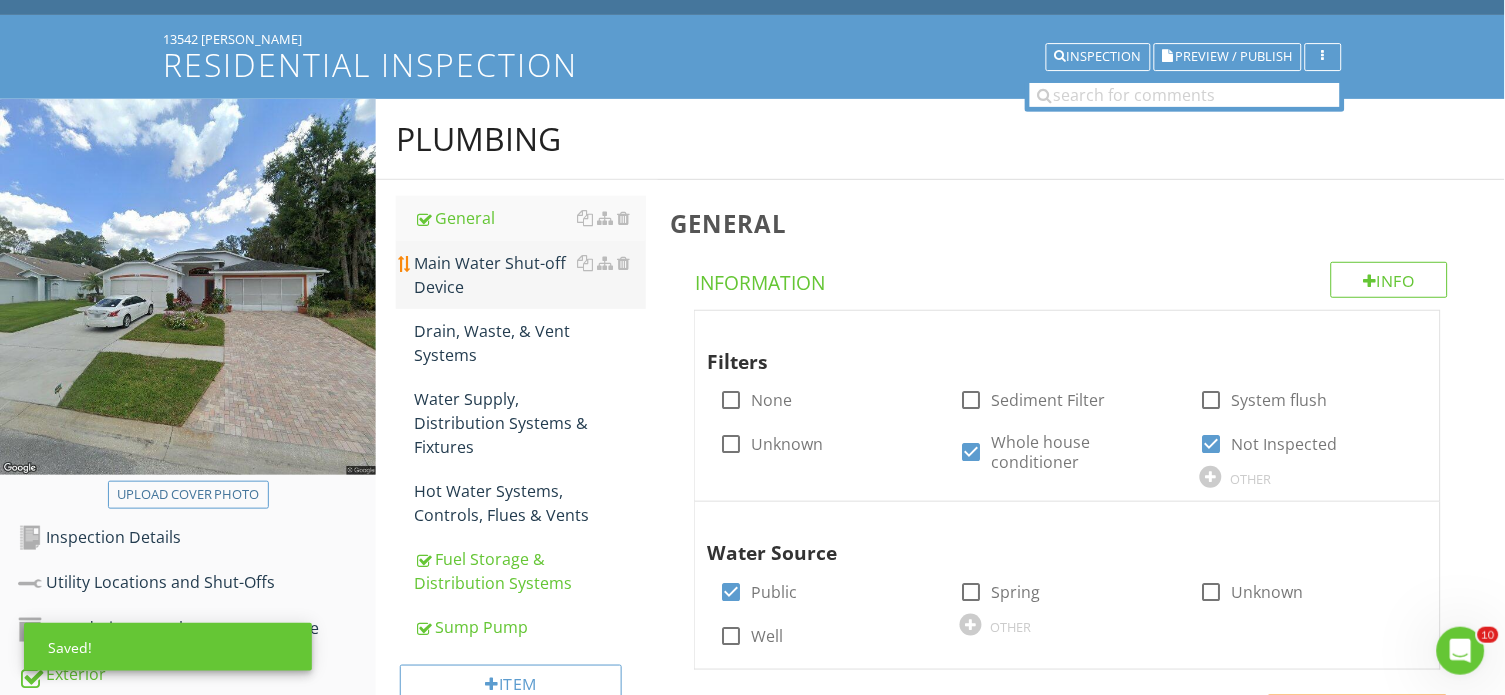 click on "Main Water Shut-off Device" at bounding box center [530, 275] 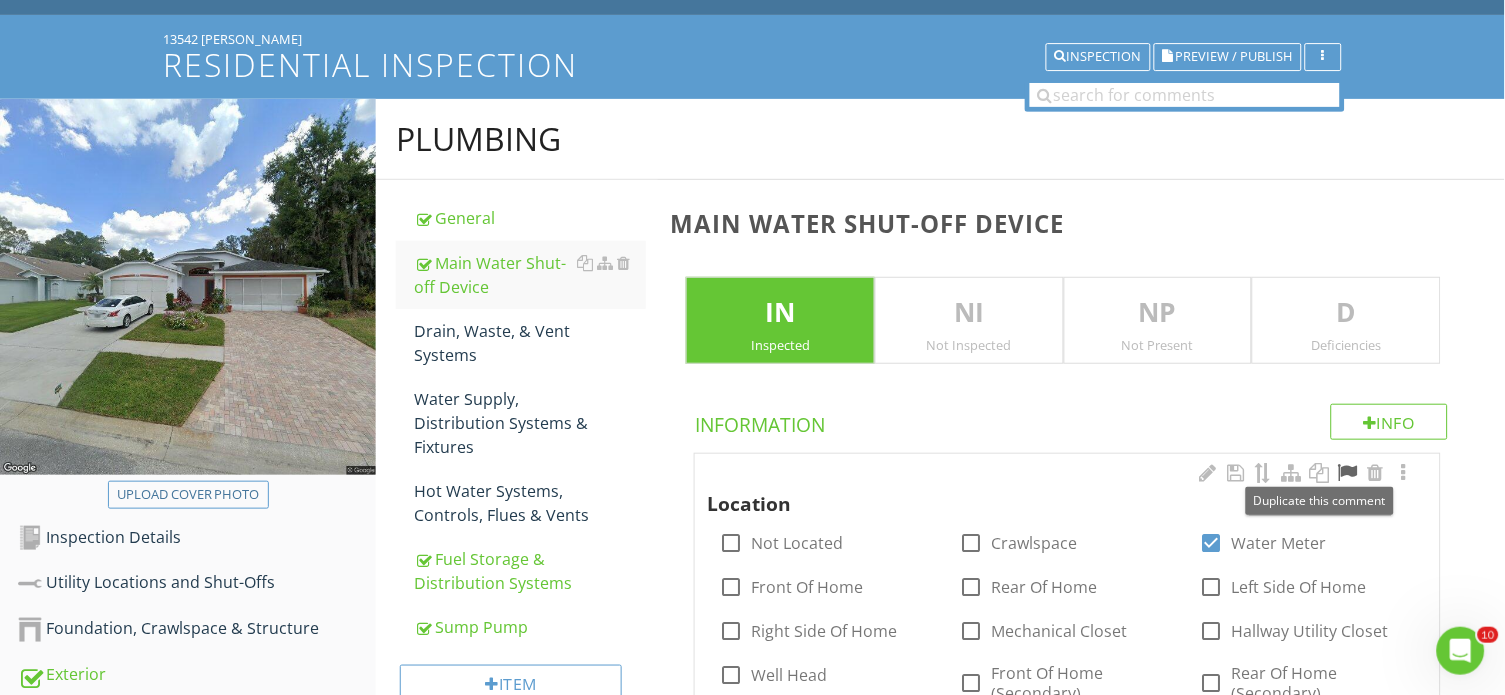 click at bounding box center [1348, 473] 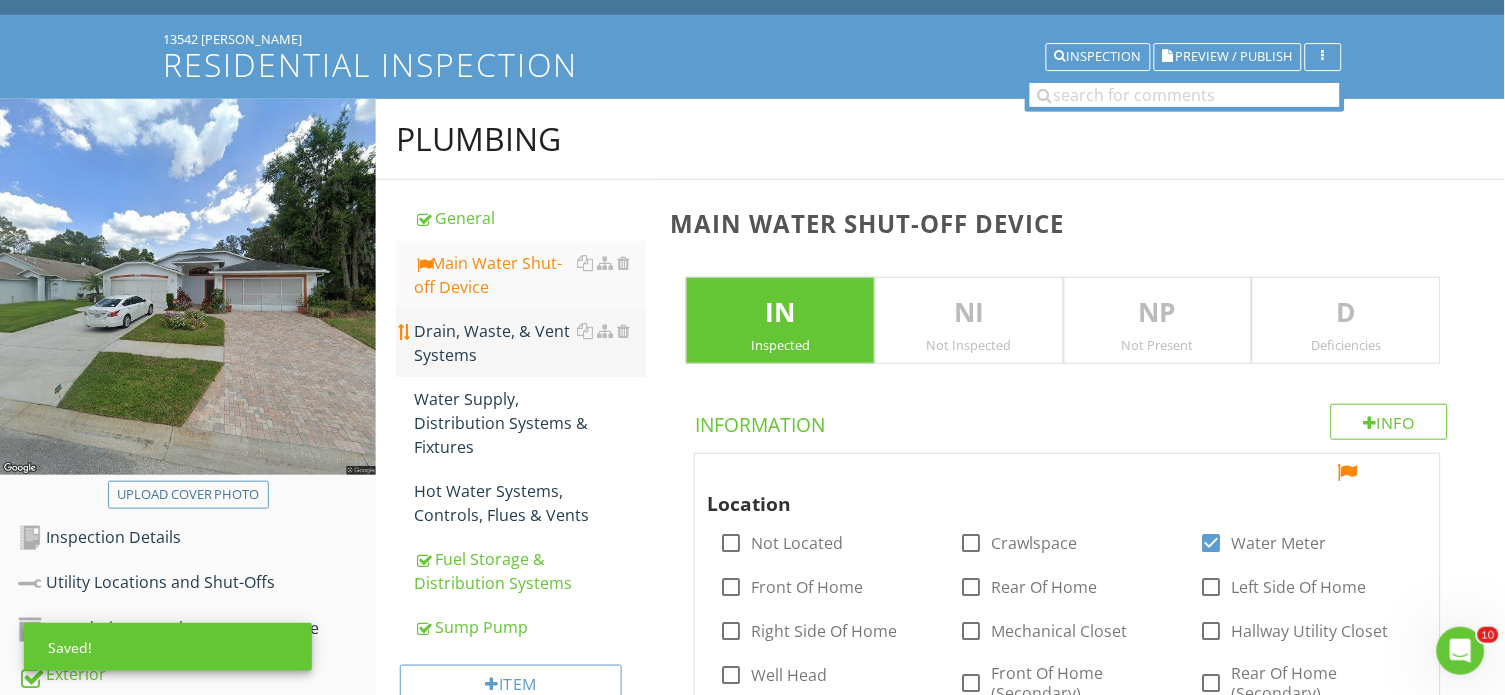 click on "Drain, Waste, & Vent Systems" at bounding box center [530, 343] 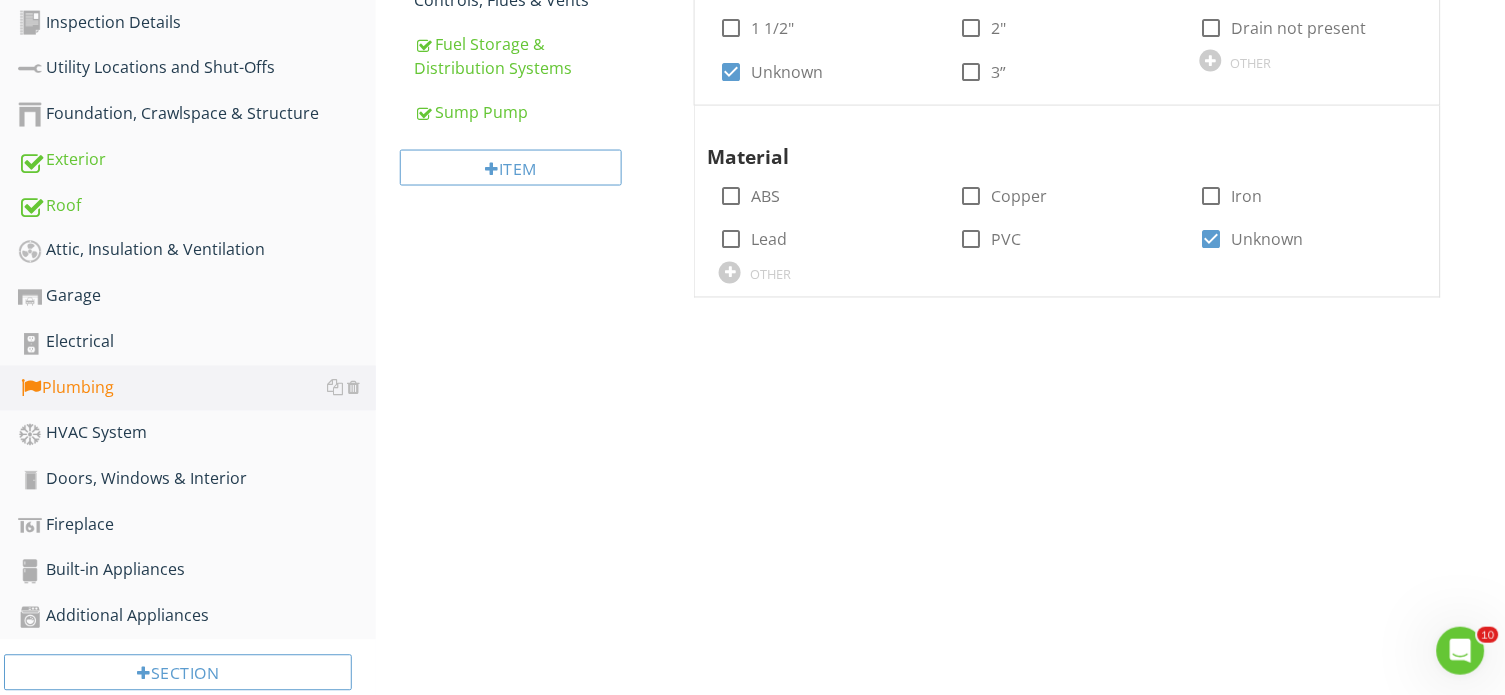 scroll, scrollTop: 638, scrollLeft: 0, axis: vertical 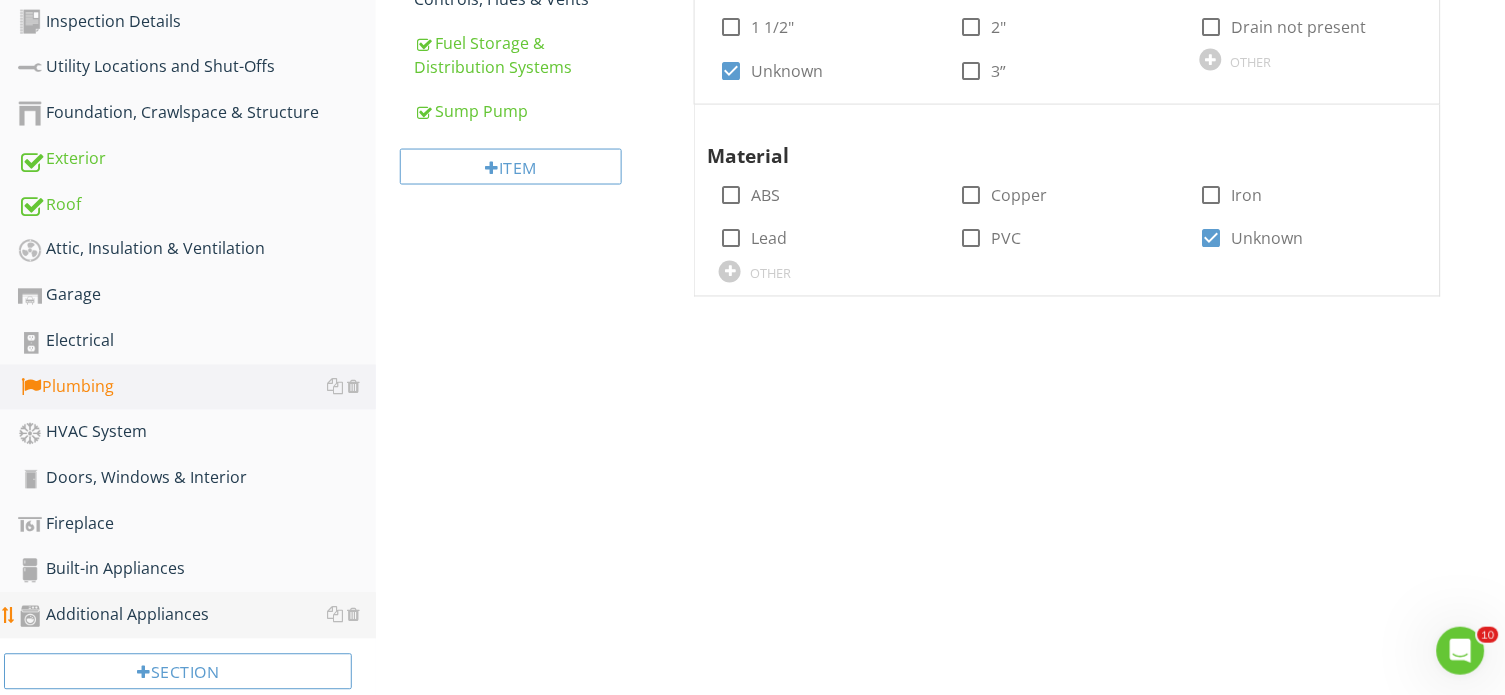 click on "Additional Appliances" at bounding box center [197, 616] 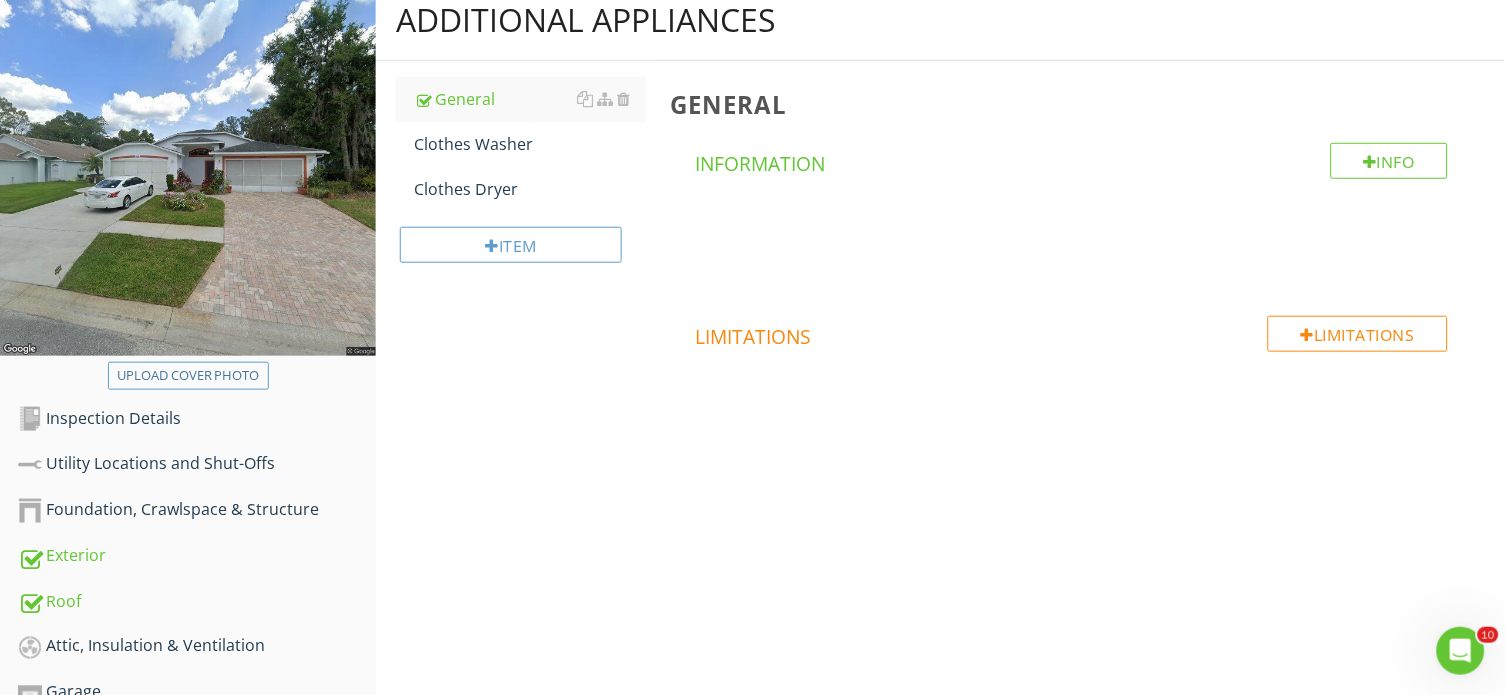 scroll, scrollTop: 162, scrollLeft: 0, axis: vertical 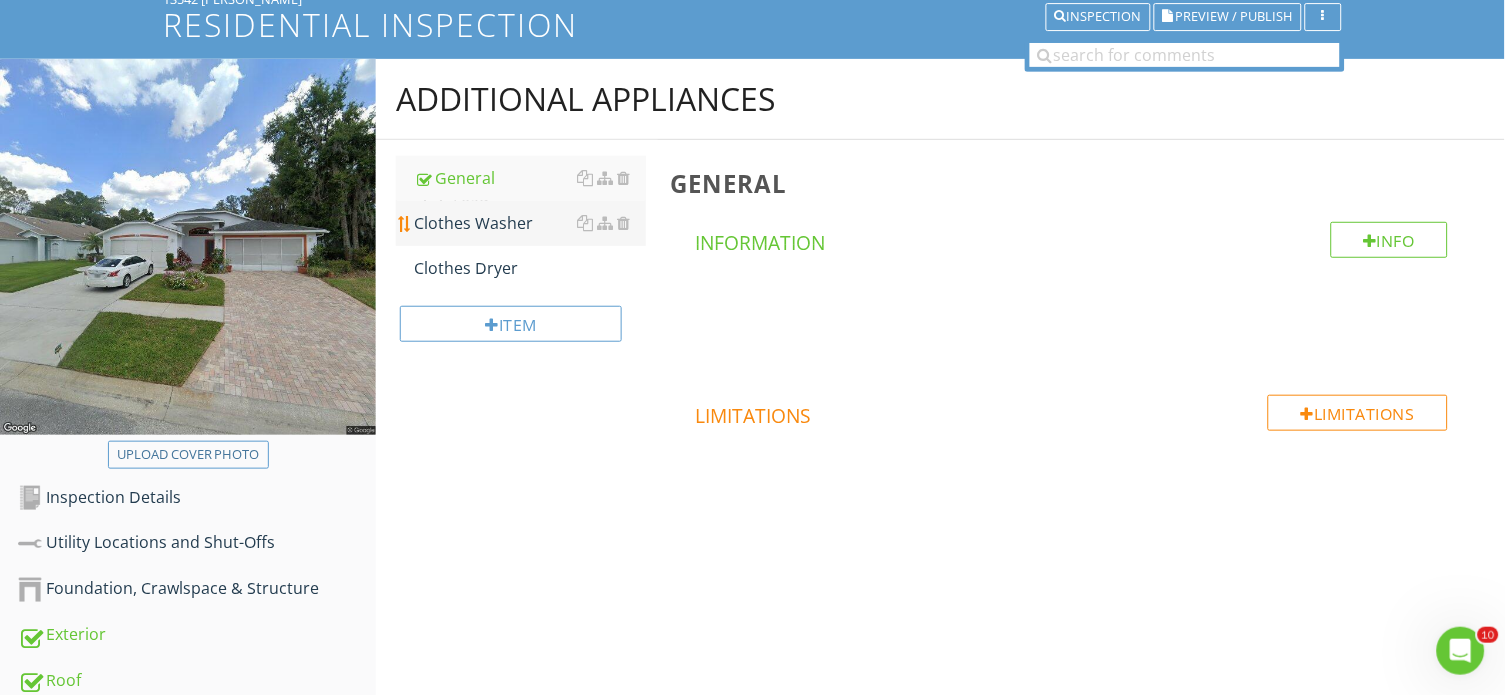 click on "Clothes Washer" at bounding box center (530, 223) 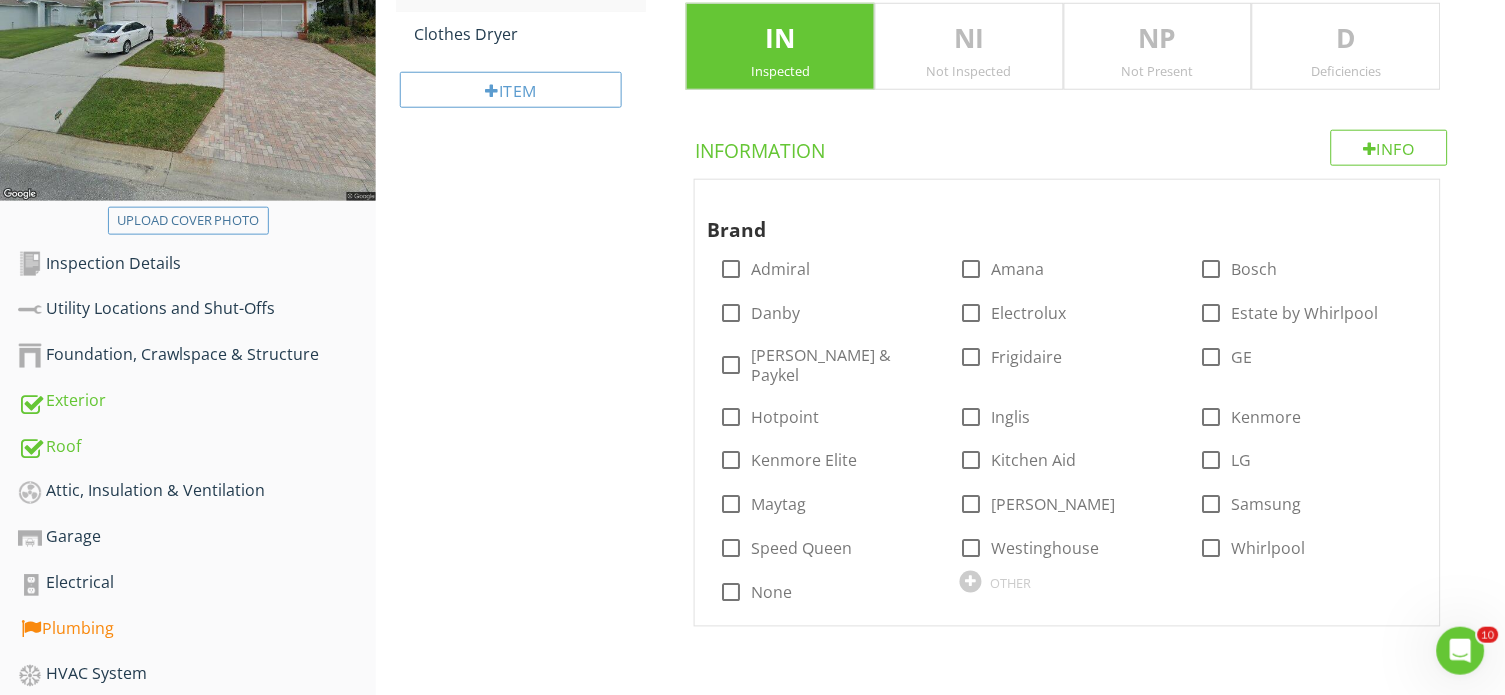 scroll, scrollTop: 395, scrollLeft: 0, axis: vertical 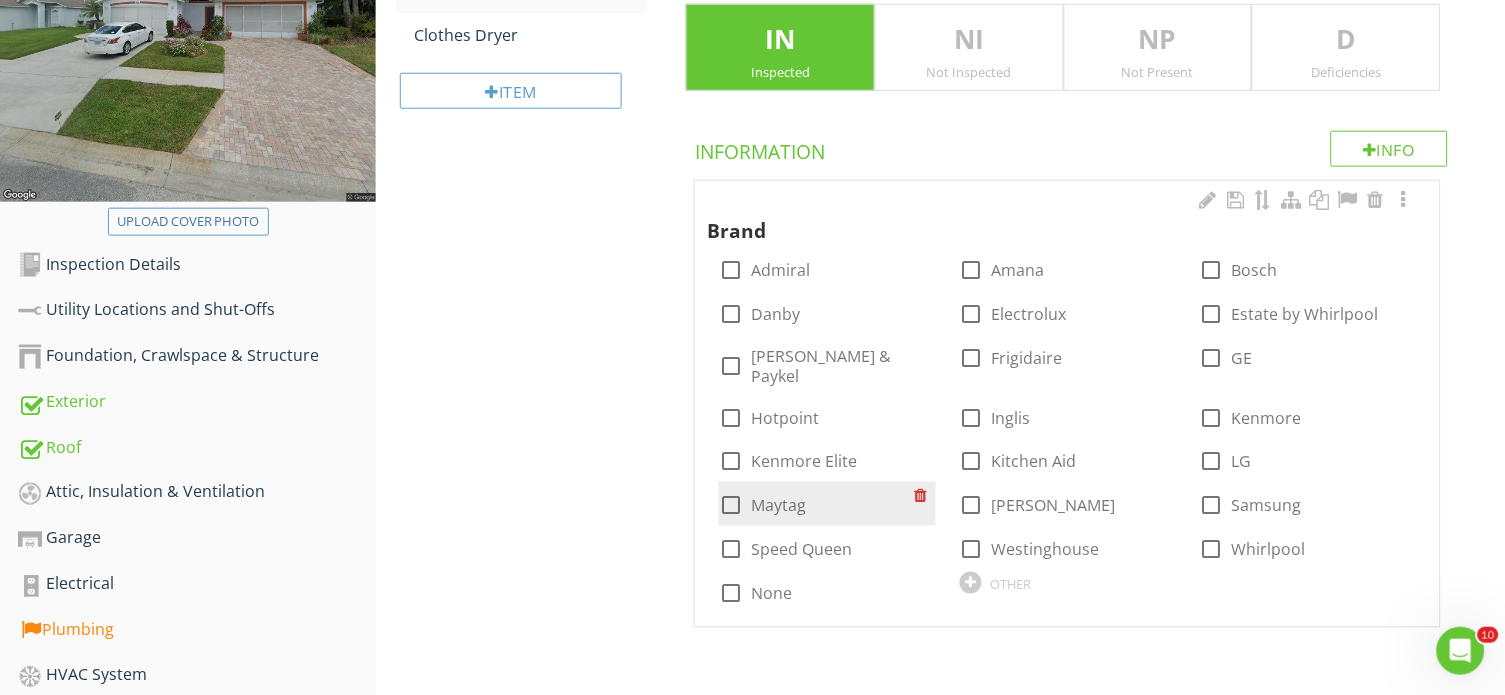 click on "Maytag" at bounding box center [778, 506] 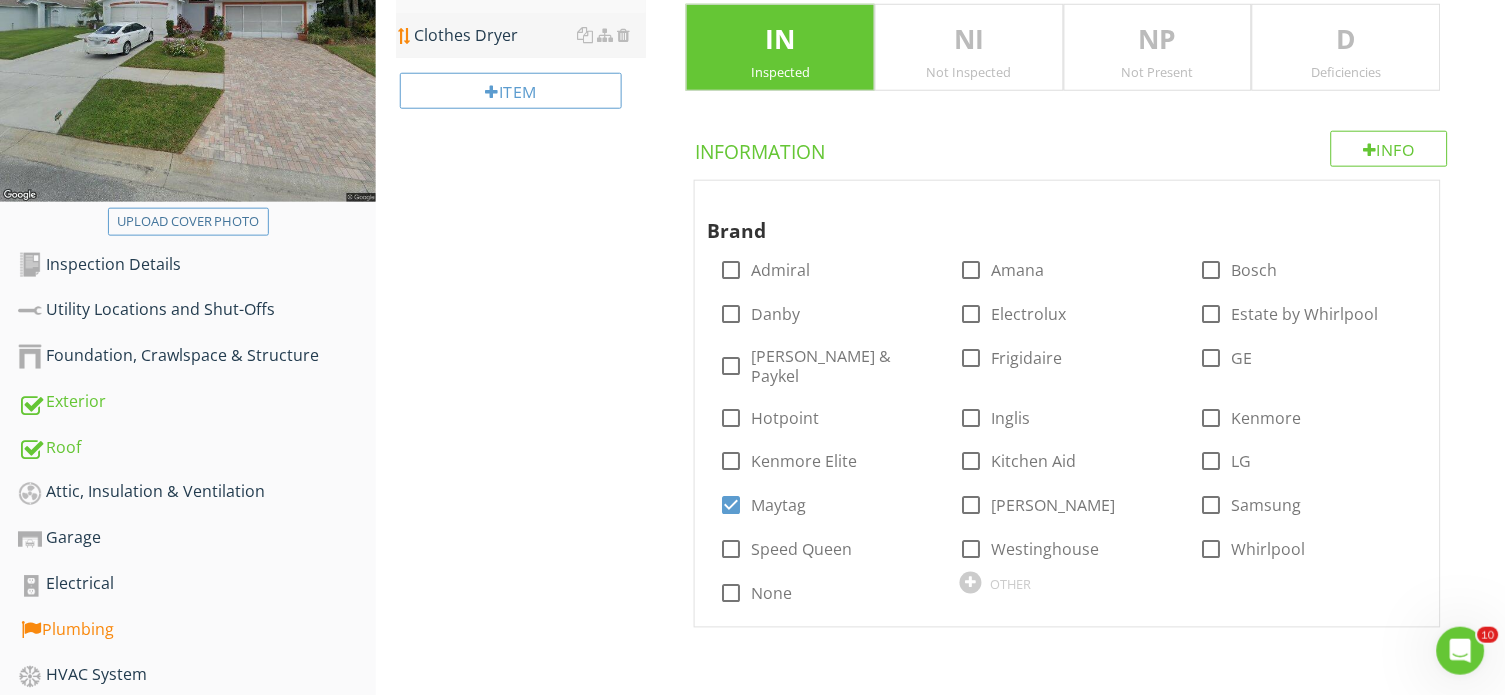 click on "Clothes Dryer" at bounding box center (530, 35) 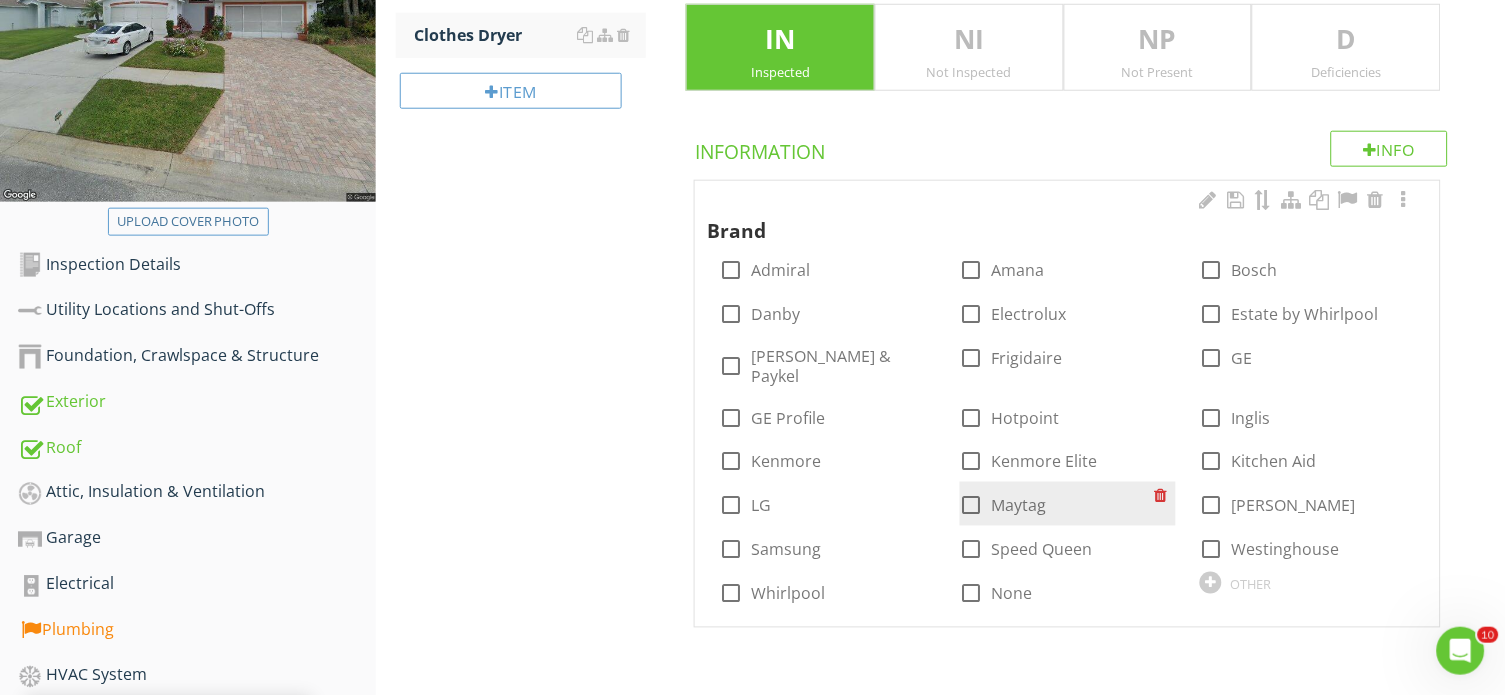 click on "Maytag" at bounding box center [1019, 506] 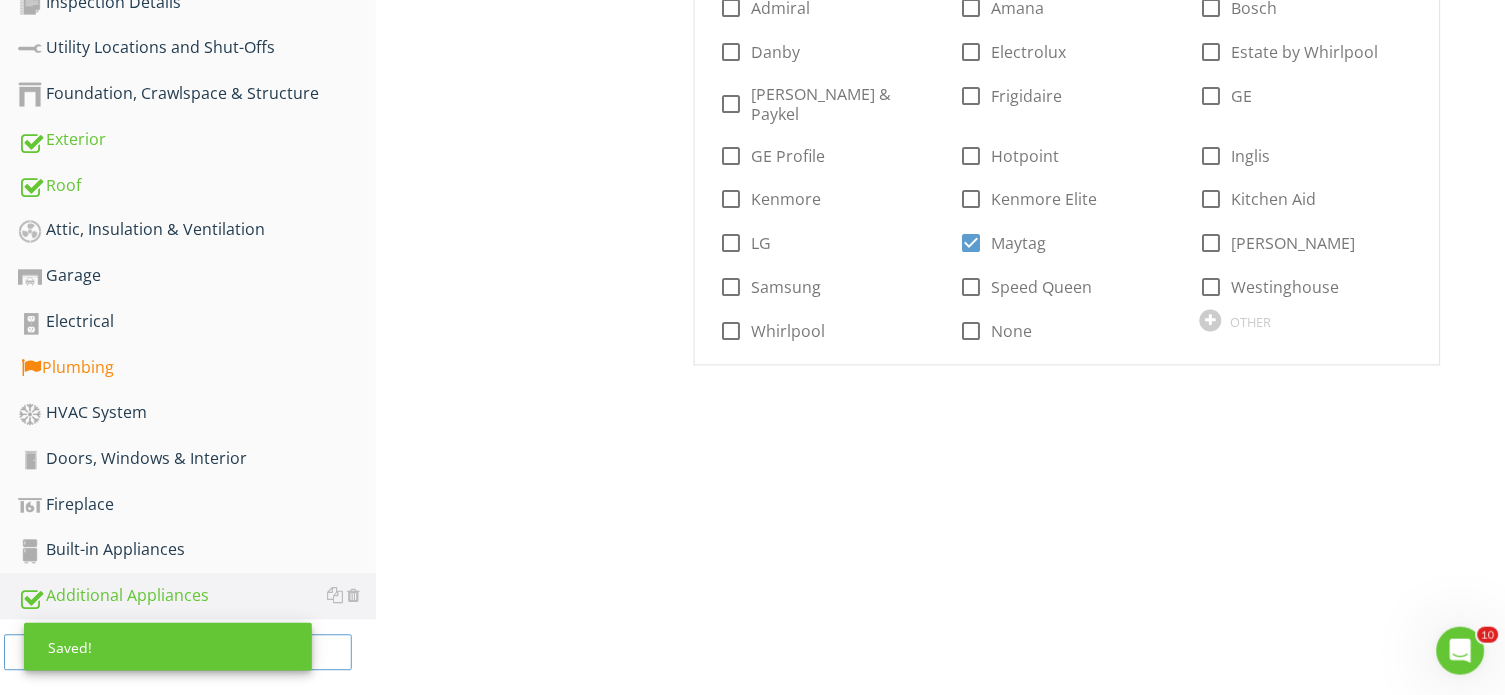 scroll, scrollTop: 662, scrollLeft: 0, axis: vertical 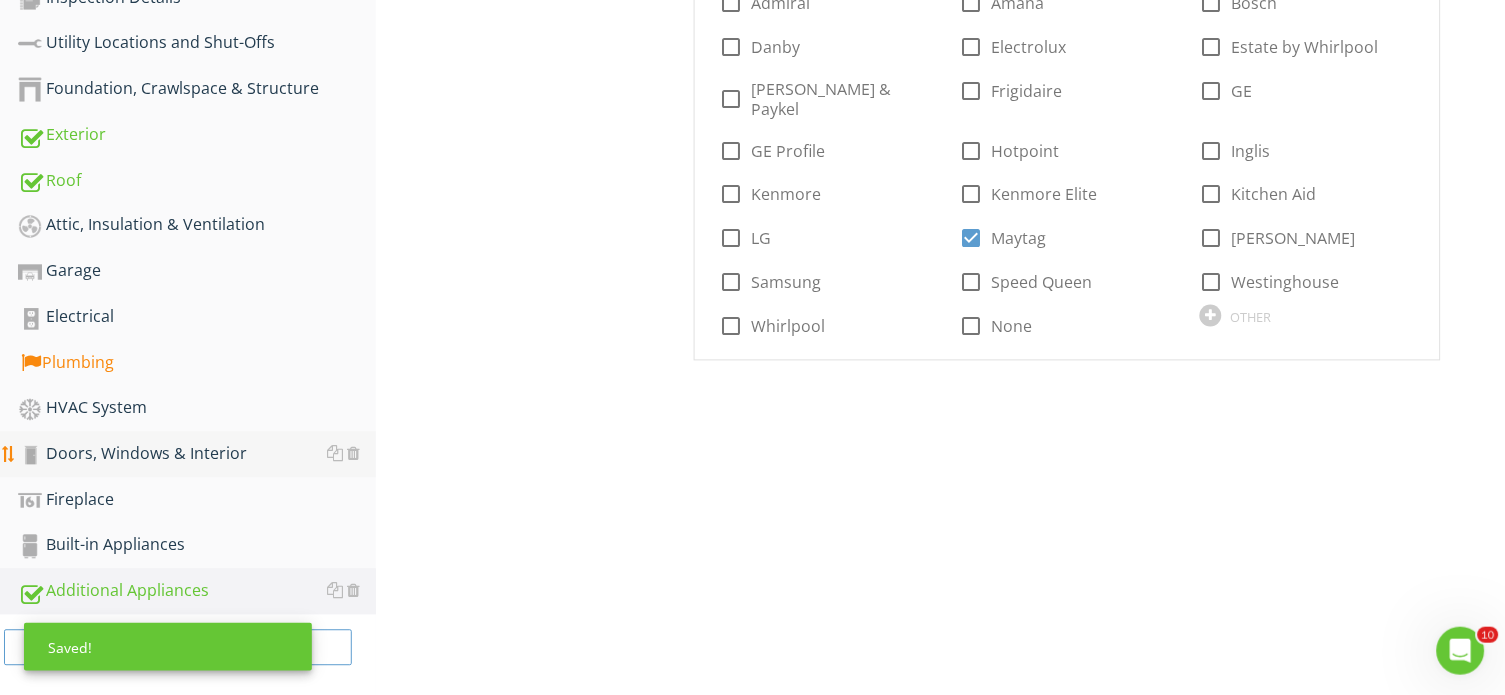 click on "Doors, Windows & Interior" at bounding box center [197, 455] 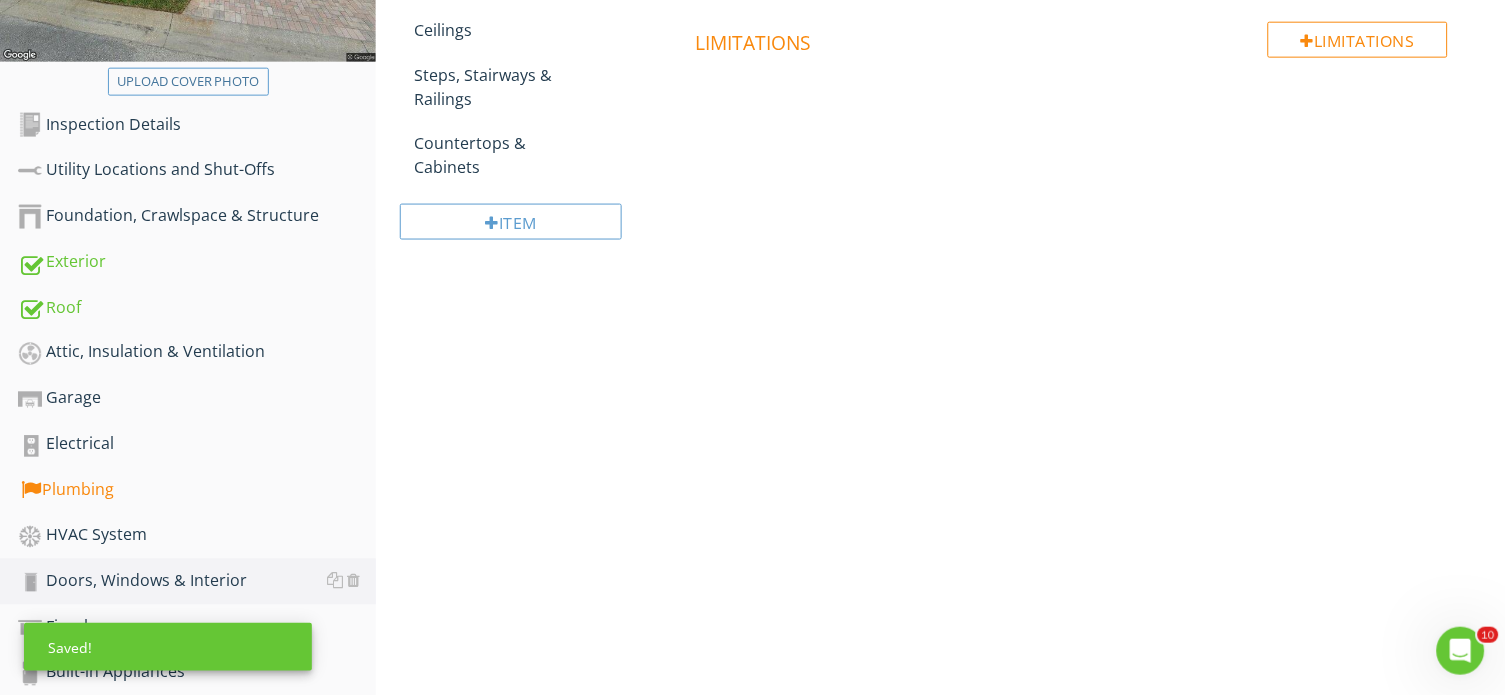 scroll, scrollTop: 167, scrollLeft: 0, axis: vertical 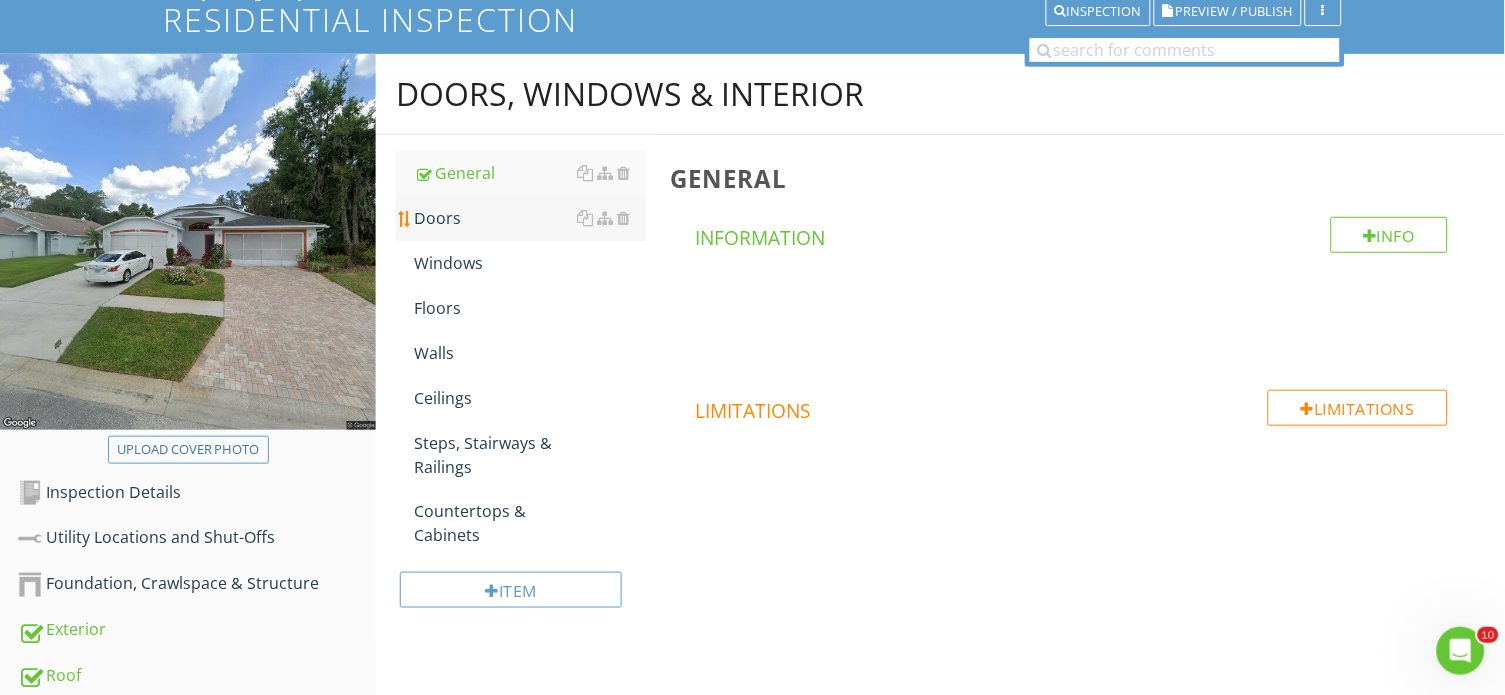 click on "Doors" at bounding box center [530, 218] 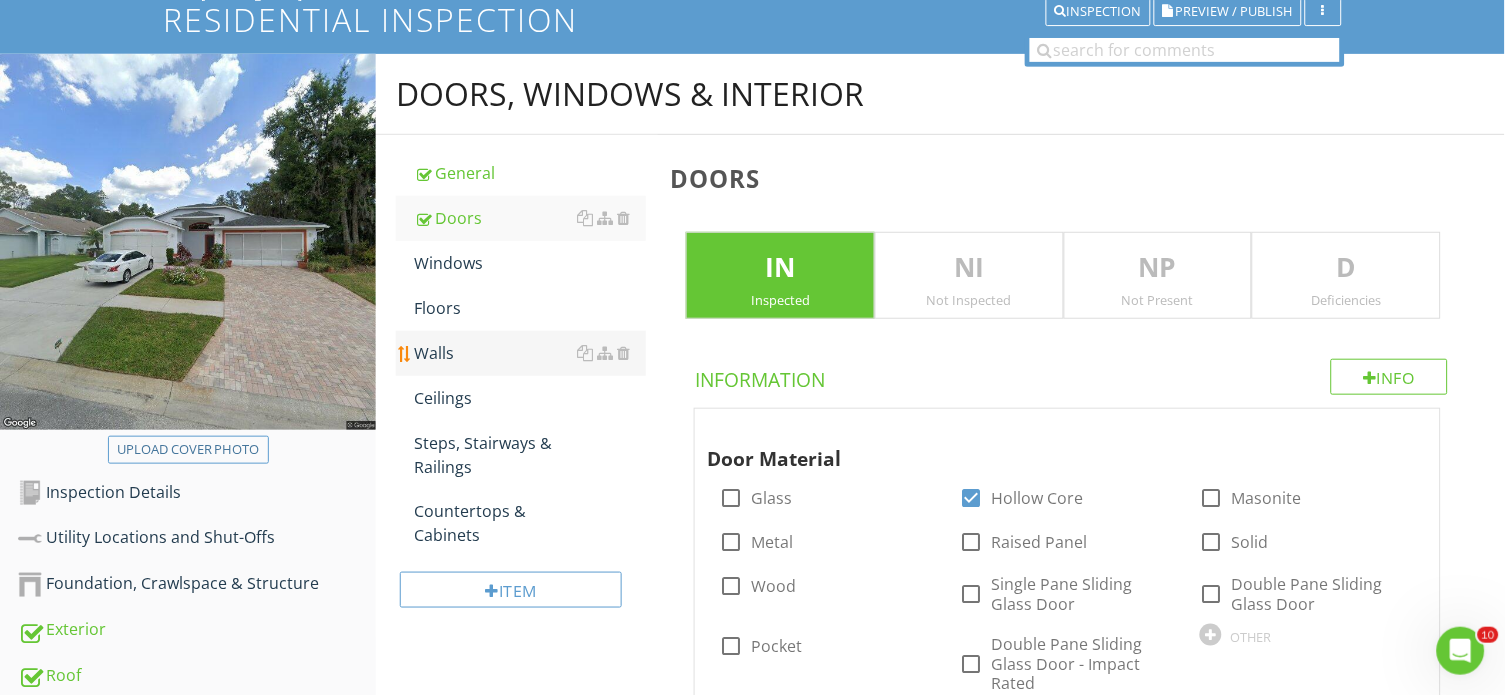 click on "Walls" at bounding box center [530, 353] 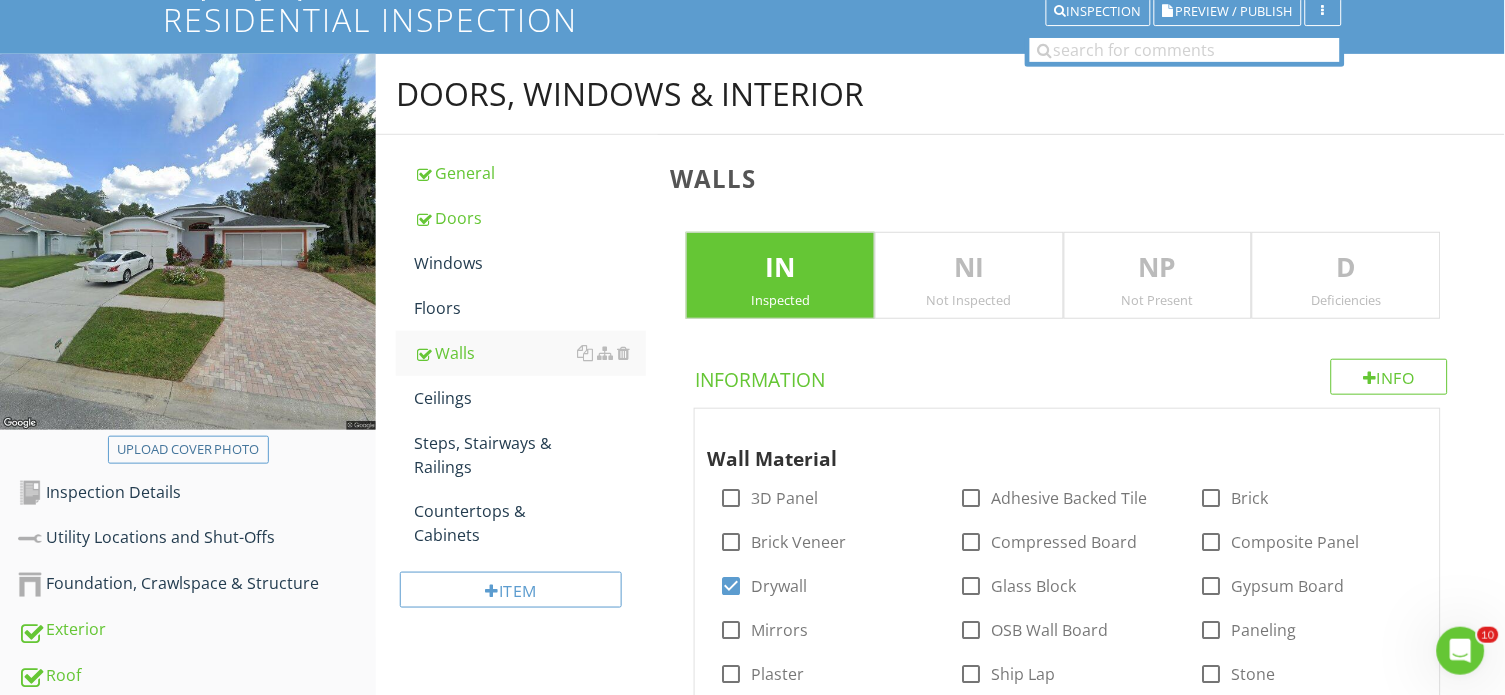 click on "D" at bounding box center (1346, 268) 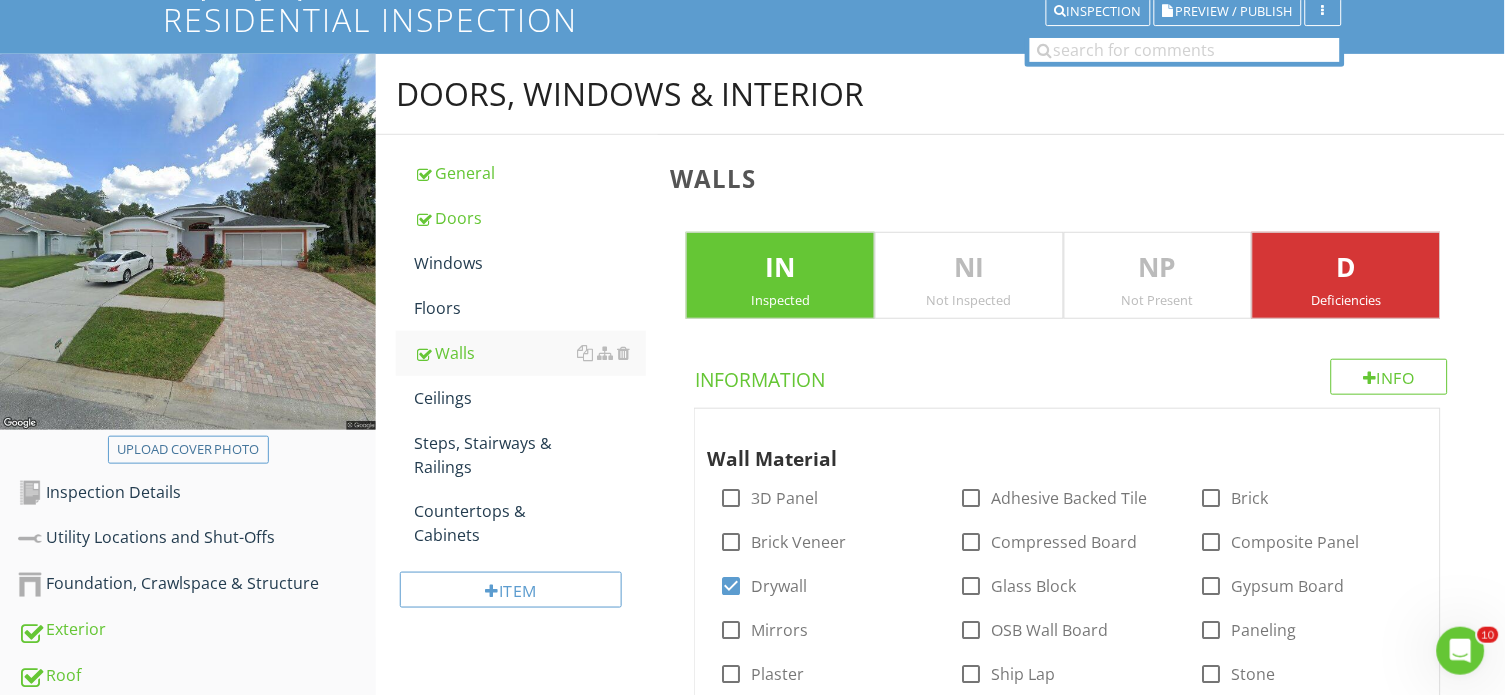 click on "D" at bounding box center [1346, 268] 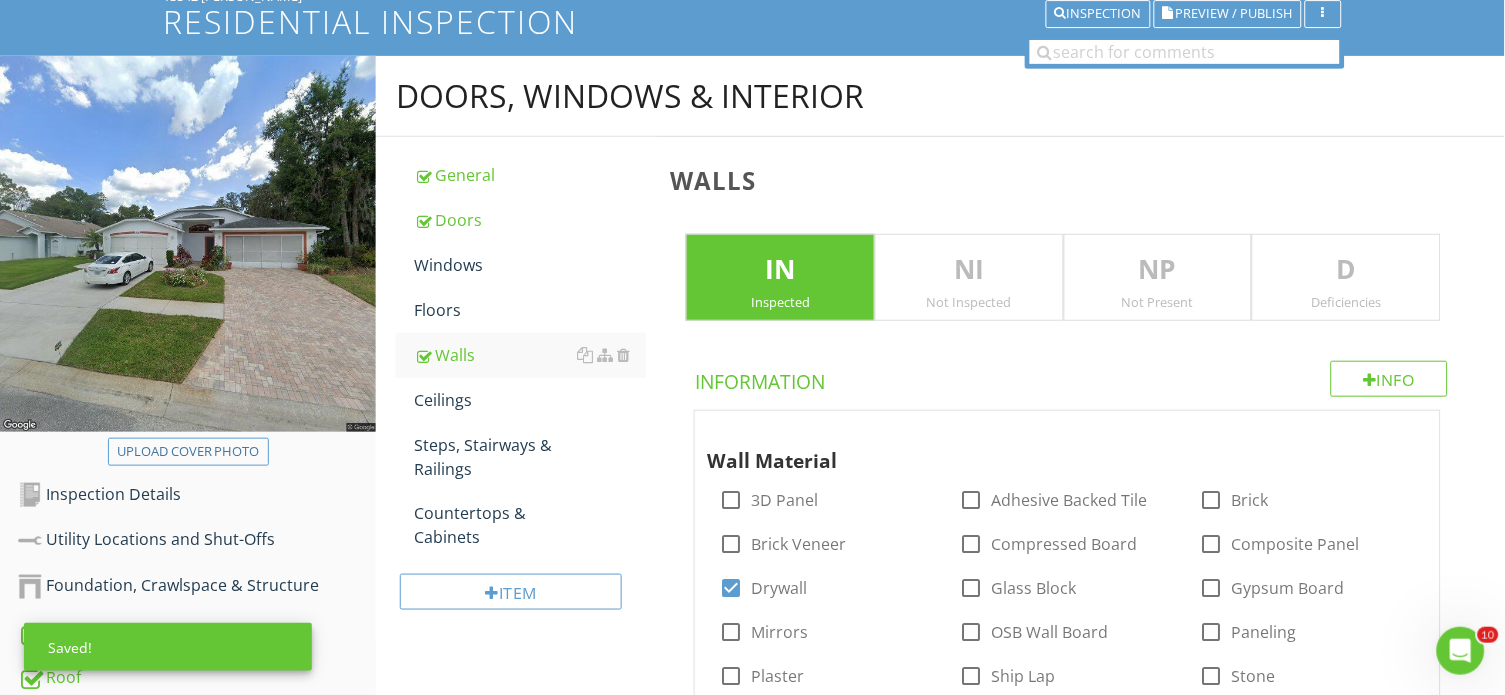 scroll, scrollTop: 164, scrollLeft: 0, axis: vertical 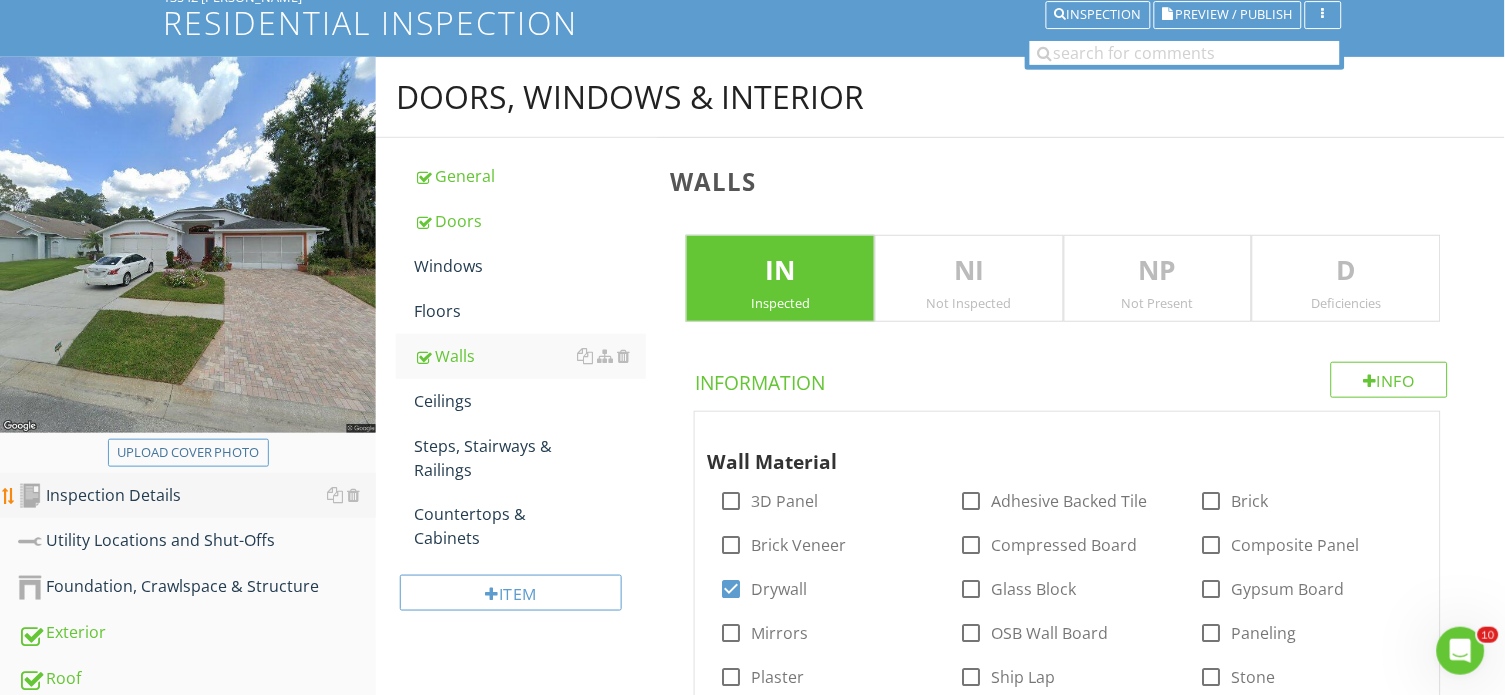 click on "Inspection Details" at bounding box center [197, 496] 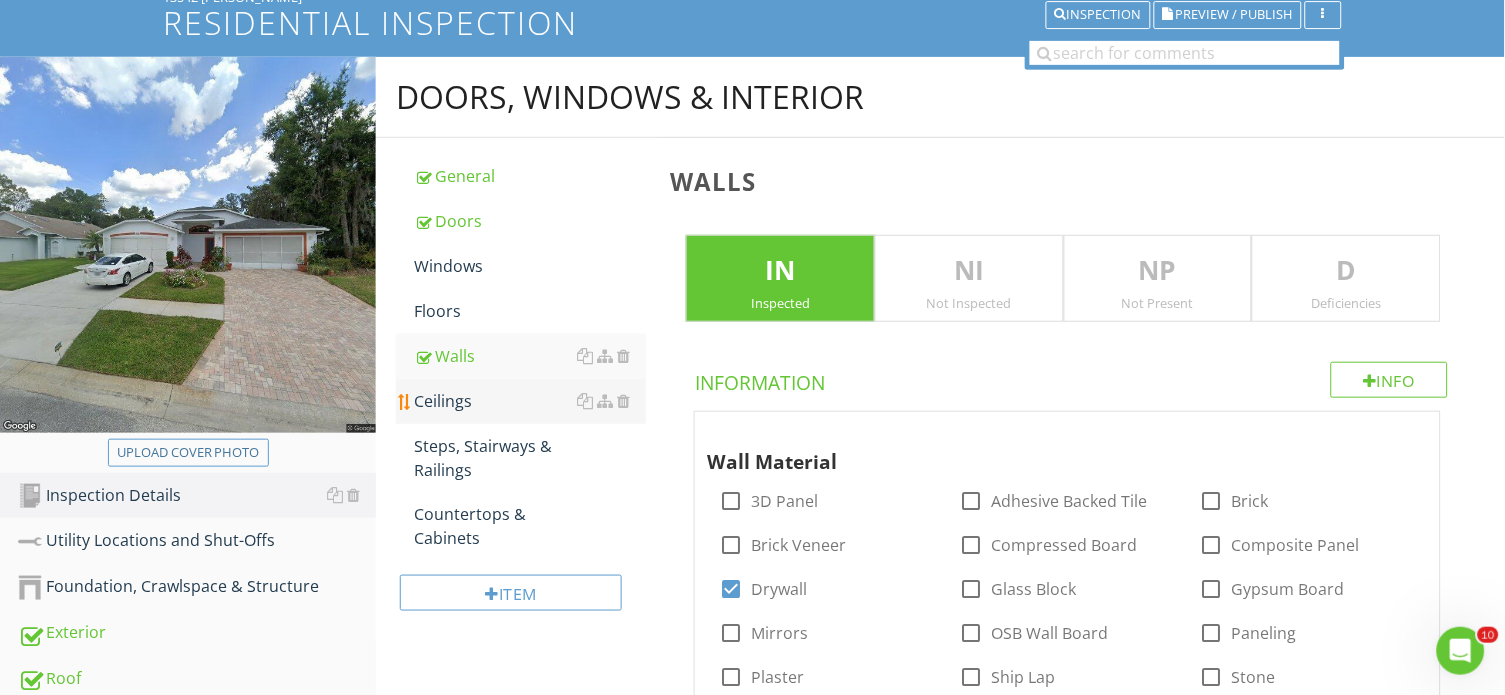 scroll, scrollTop: 163, scrollLeft: 0, axis: vertical 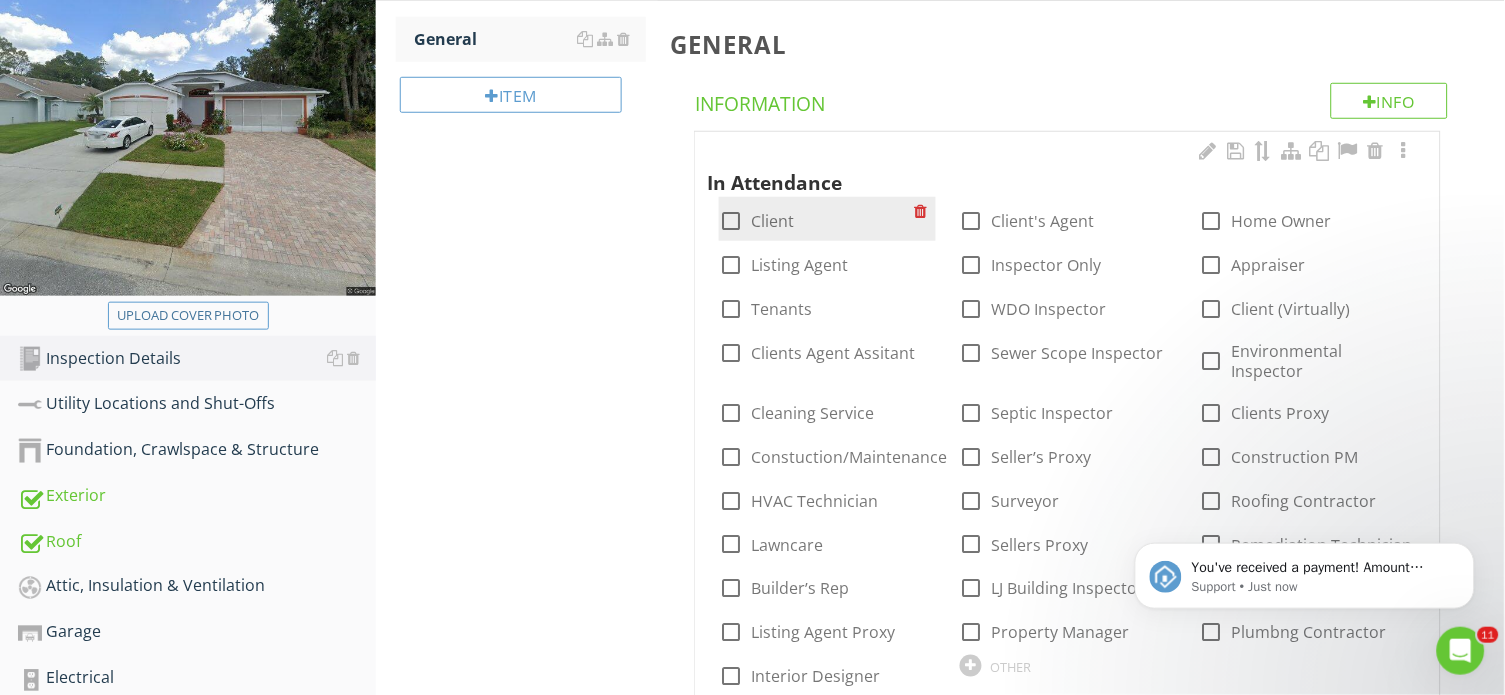 click at bounding box center (731, 221) 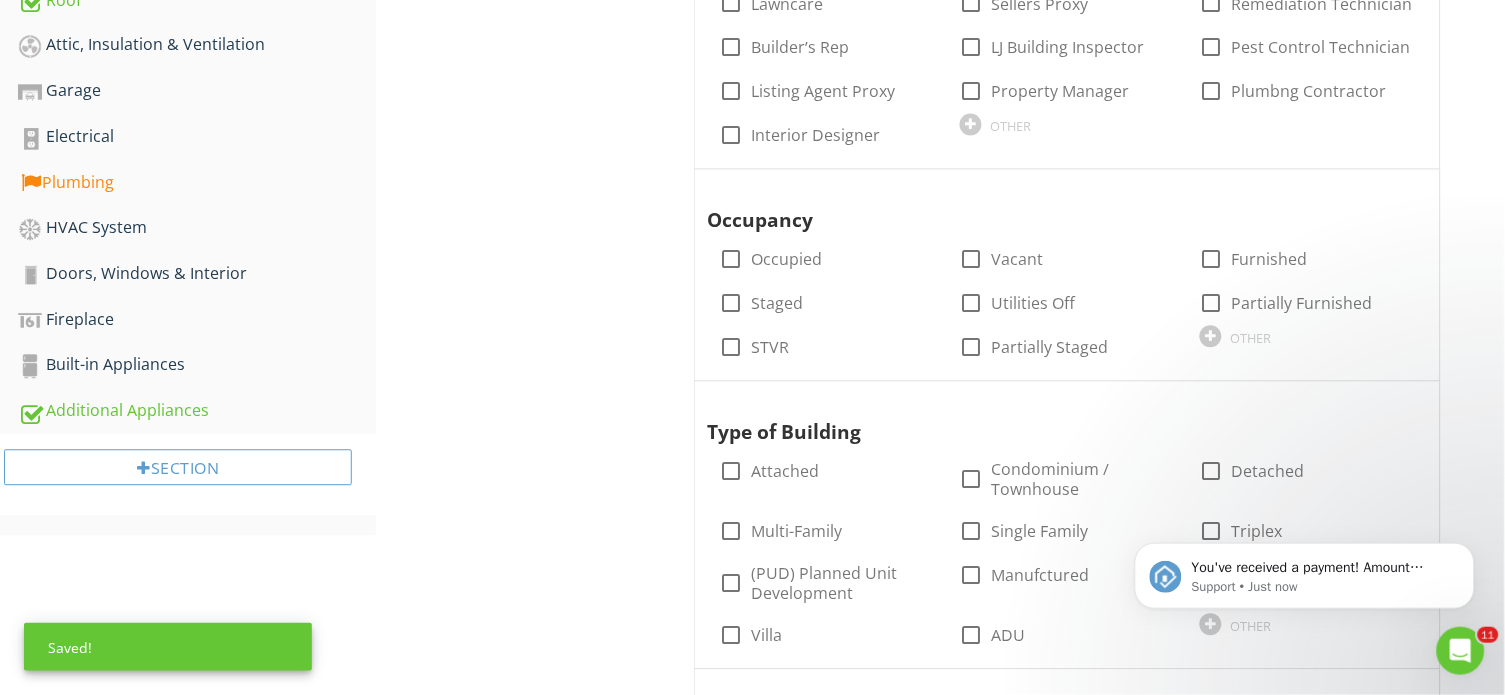 scroll, scrollTop: 857, scrollLeft: 0, axis: vertical 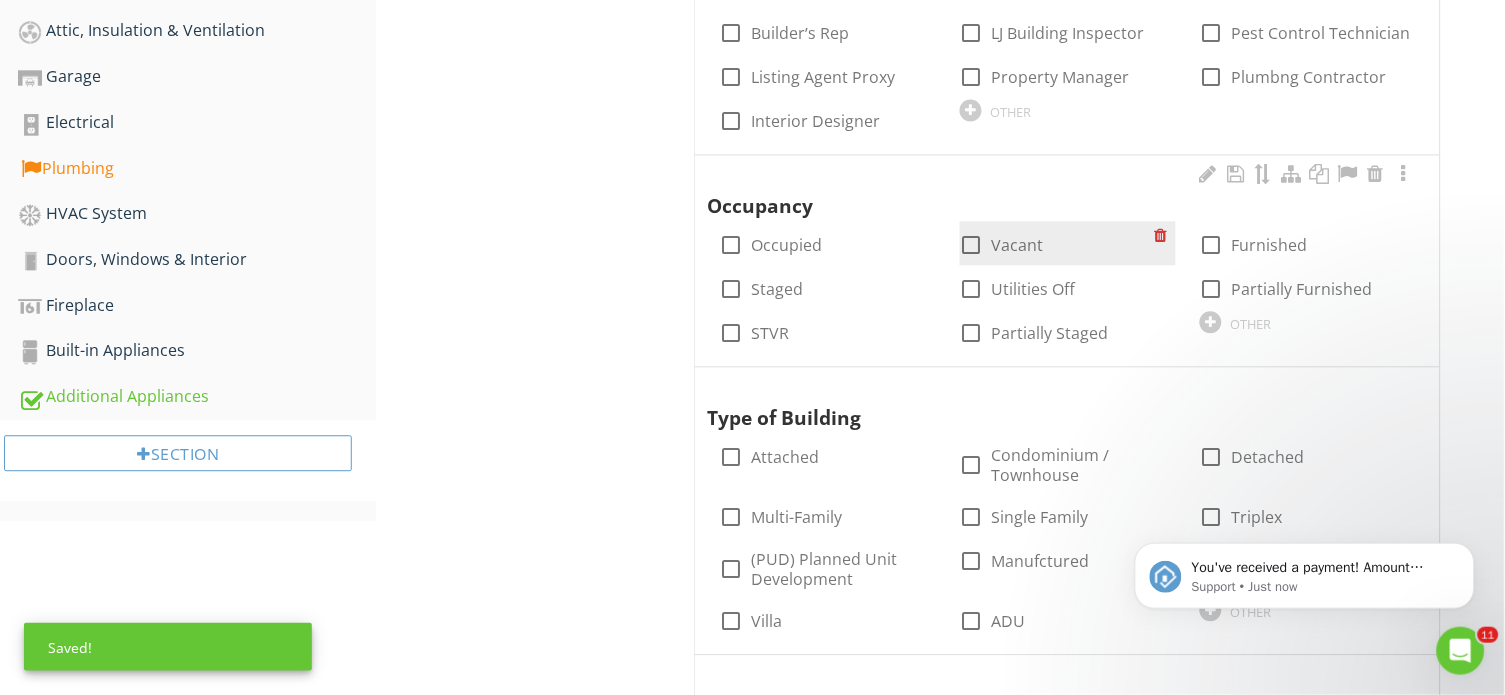 click at bounding box center [972, 245] 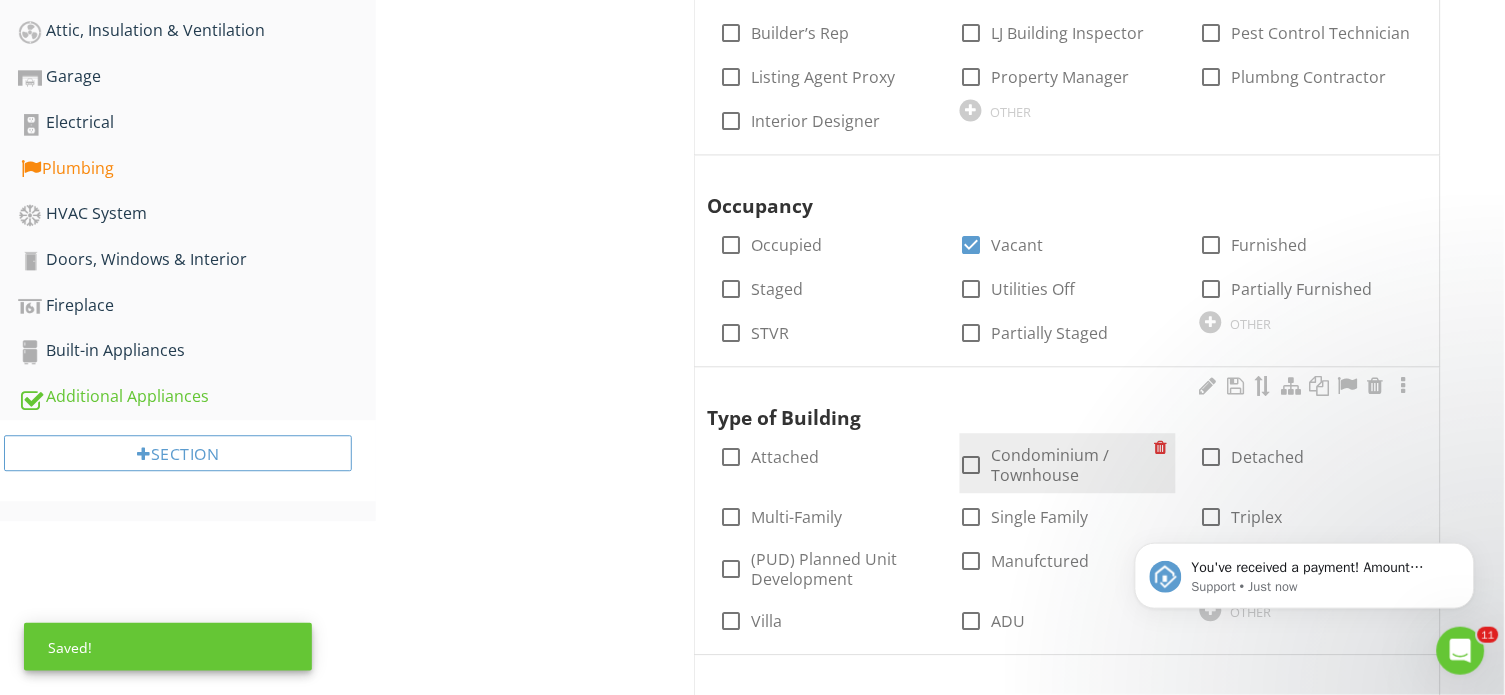 click at bounding box center [972, 465] 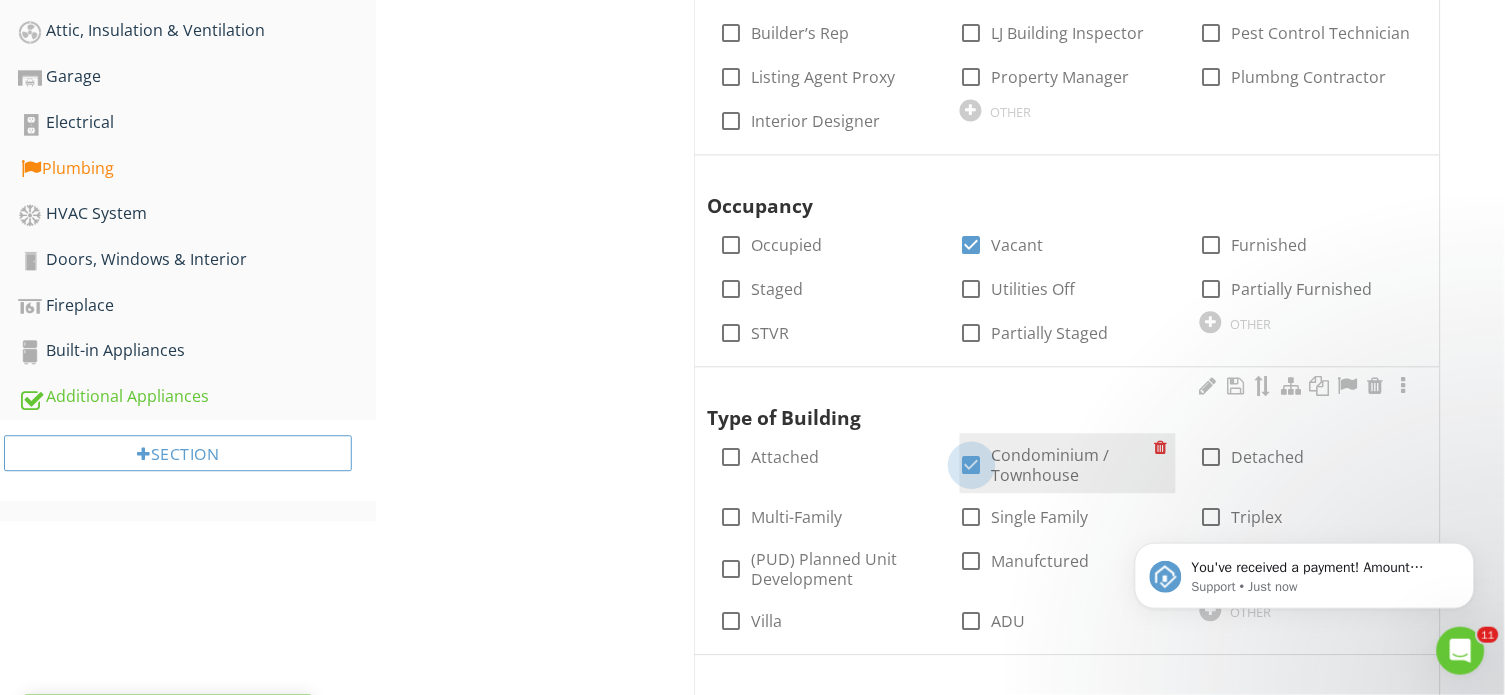 checkbox on "true" 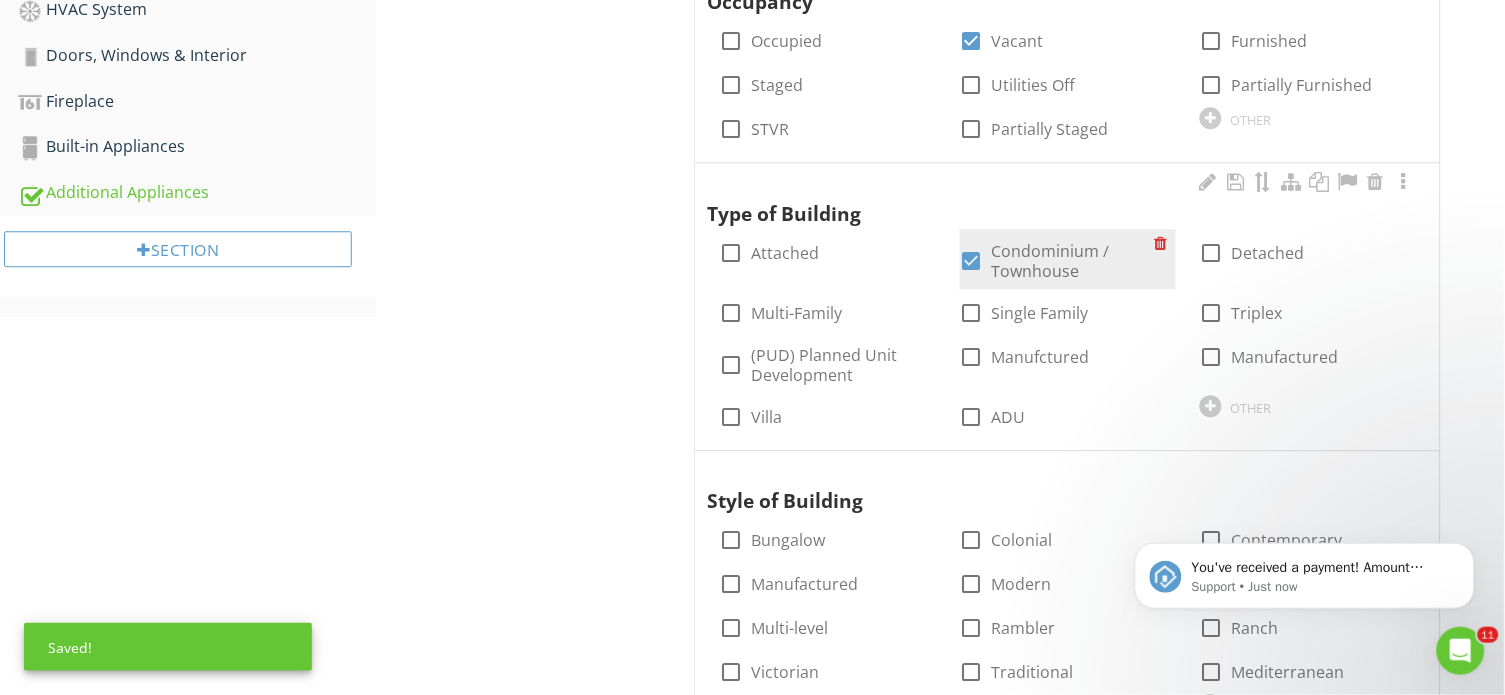 scroll, scrollTop: 1198, scrollLeft: 0, axis: vertical 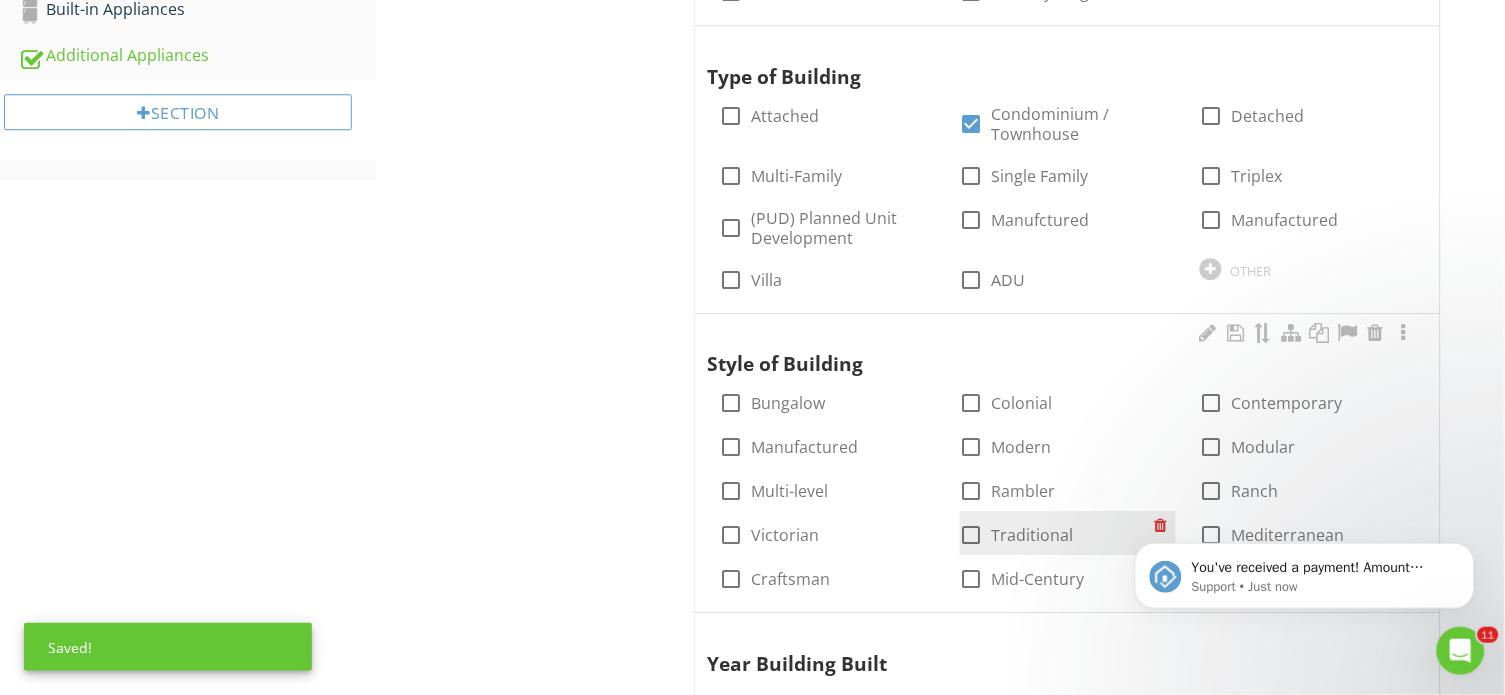 click at bounding box center [972, 535] 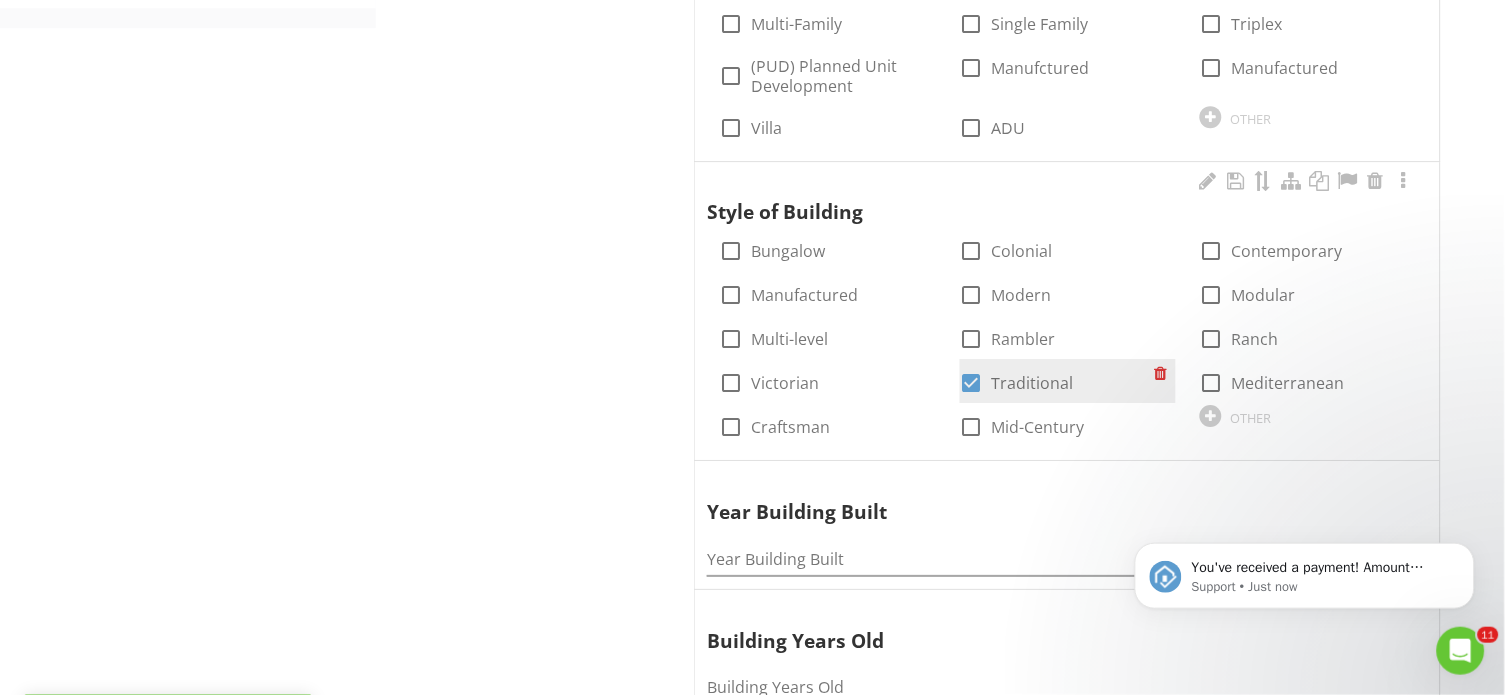 scroll, scrollTop: 1416, scrollLeft: 0, axis: vertical 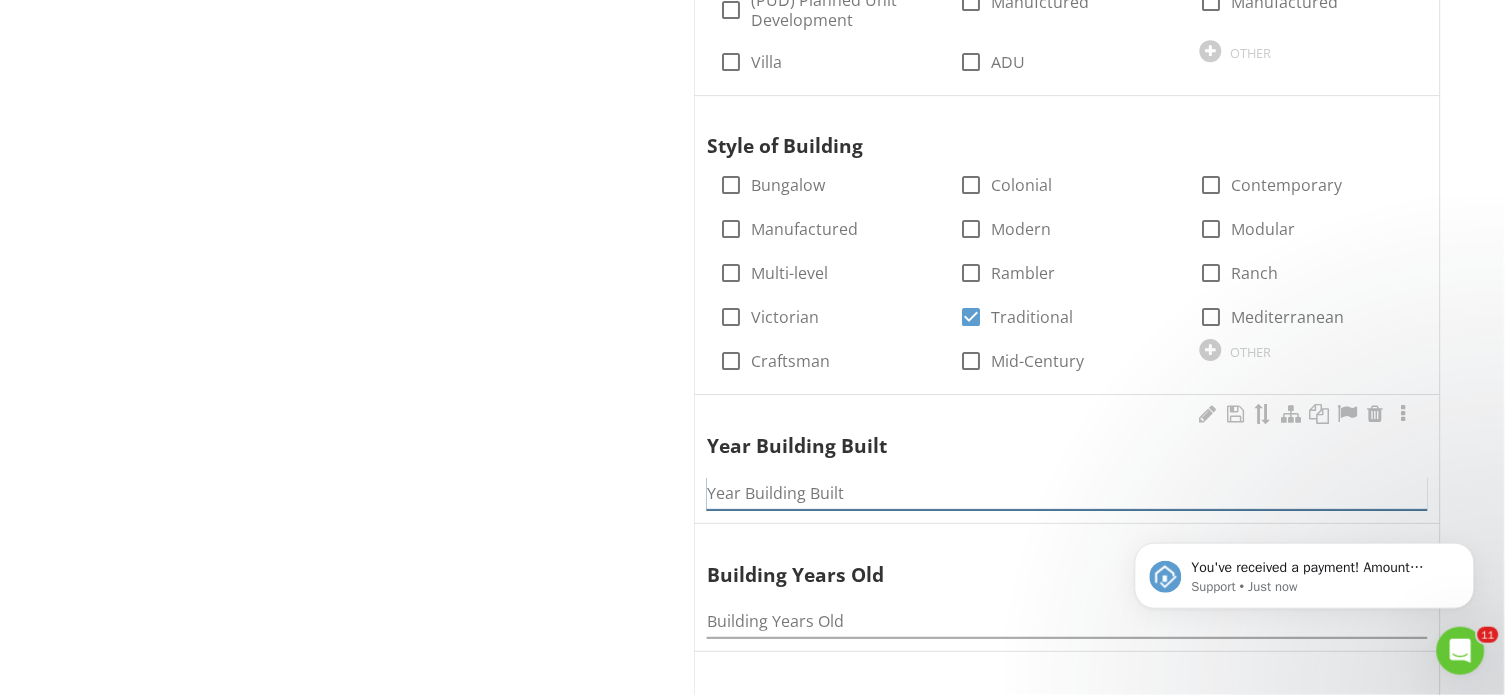 click at bounding box center (1067, 493) 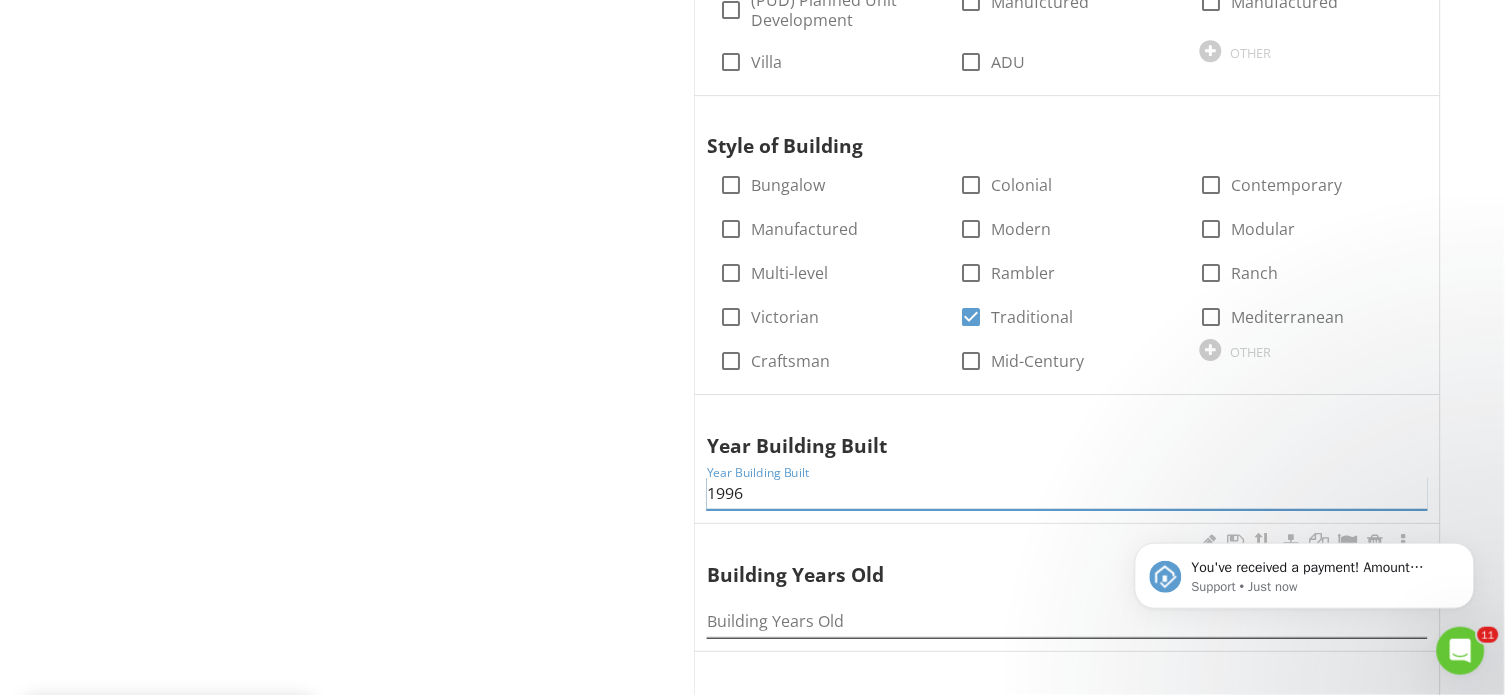 type on "1996" 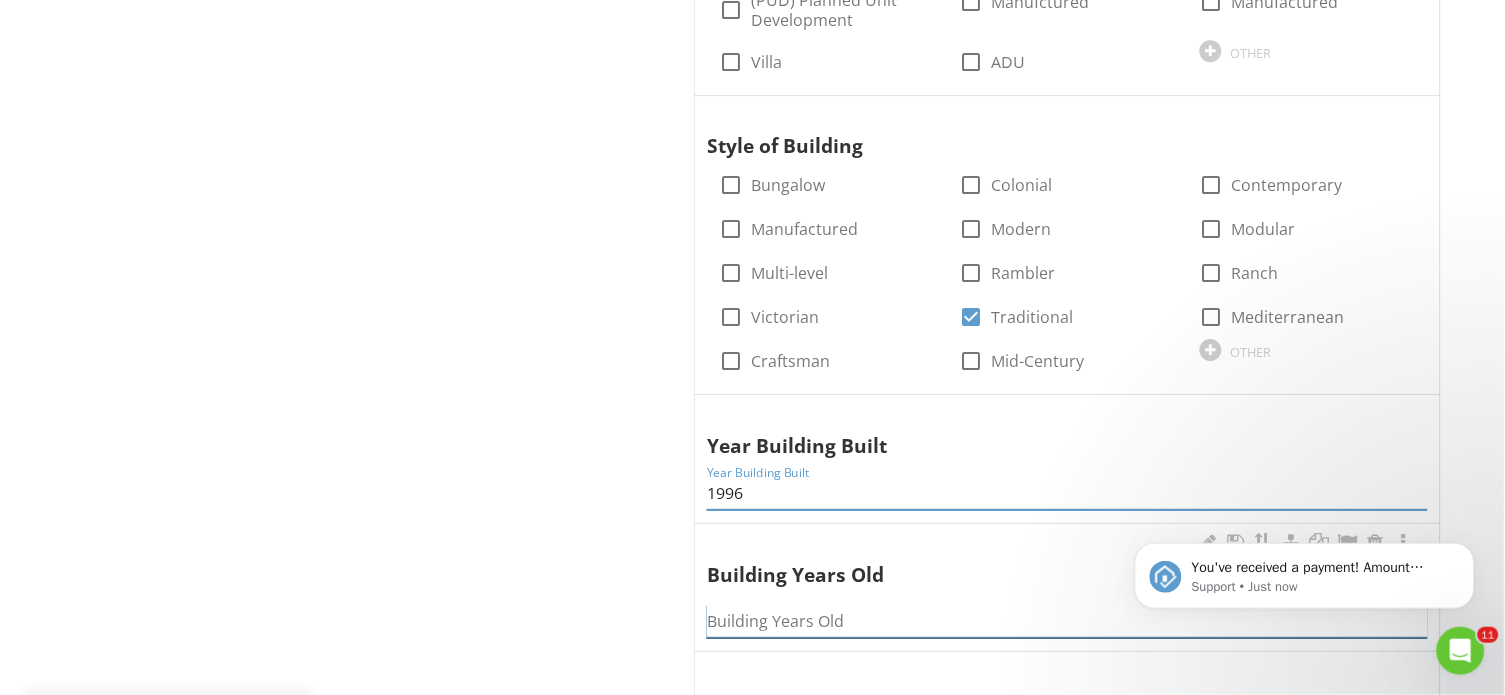 click at bounding box center [1067, 621] 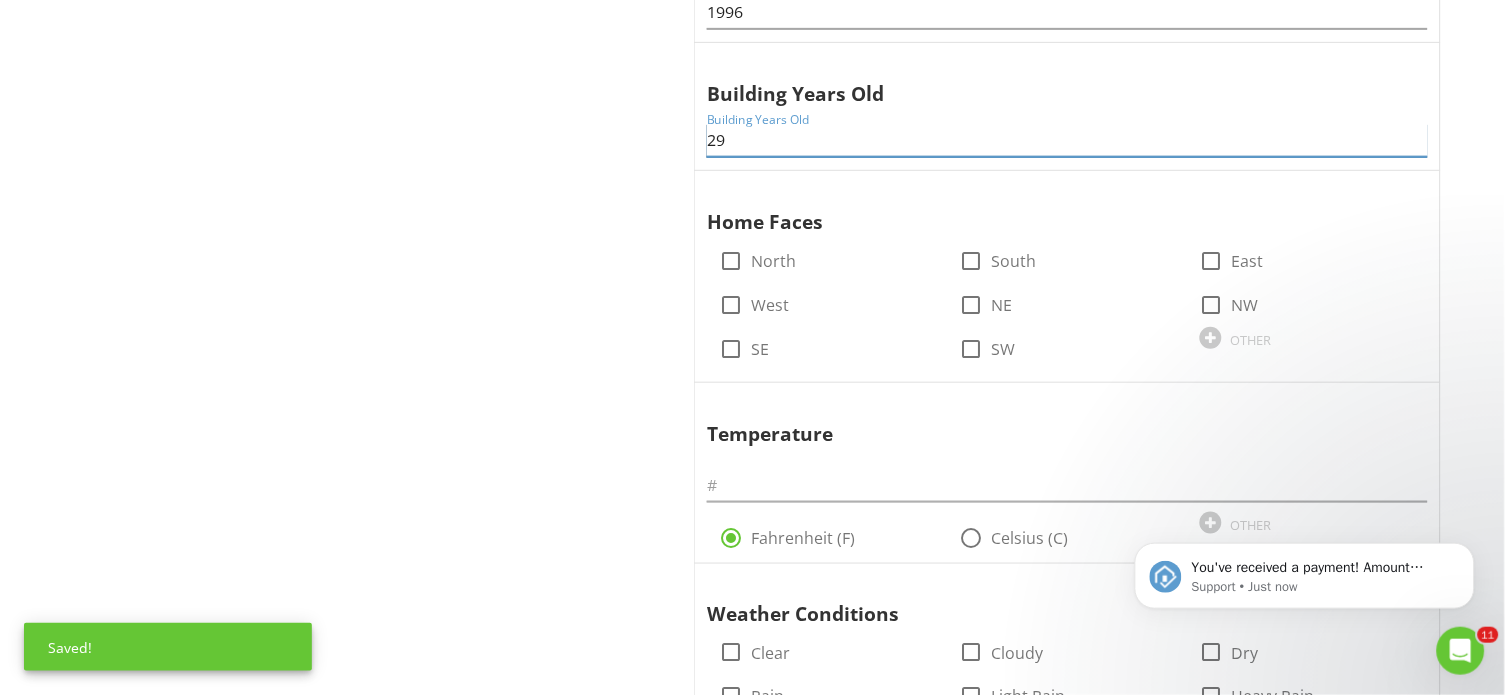 scroll, scrollTop: 1921, scrollLeft: 0, axis: vertical 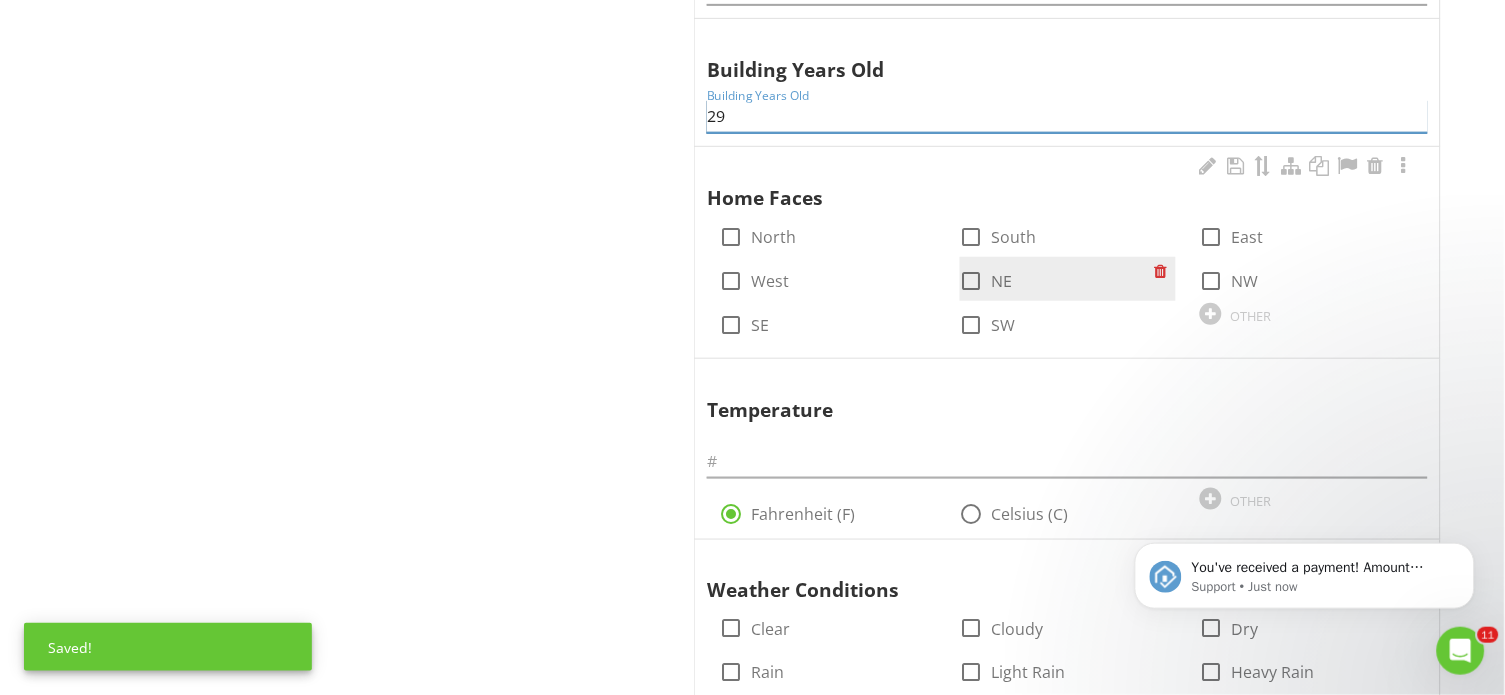 type on "29" 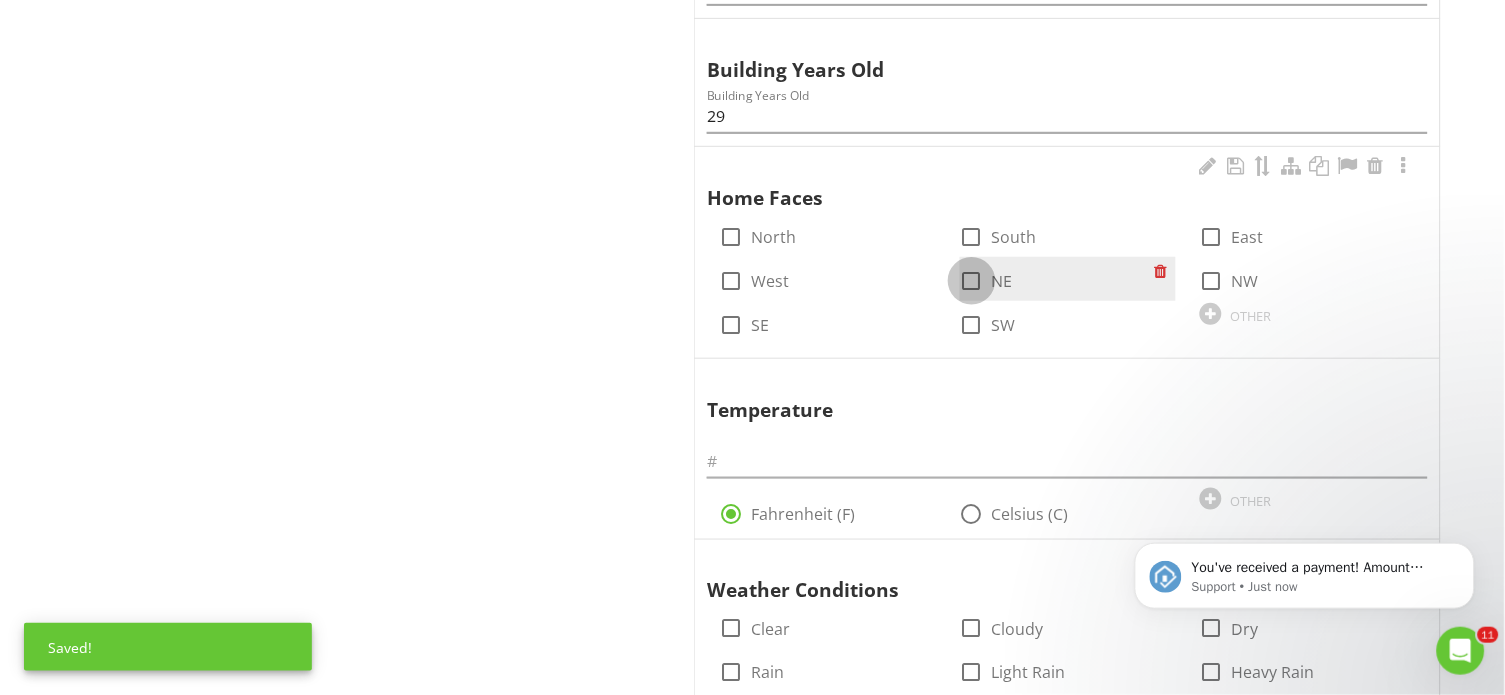 click at bounding box center (972, 281) 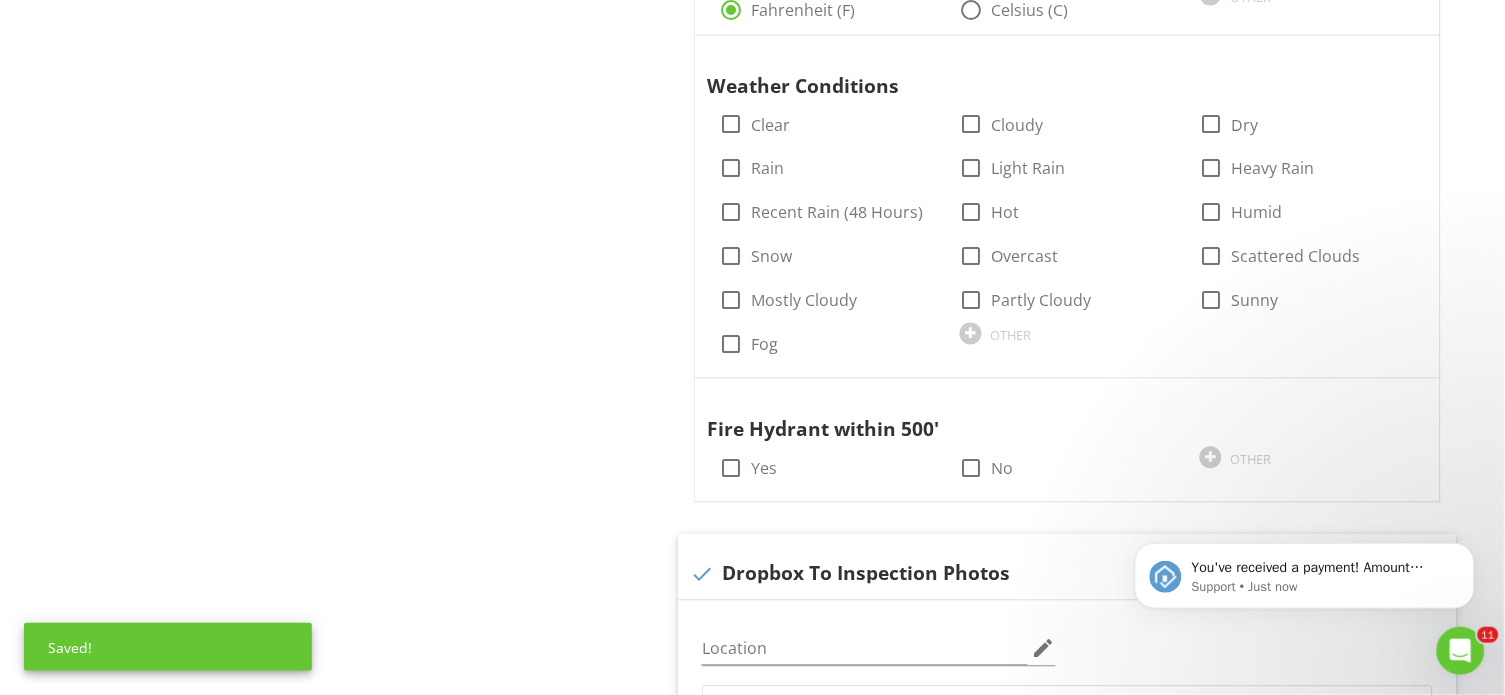 scroll, scrollTop: 2428, scrollLeft: 0, axis: vertical 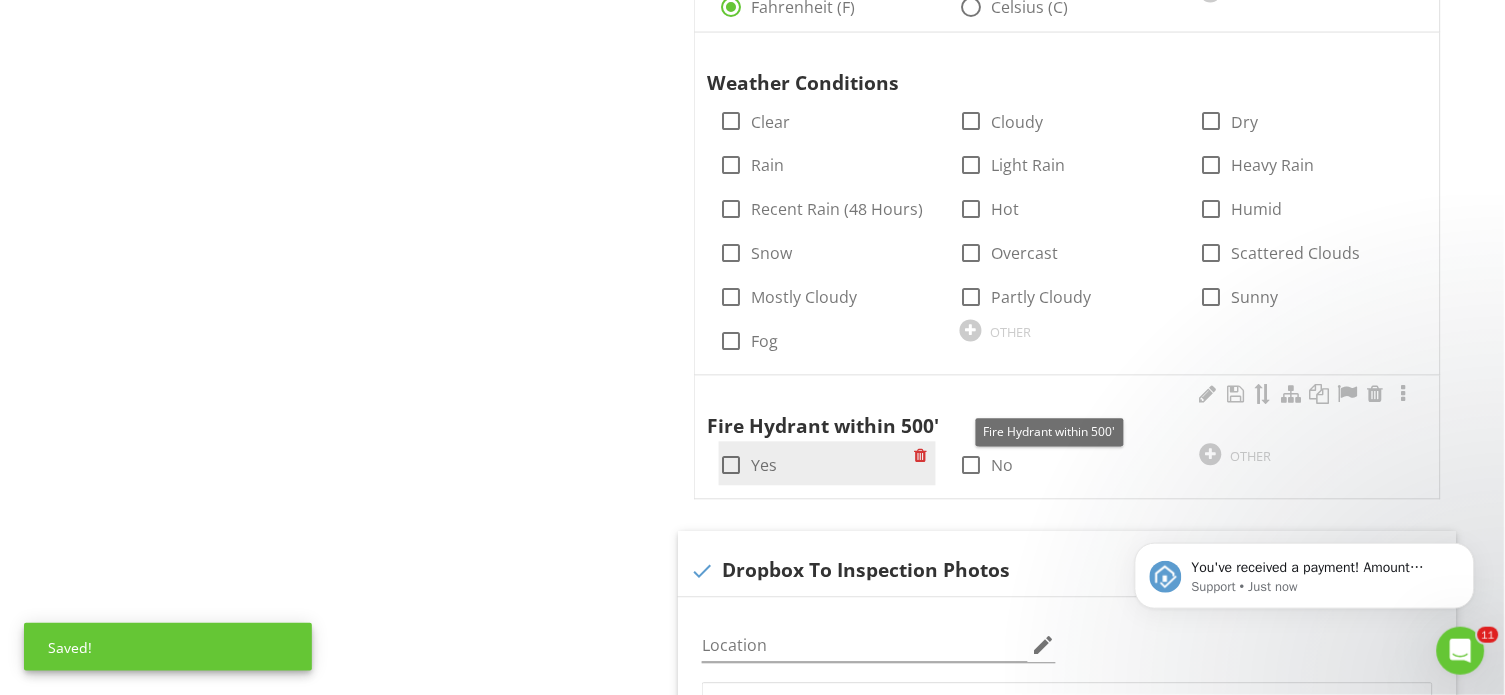 click at bounding box center [731, 466] 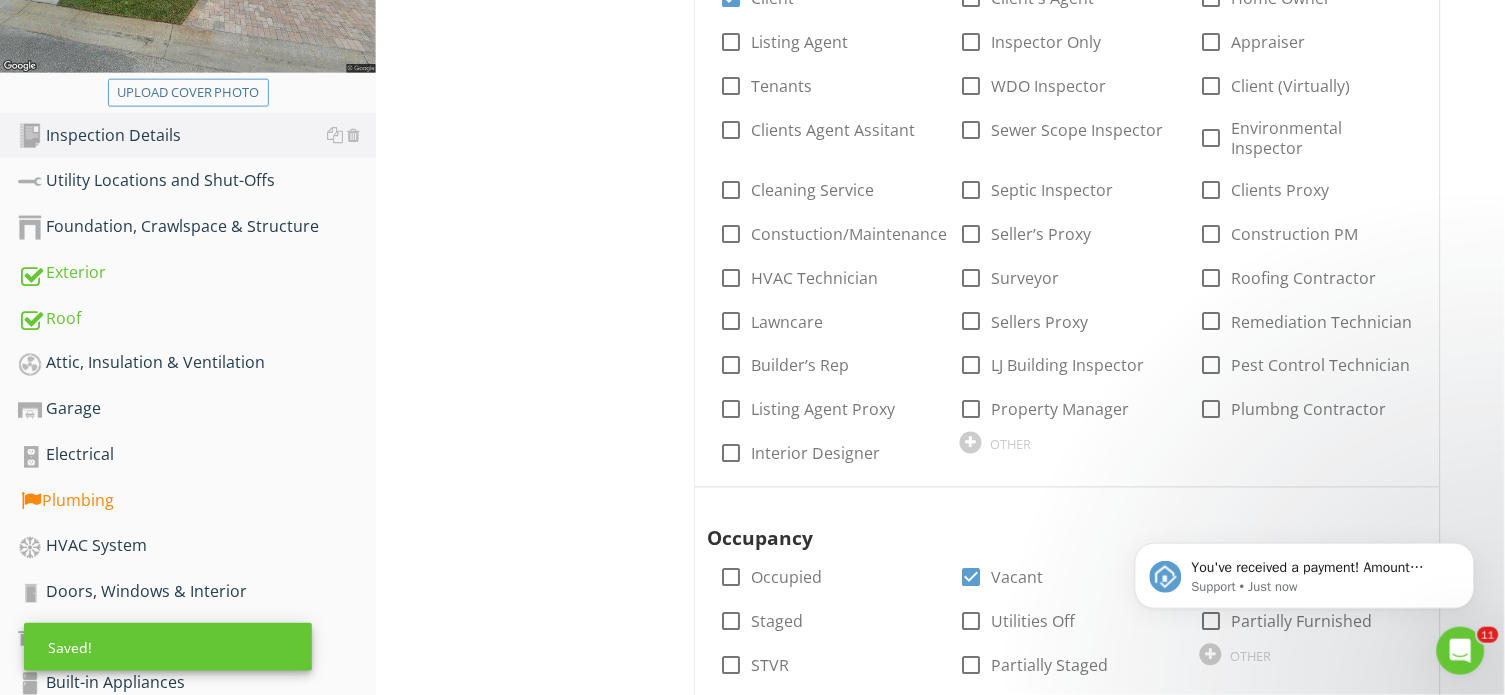 scroll, scrollTop: 484, scrollLeft: 0, axis: vertical 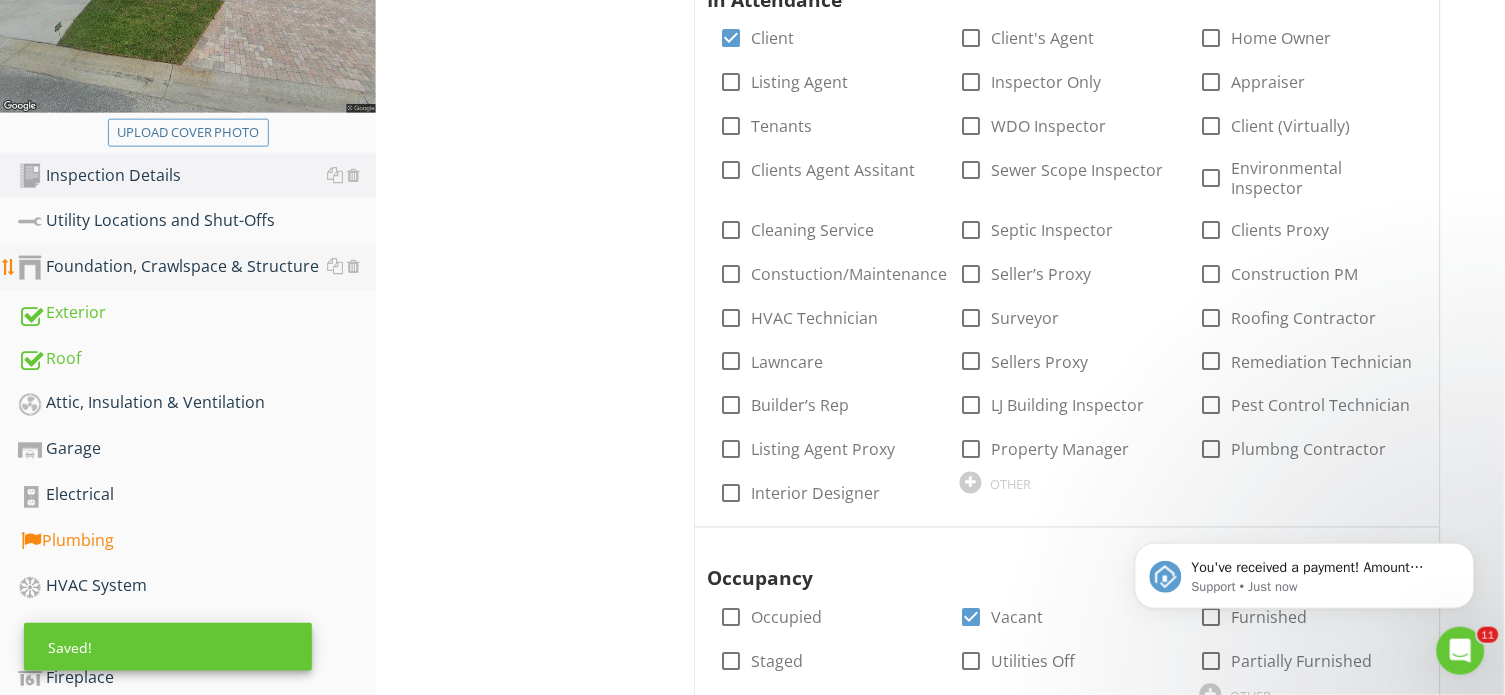 click on "Foundation, Crawlspace & Structure" at bounding box center [197, 267] 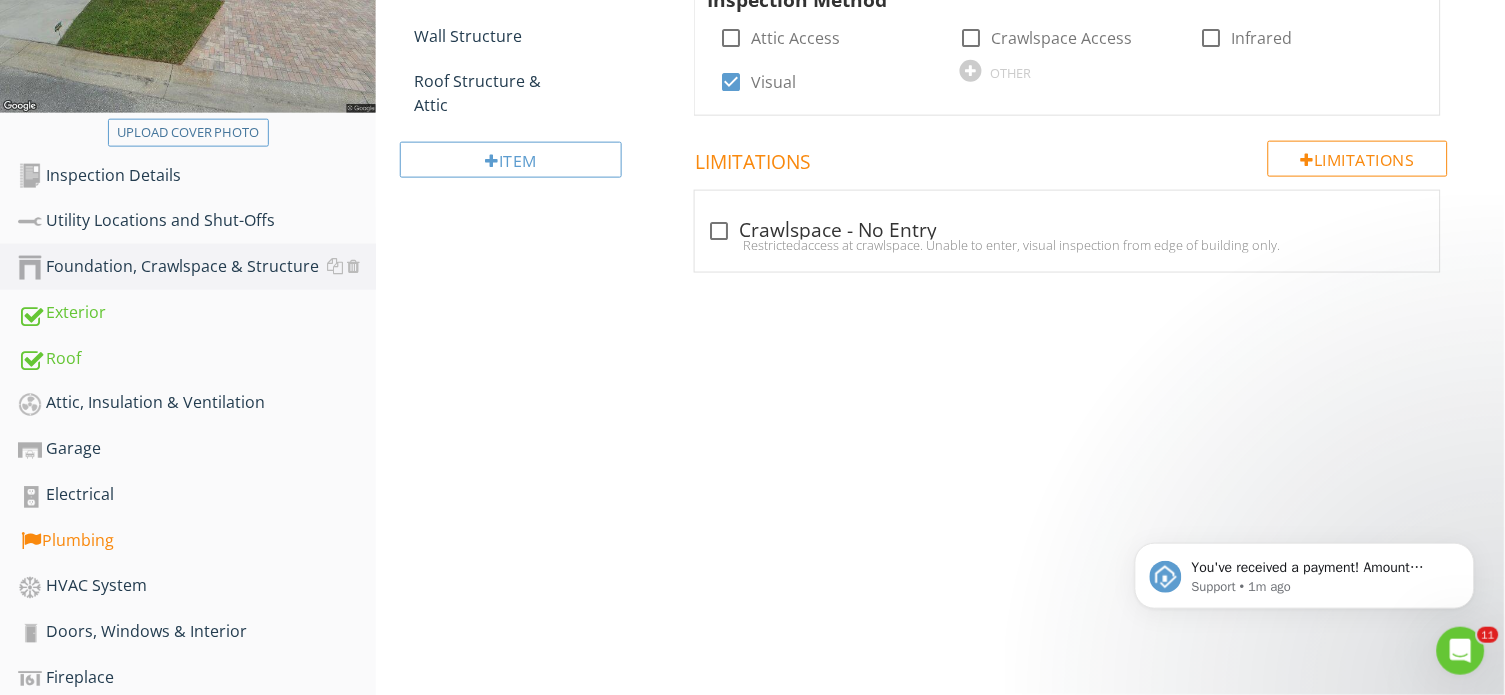 scroll, scrollTop: 122, scrollLeft: 0, axis: vertical 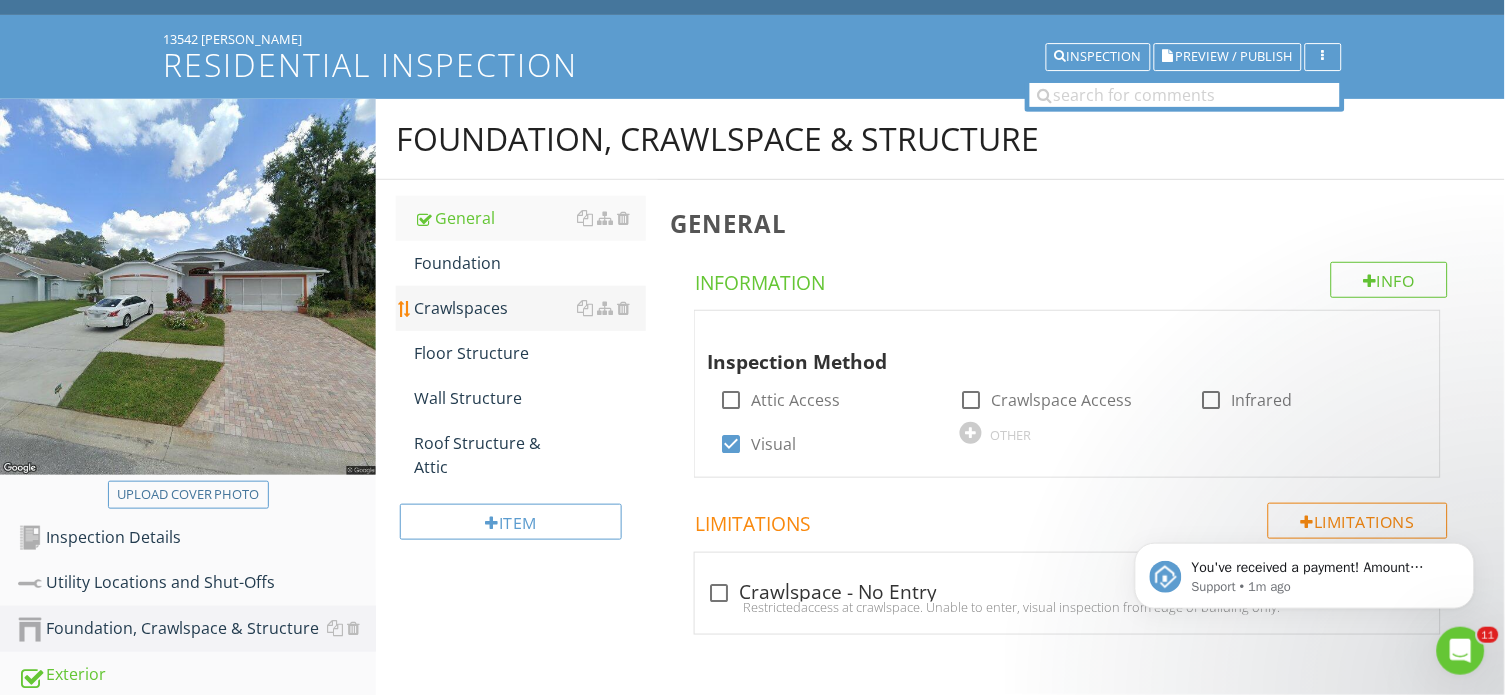 click on "Crawlspaces" at bounding box center (530, 308) 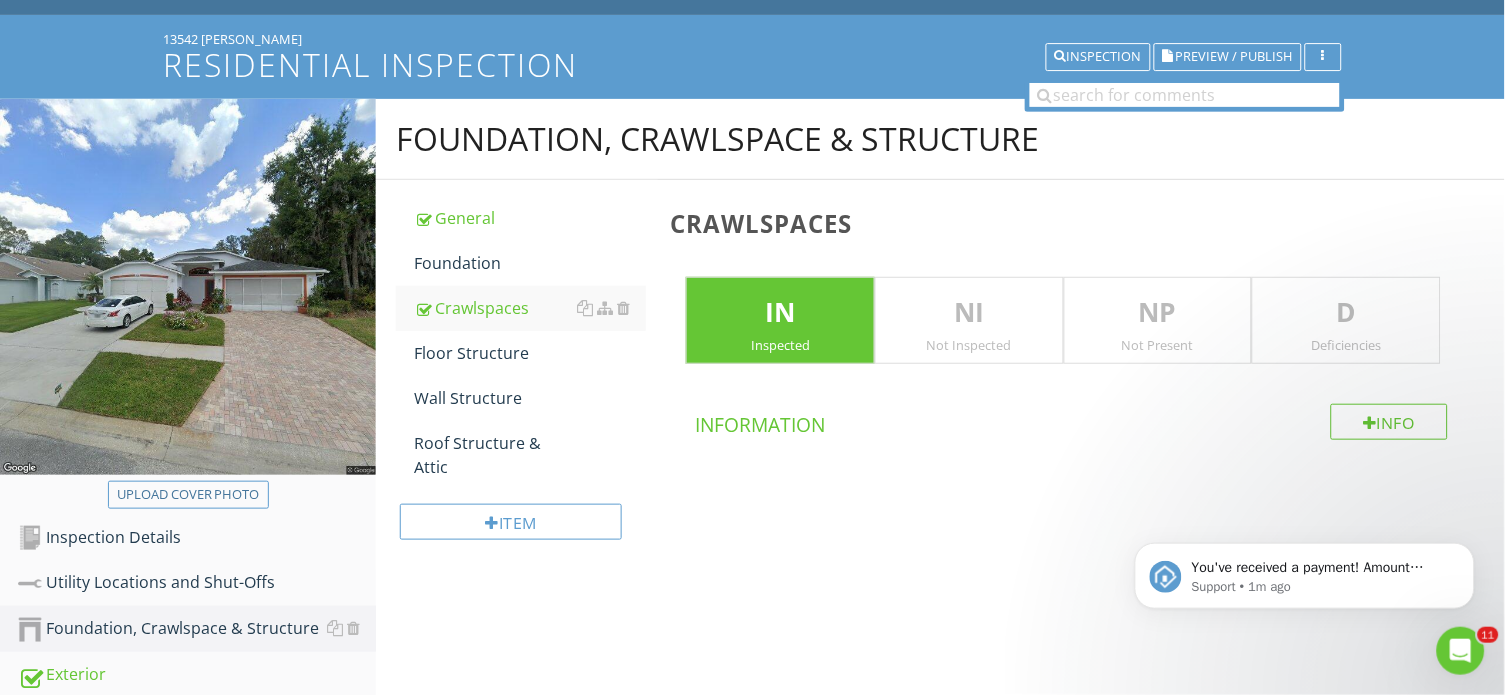 click on "NP" at bounding box center [1158, 313] 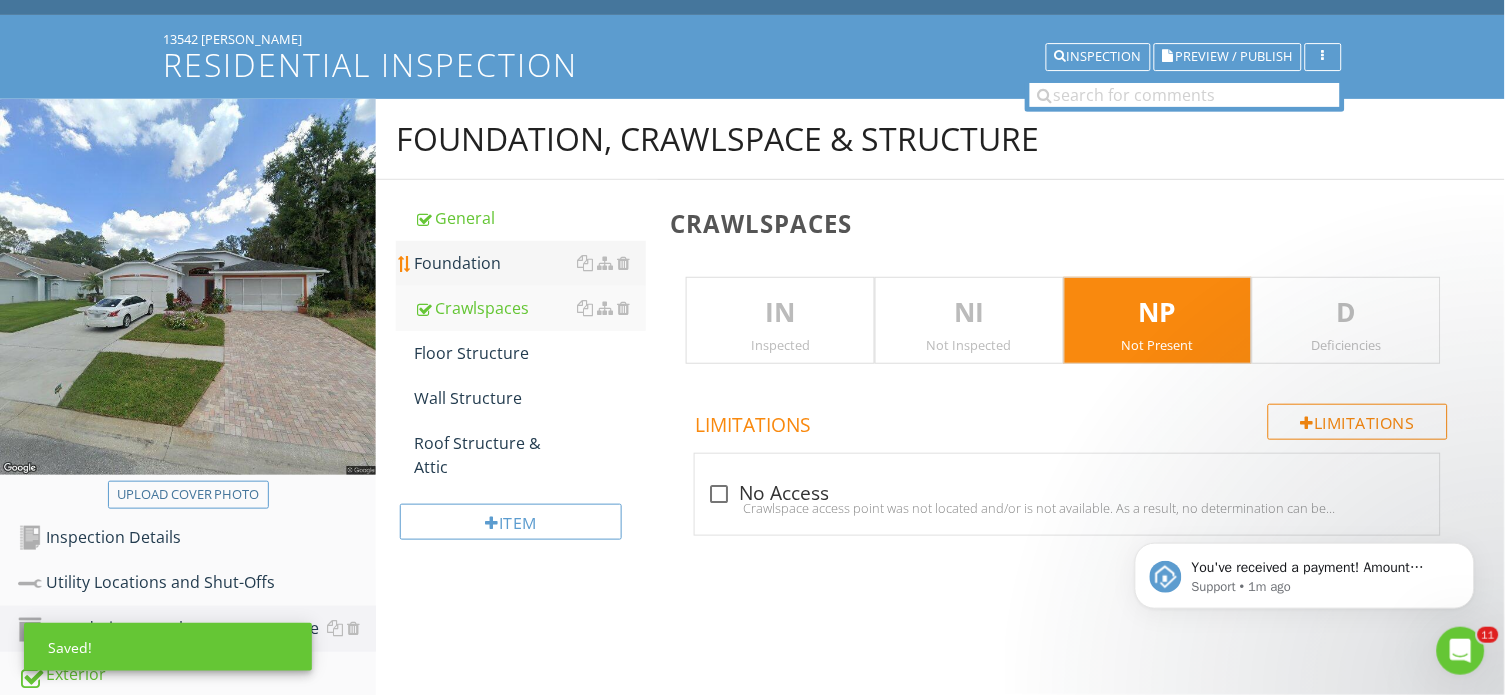 click on "Foundation" at bounding box center [530, 263] 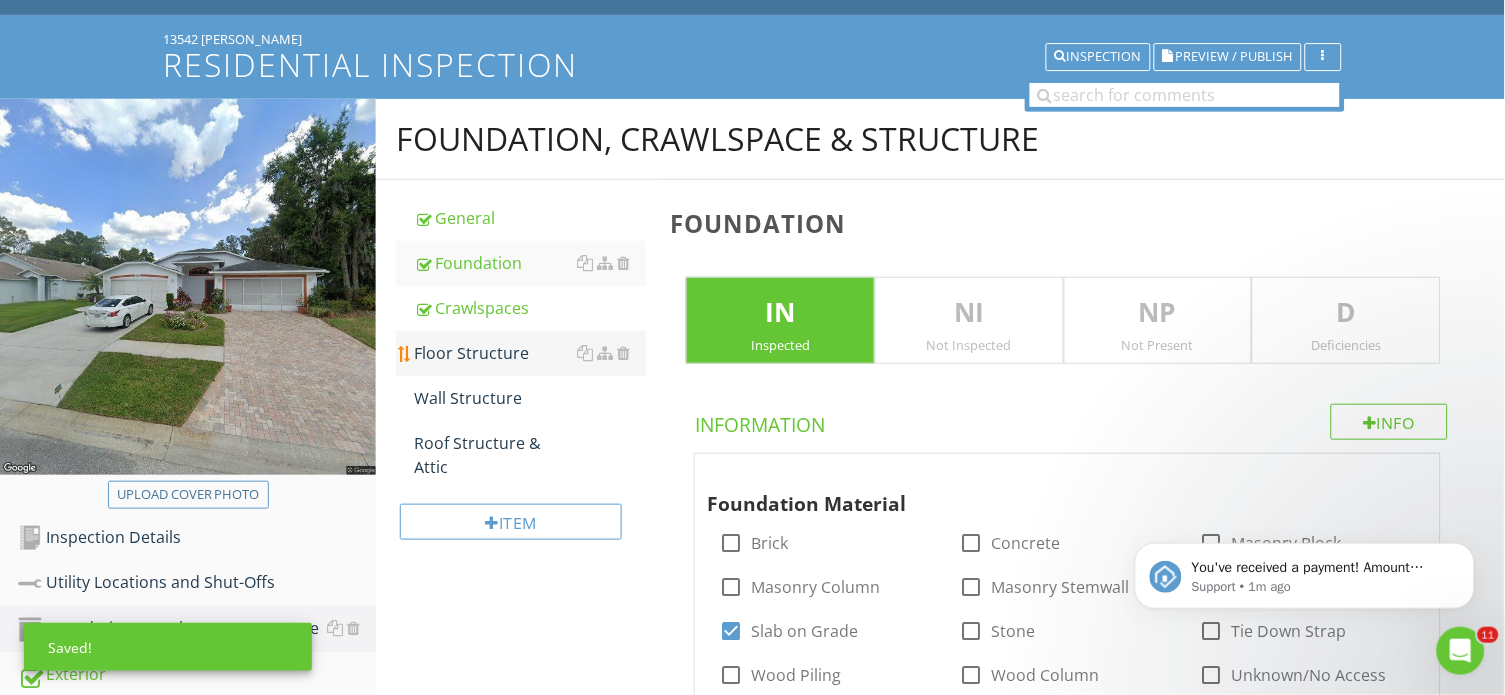 click on "Floor Structure" at bounding box center (530, 353) 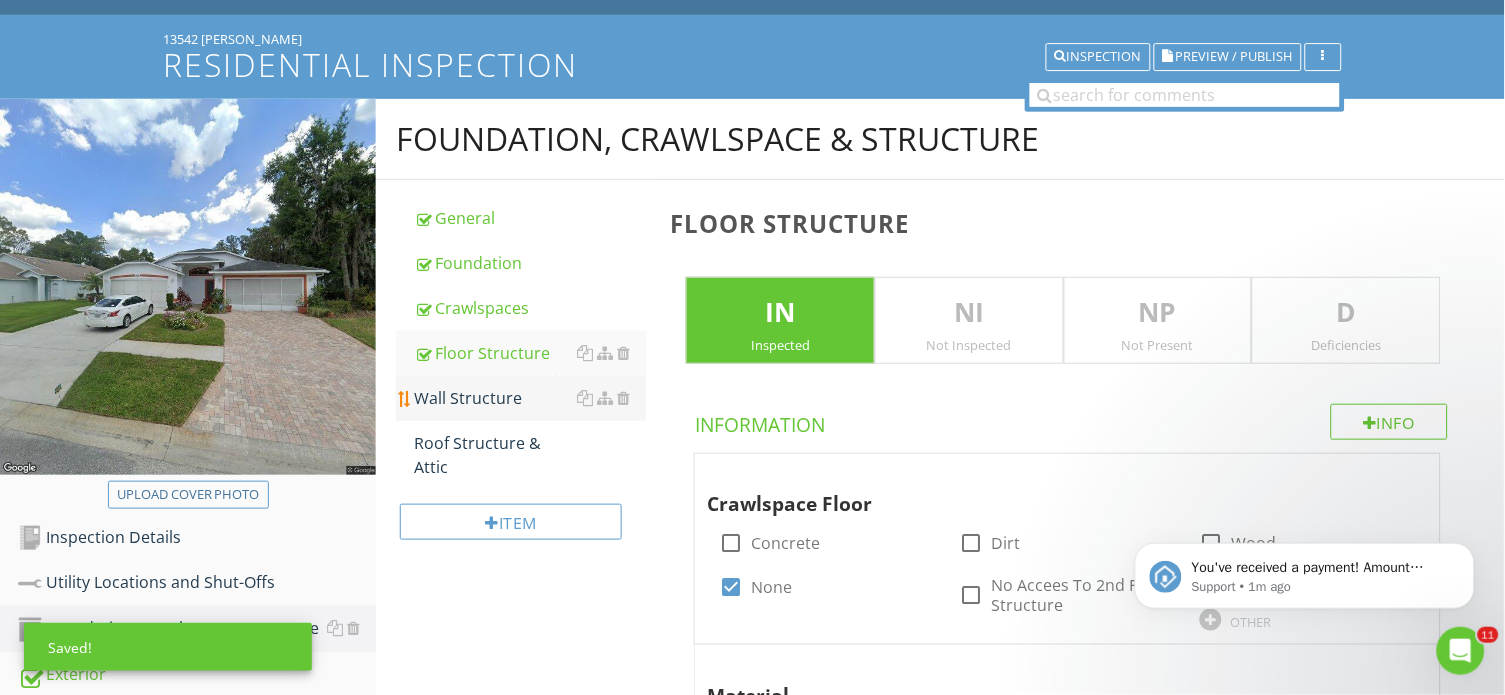 click on "Wall Structure" at bounding box center [530, 398] 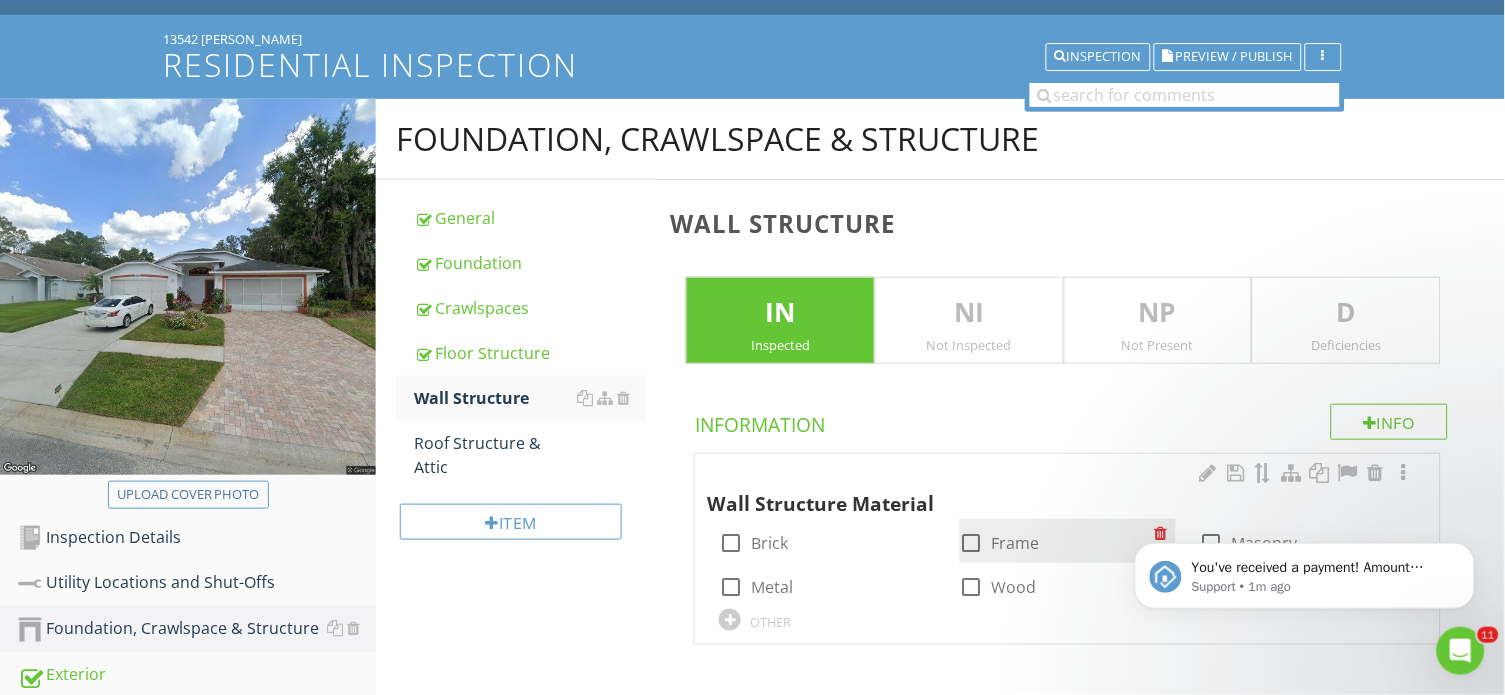 click at bounding box center (972, 543) 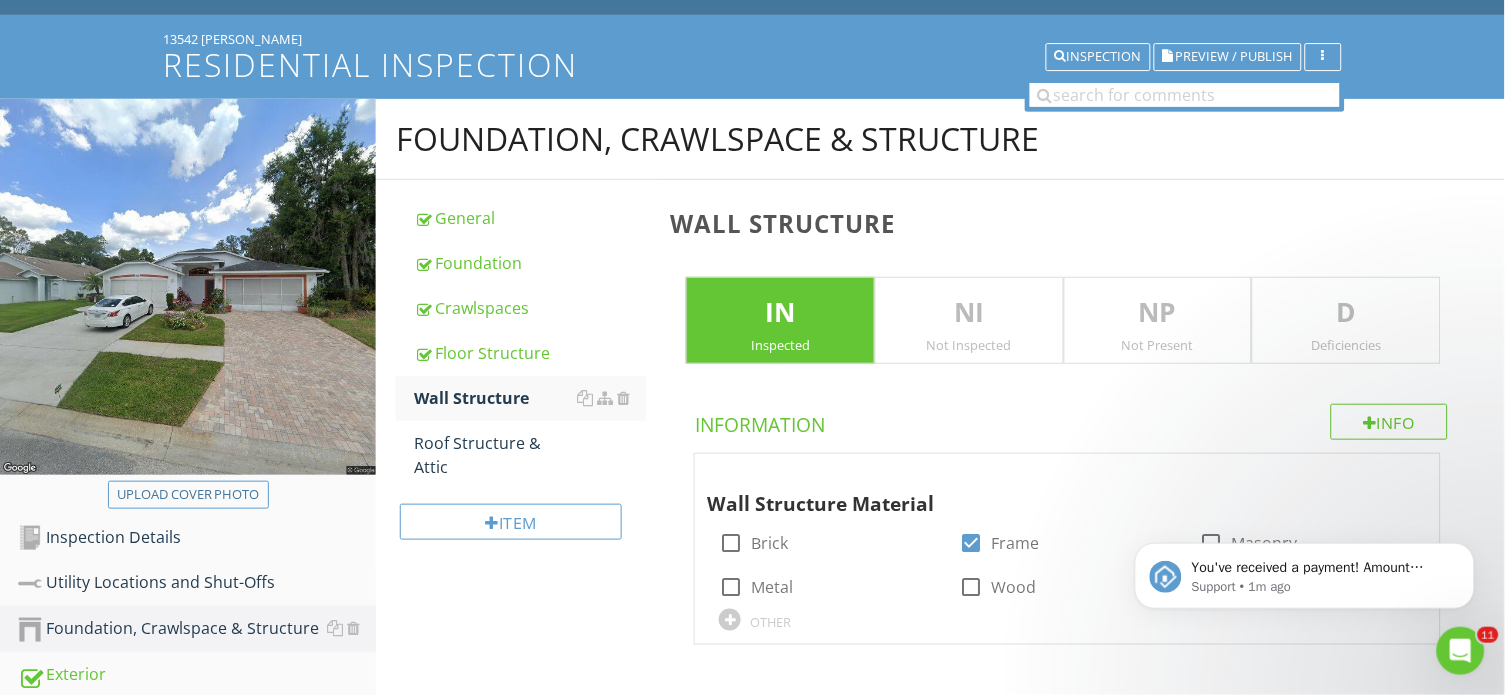 click on "You've received a payment!  Amount  $550.00  Fee  $0.00  Net  $550.00  Transaction #    Inspection  13542 Norman Cir, Hudson, FL 34669 Support • 1m ago" at bounding box center [1304, 483] 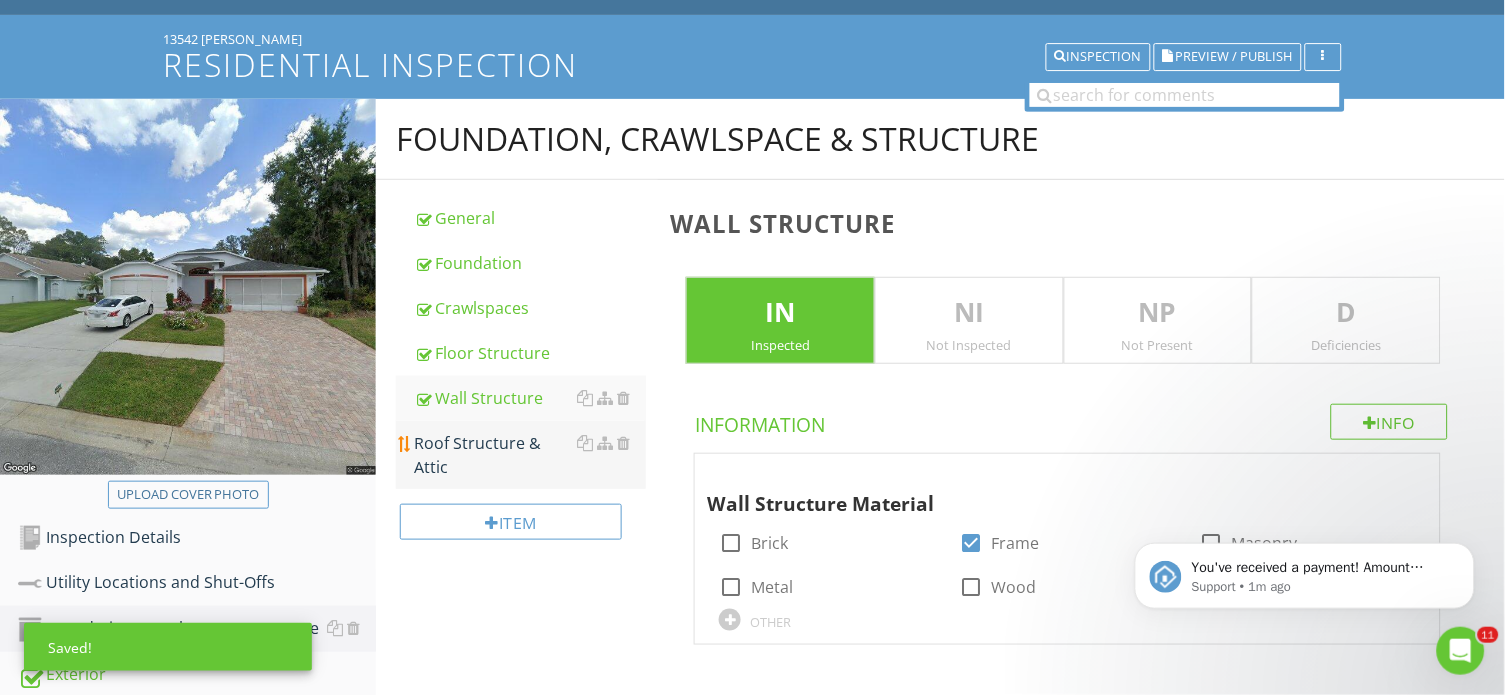 click on "Roof Structure & Attic" at bounding box center [530, 455] 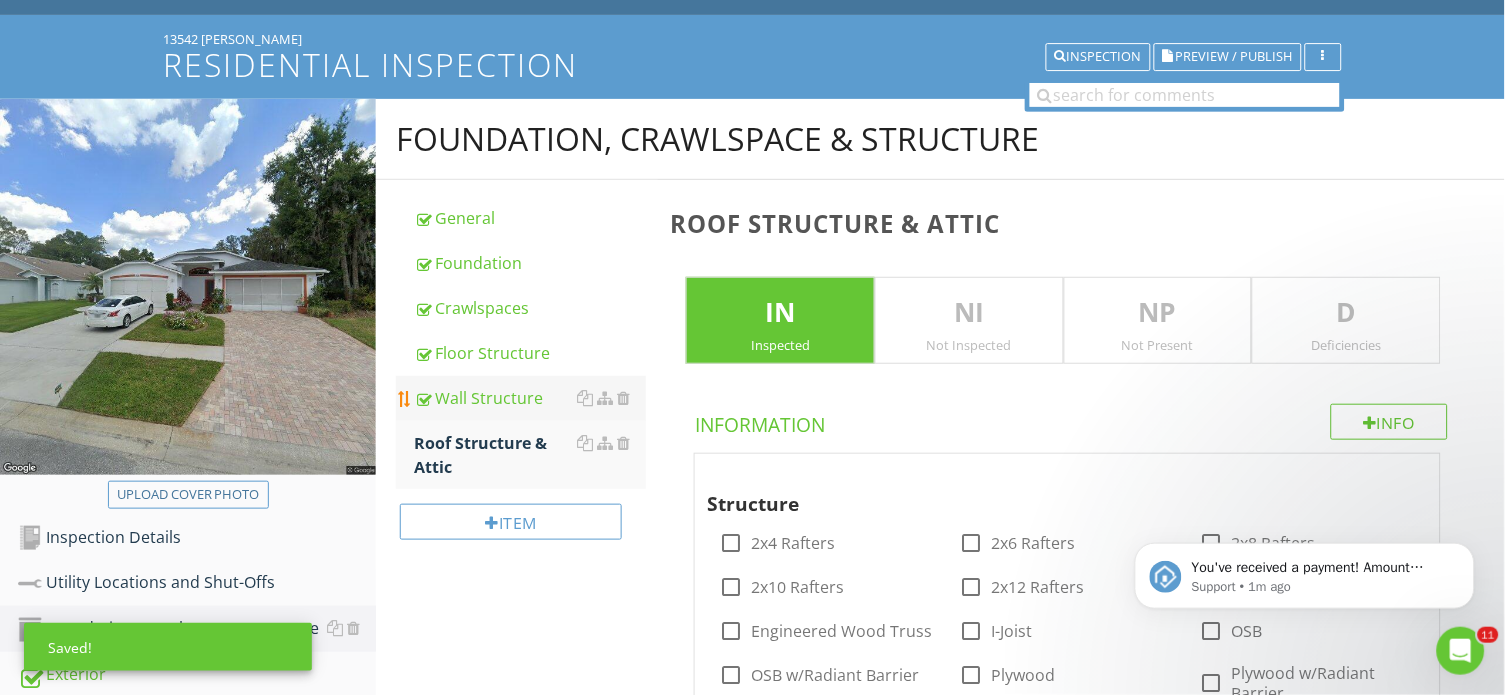 click on "Wall Structure" at bounding box center (530, 398) 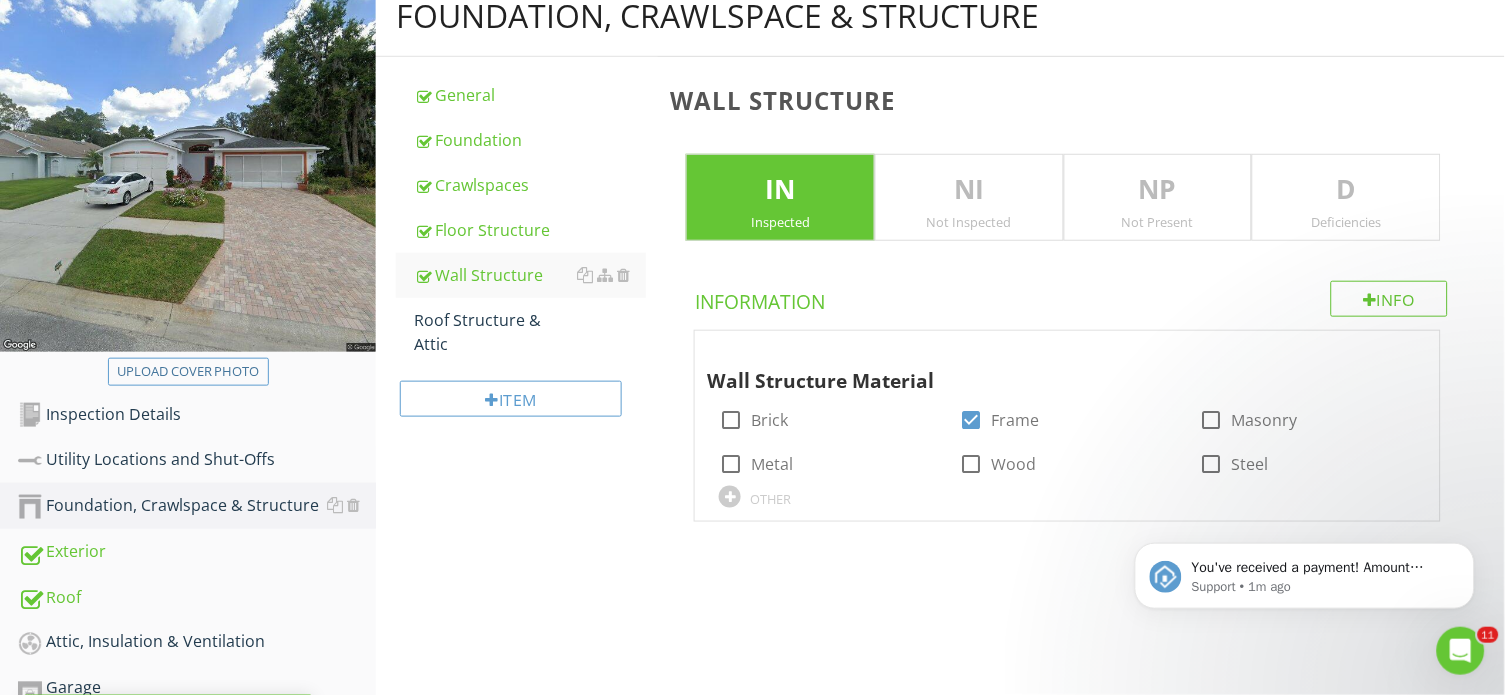 scroll, scrollTop: 251, scrollLeft: 0, axis: vertical 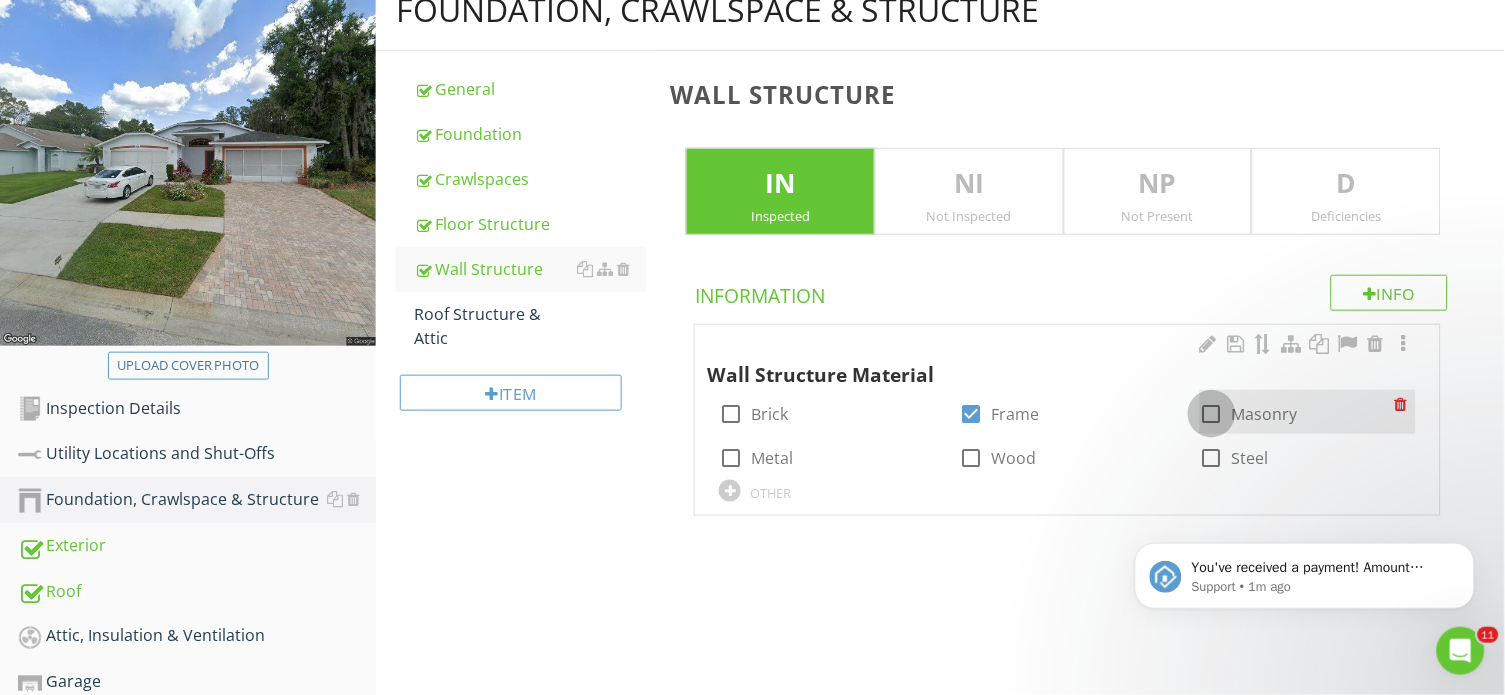 click at bounding box center [1212, 414] 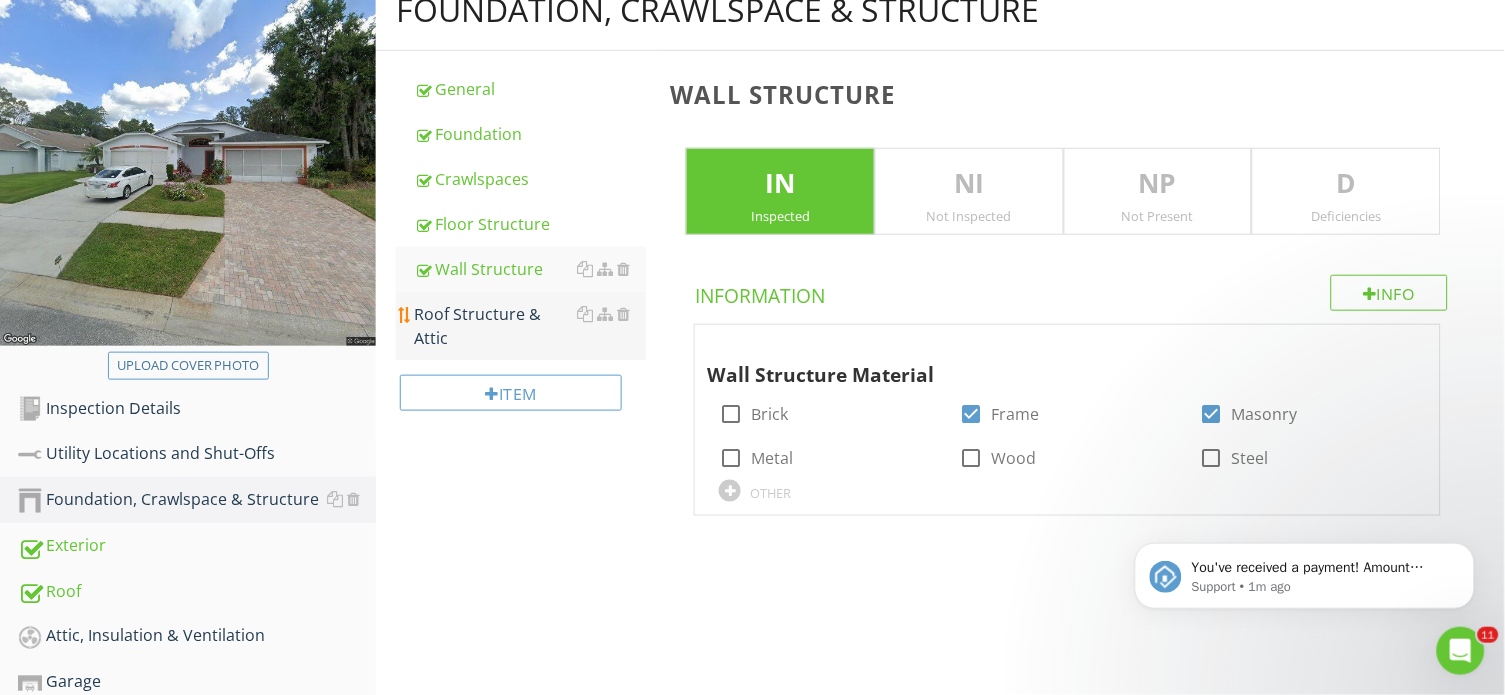 click on "Roof Structure & Attic" at bounding box center [530, 326] 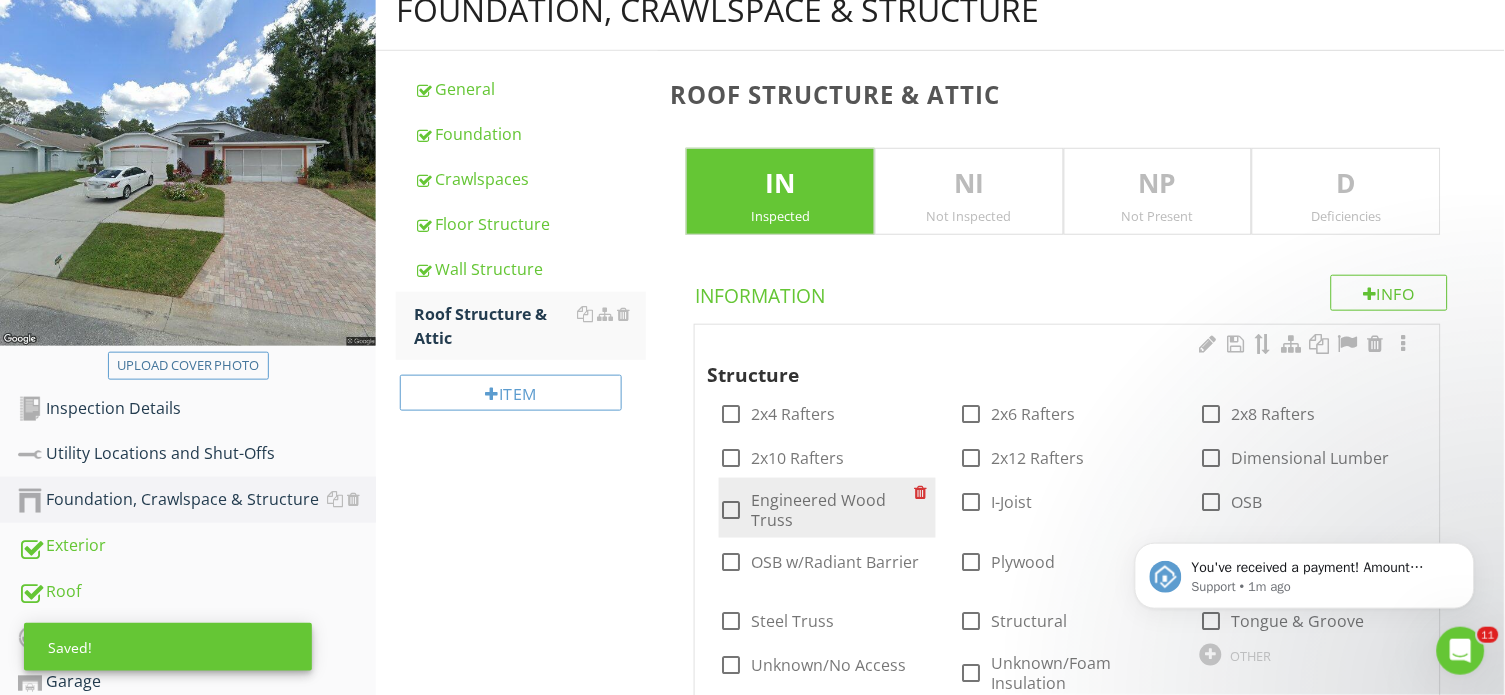 click on "Engineered Wood Truss" at bounding box center [832, 510] 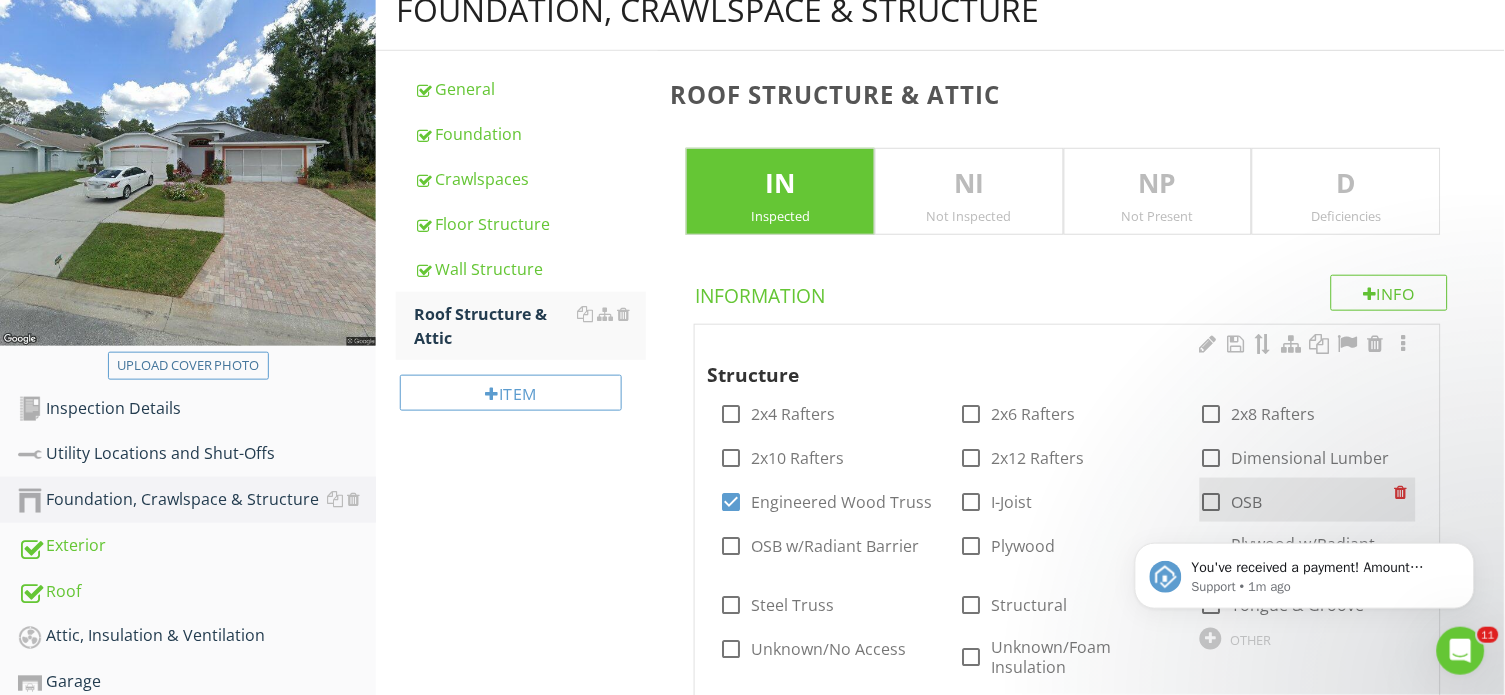 click at bounding box center (1212, 502) 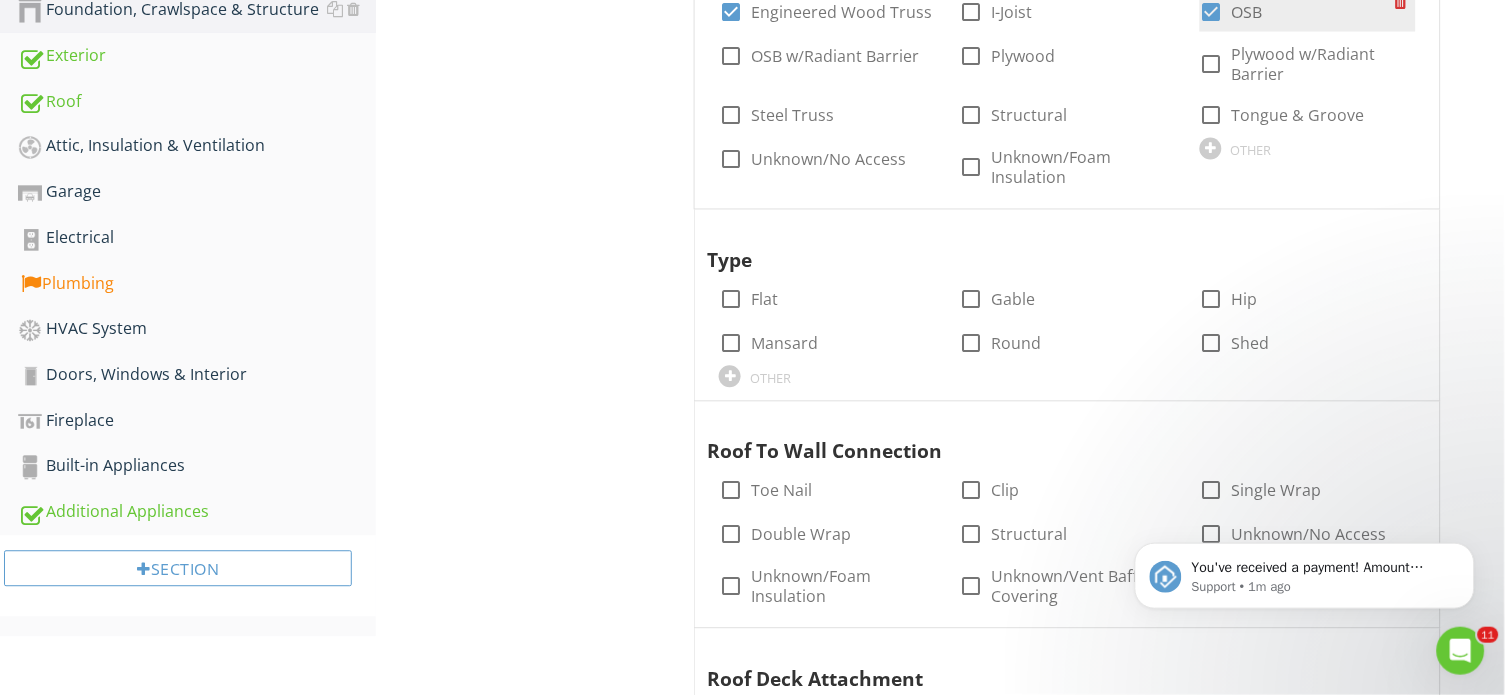 scroll, scrollTop: 794, scrollLeft: 0, axis: vertical 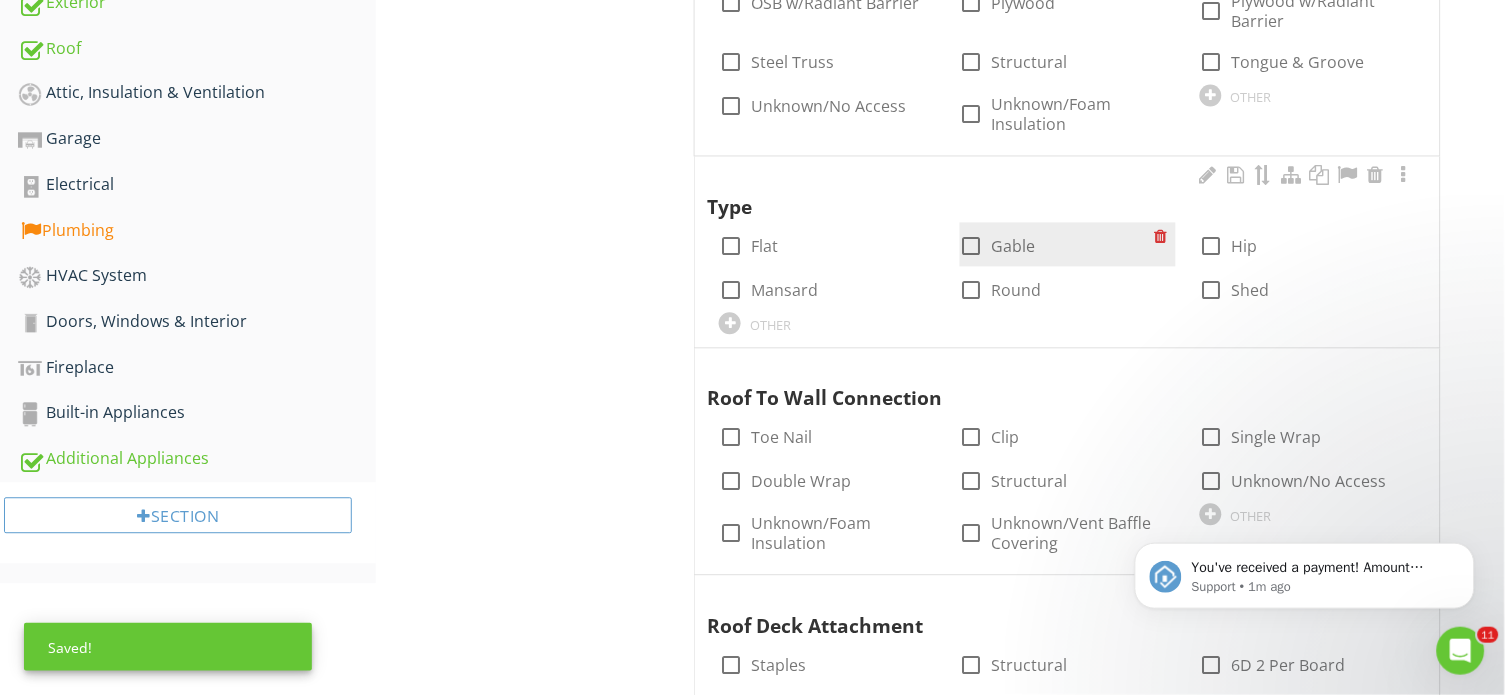 click at bounding box center [972, 247] 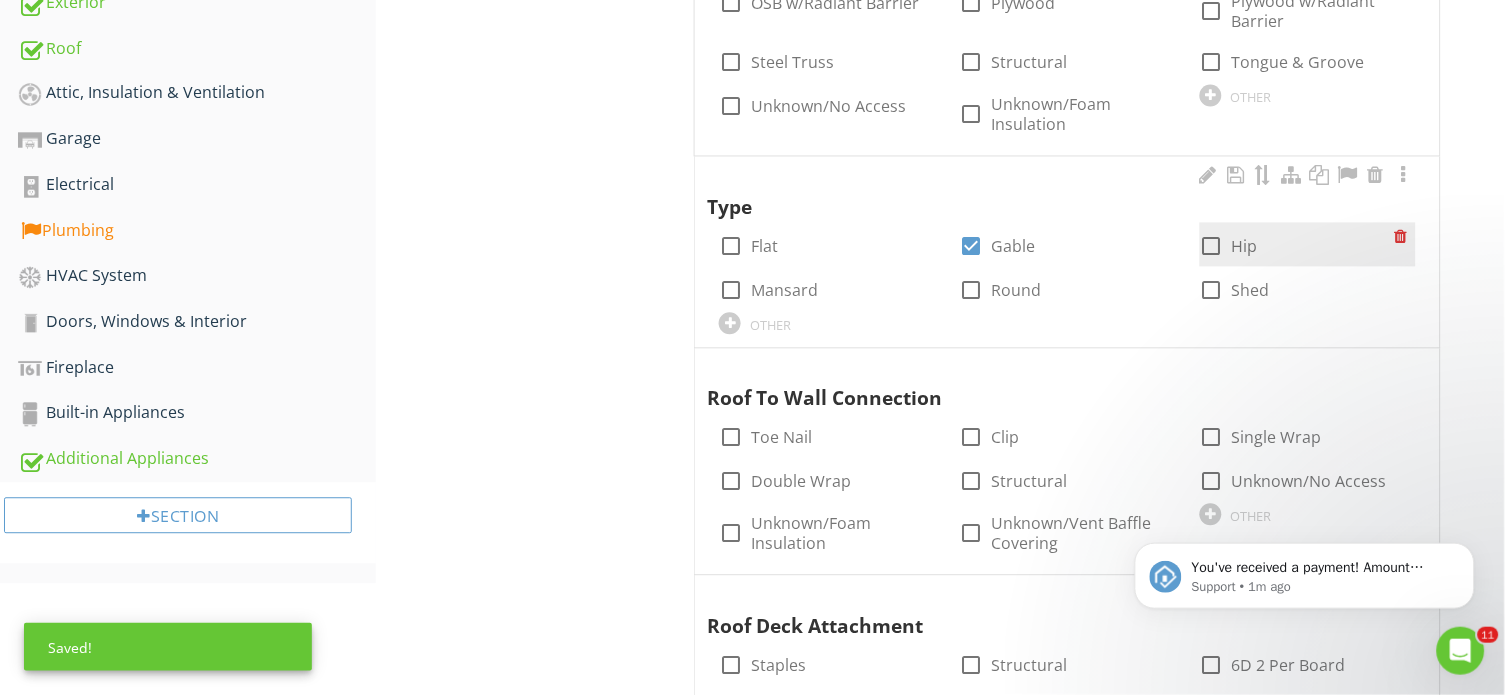 click at bounding box center (1212, 247) 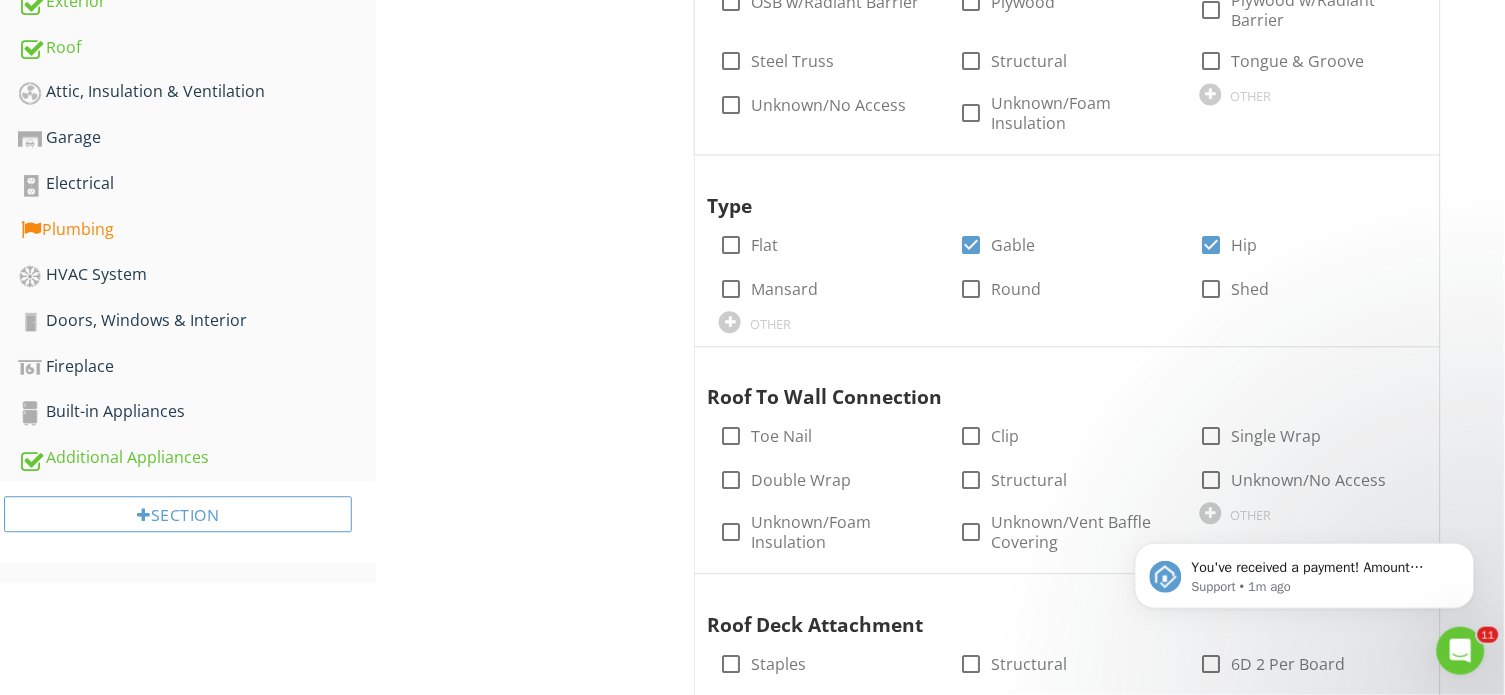 scroll, scrollTop: 789, scrollLeft: 0, axis: vertical 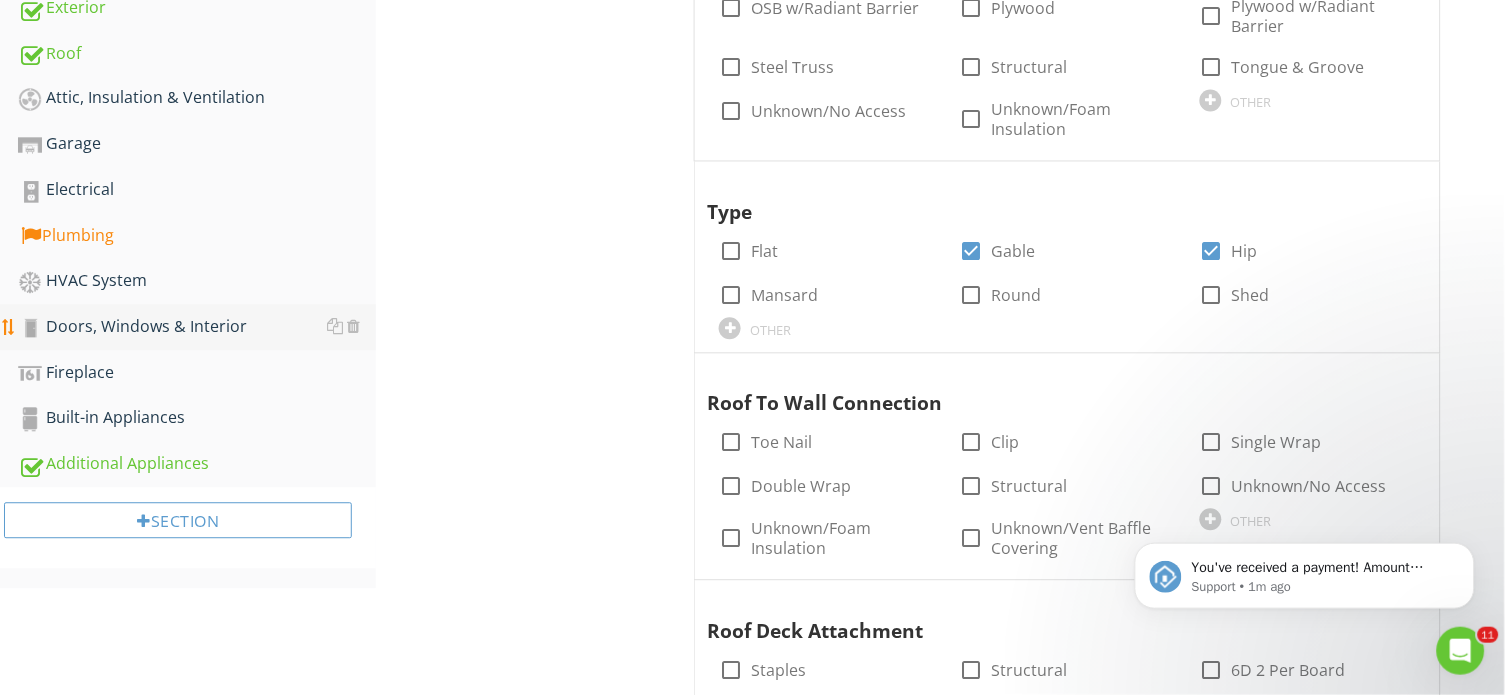 click on "Doors, Windows & Interior" at bounding box center [197, 328] 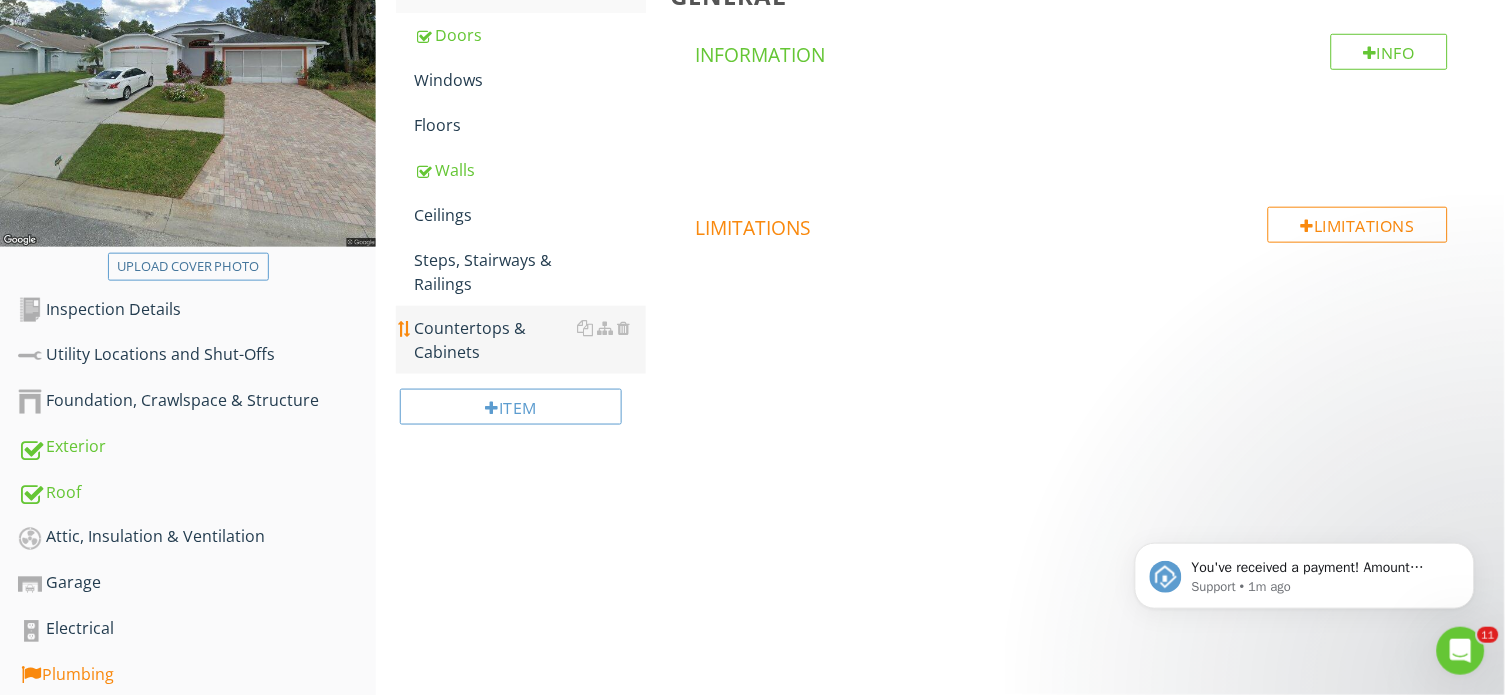scroll, scrollTop: 338, scrollLeft: 0, axis: vertical 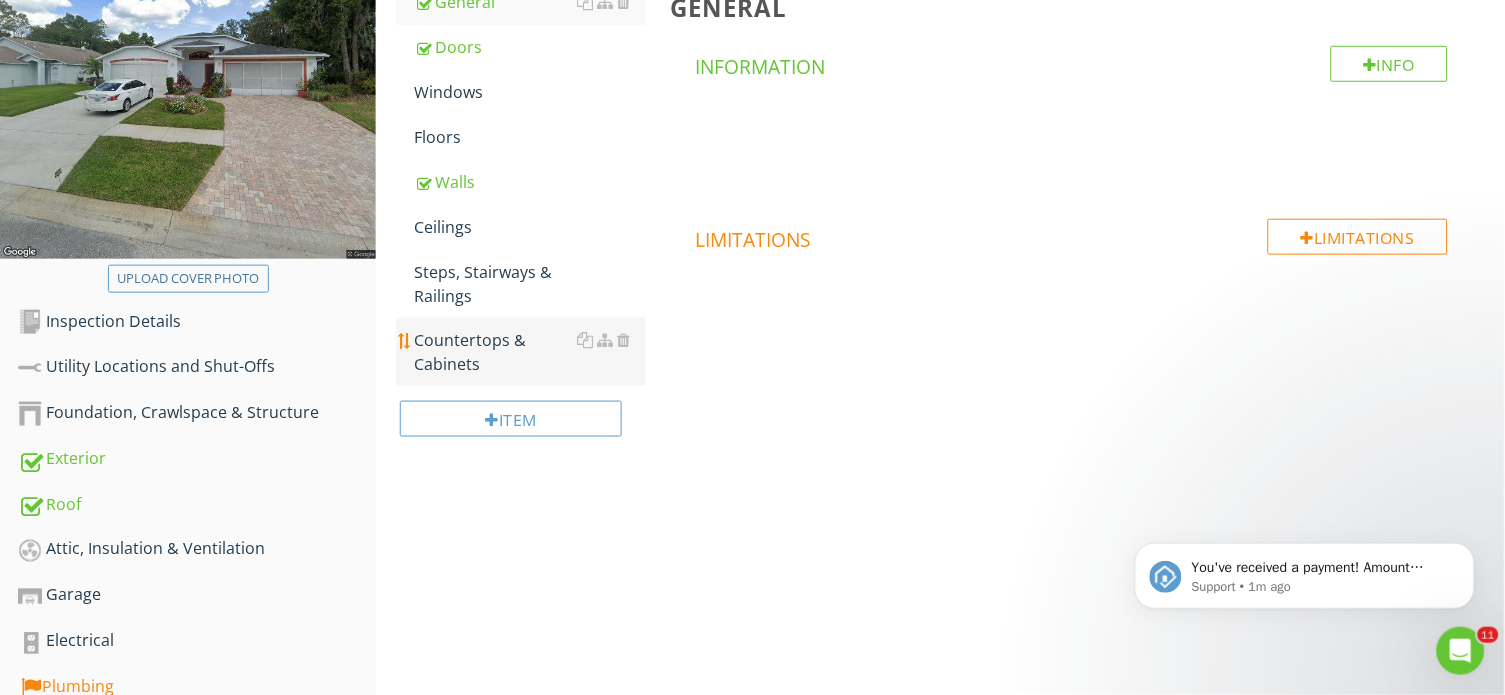 click on "Countertops & Cabinets" at bounding box center [530, 352] 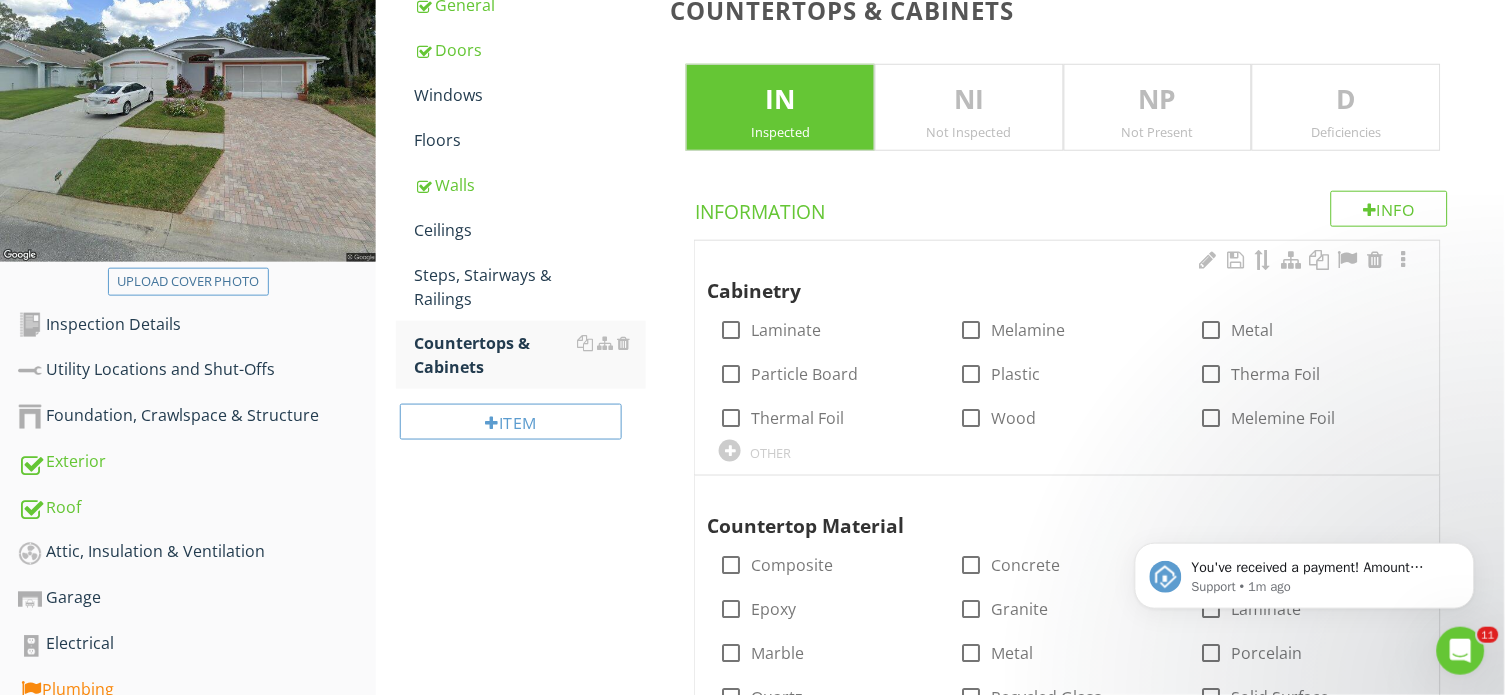 scroll, scrollTop: 334, scrollLeft: 0, axis: vertical 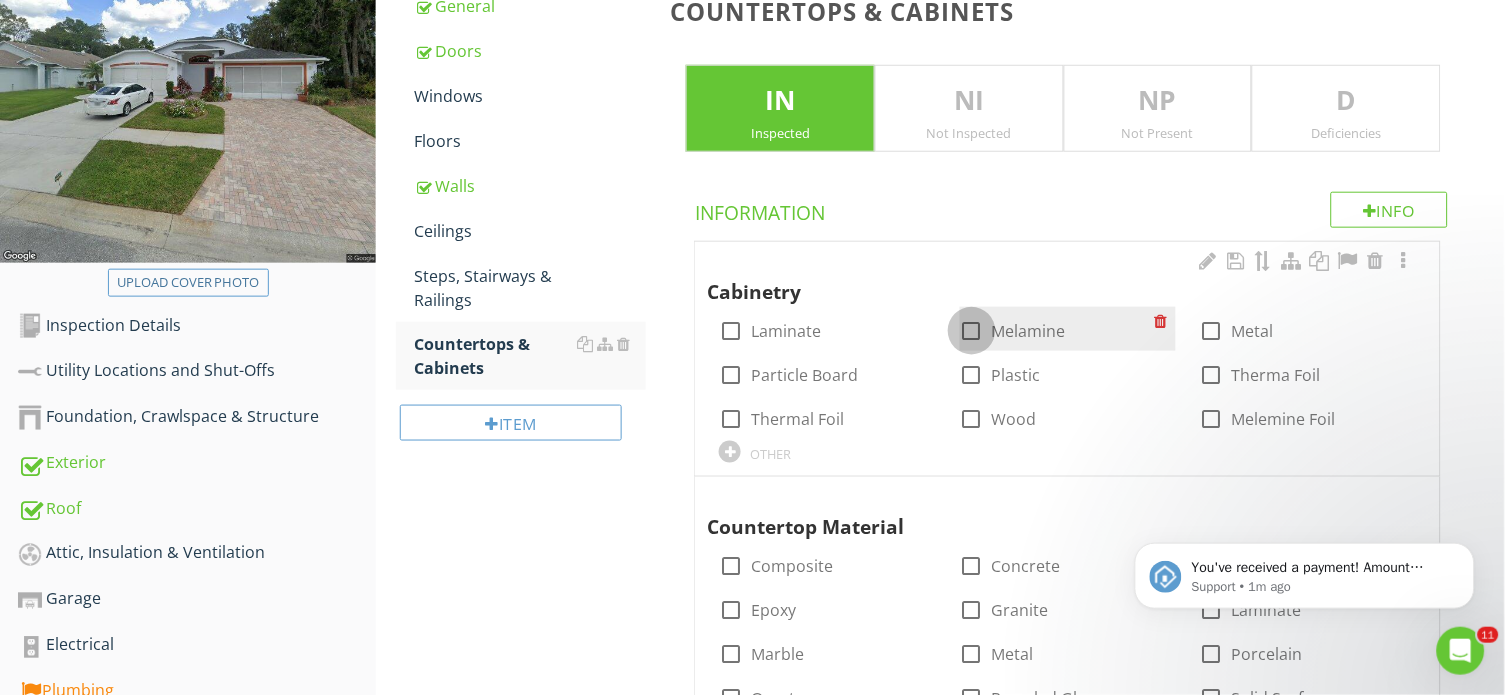 click at bounding box center (972, 331) 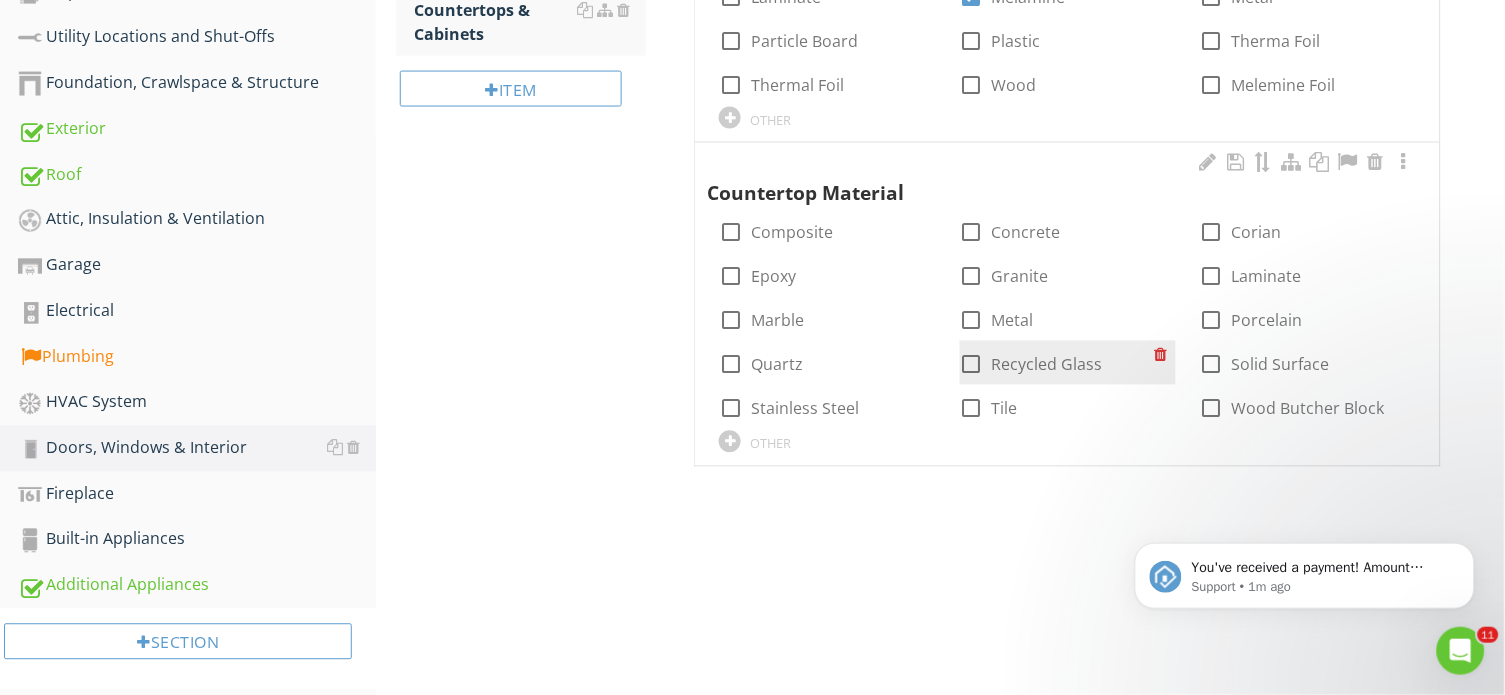 scroll, scrollTop: 672, scrollLeft: 0, axis: vertical 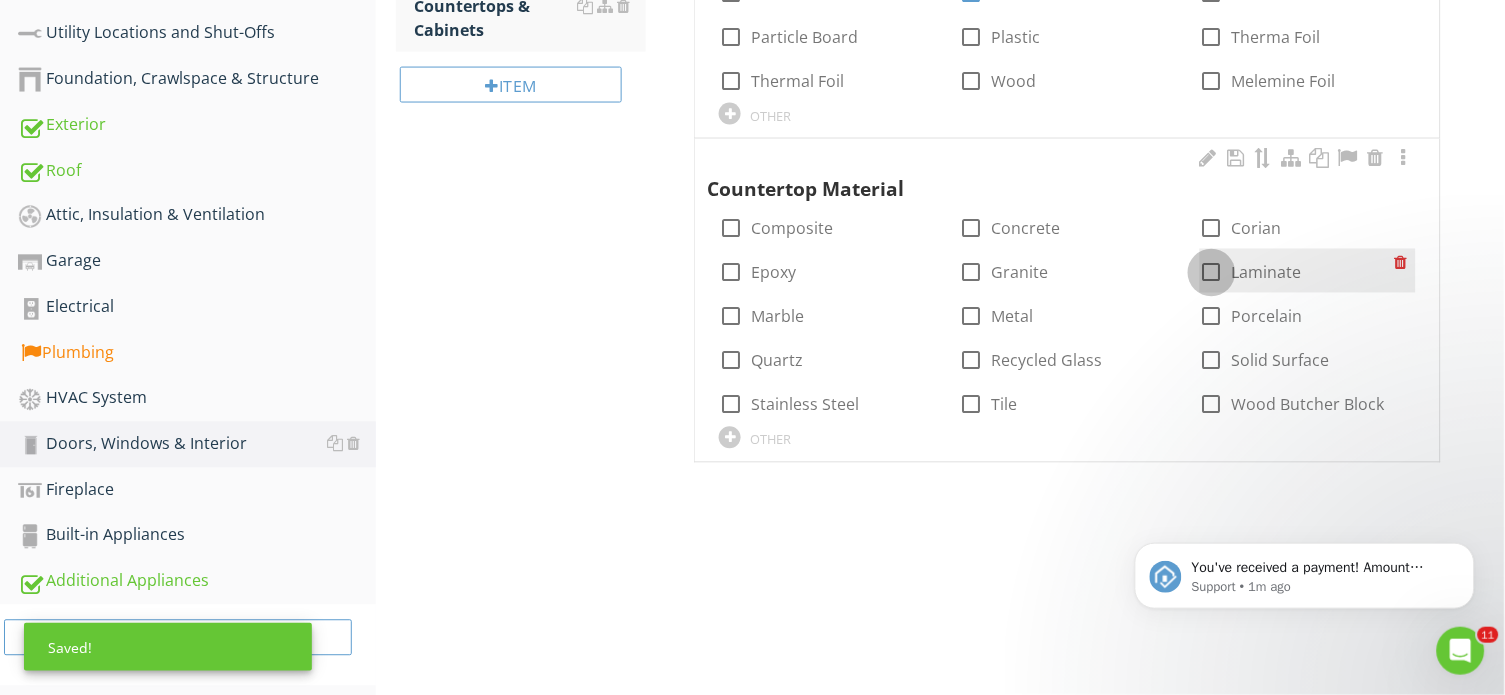 click at bounding box center [1212, 273] 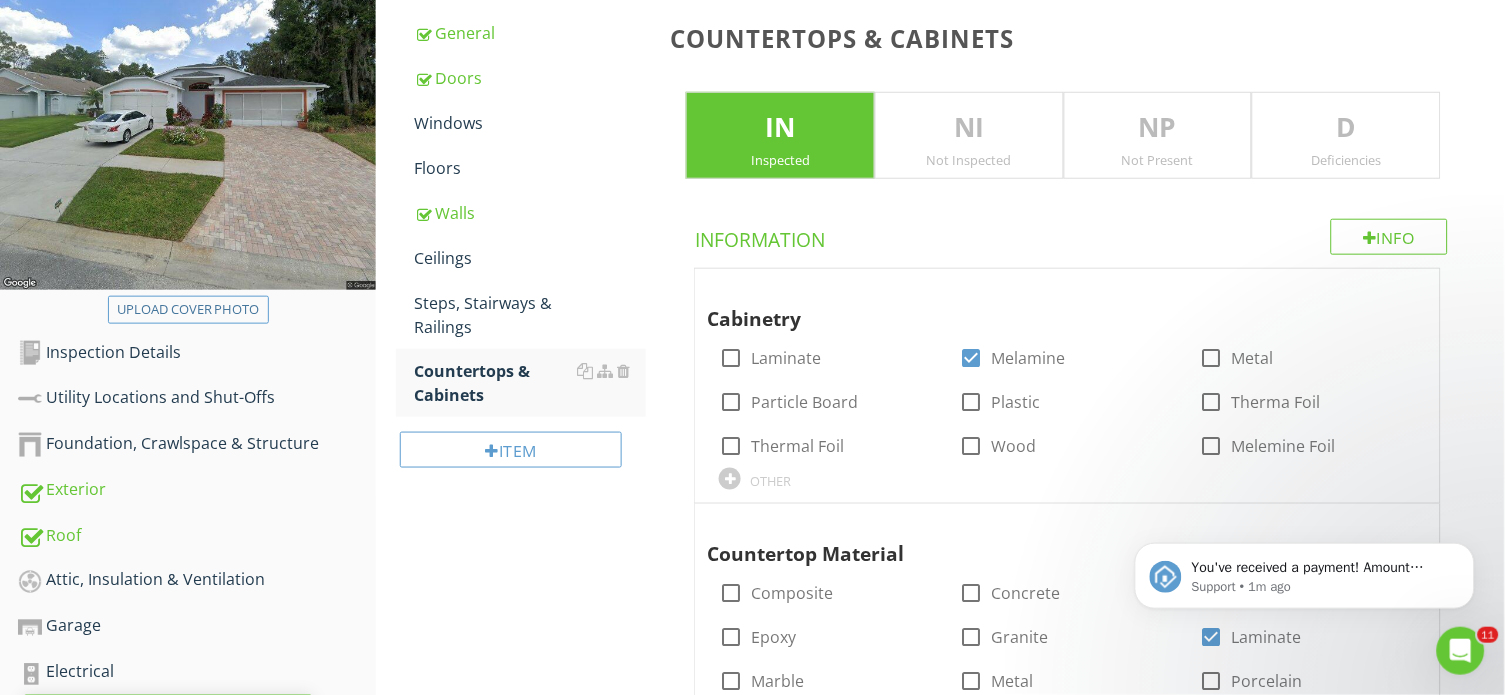 scroll, scrollTop: 235, scrollLeft: 0, axis: vertical 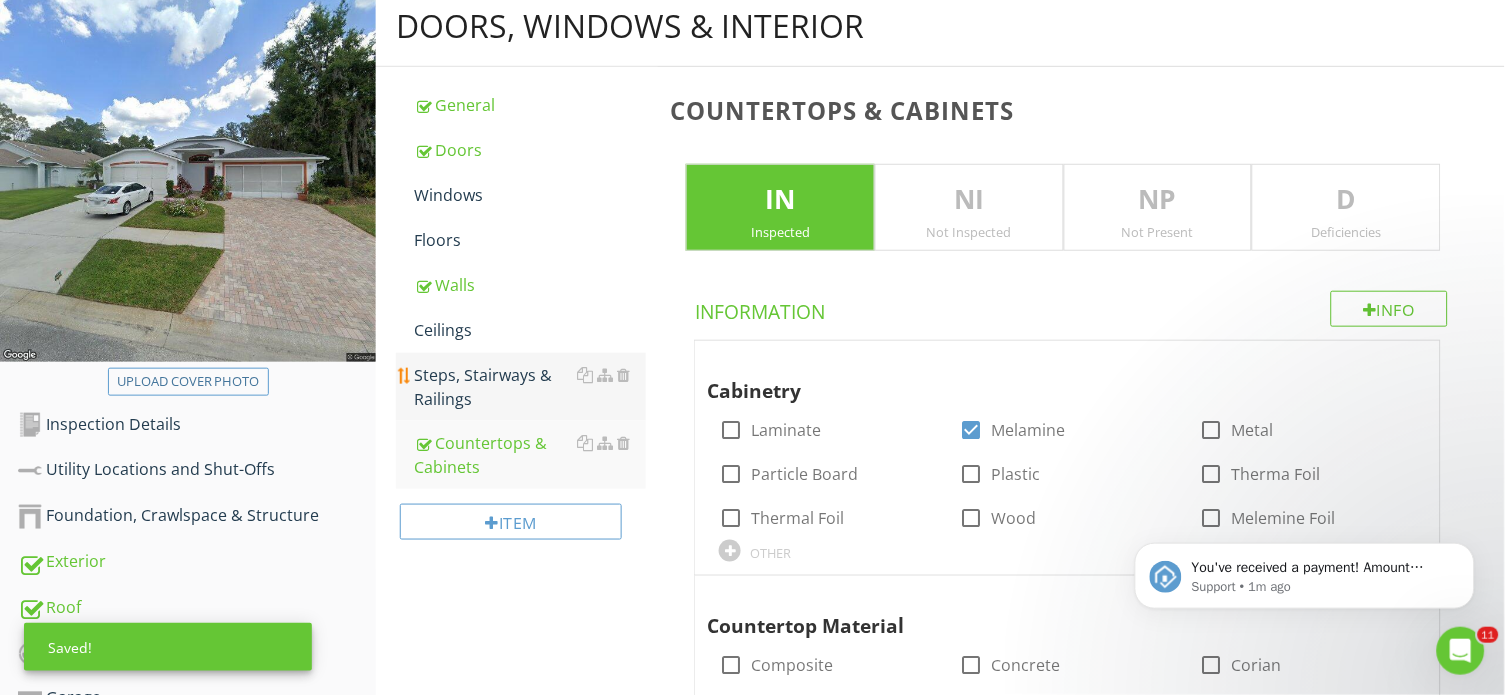 click on "Steps, Stairways & Railings" at bounding box center [530, 387] 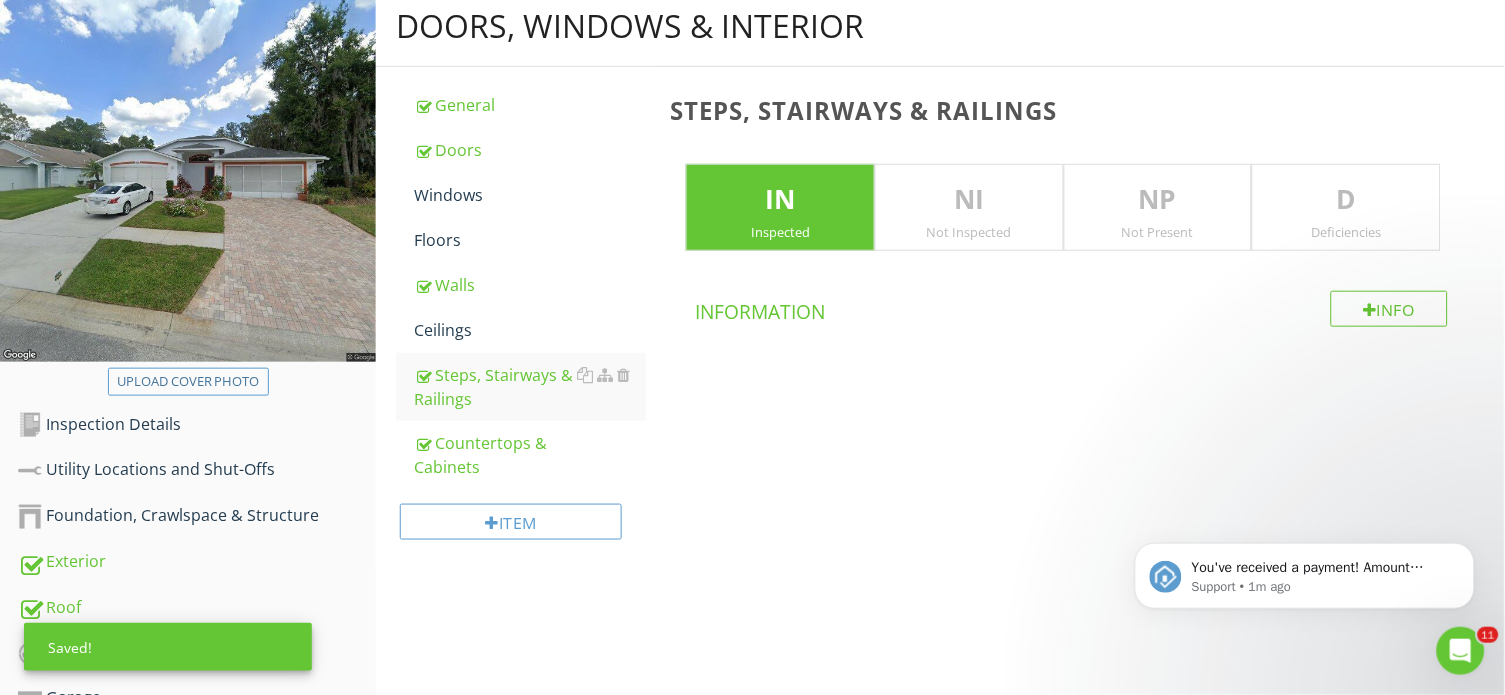 click on "Not Present" at bounding box center [1158, 232] 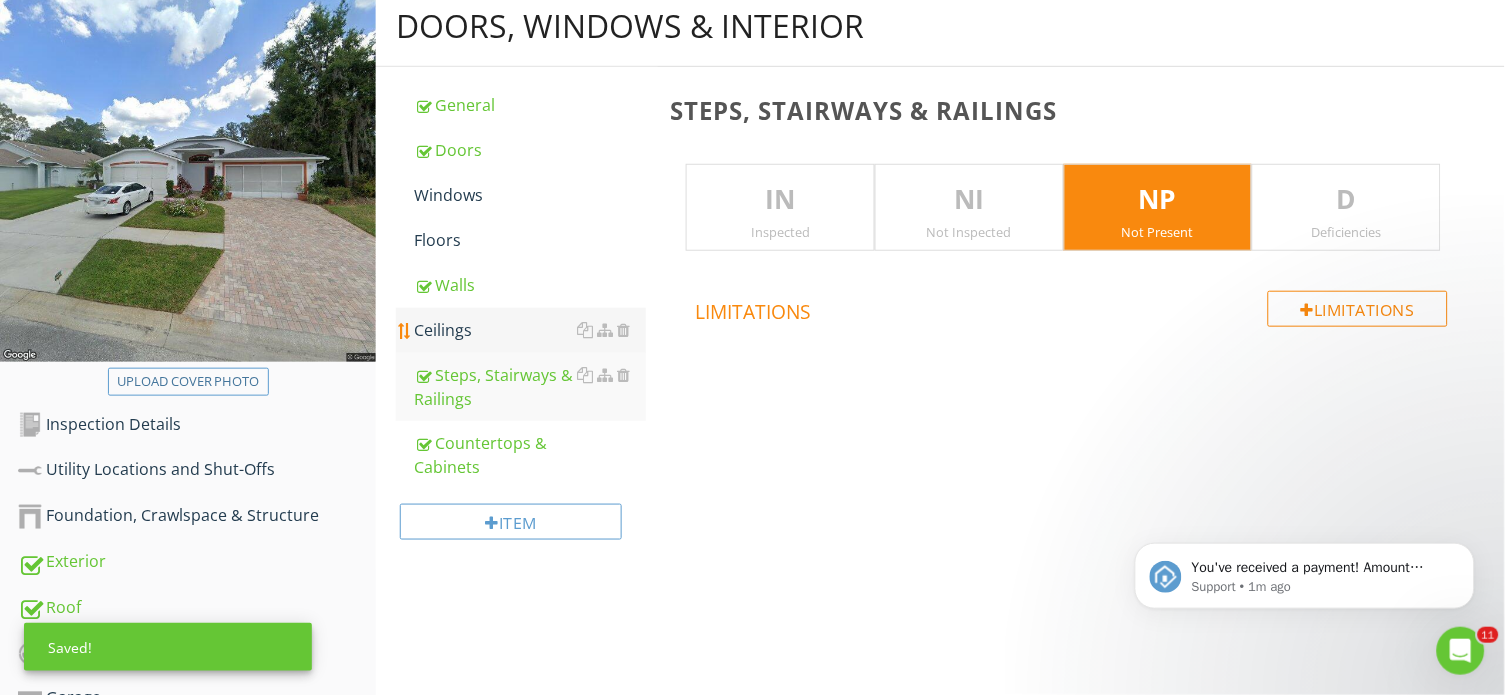 click on "Ceilings" at bounding box center [530, 330] 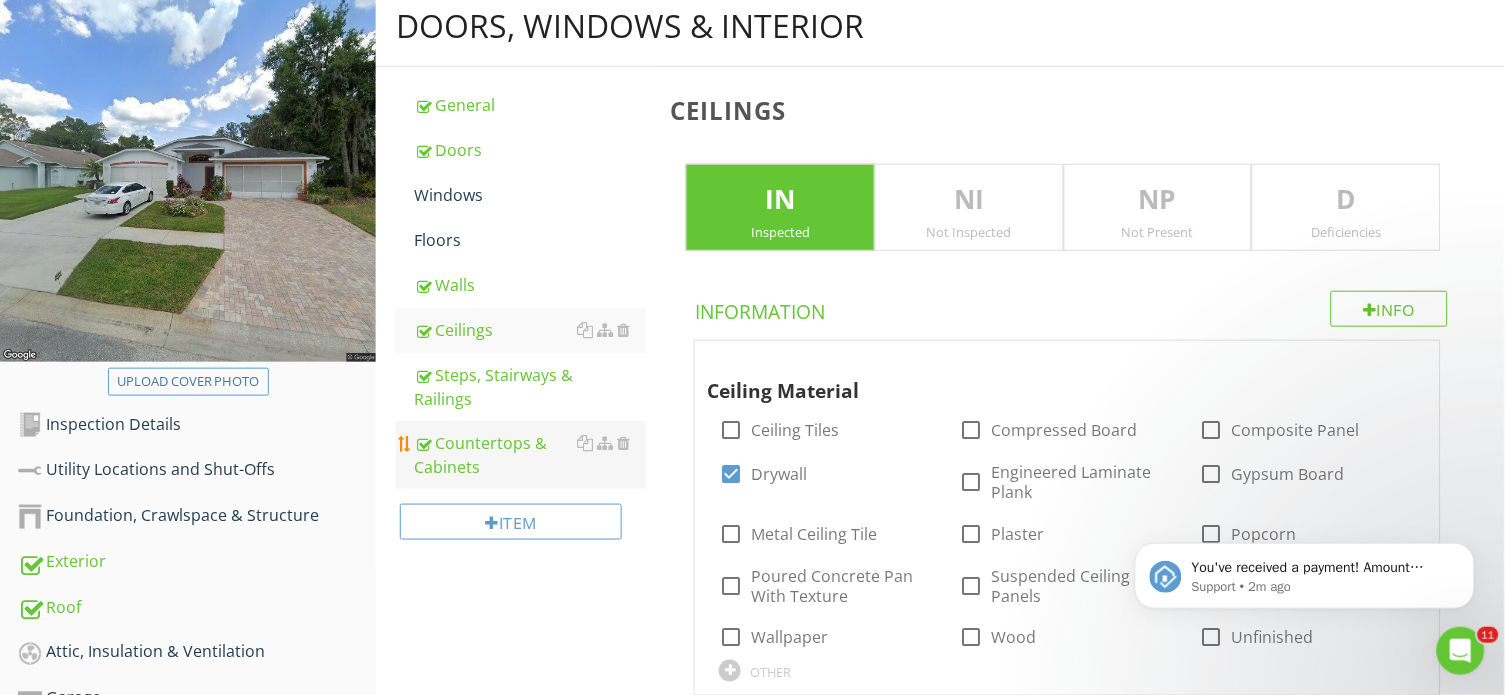 click on "Countertops & Cabinets" at bounding box center (530, 455) 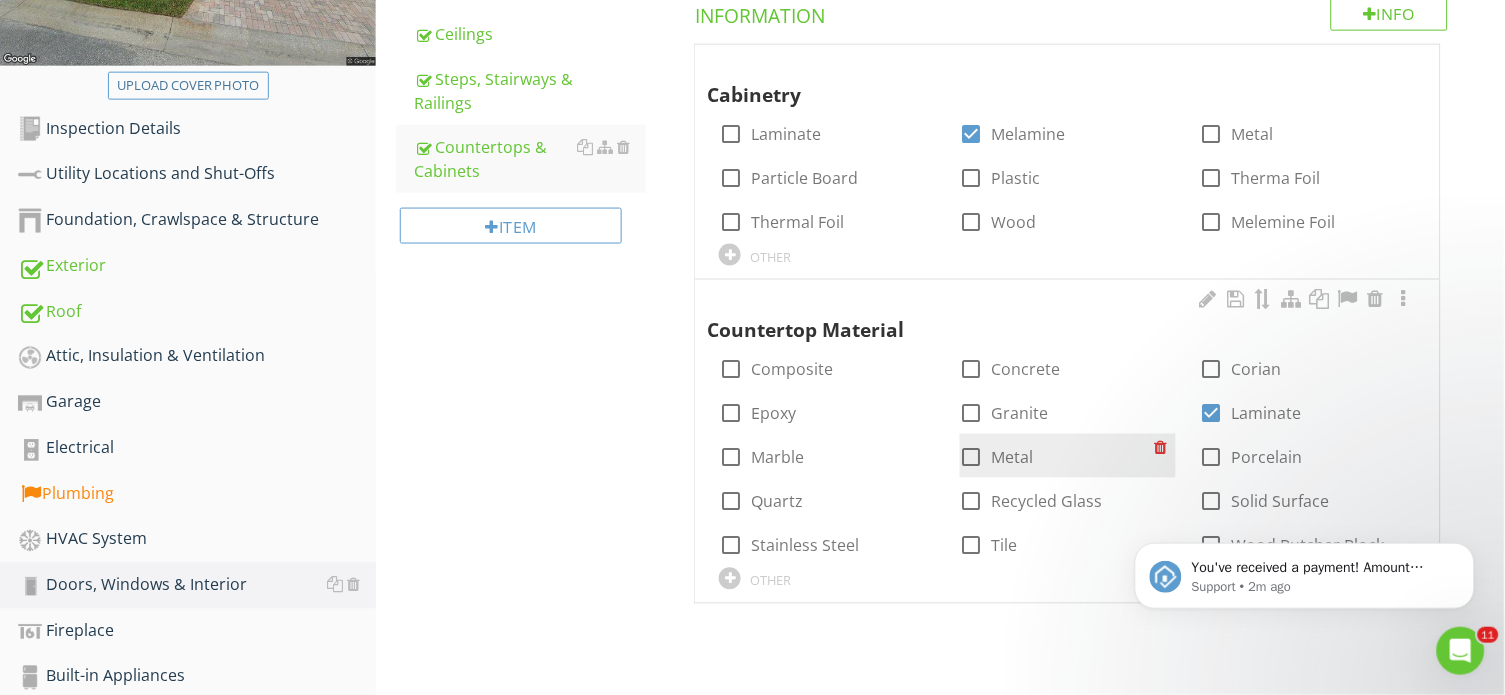 scroll, scrollTop: 541, scrollLeft: 0, axis: vertical 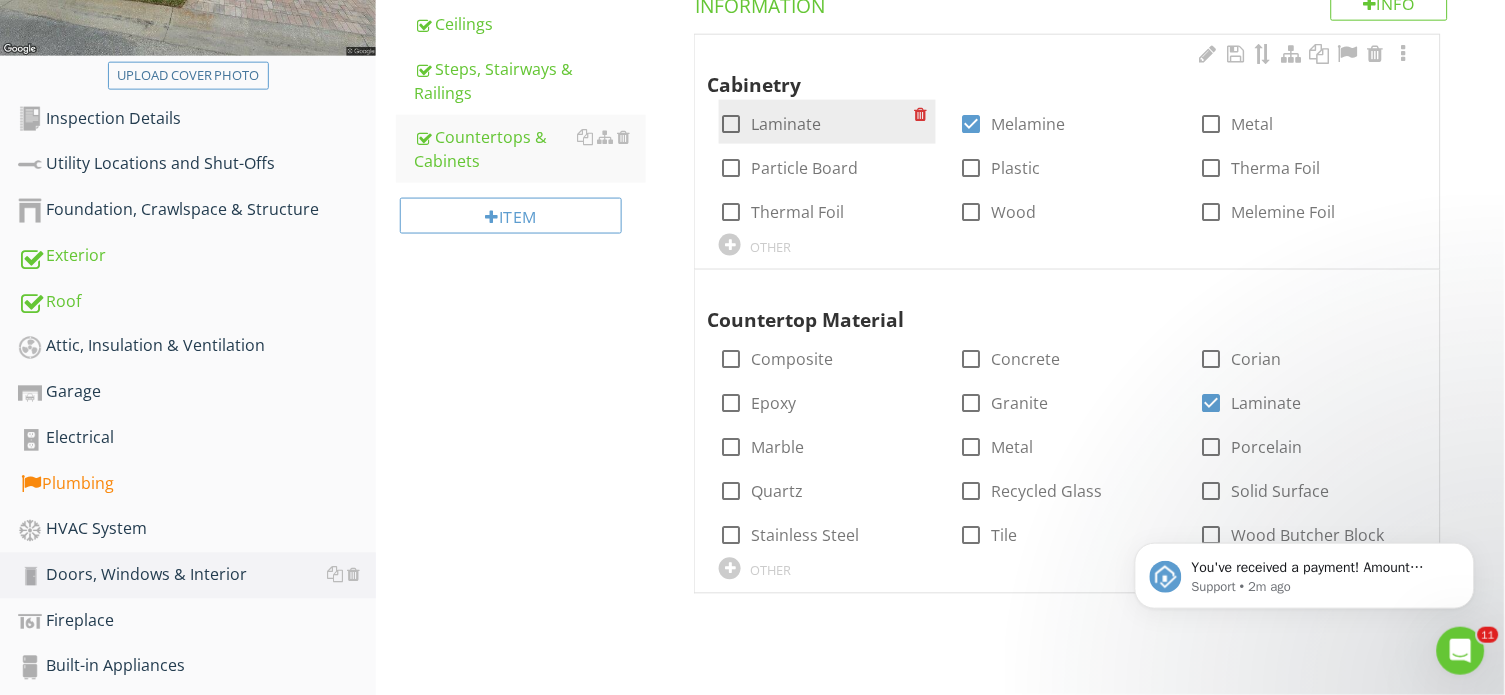 click on "Laminate" at bounding box center [786, 124] 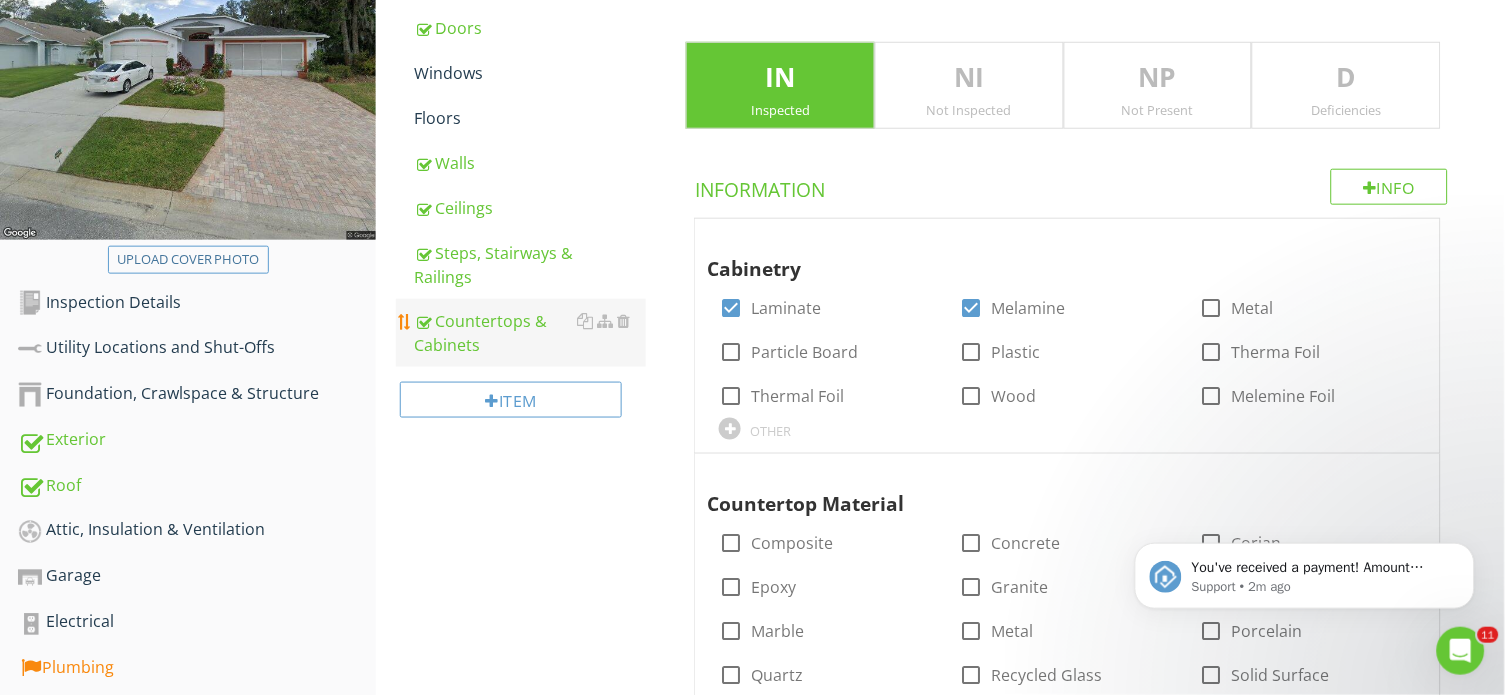 scroll, scrollTop: 277, scrollLeft: 0, axis: vertical 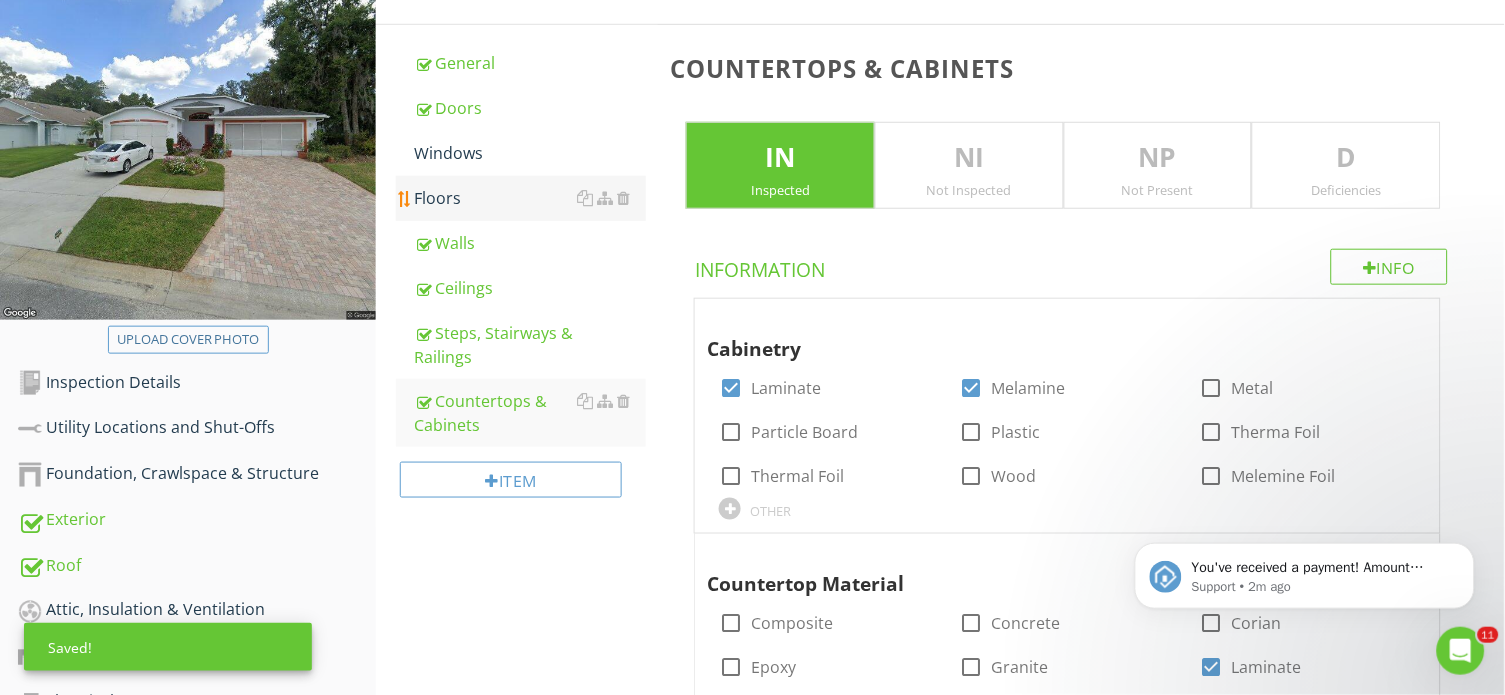 click on "Floors" at bounding box center [530, 198] 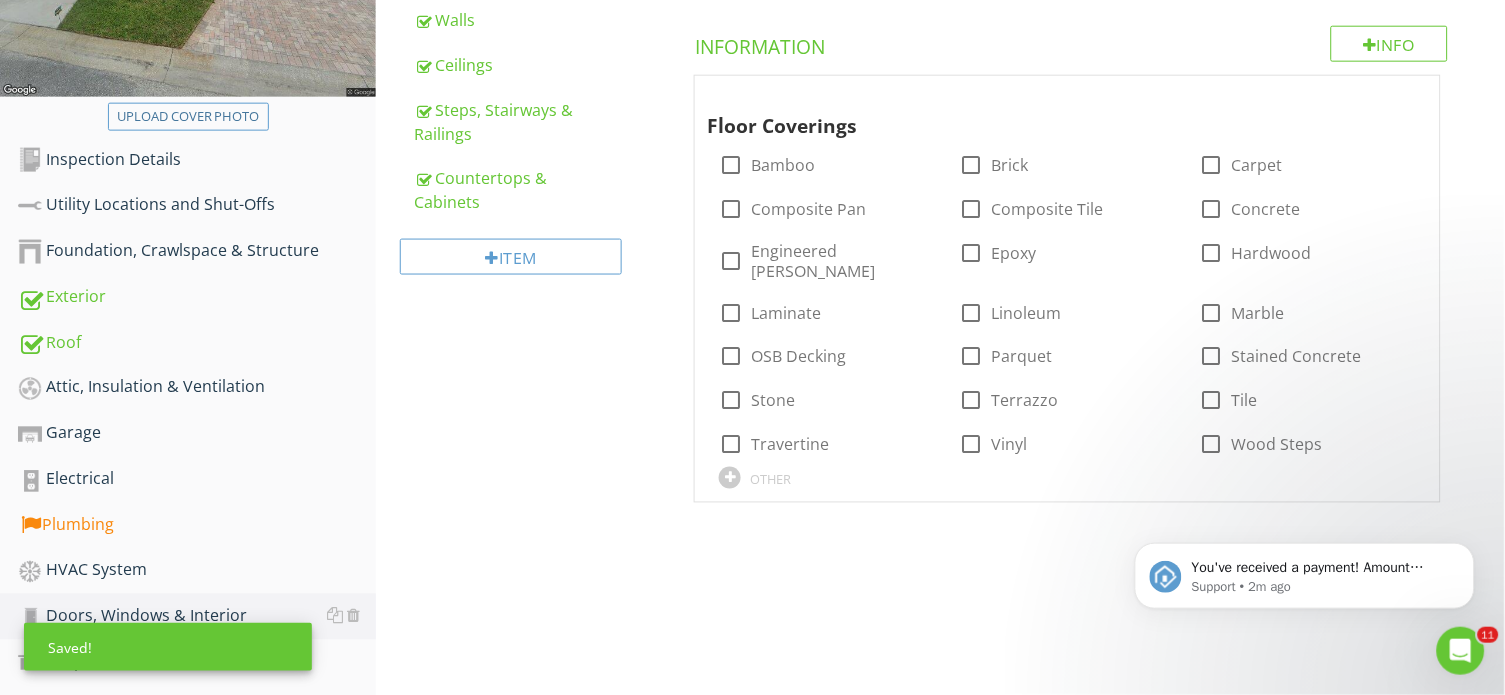 scroll, scrollTop: 502, scrollLeft: 0, axis: vertical 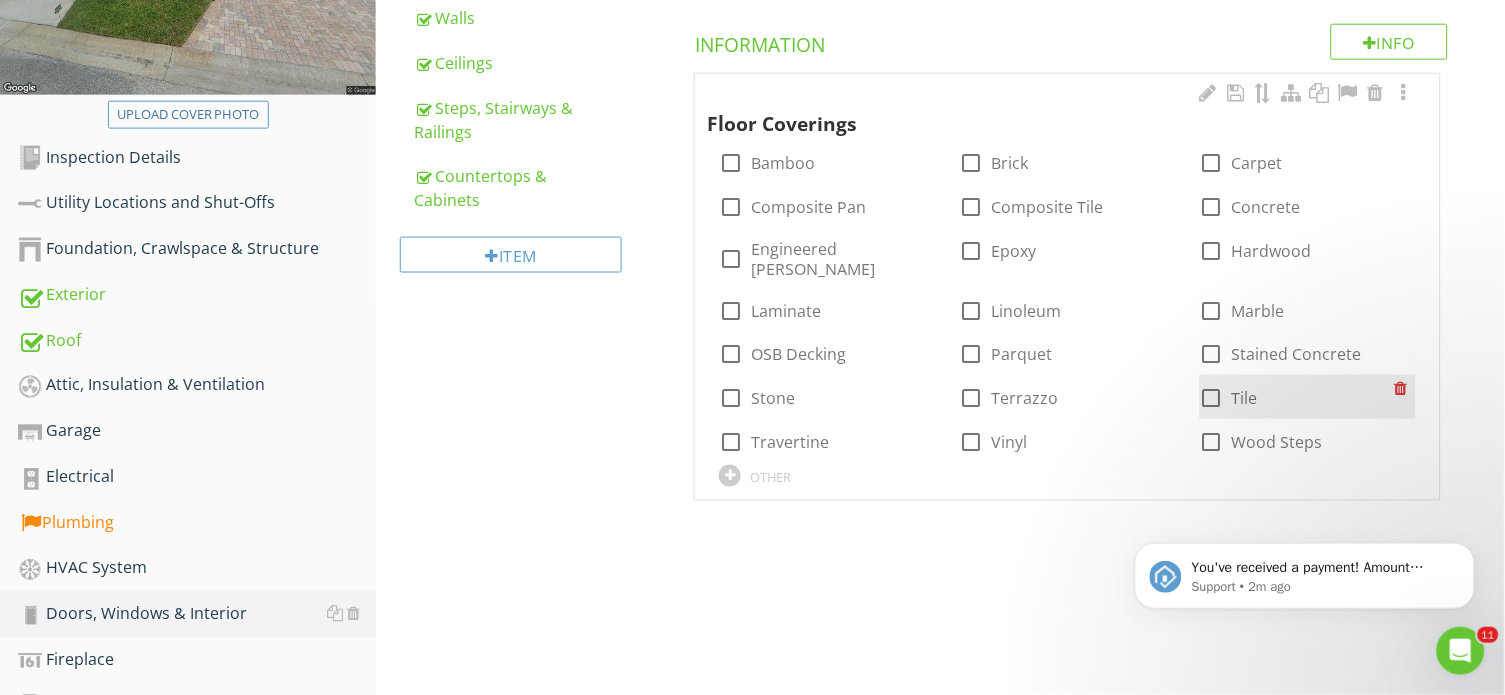 click at bounding box center (1212, 399) 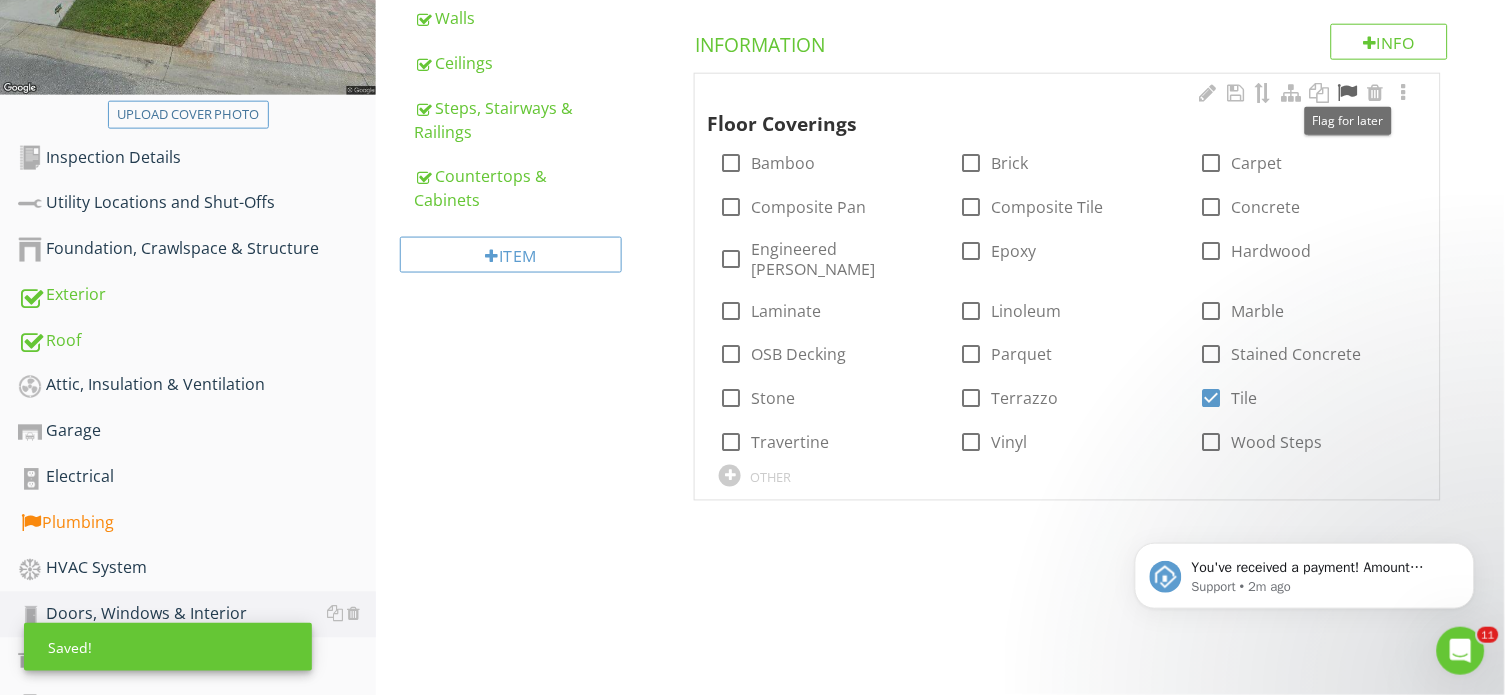 click at bounding box center (1348, 93) 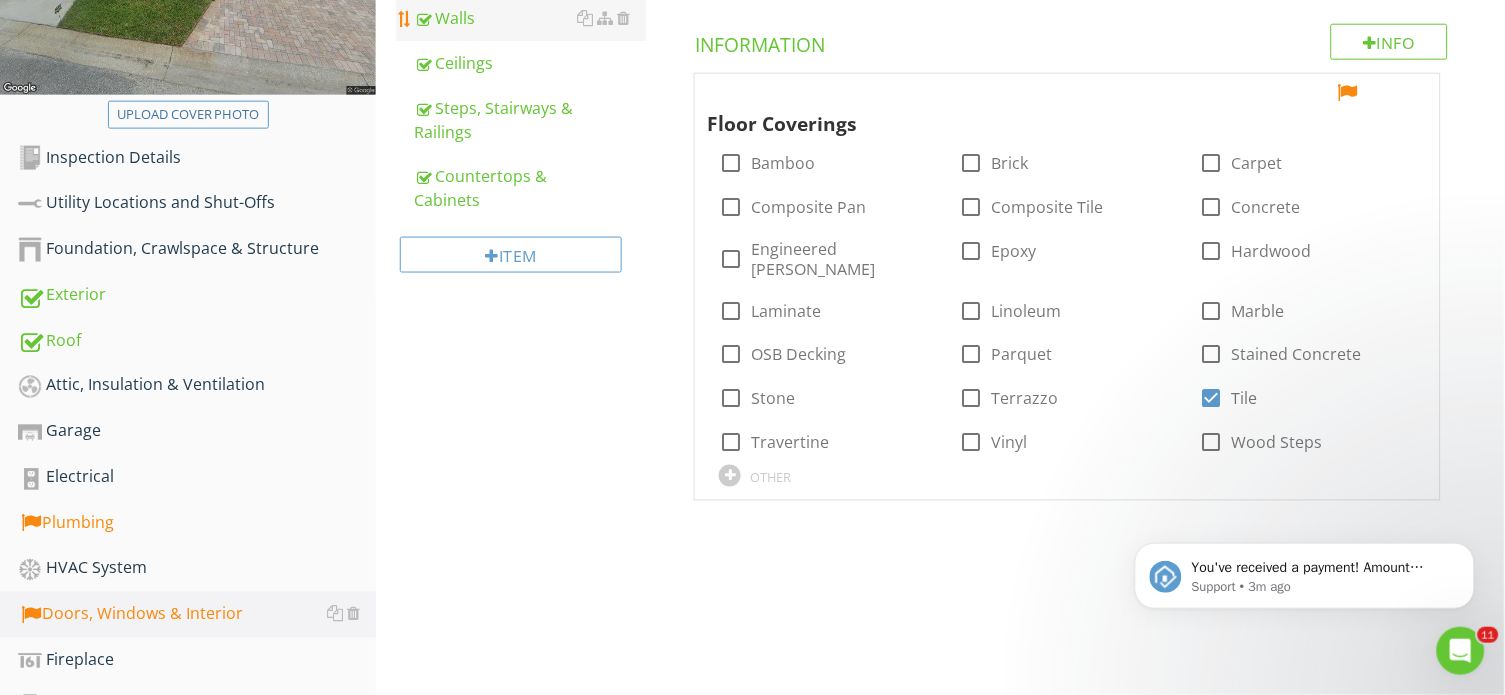 click on "Walls" at bounding box center (530, 18) 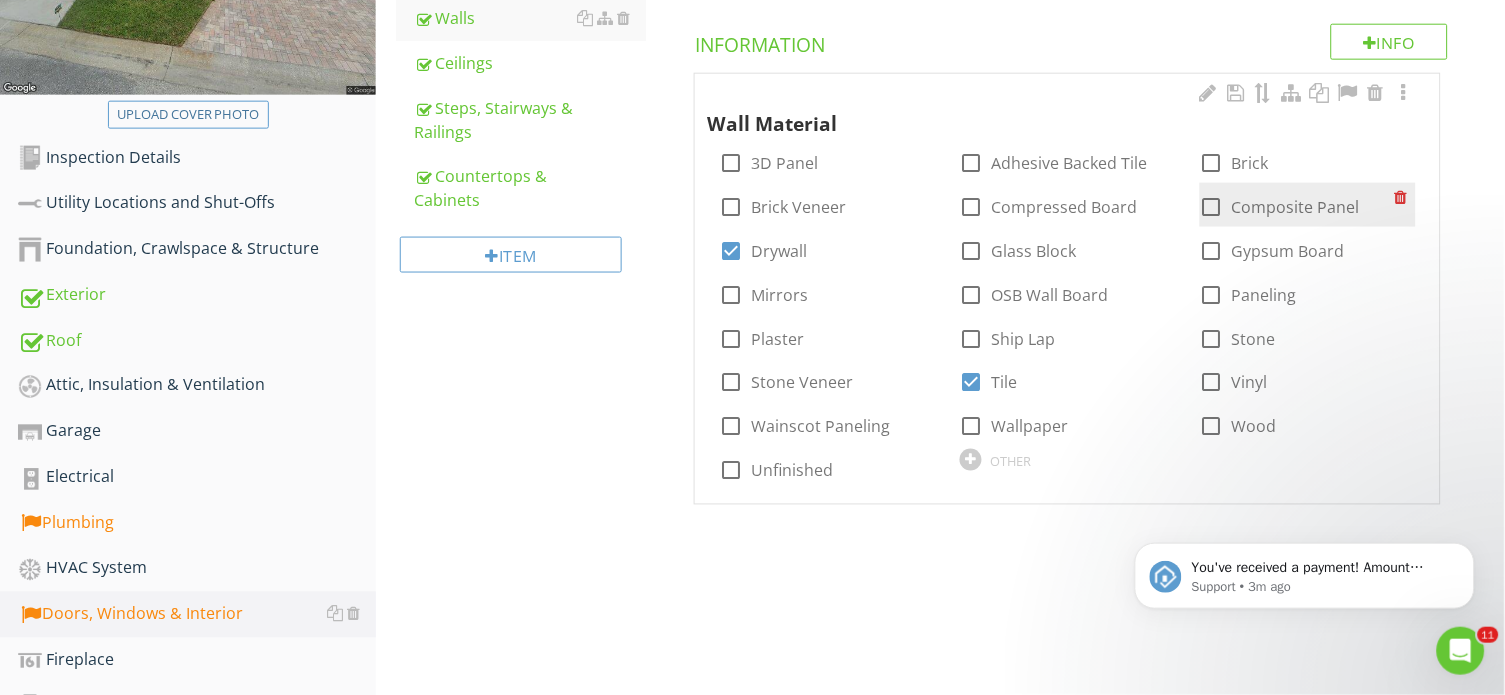 click on "check_box_outline_blank Composite Panel" at bounding box center (1280, 207) 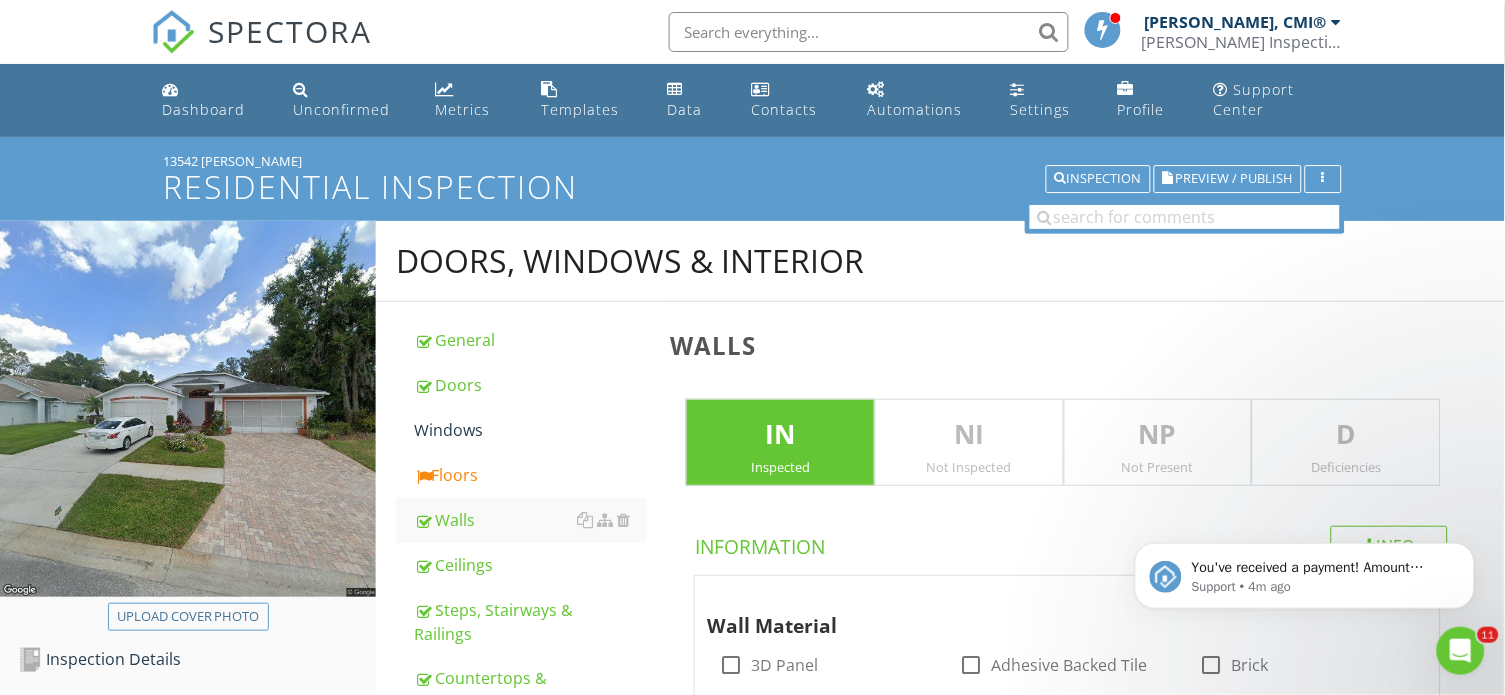 scroll, scrollTop: 0, scrollLeft: 0, axis: both 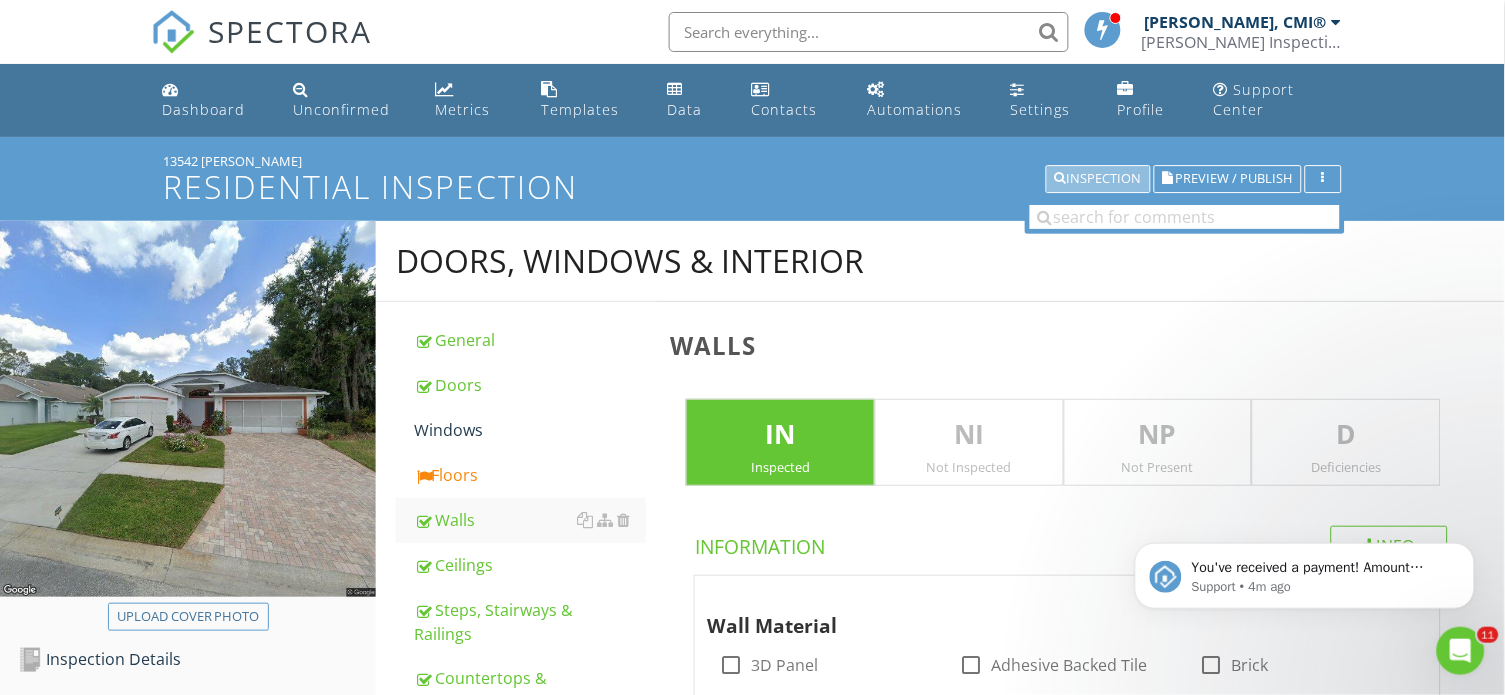 click on "Inspection" at bounding box center (1098, 179) 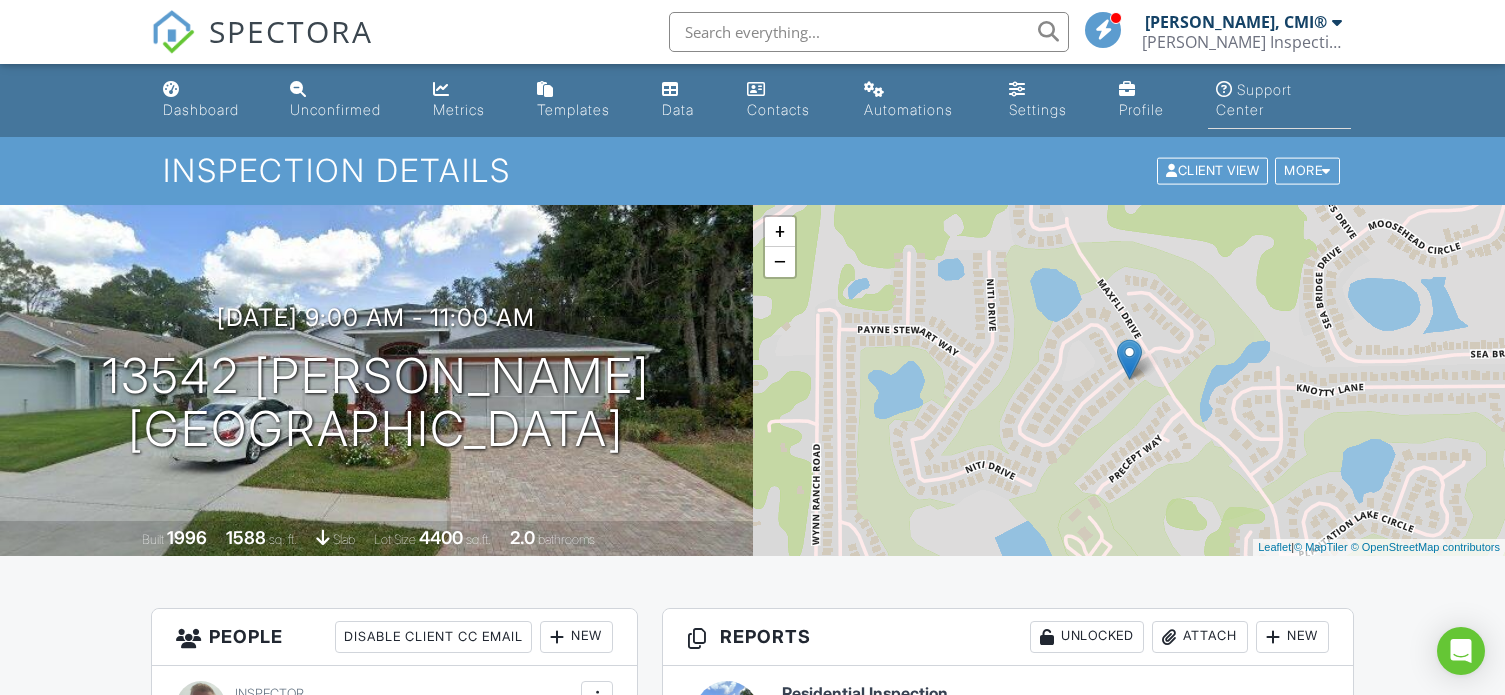 scroll, scrollTop: 0, scrollLeft: 0, axis: both 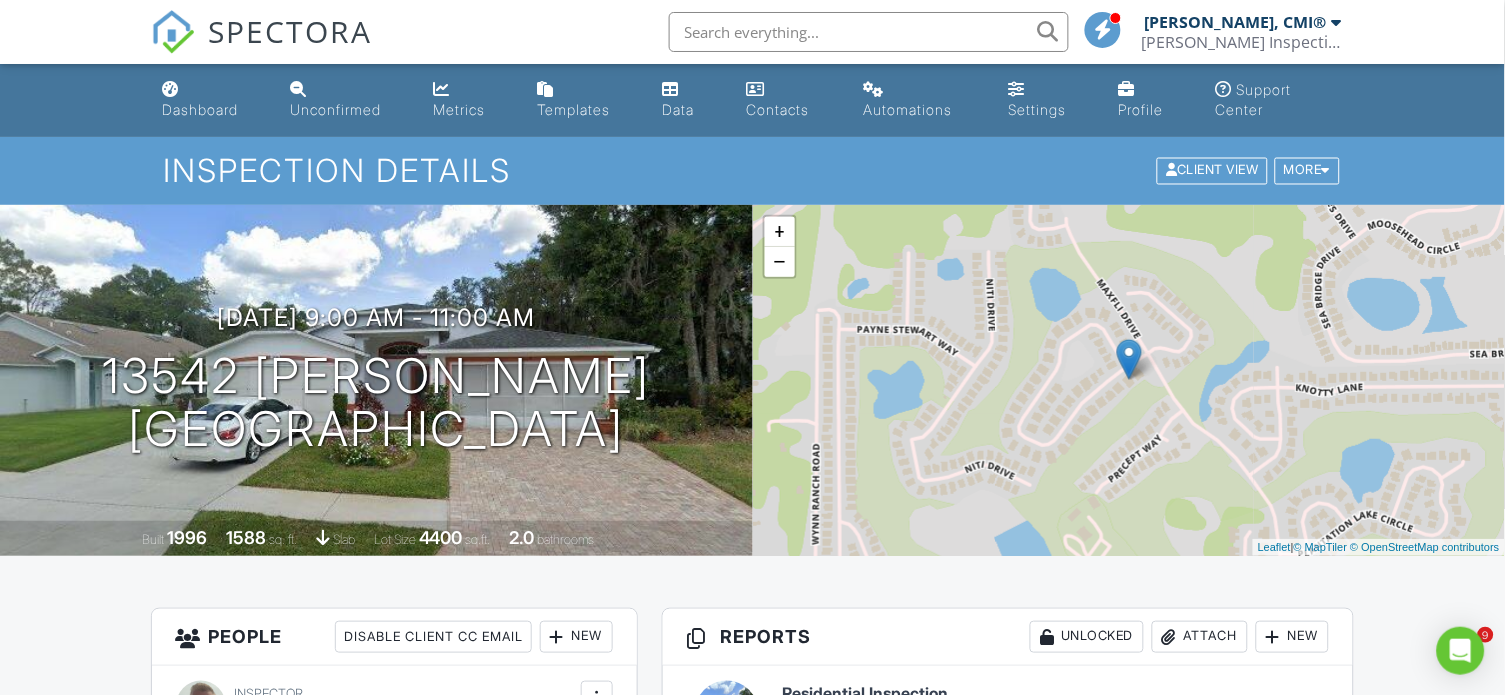 click at bounding box center (1337, 22) 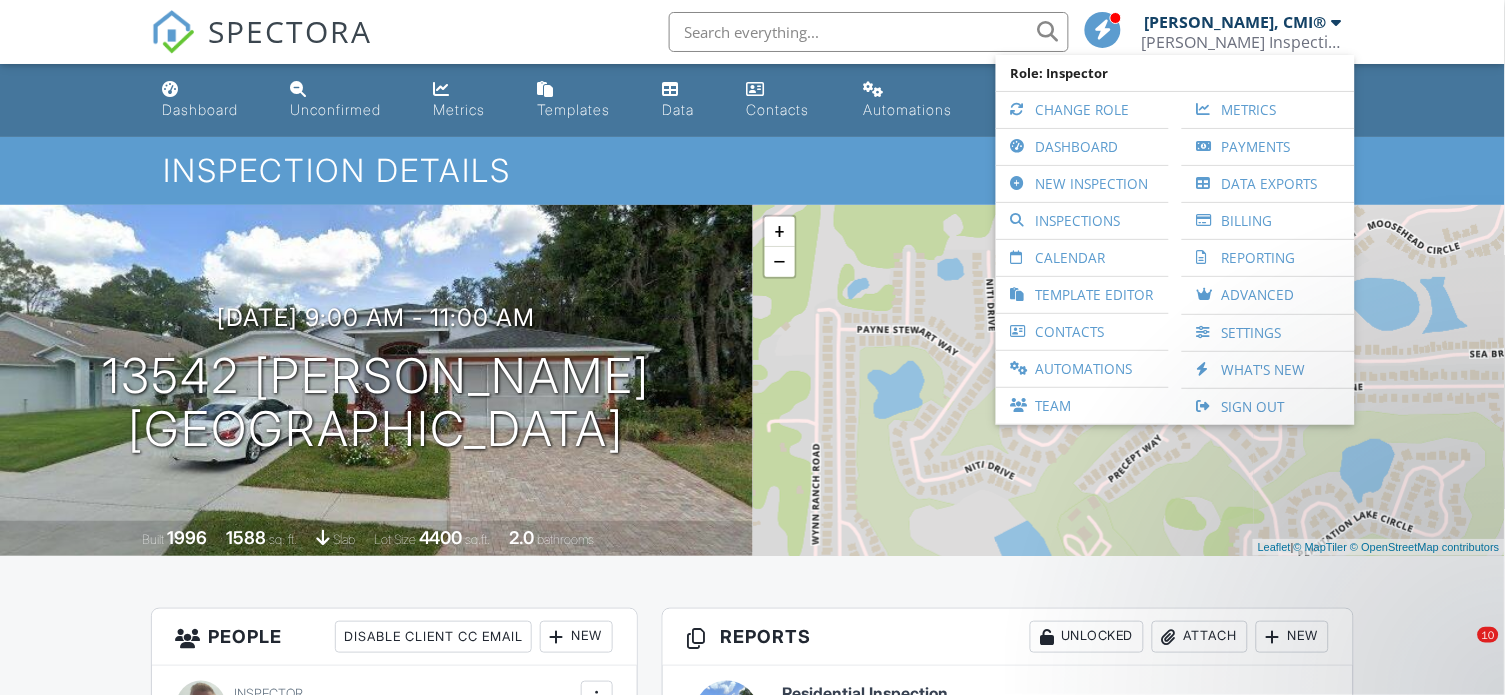 scroll, scrollTop: 0, scrollLeft: 0, axis: both 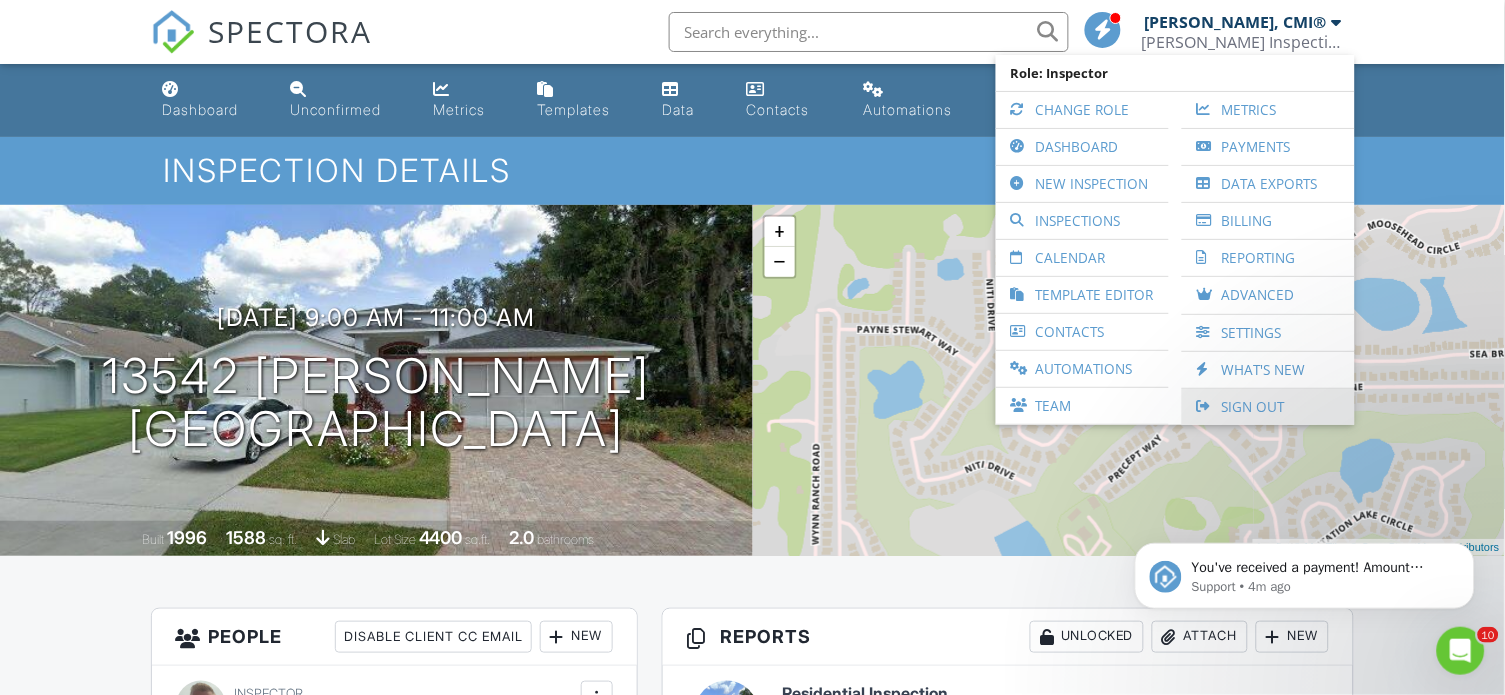 click at bounding box center (1207, 407) 